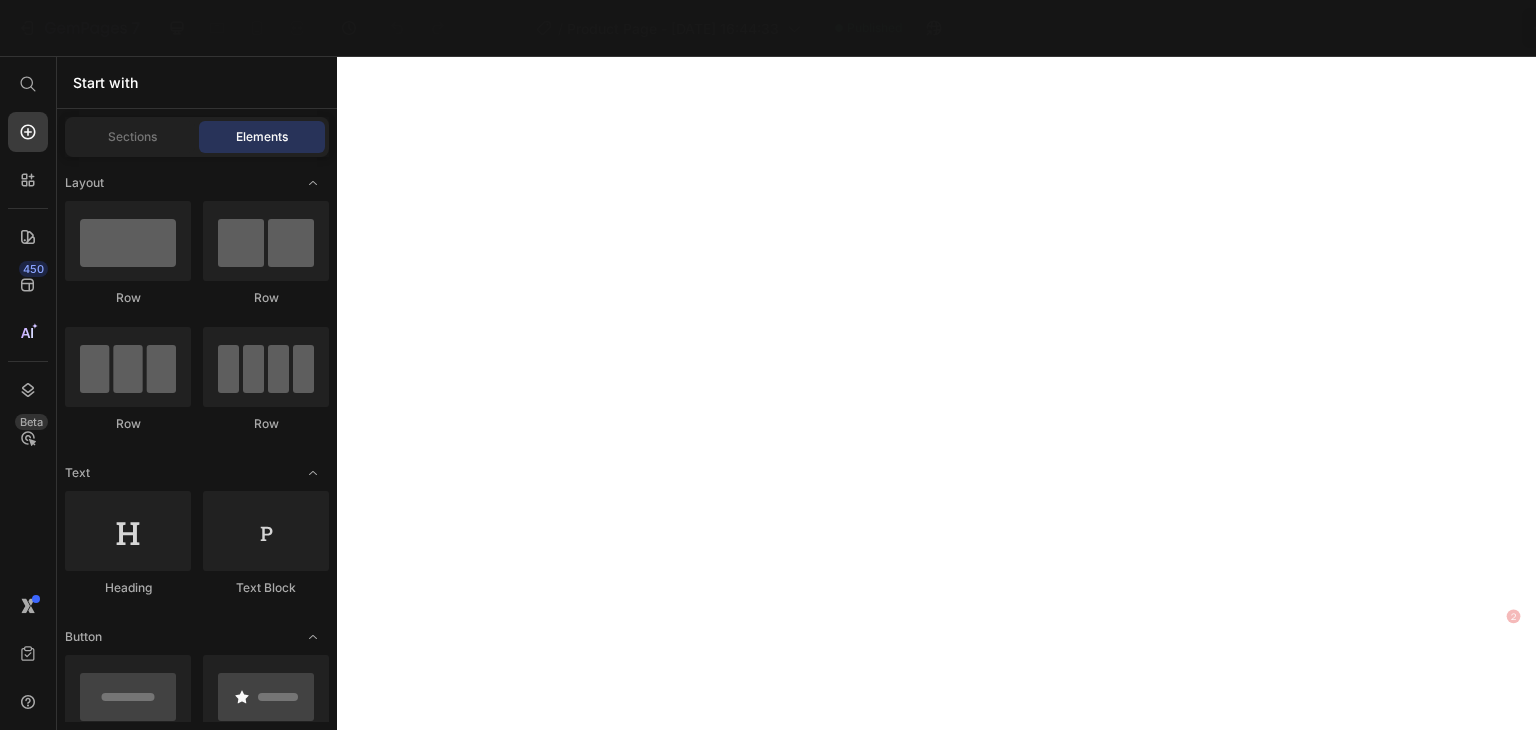 scroll, scrollTop: 0, scrollLeft: 0, axis: both 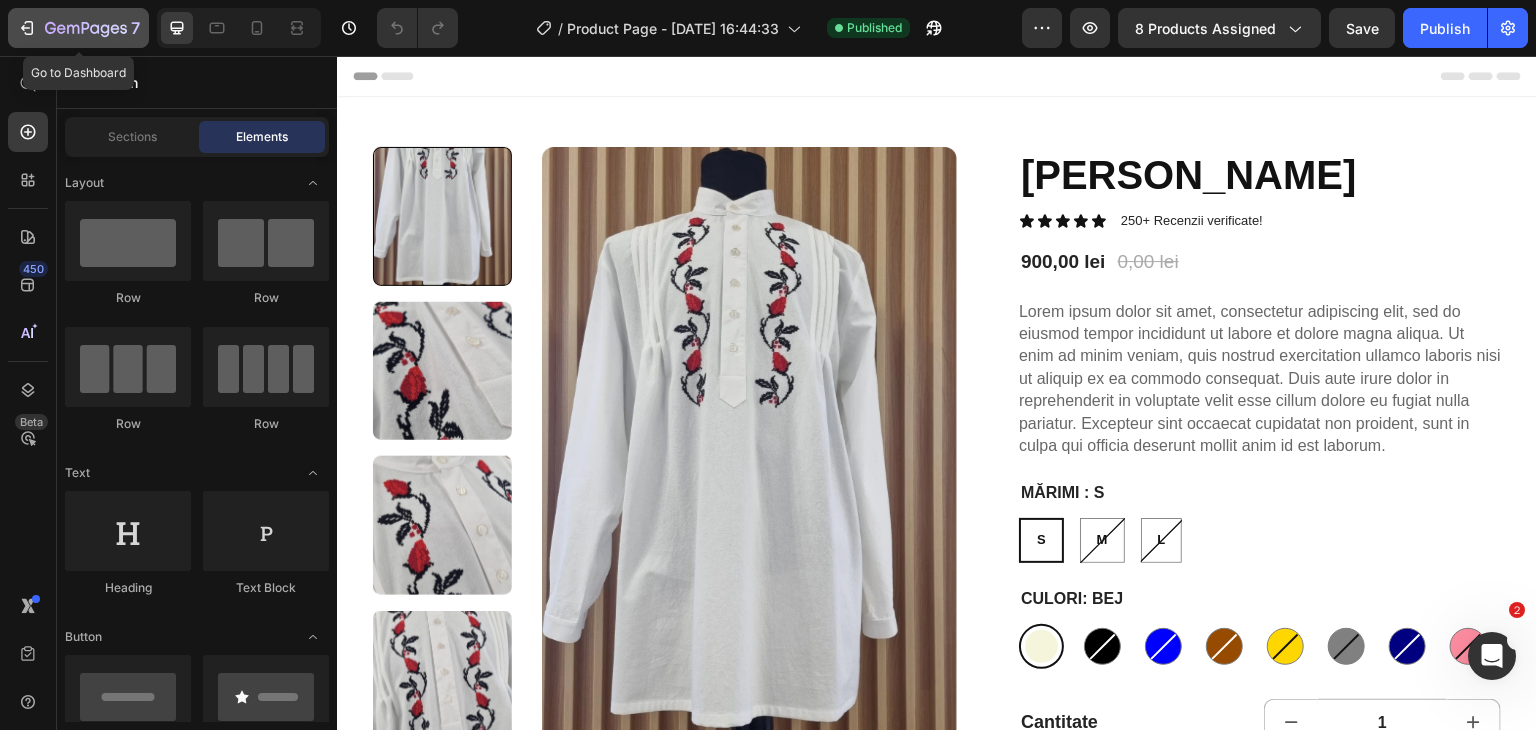 click 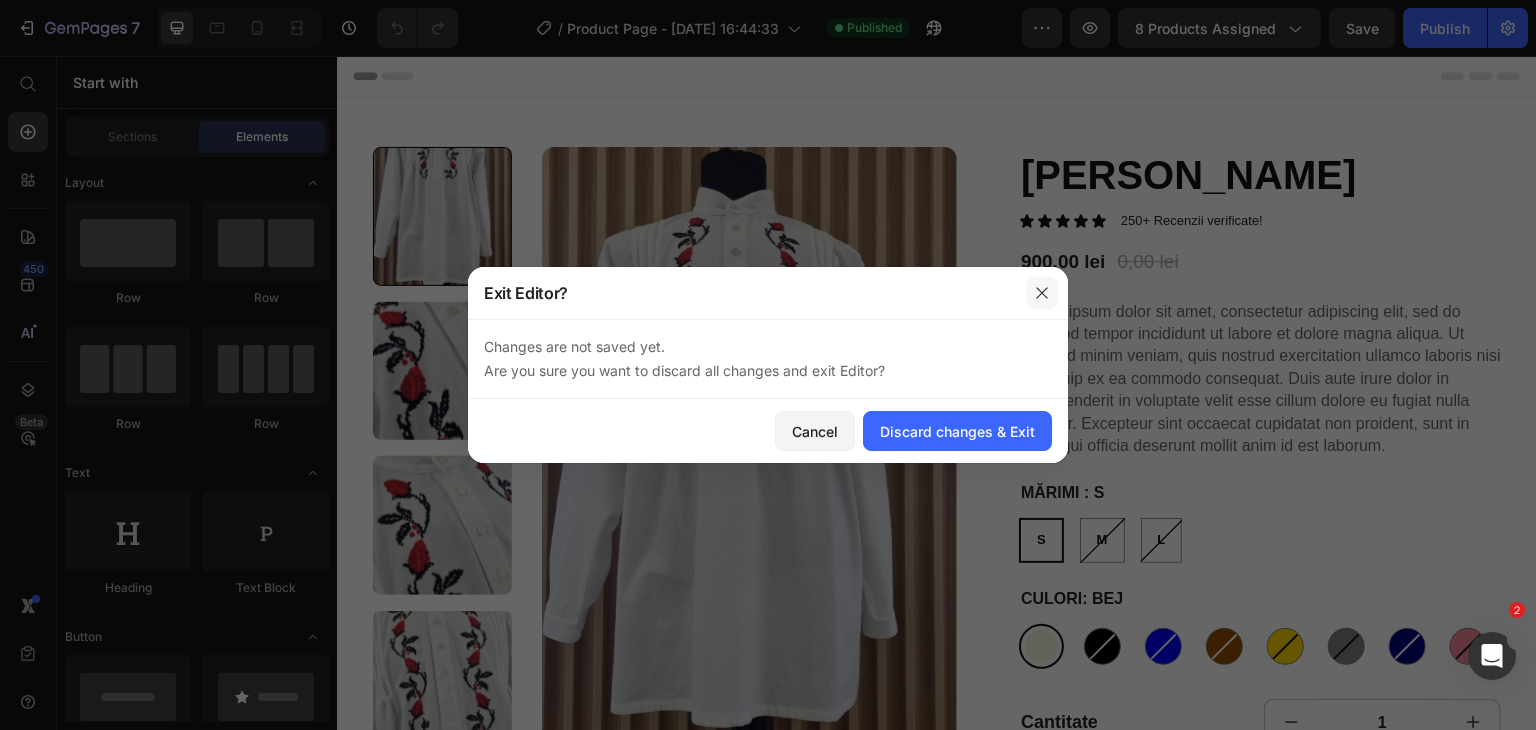 click 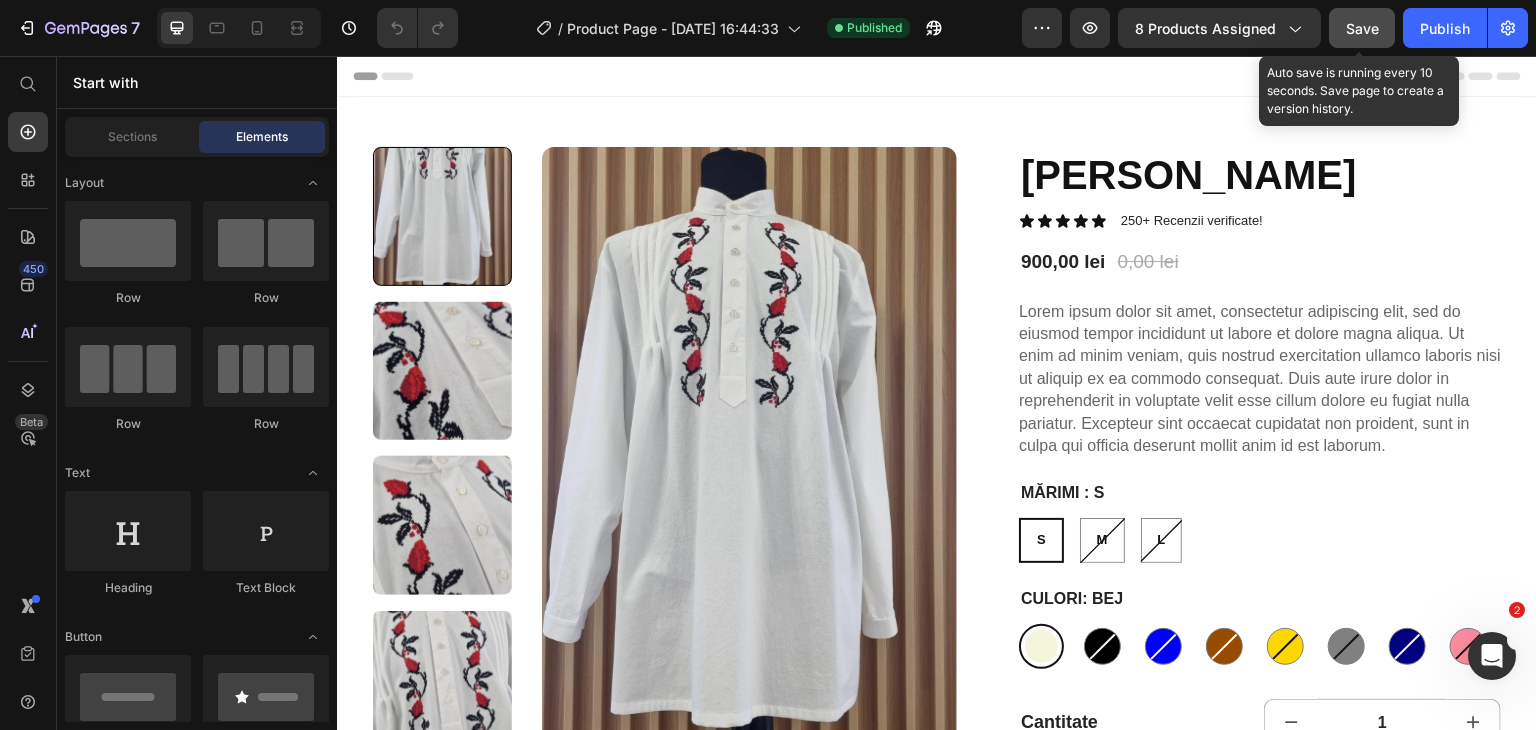 click on "Save" 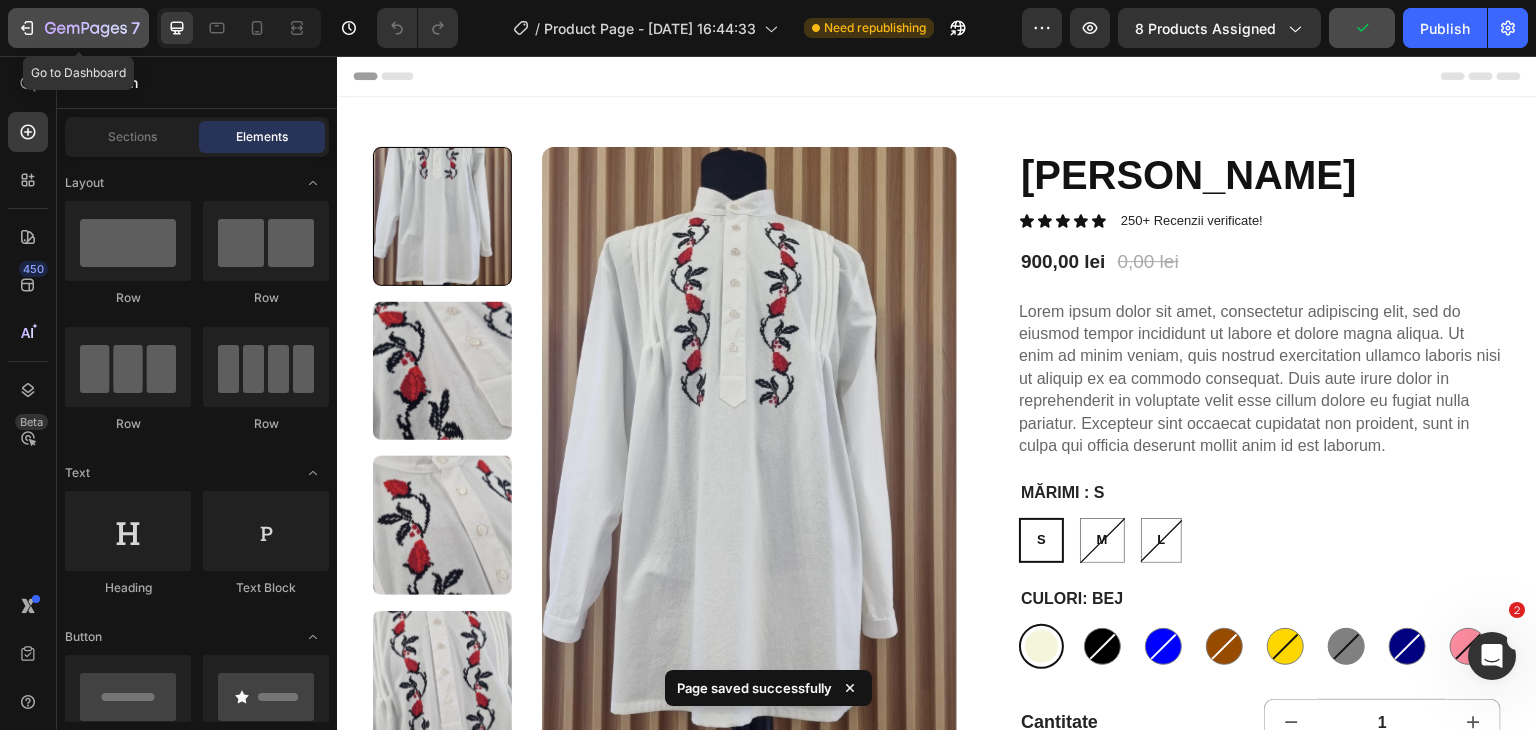 click 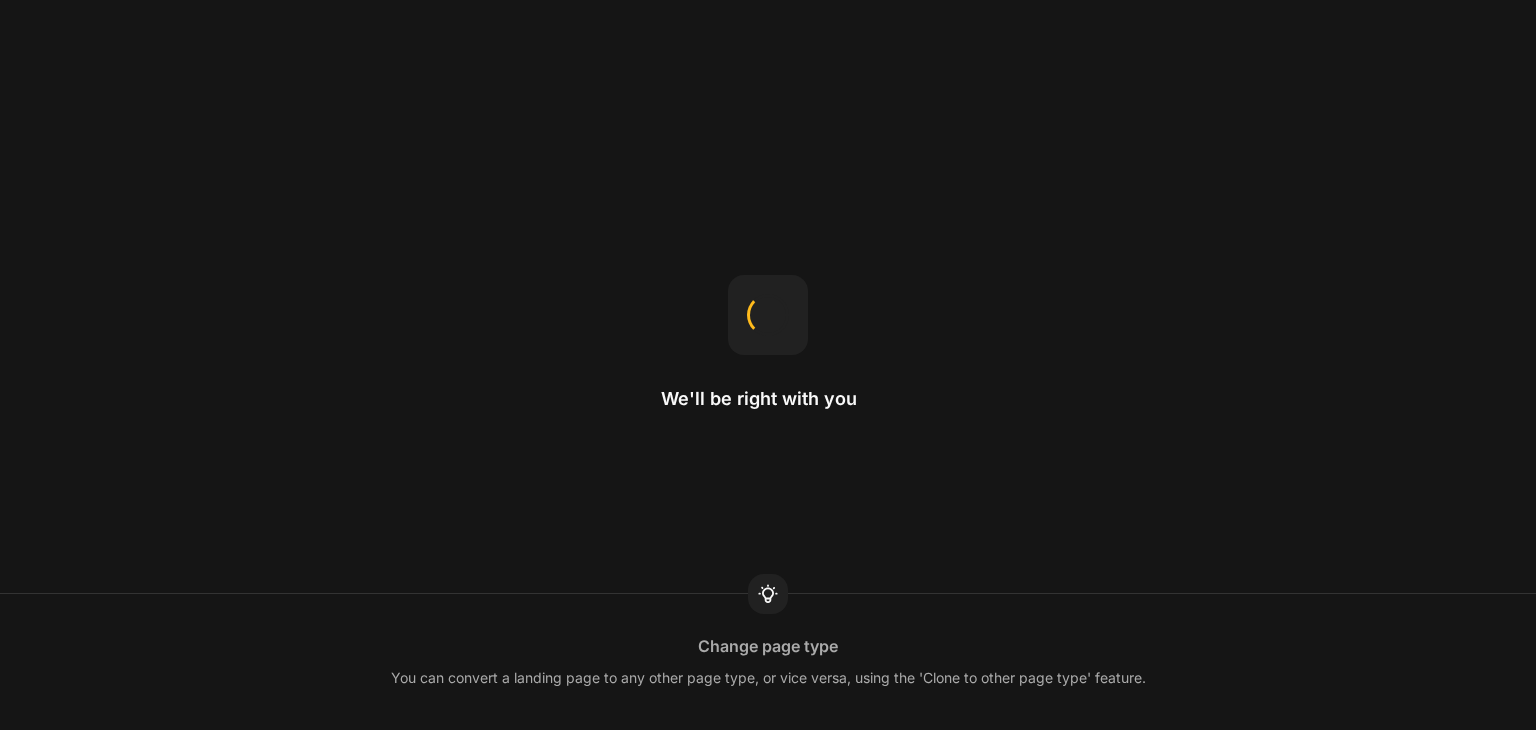 scroll, scrollTop: 0, scrollLeft: 0, axis: both 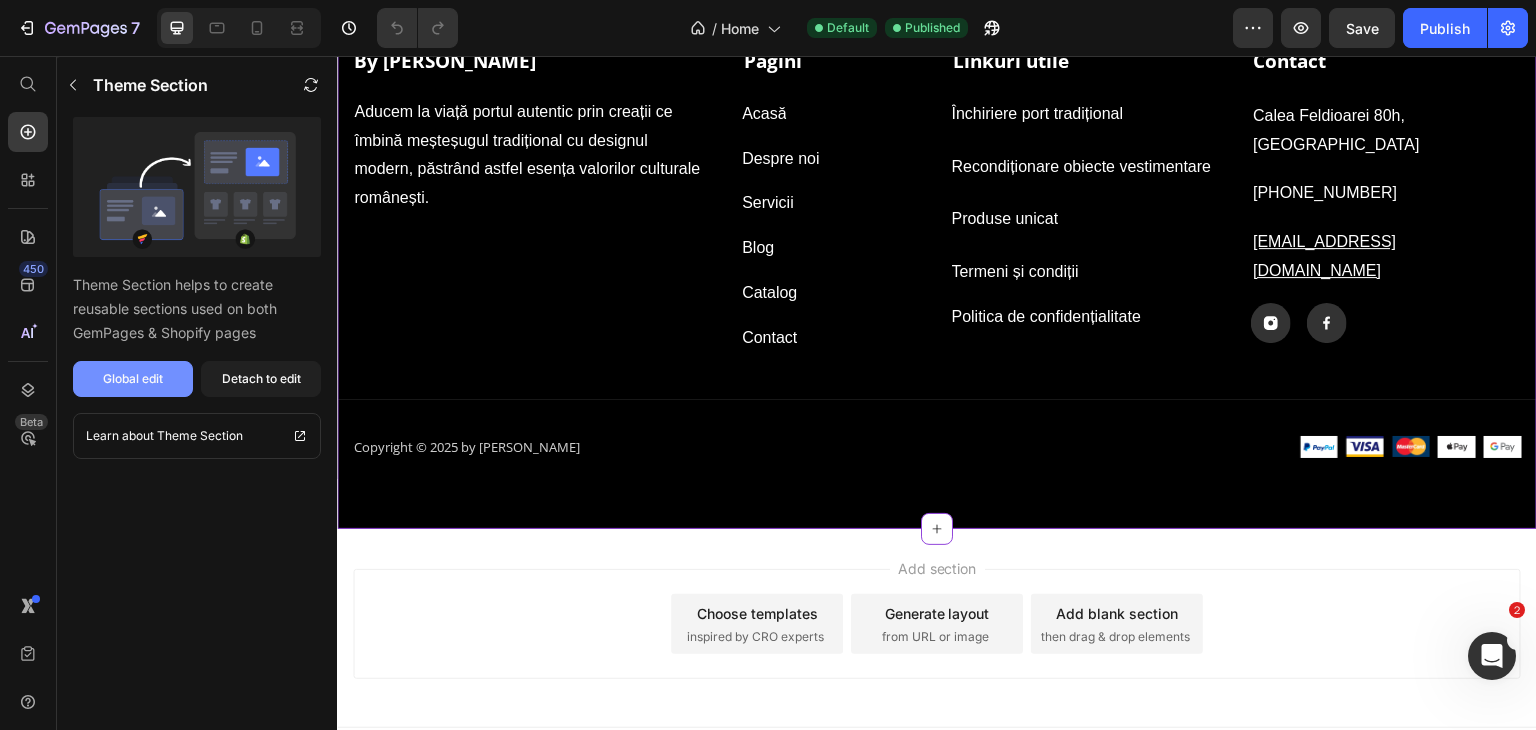 click on "Global edit" at bounding box center (133, 379) 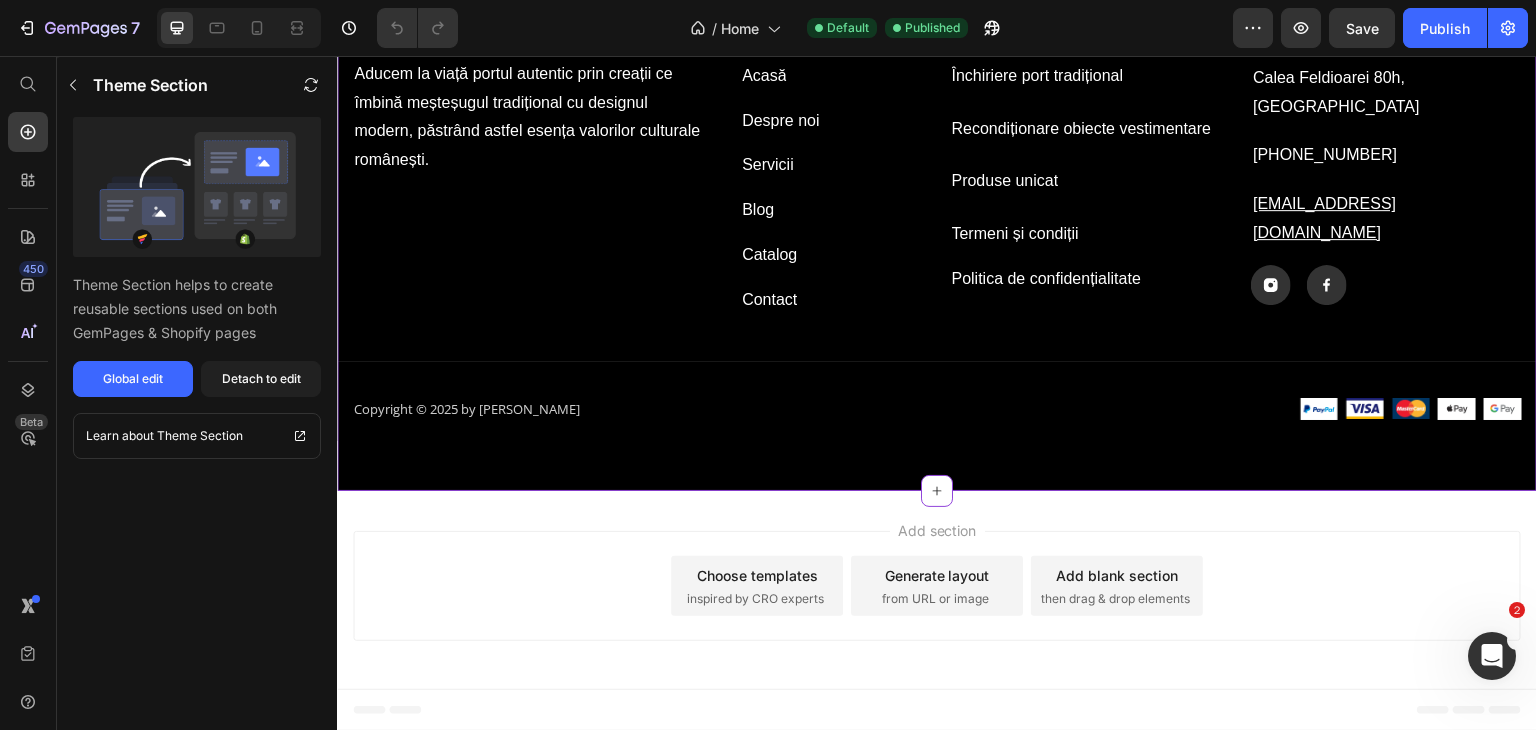 scroll, scrollTop: 6002, scrollLeft: 0, axis: vertical 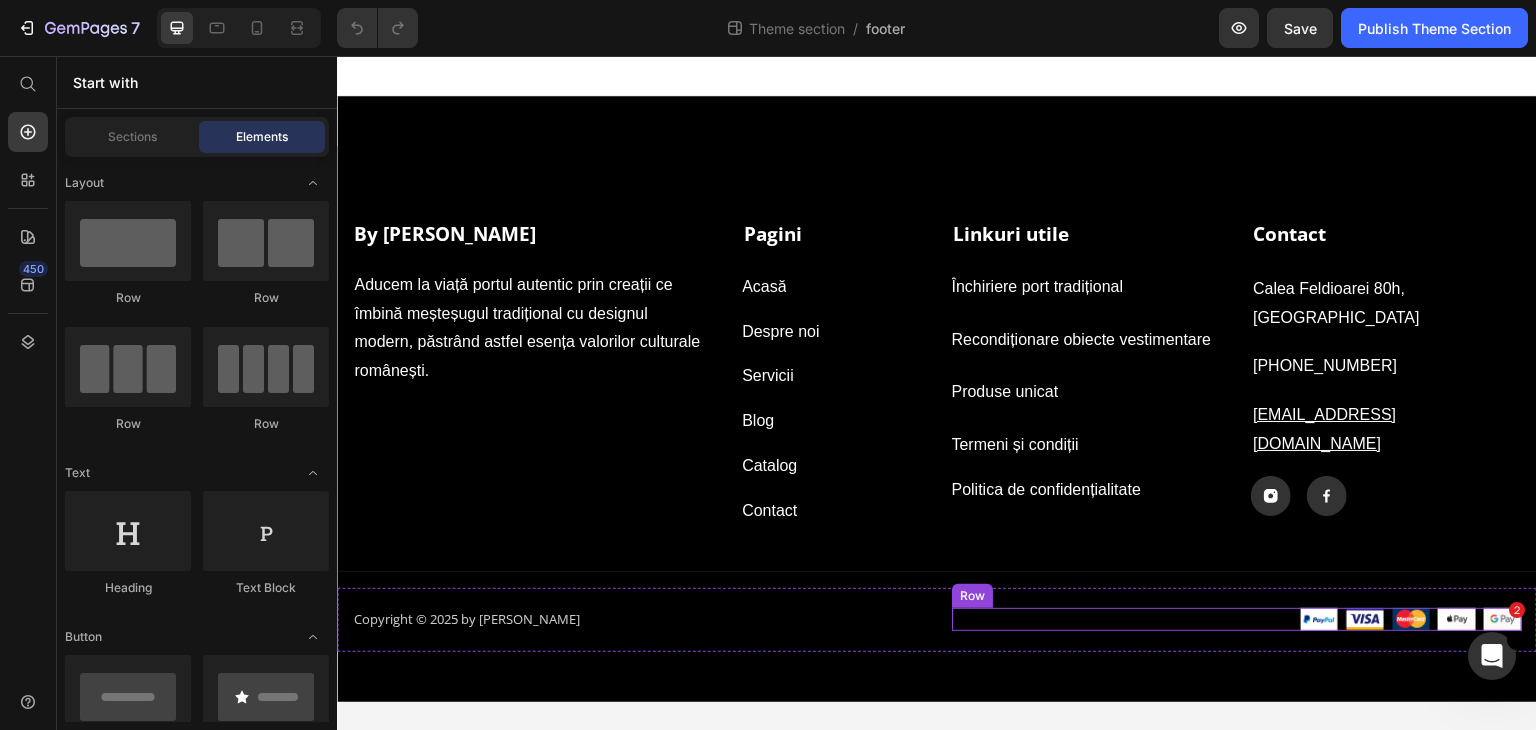 click on "Image Image Image Image Image Row" at bounding box center (1237, 619) 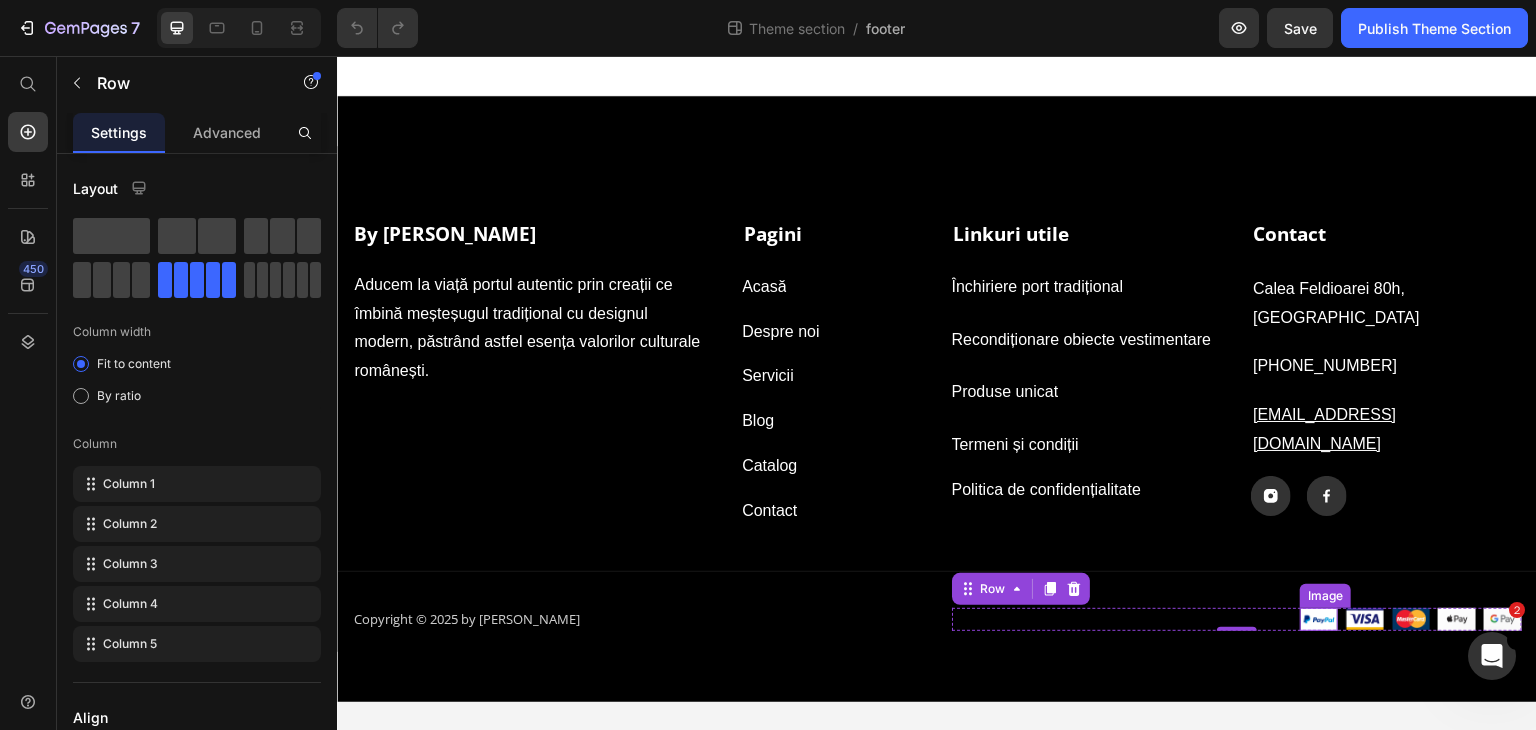 click at bounding box center [1319, 619] 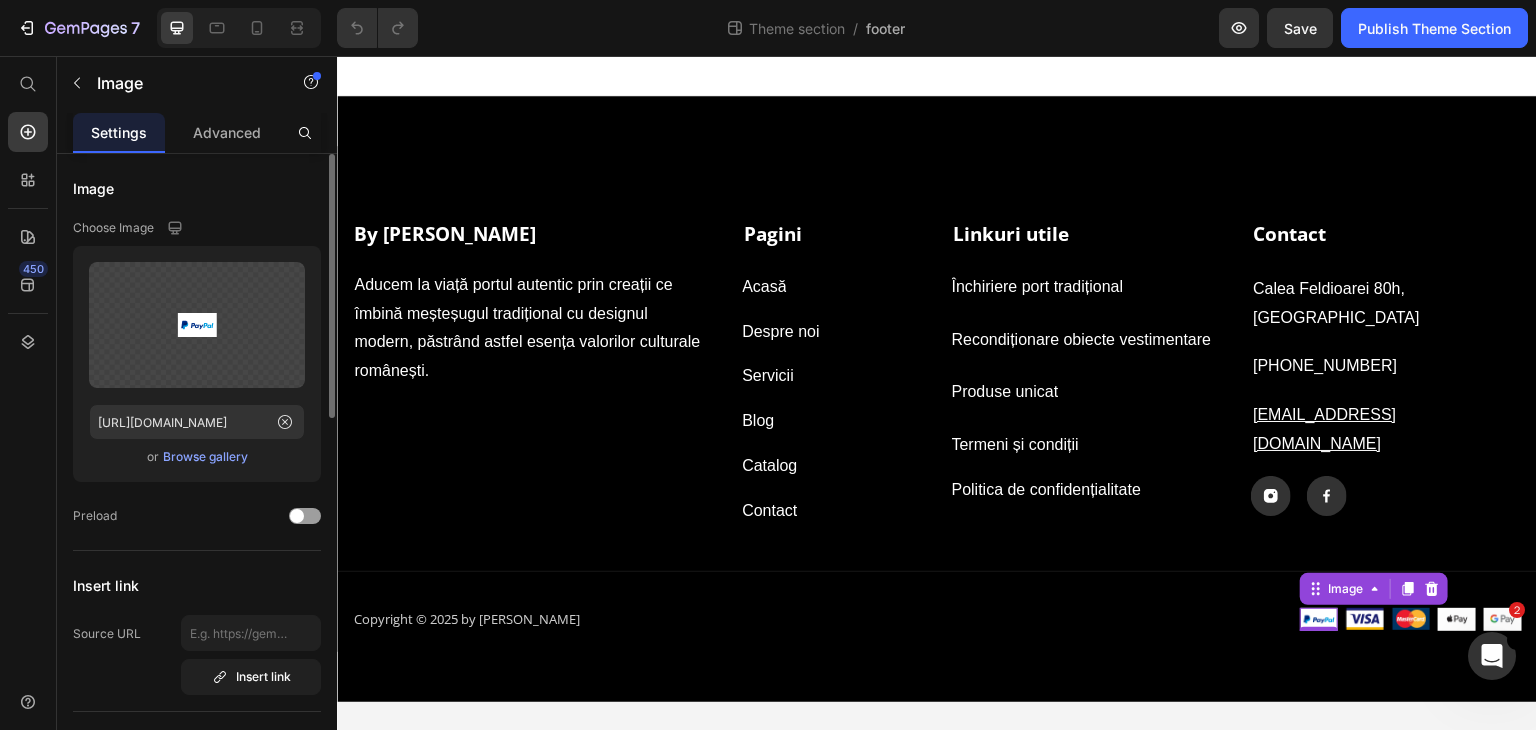 click on "Browse gallery" at bounding box center [205, 457] 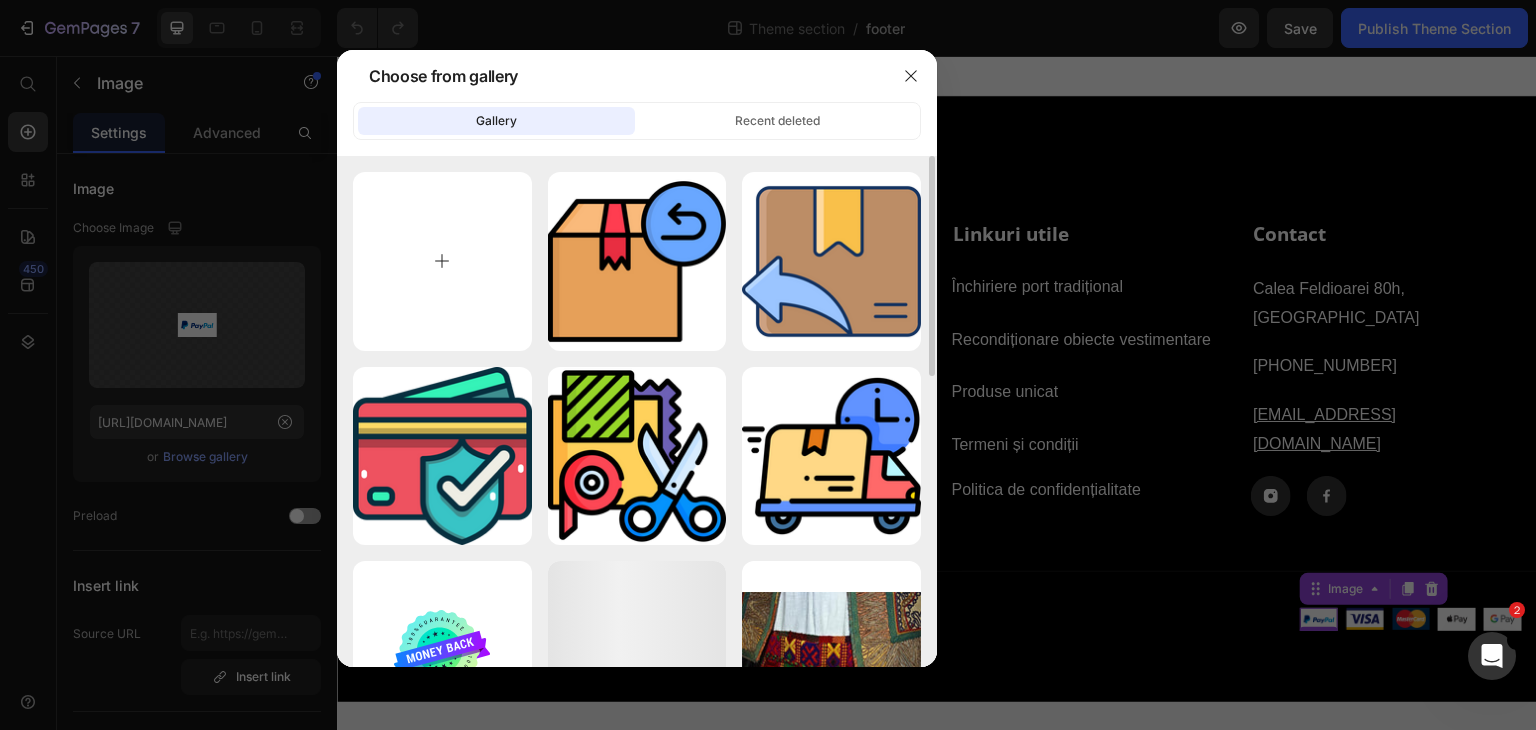 click at bounding box center [442, 261] 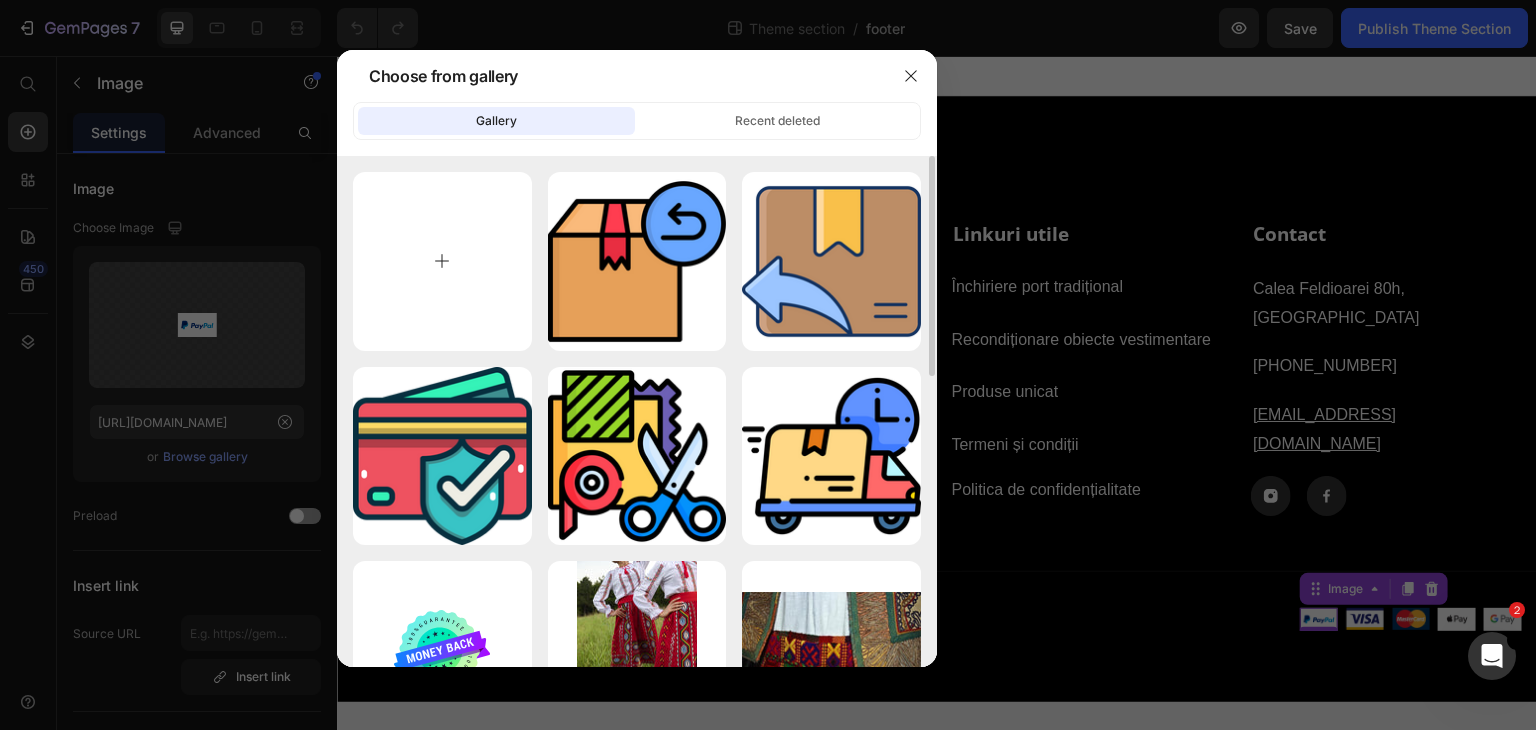 type on "C:\fakepath\np-black-0.svg" 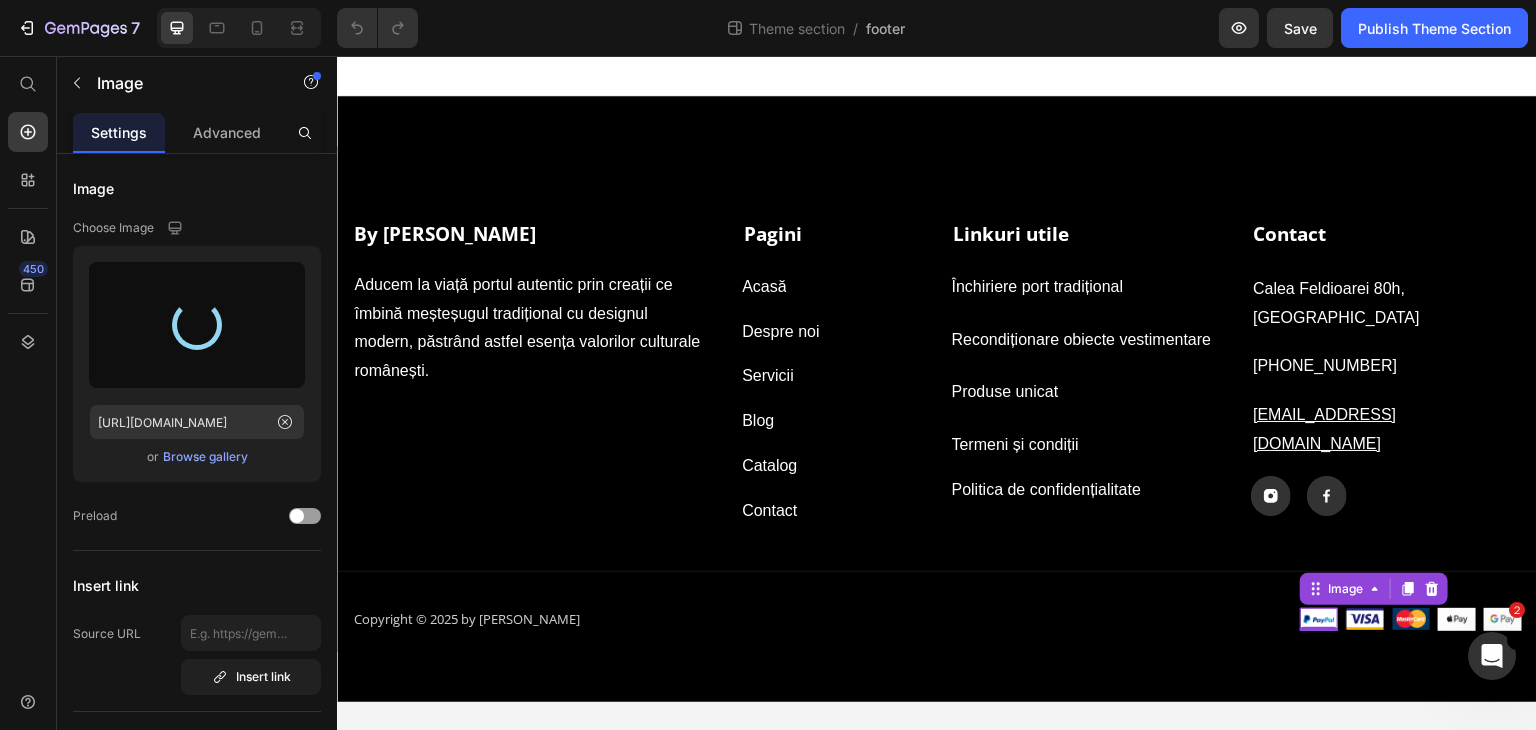 type on "[URL][DOMAIN_NAME]" 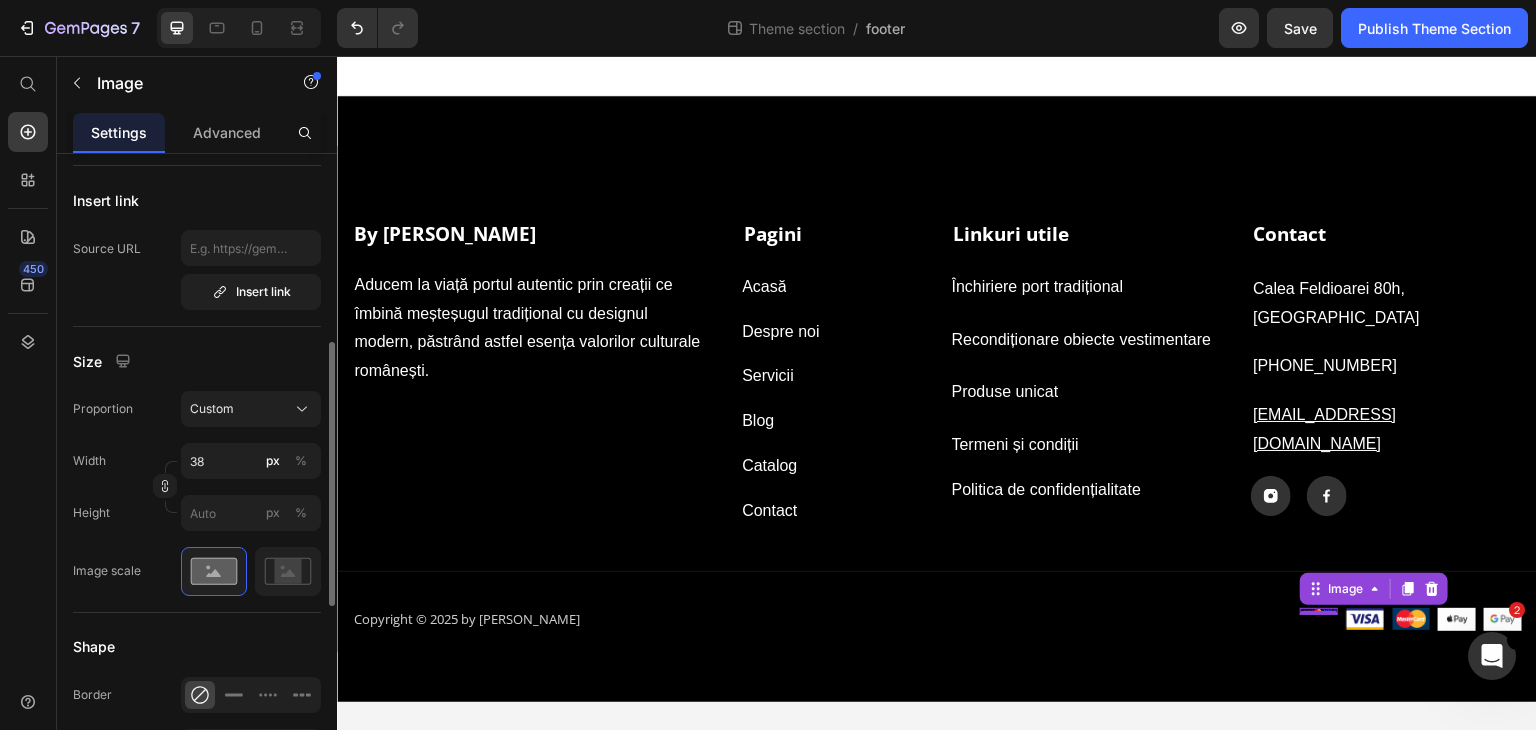 scroll, scrollTop: 465, scrollLeft: 0, axis: vertical 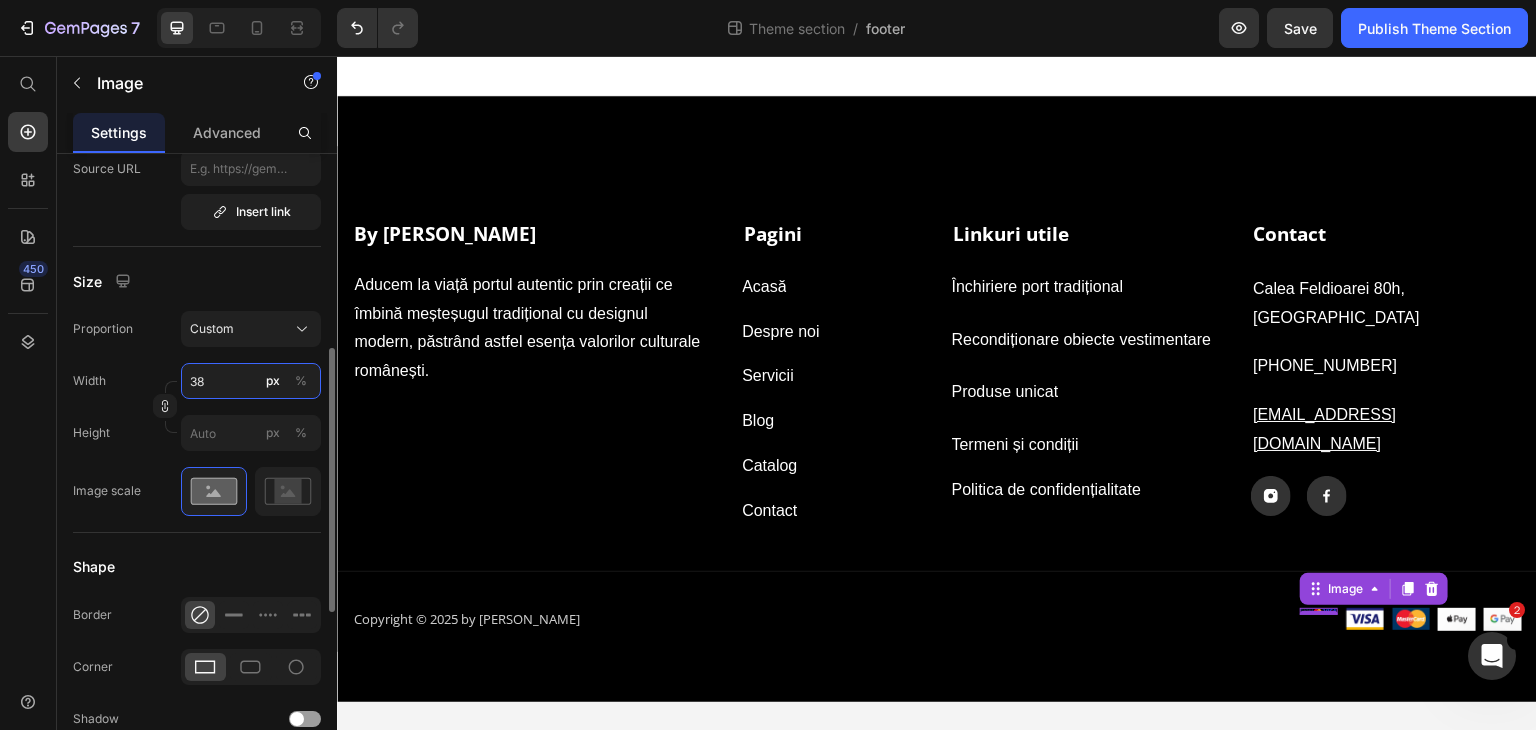 click on "38" at bounding box center [251, 381] 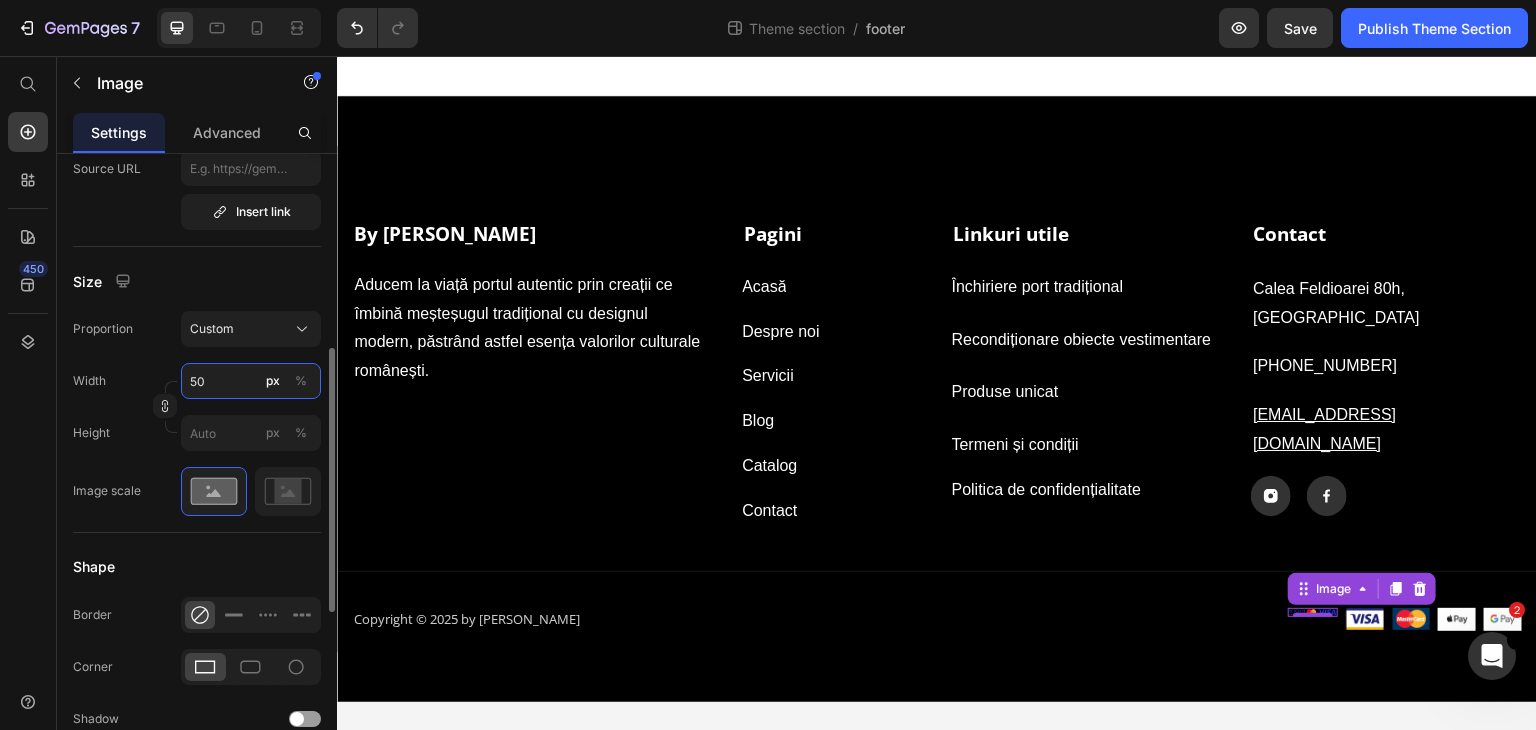 type on "5" 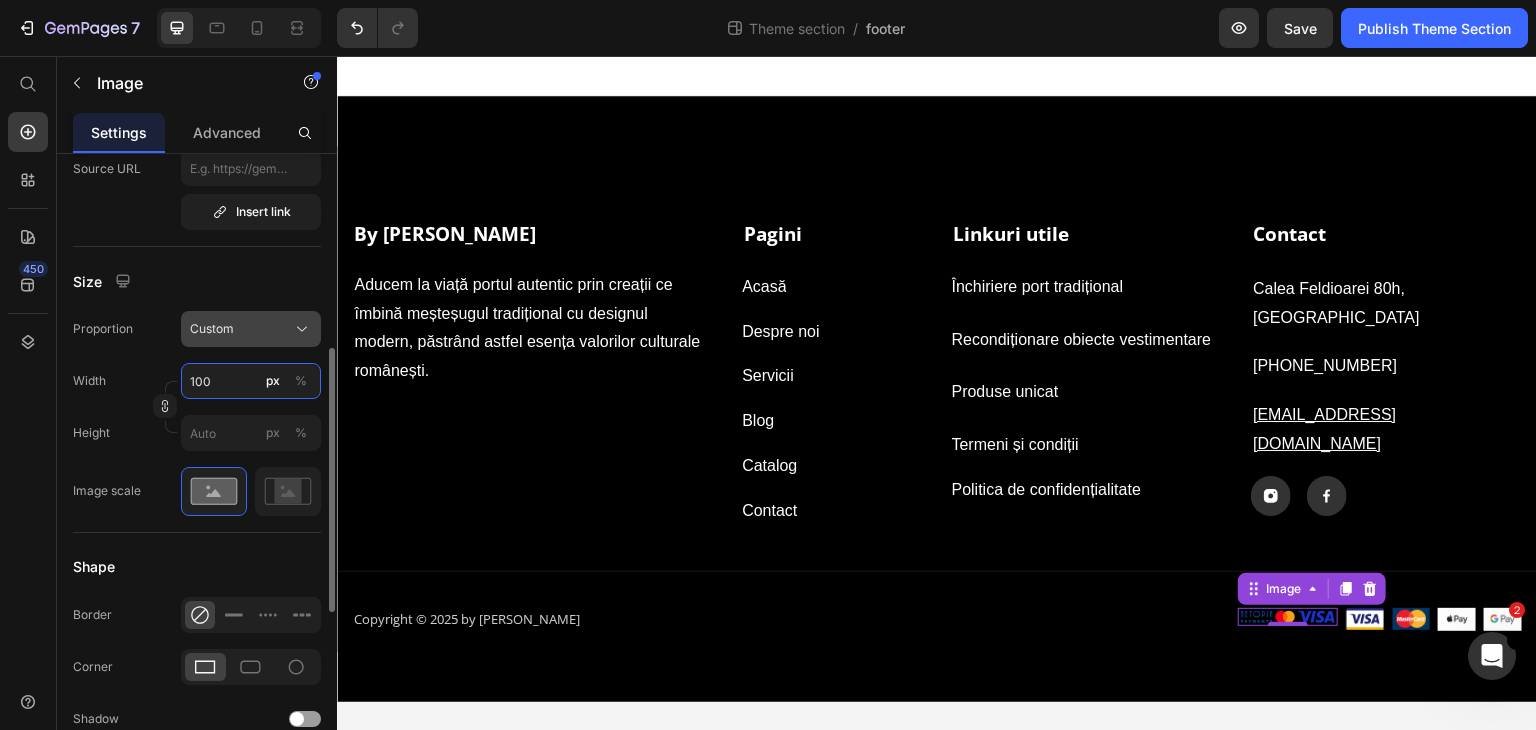 type on "100" 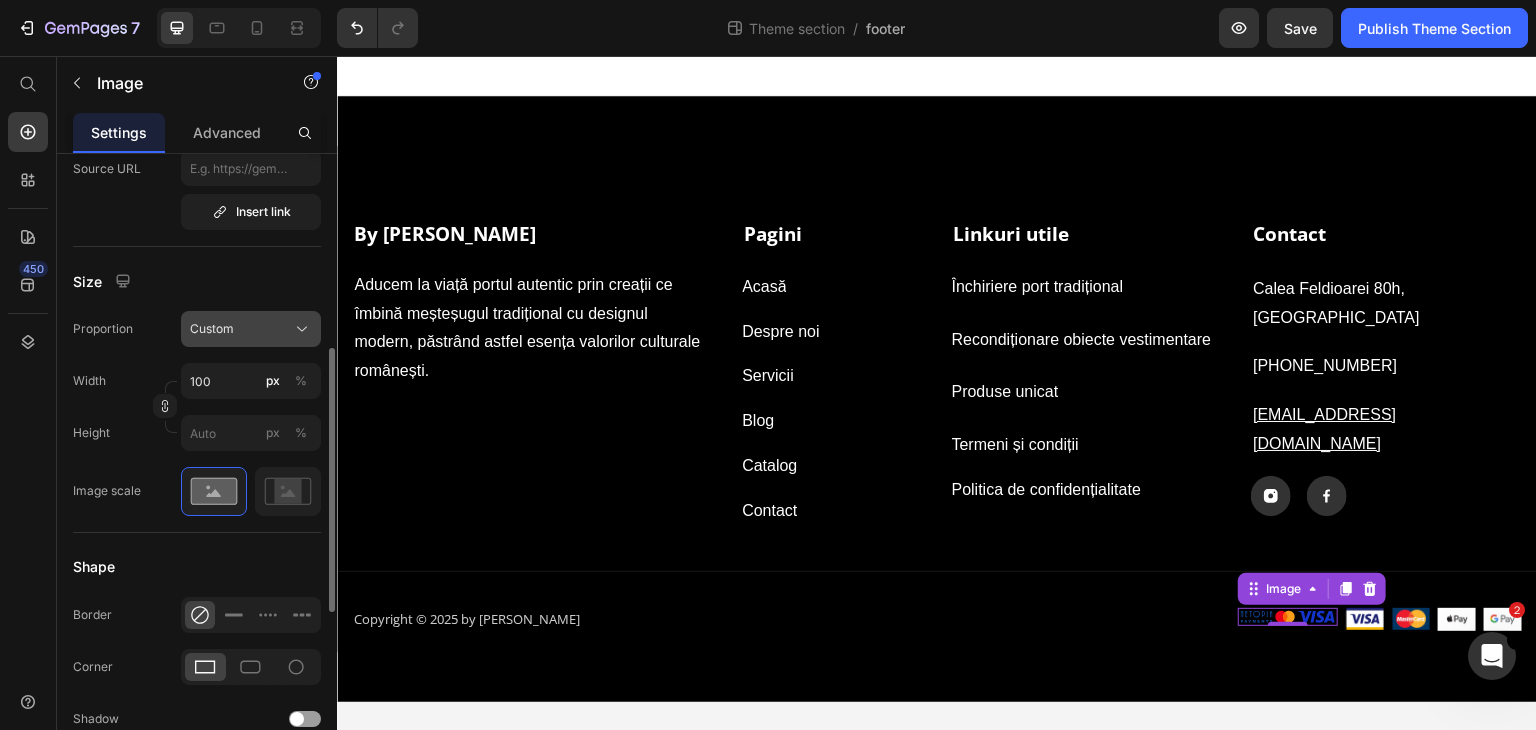 click on "Custom" 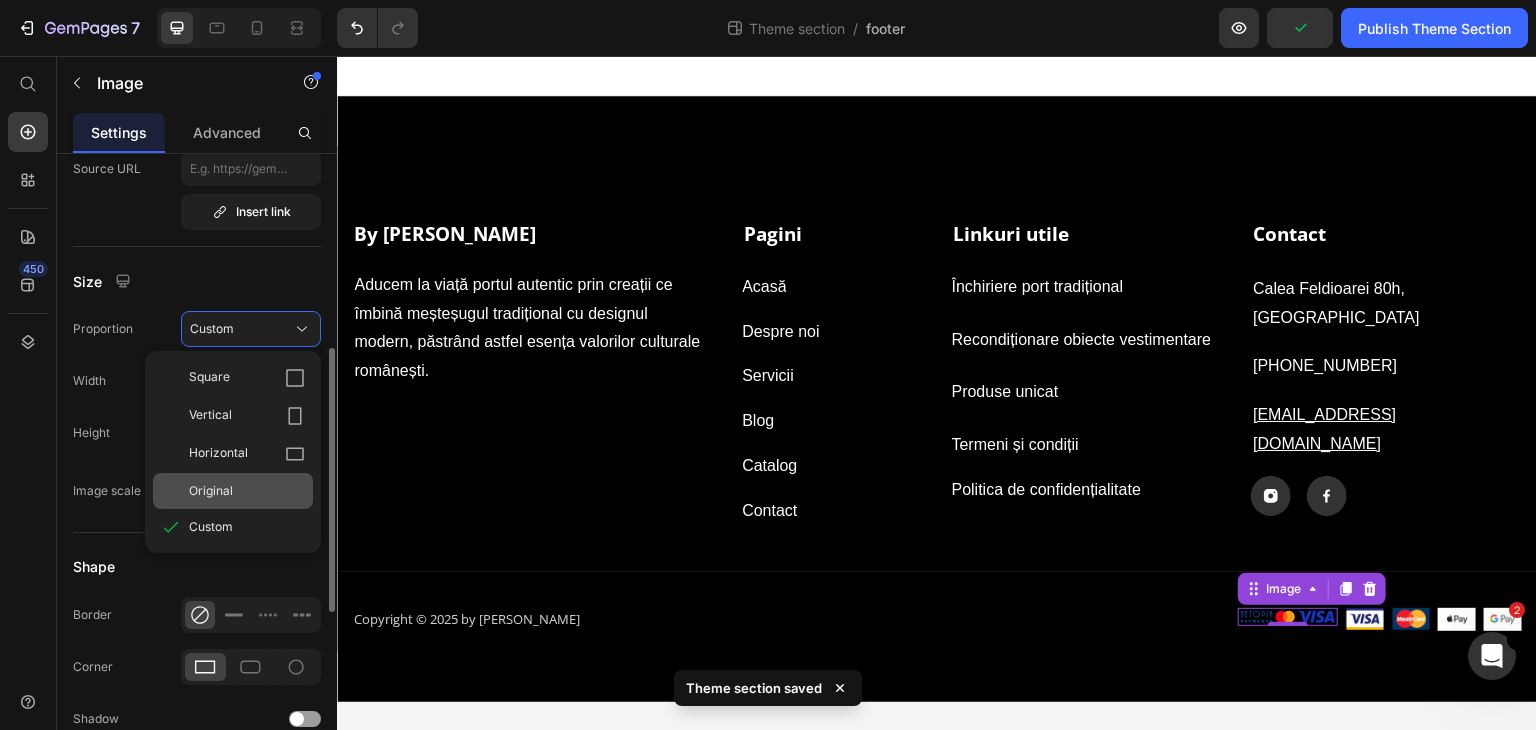 click on "Original" at bounding box center (247, 491) 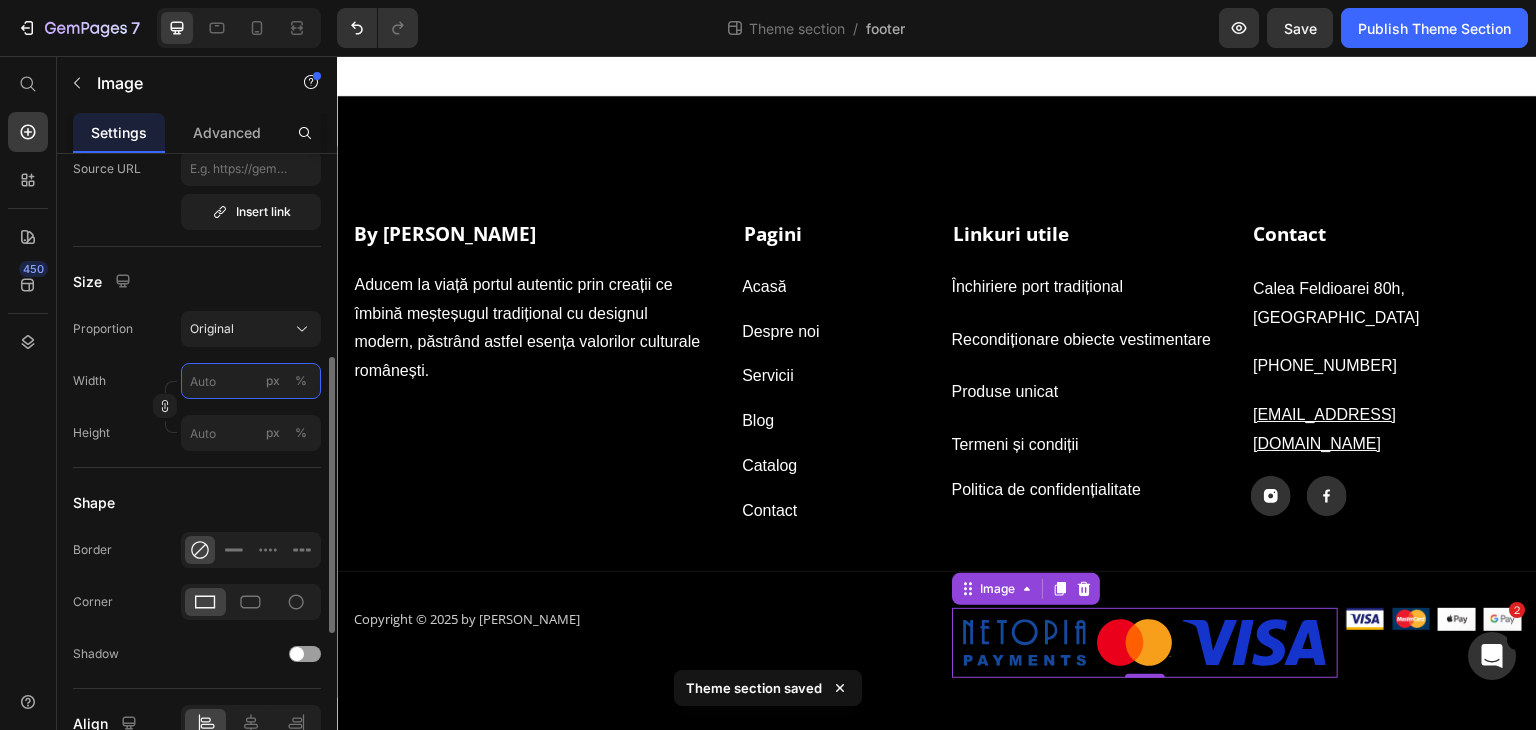 click on "px %" at bounding box center (251, 381) 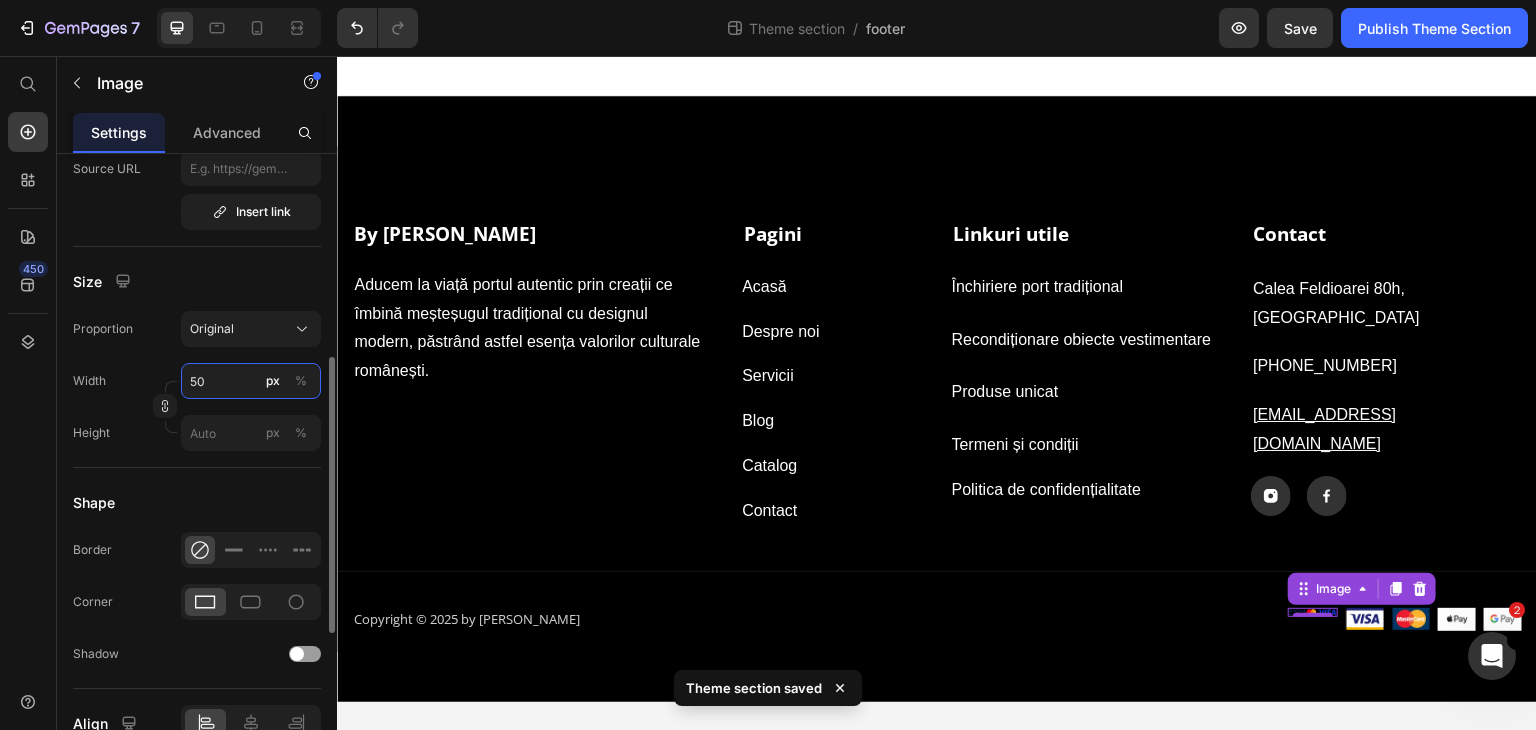 type on "5" 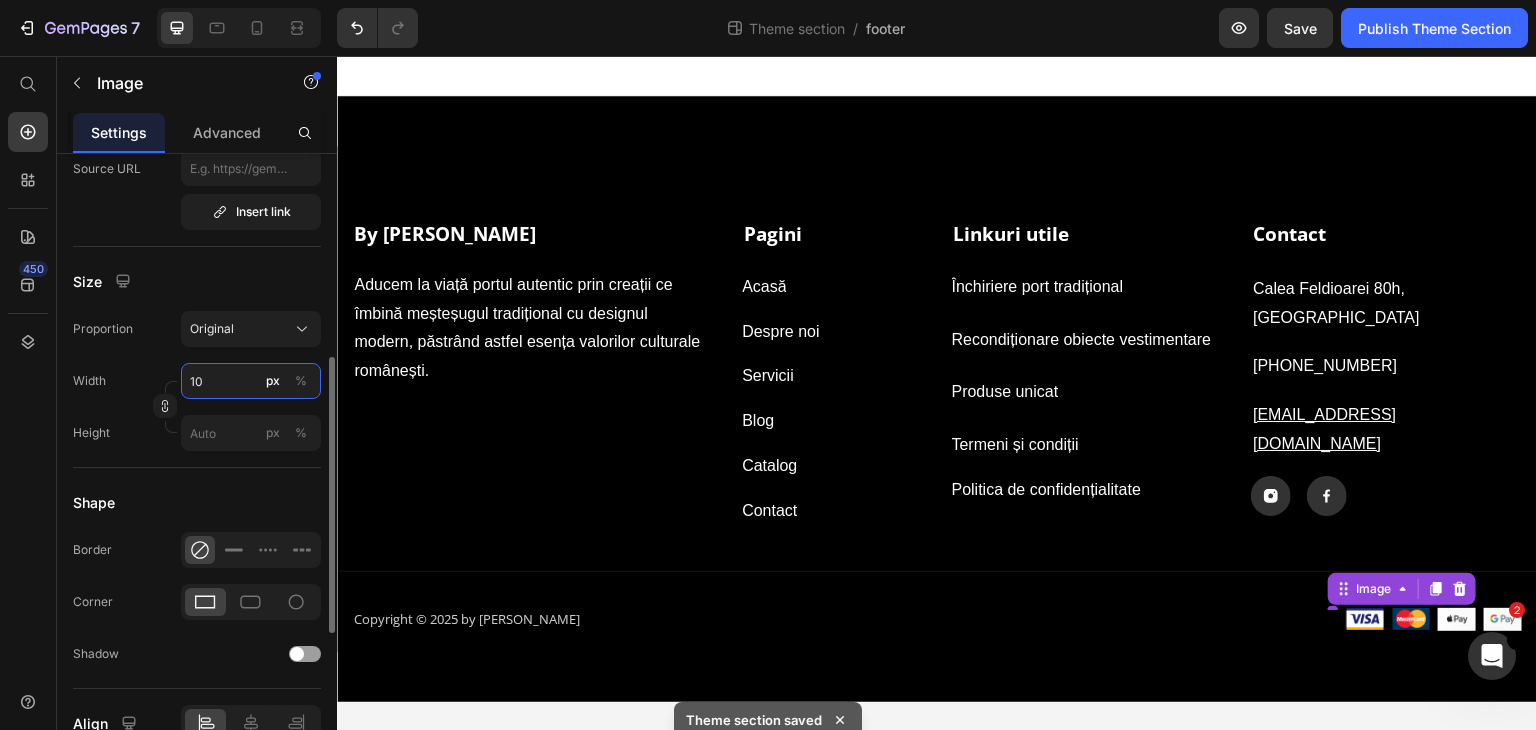 type on "100" 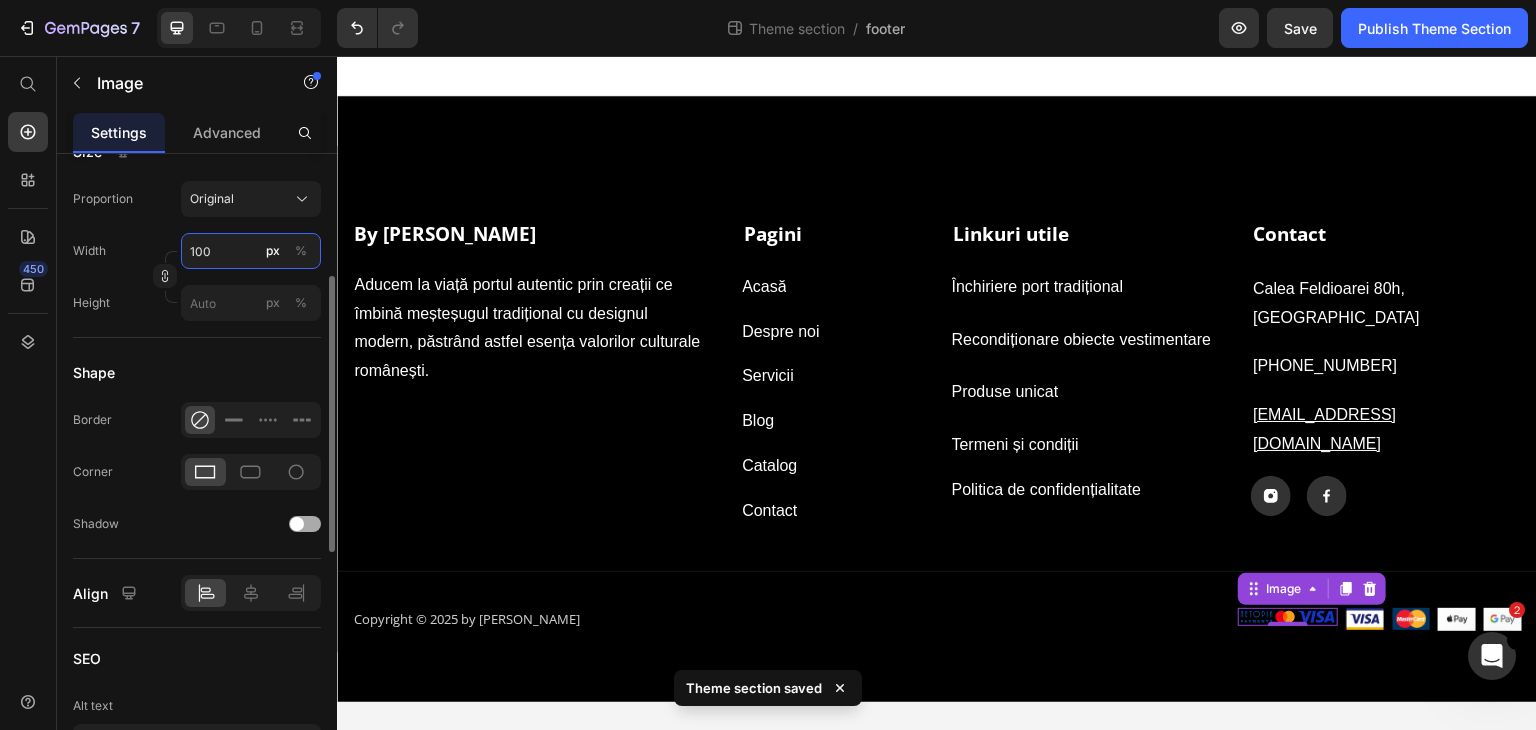 scroll, scrollTop: 0, scrollLeft: 0, axis: both 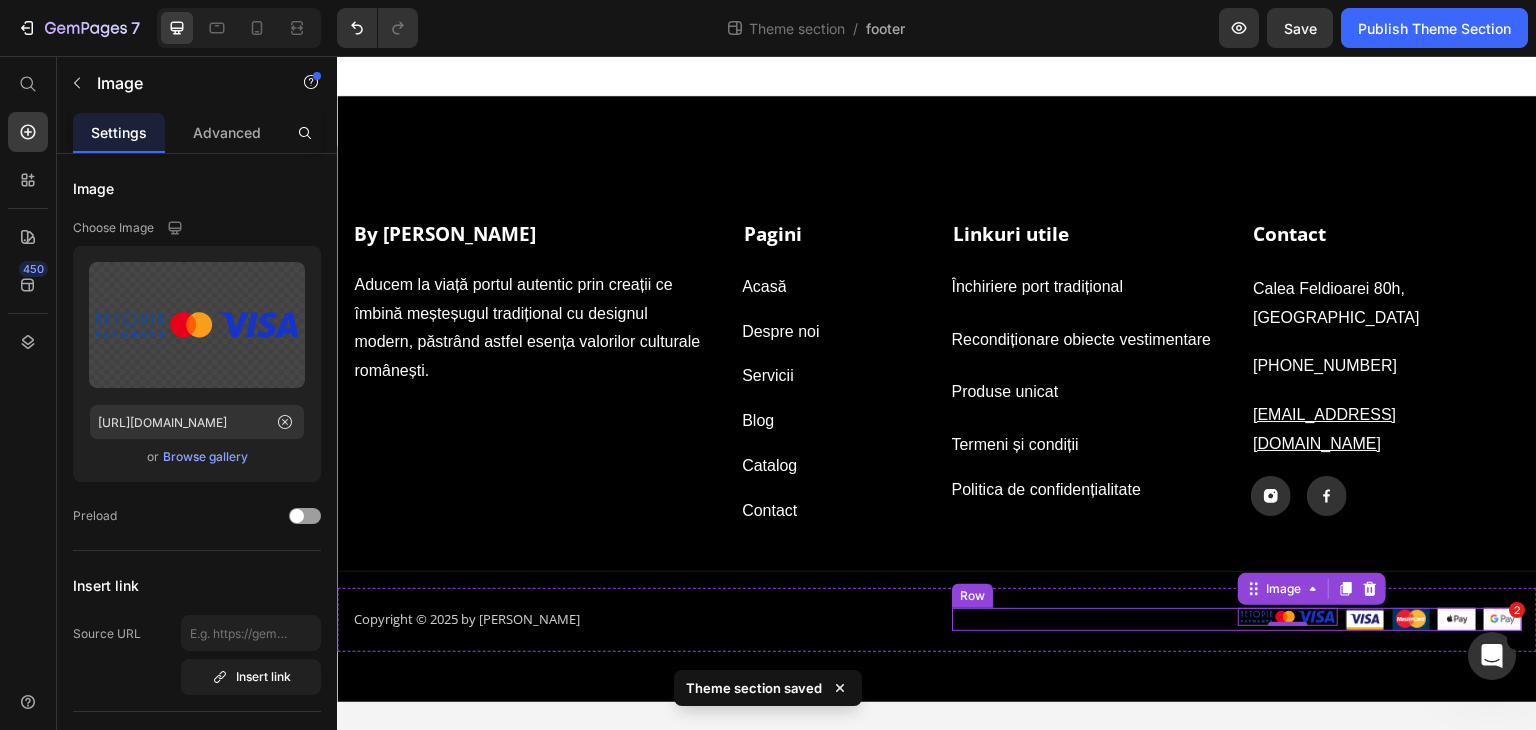 click on "Image   0 Image Image Image Image Row" at bounding box center (1237, 619) 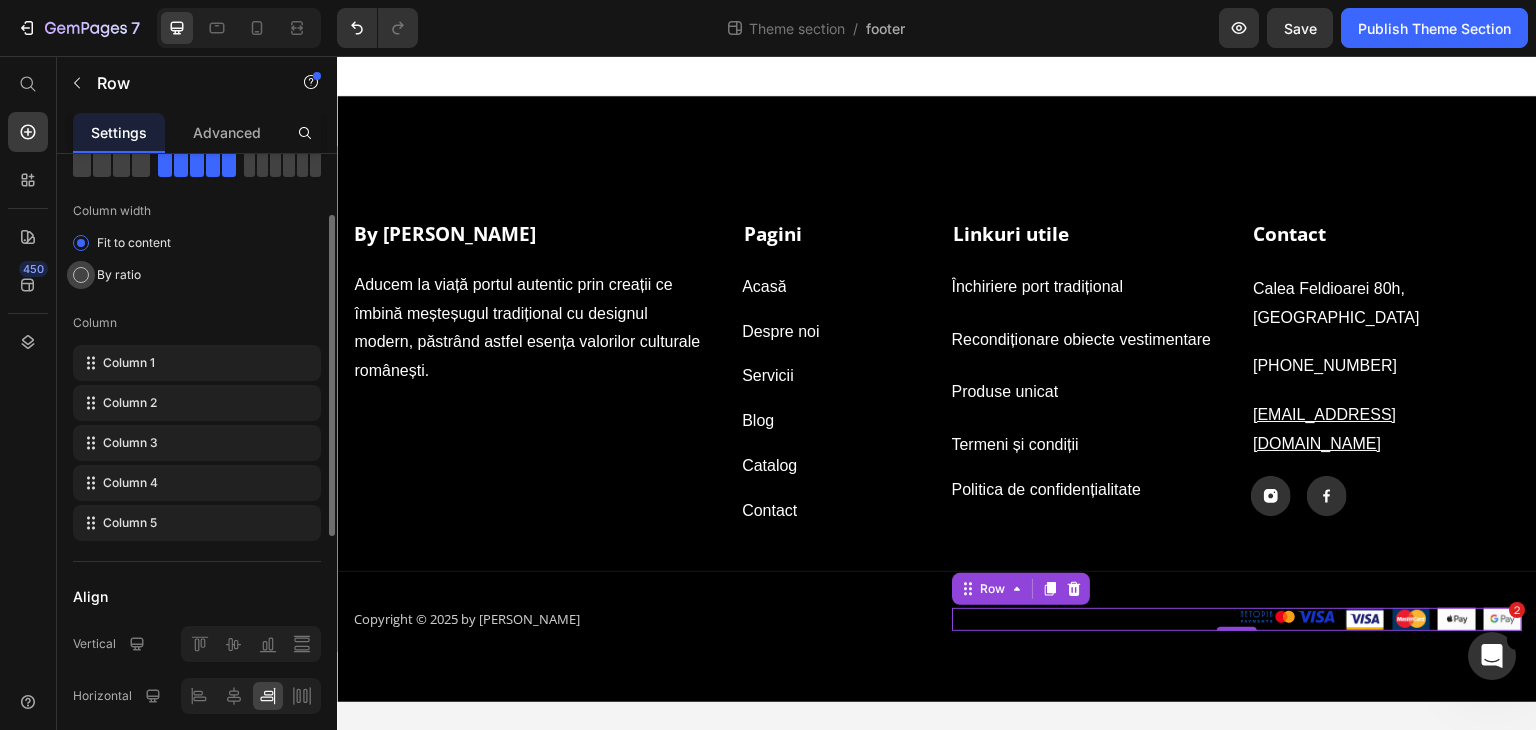 scroll, scrollTop: 229, scrollLeft: 0, axis: vertical 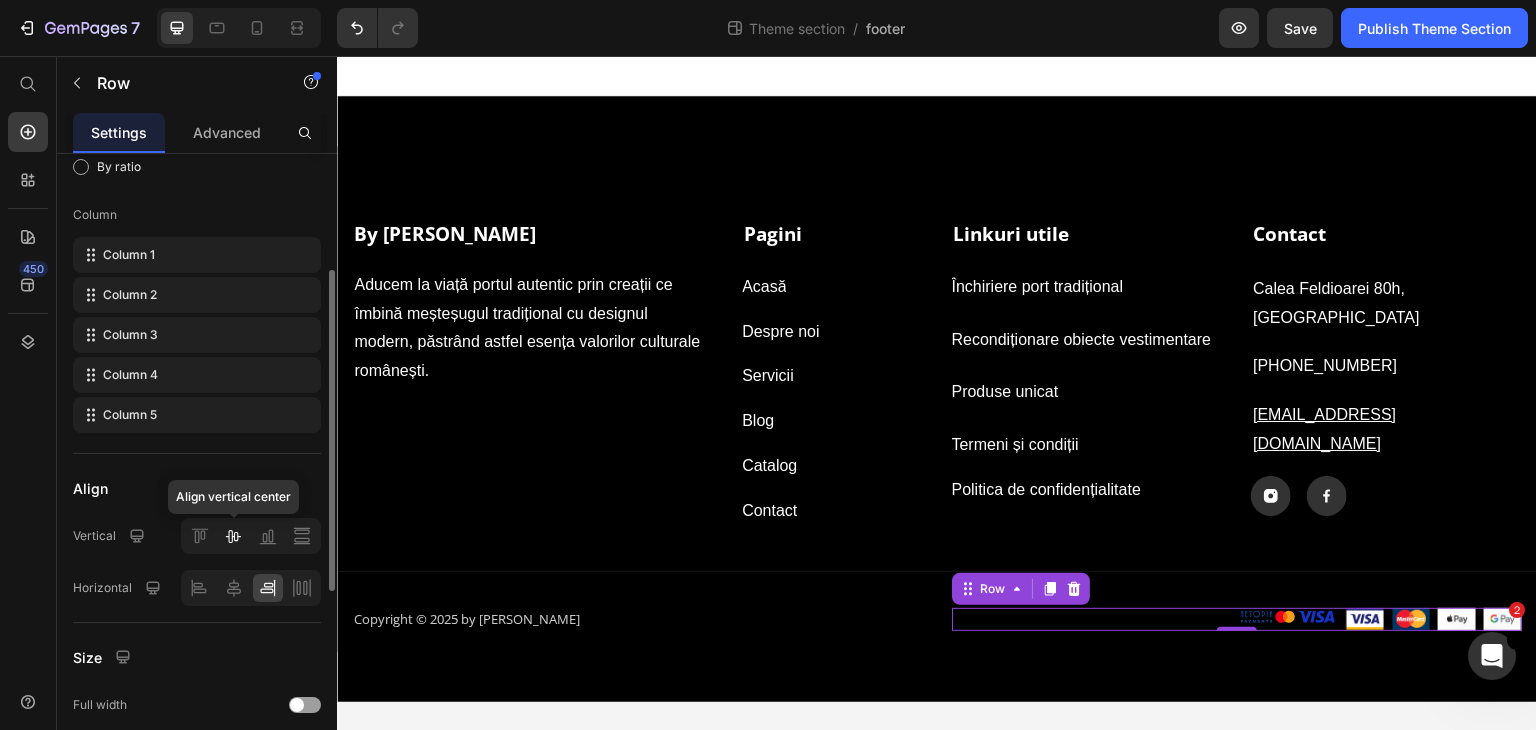 click 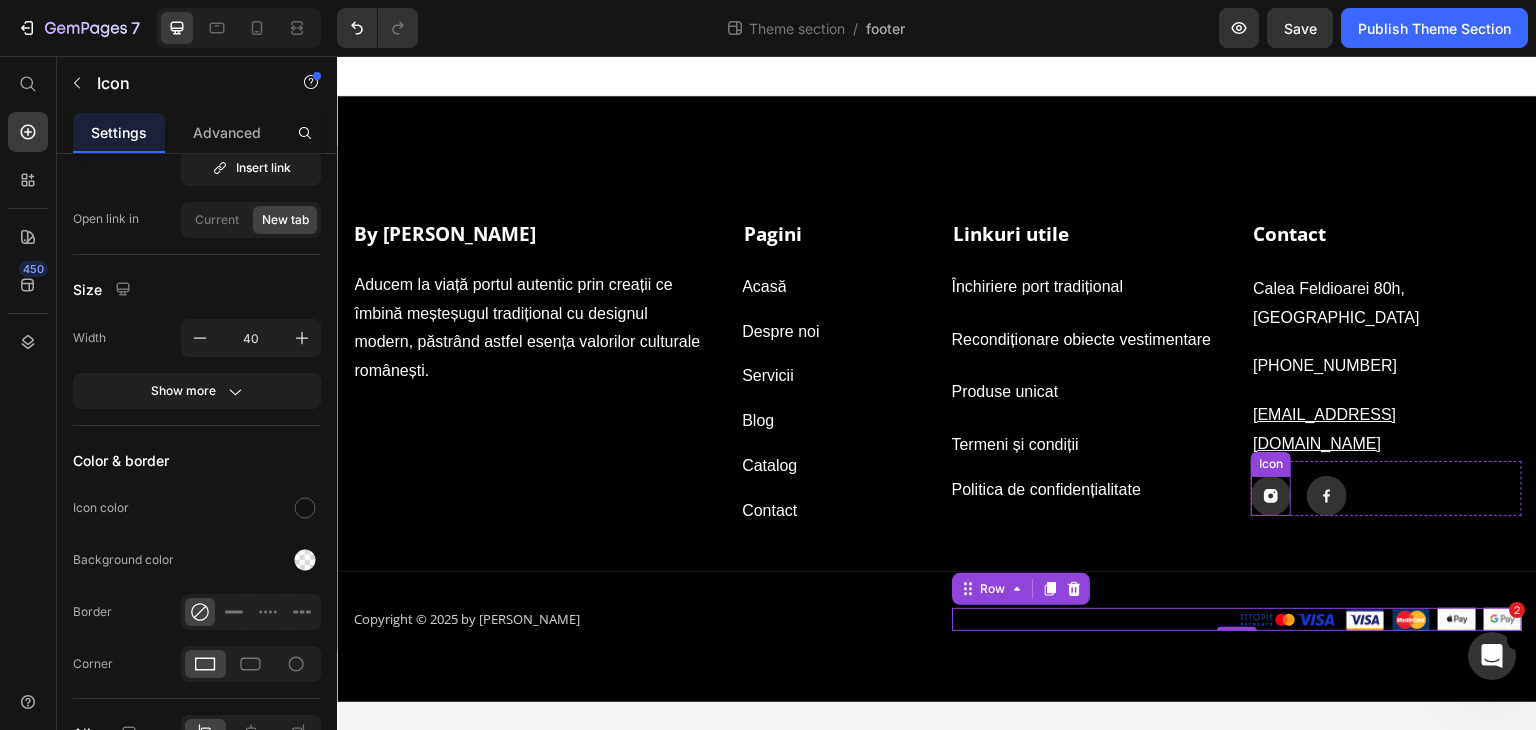 click 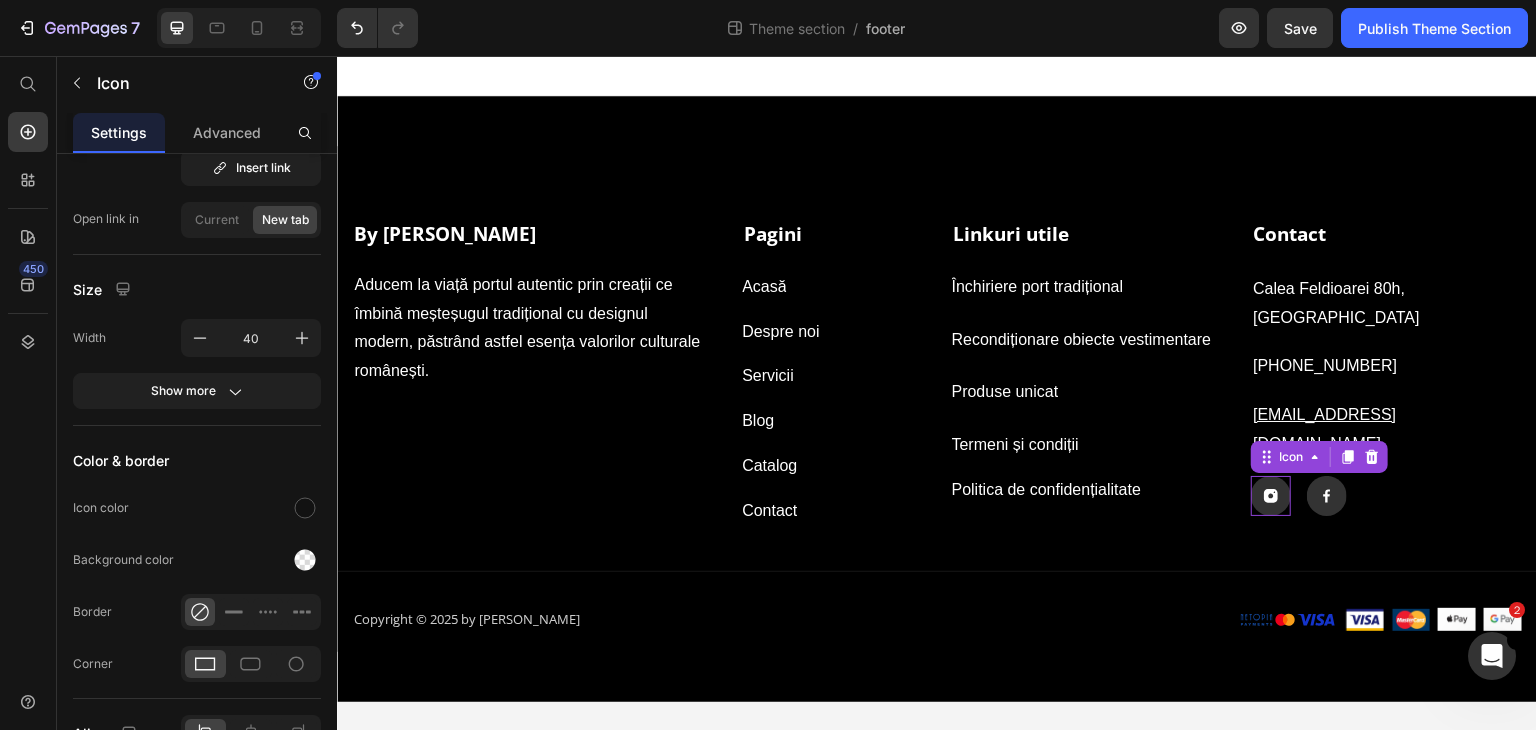 scroll, scrollTop: 0, scrollLeft: 0, axis: both 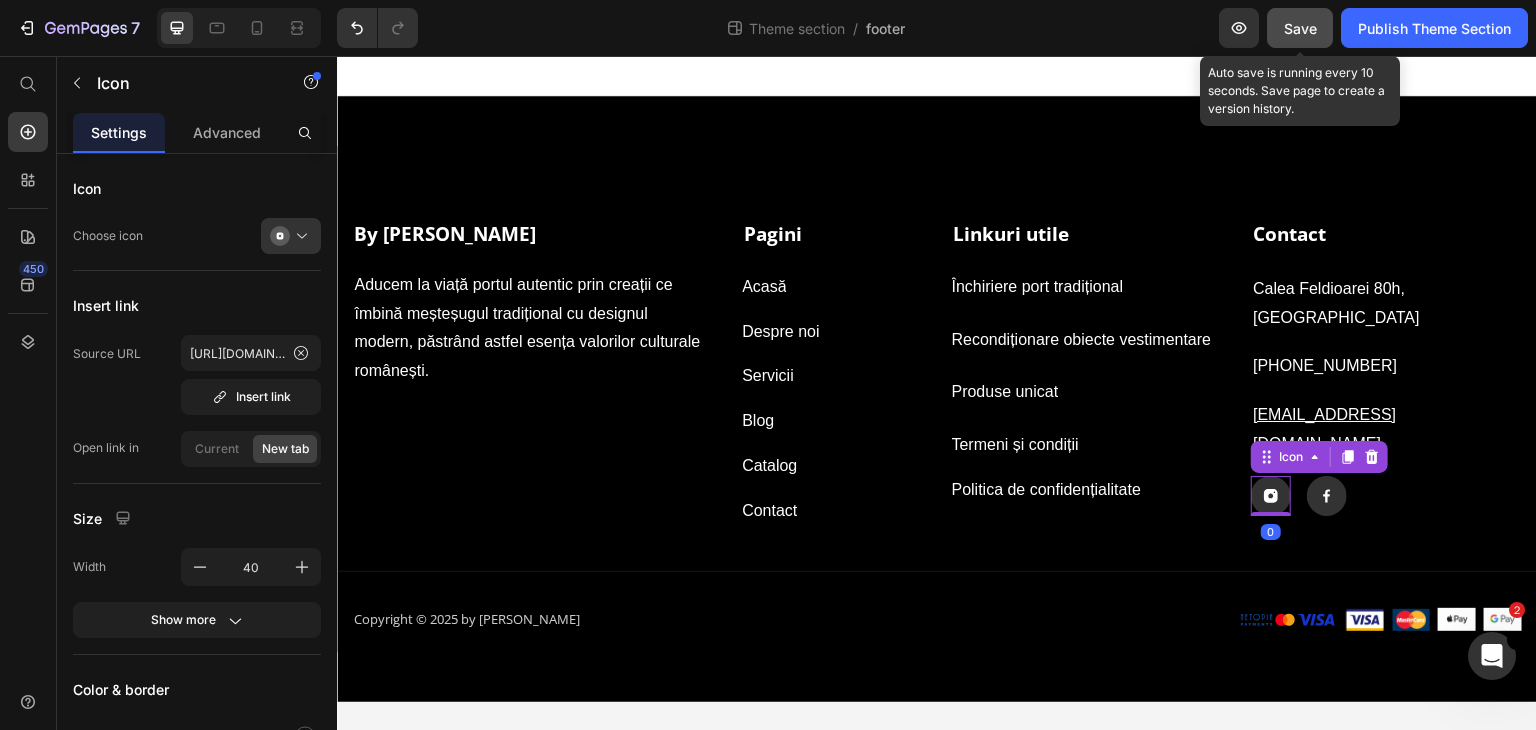 click on "Save" 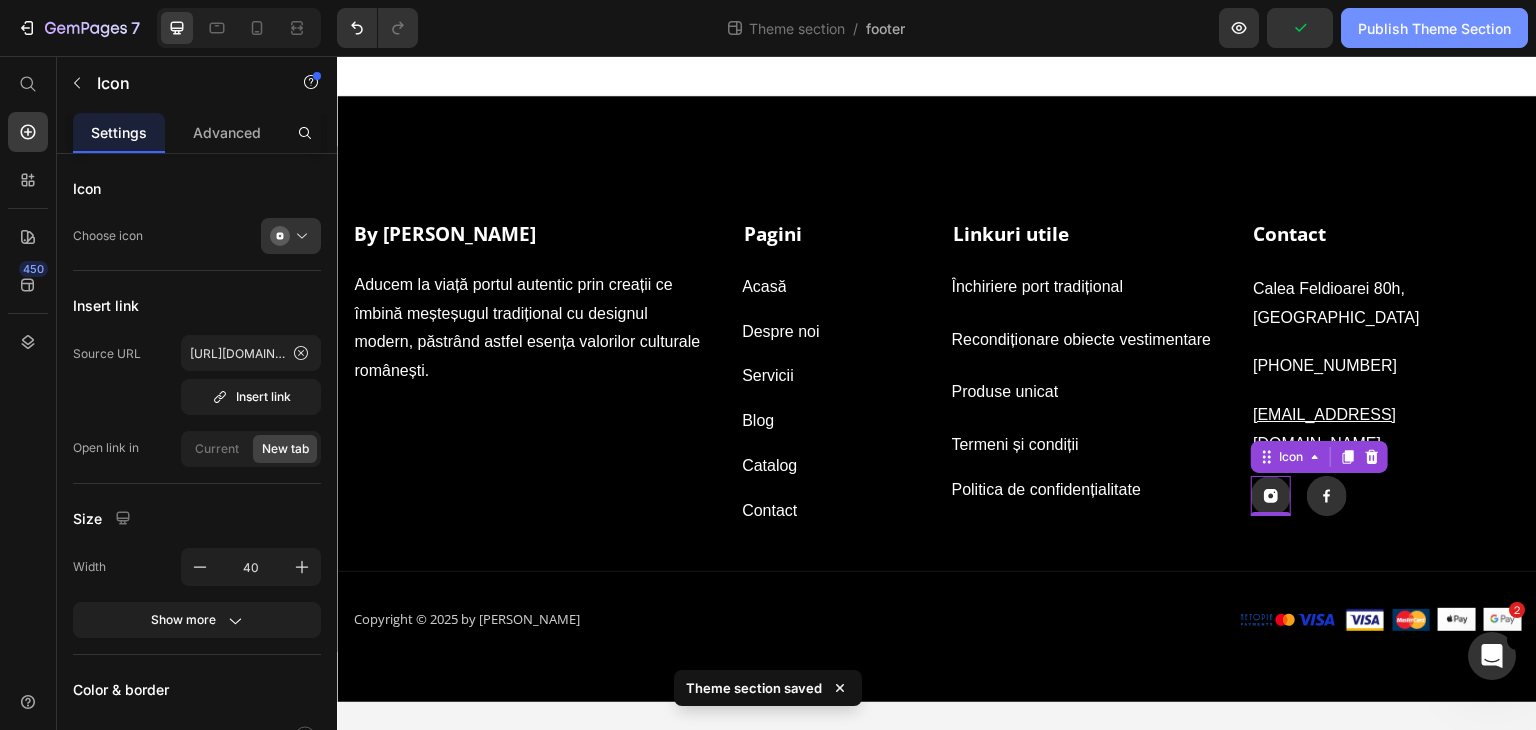 click on "Publish Theme Section" at bounding box center (1434, 28) 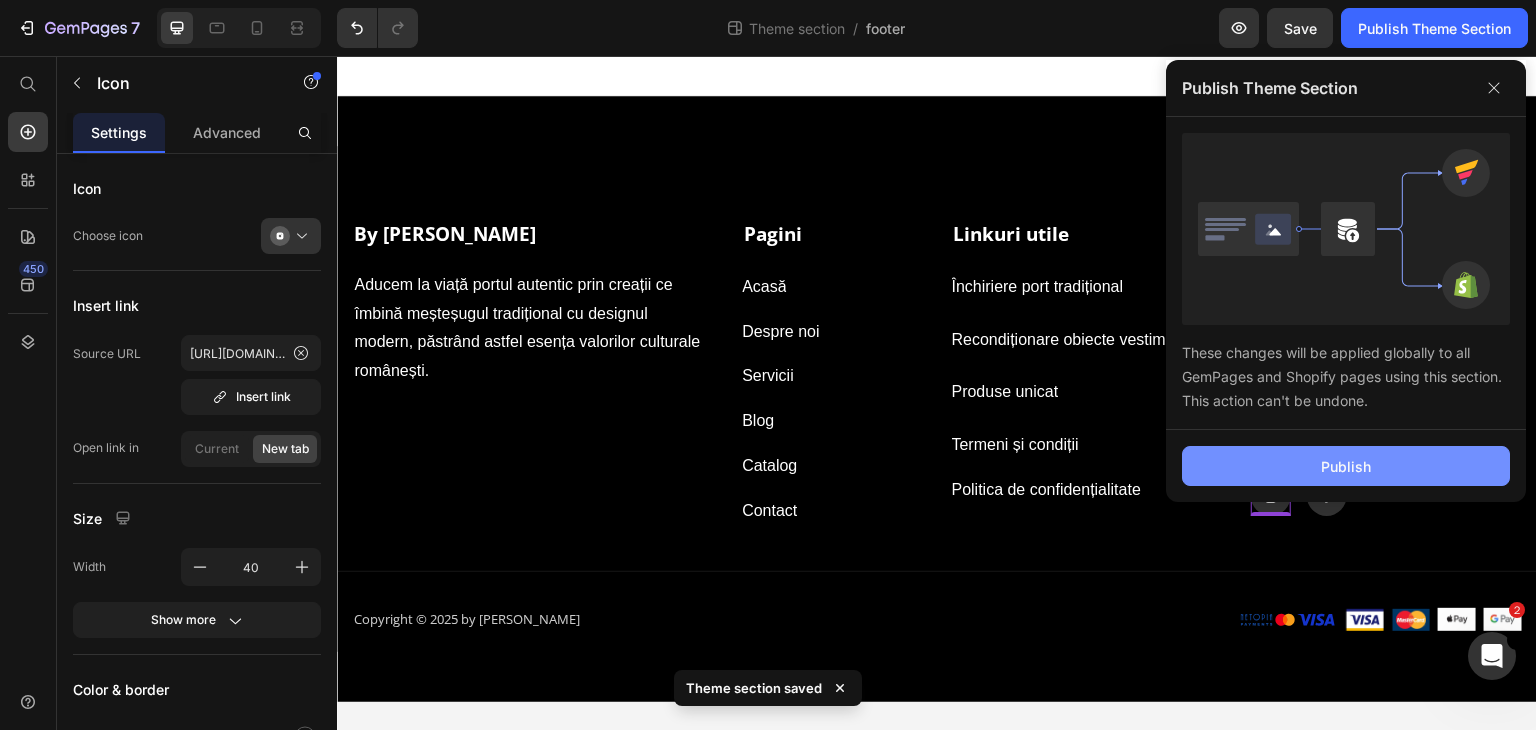 click on "Publish" 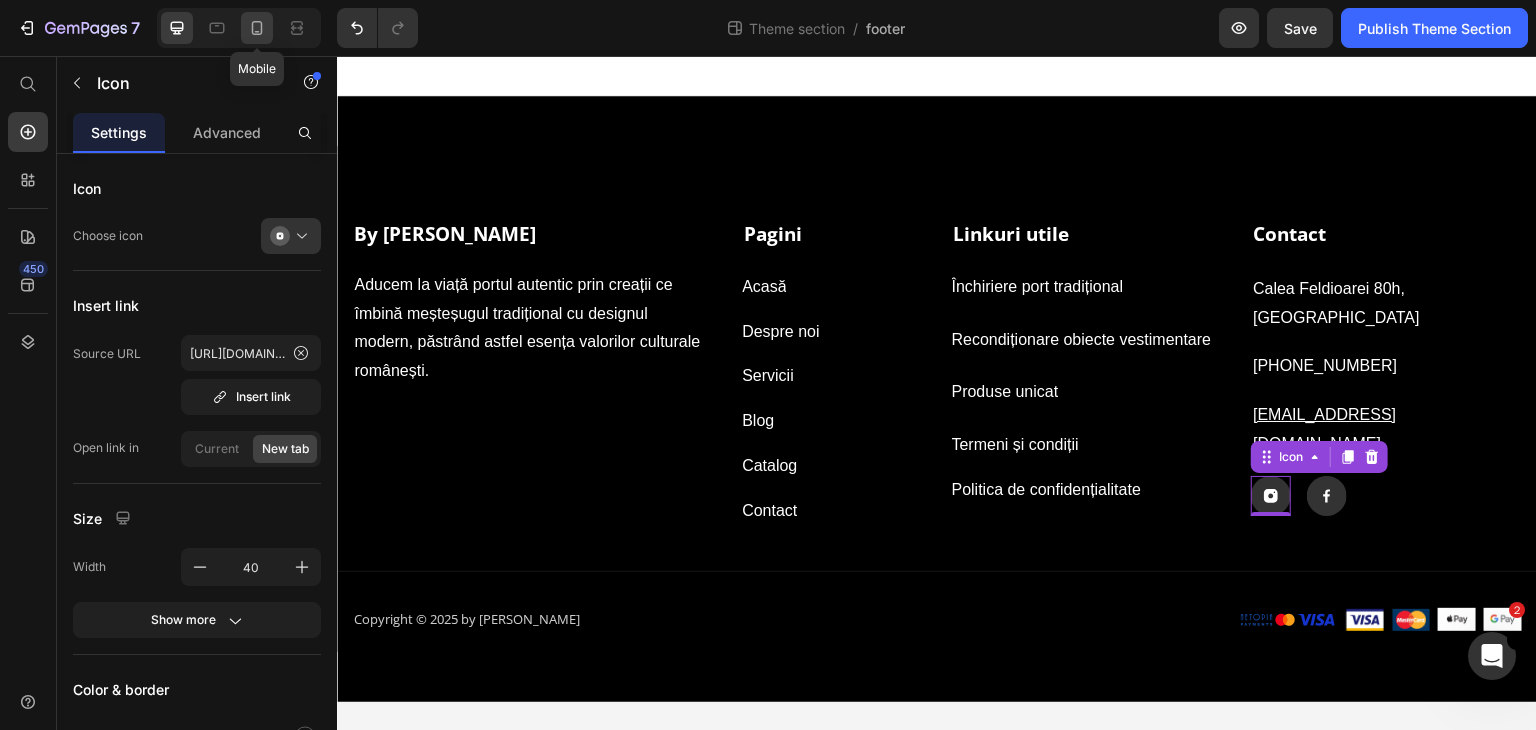 click 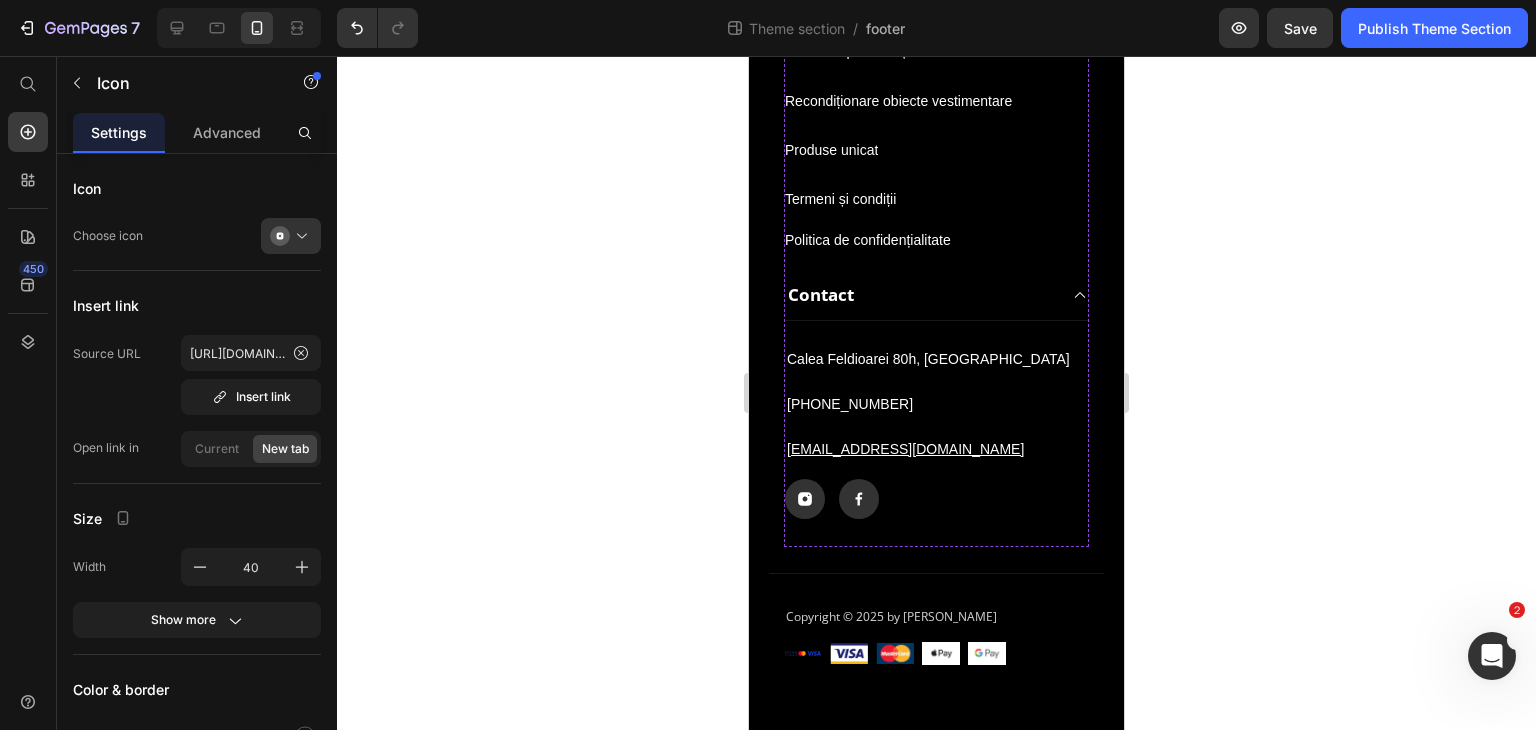scroll, scrollTop: 721, scrollLeft: 0, axis: vertical 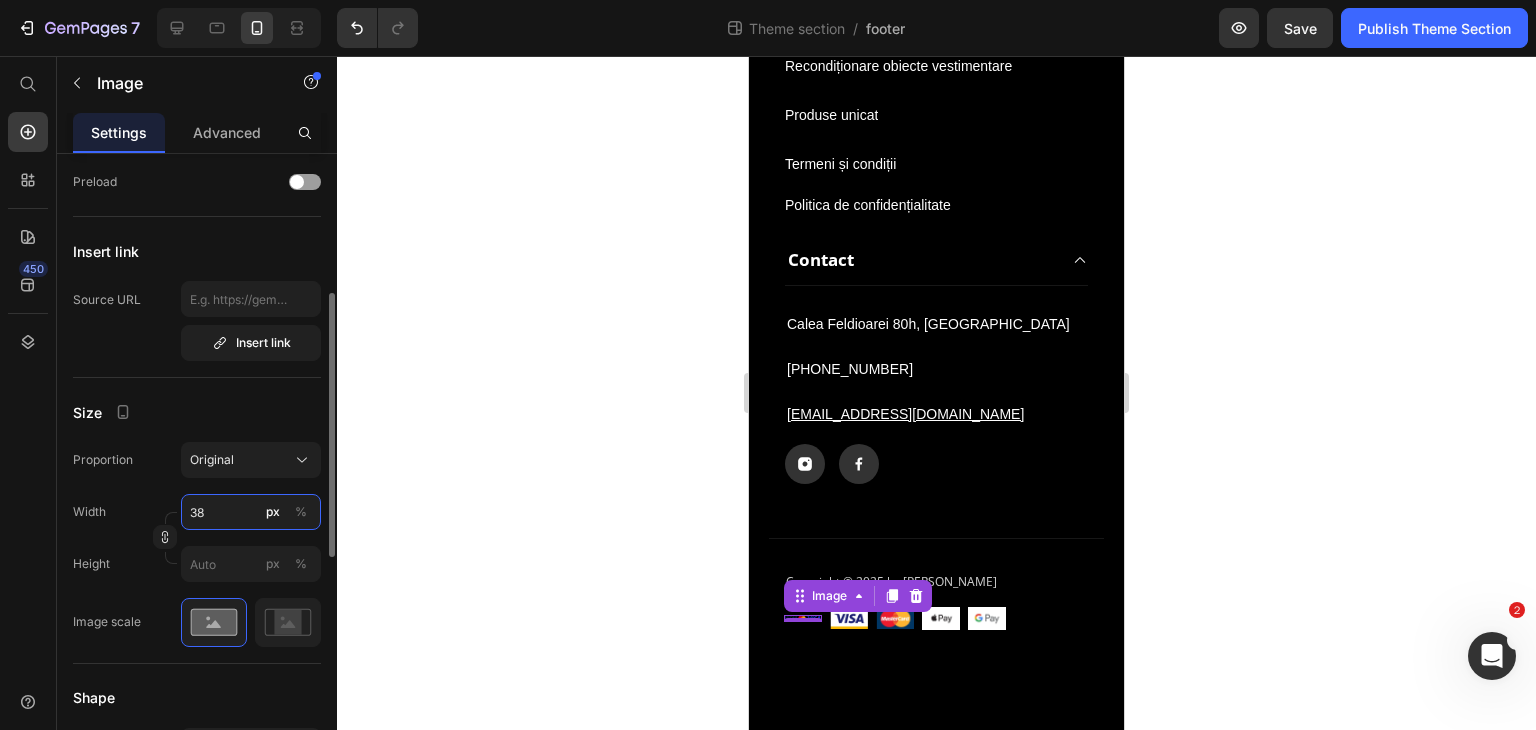 click on "38" at bounding box center (251, 512) 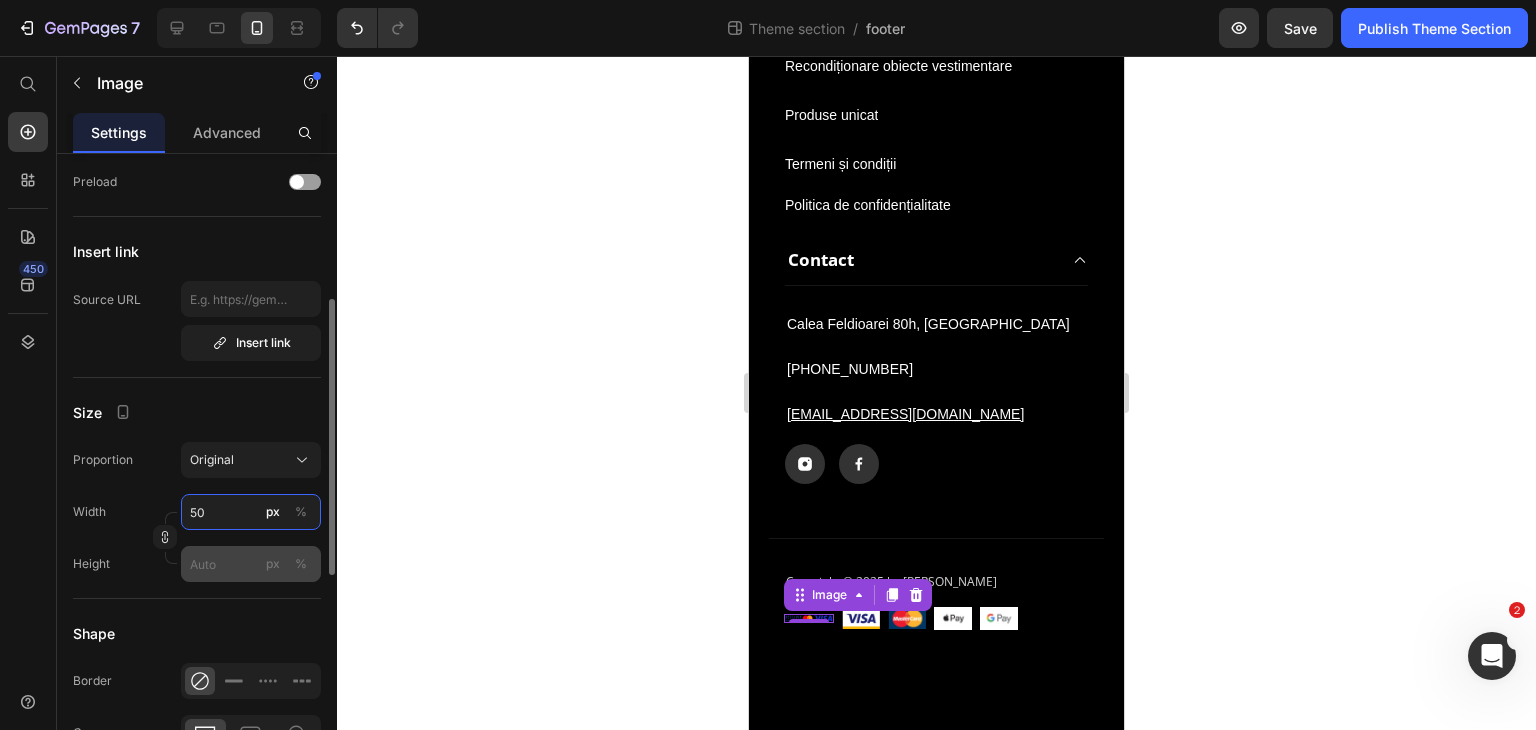 type on "50" 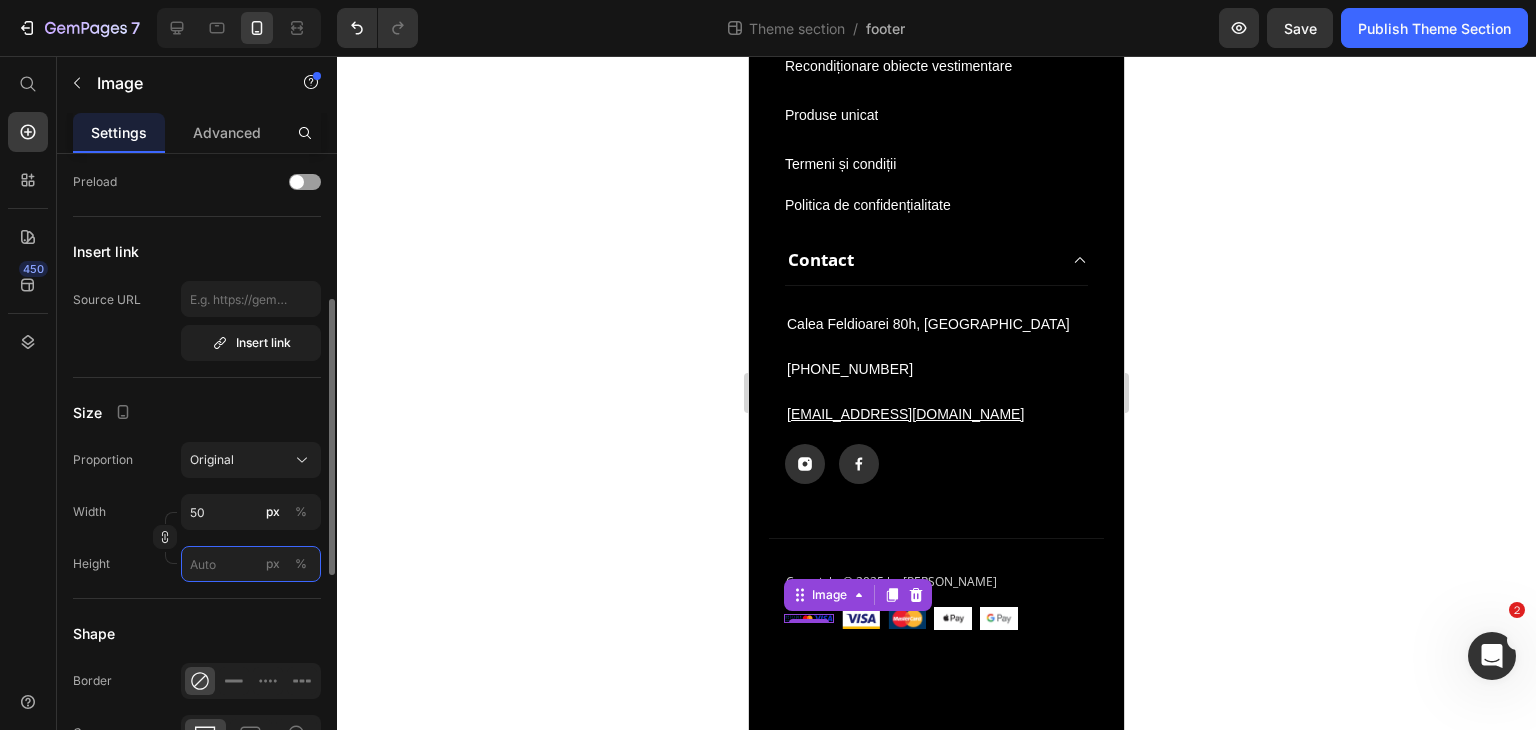 click on "px %" at bounding box center (251, 564) 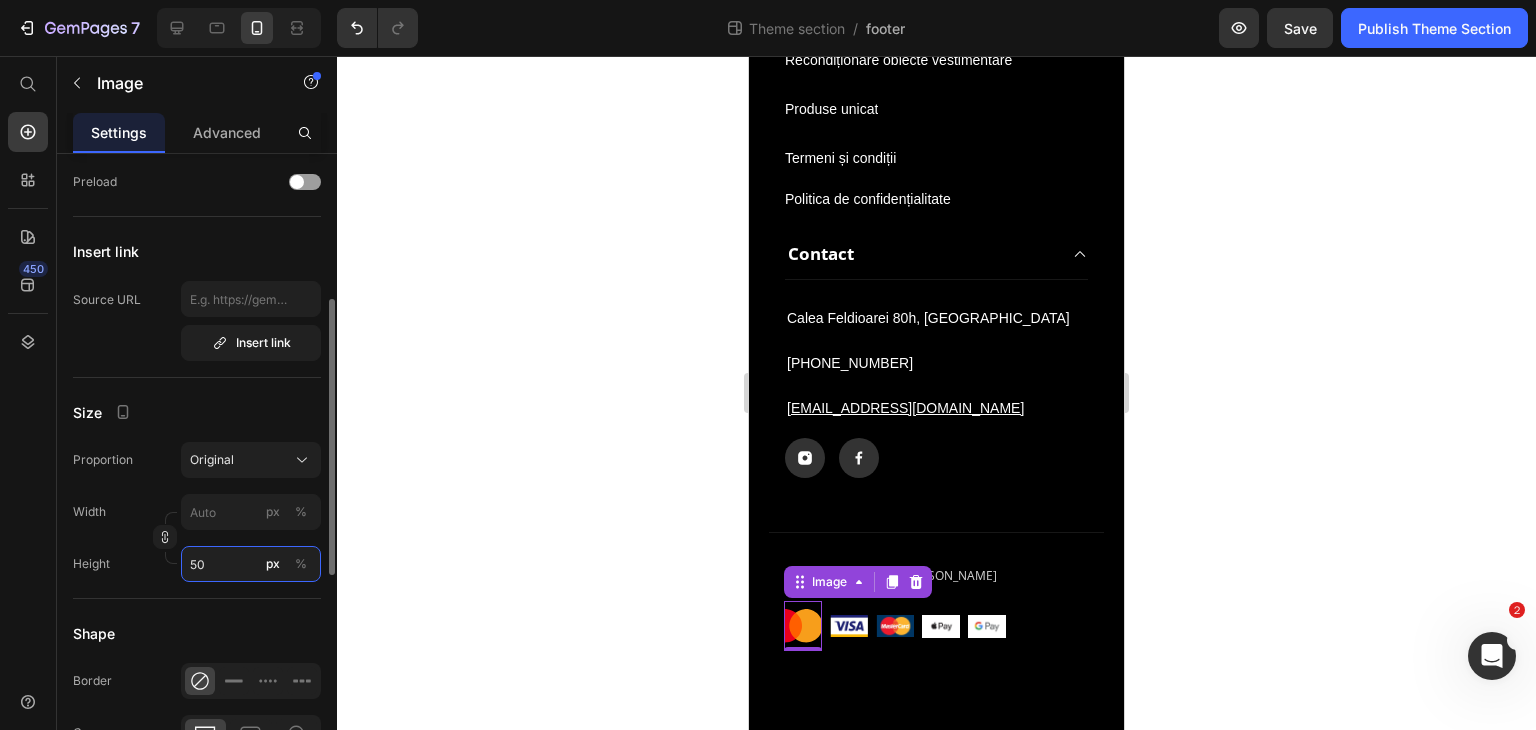 type on "5" 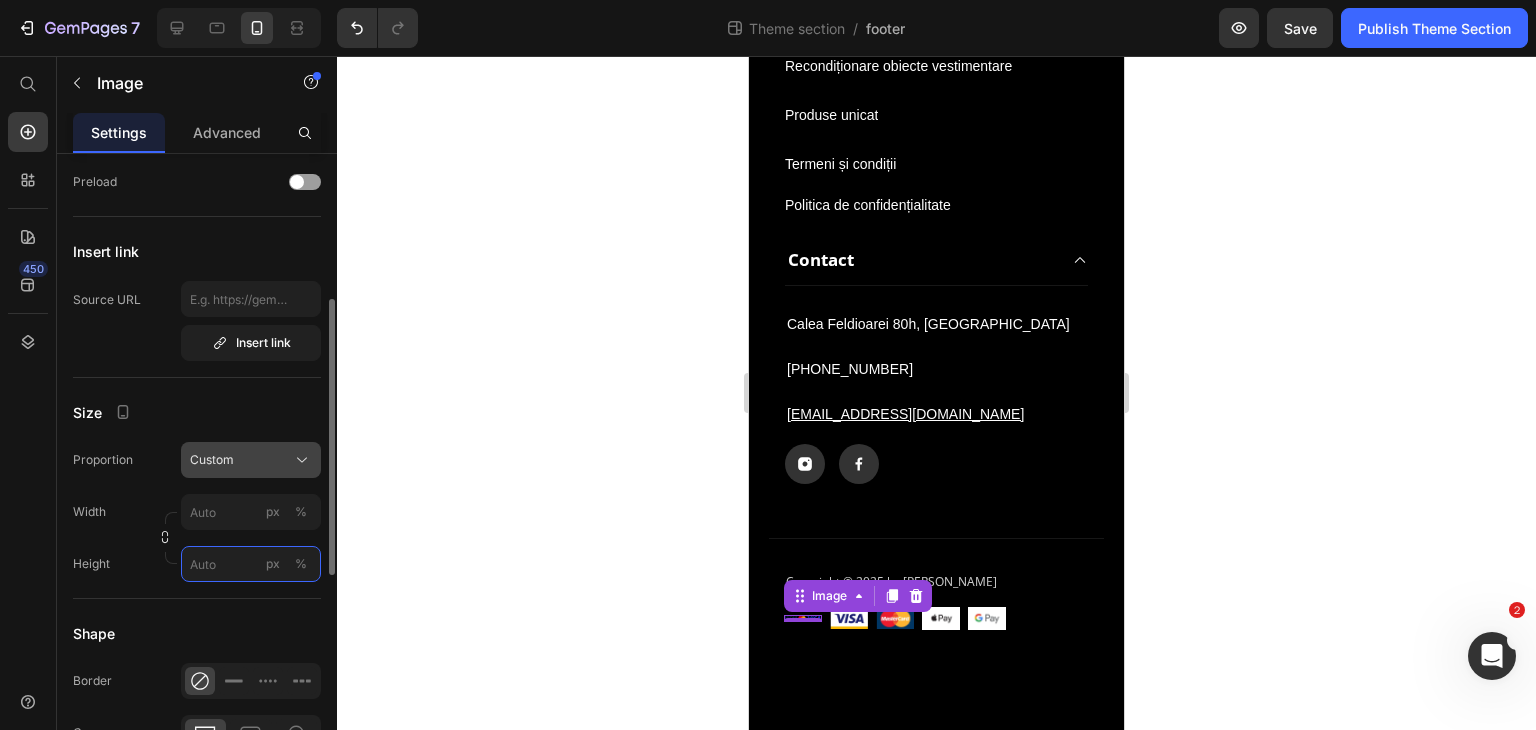 type on "5" 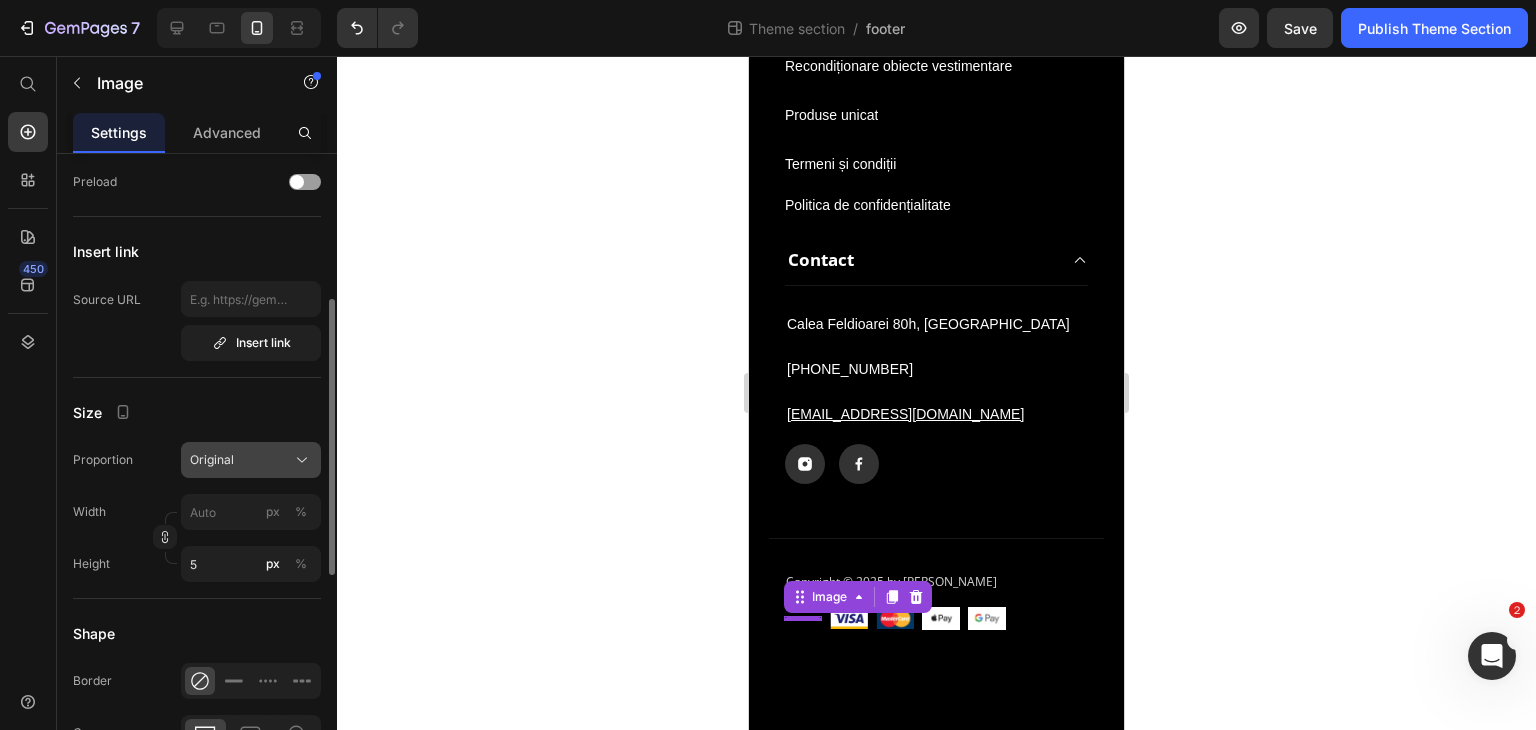 click on "Original" at bounding box center [212, 460] 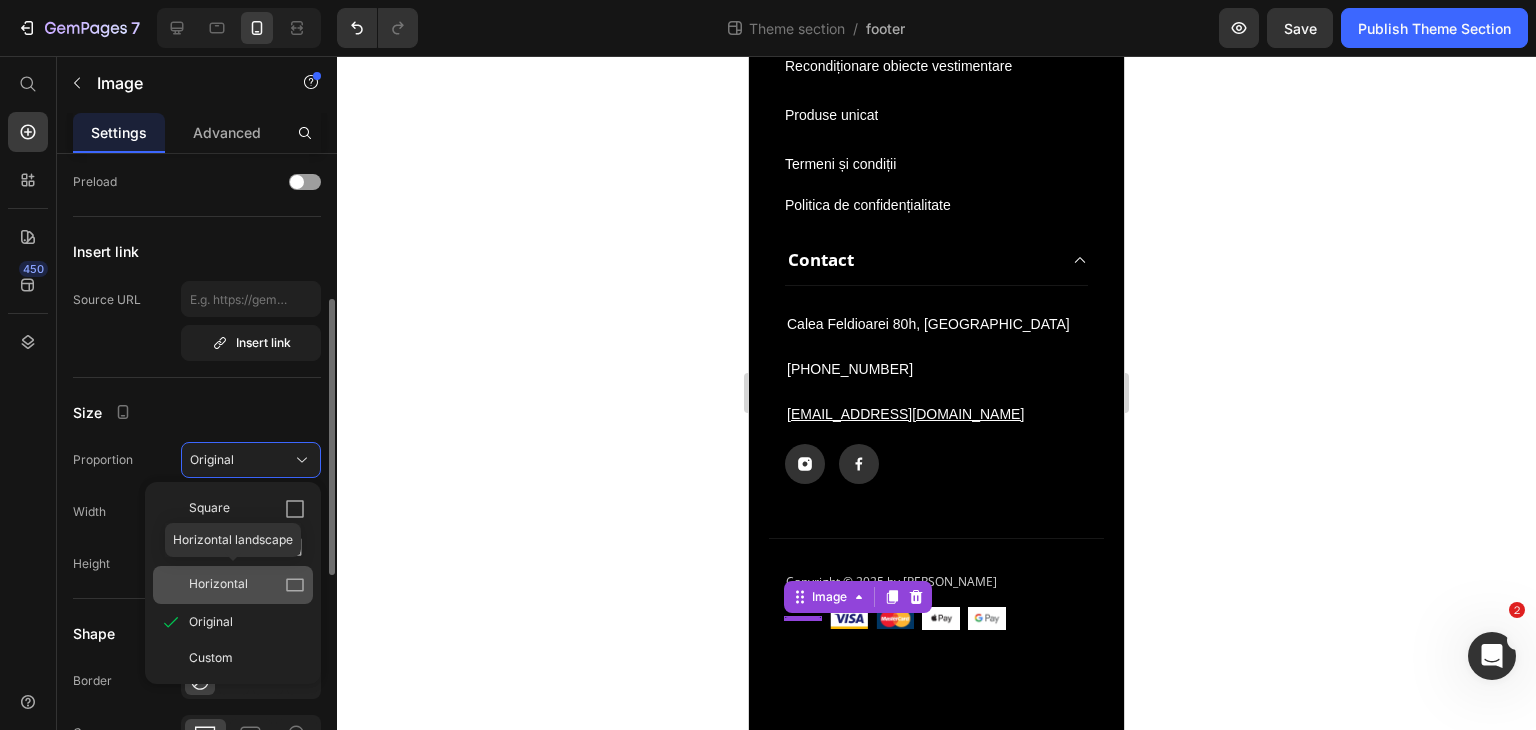 click on "Horizontal" at bounding box center (218, 585) 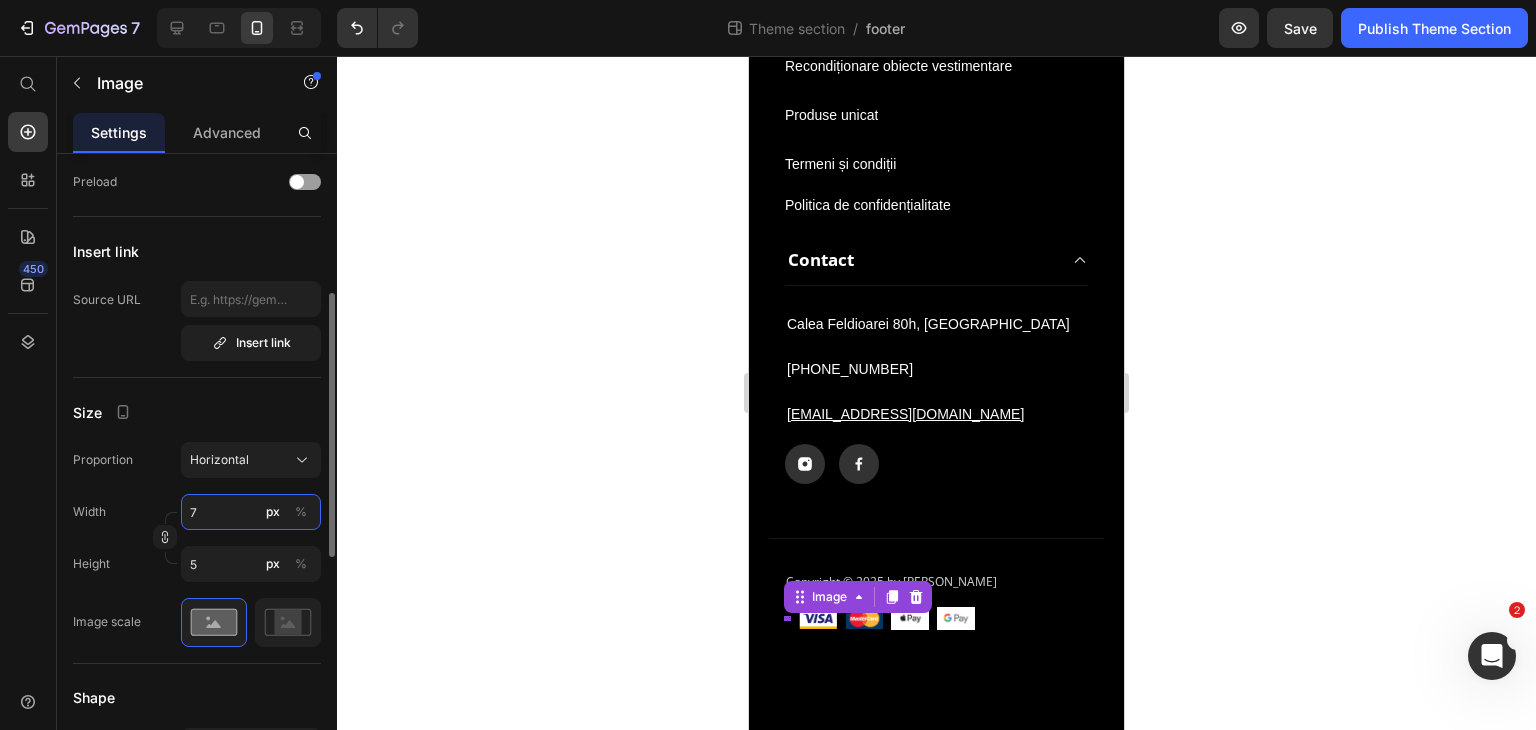click on "7" at bounding box center [251, 512] 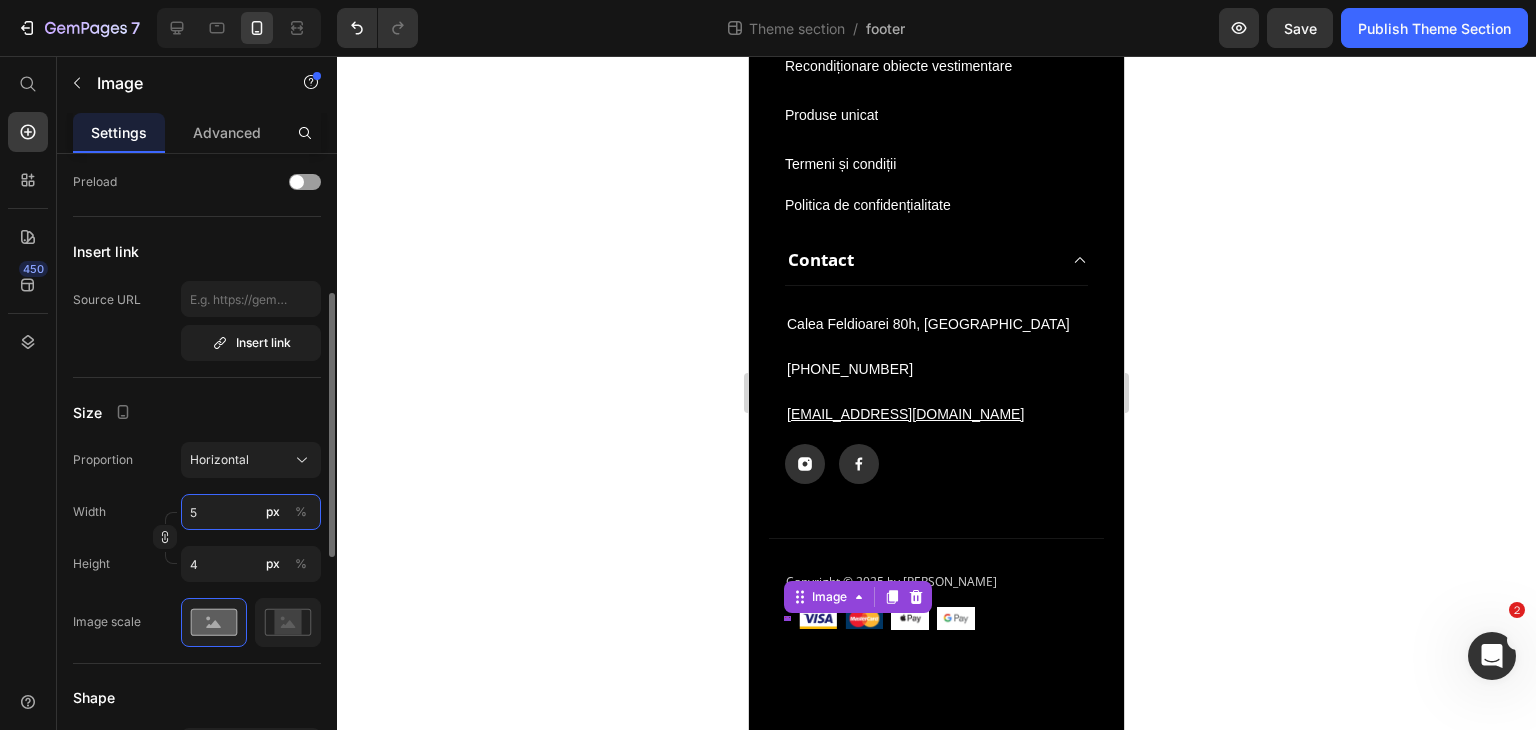 type on "50" 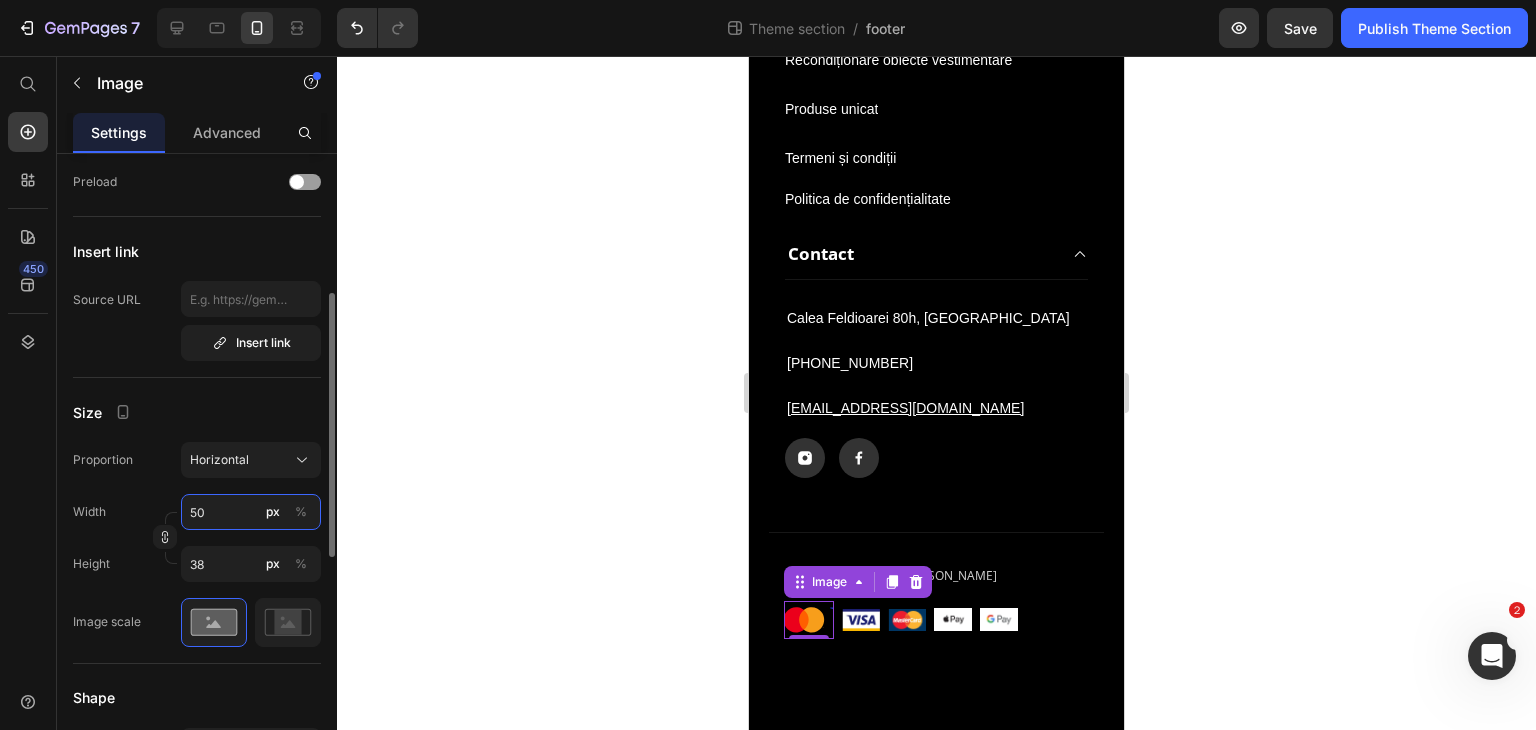 type on "5" 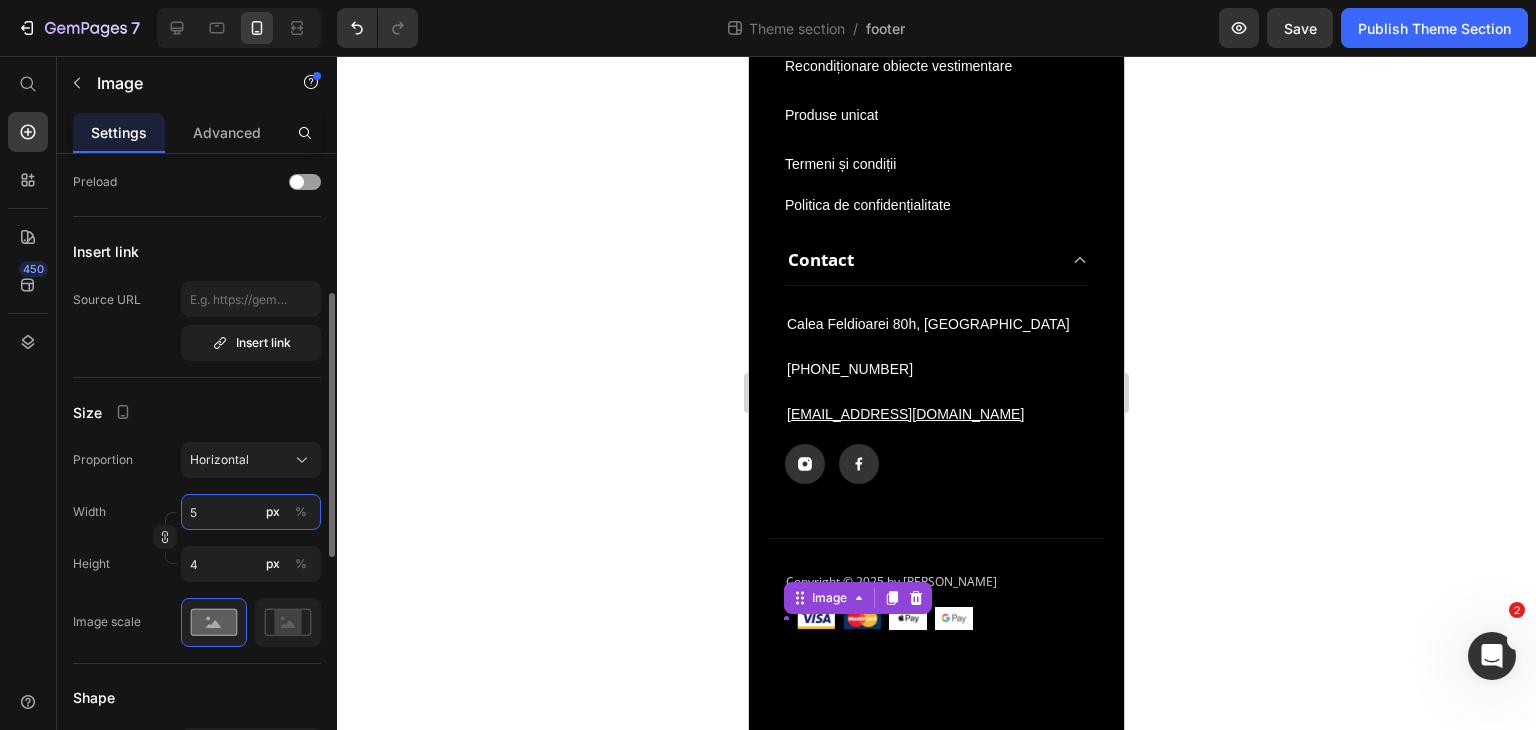 type 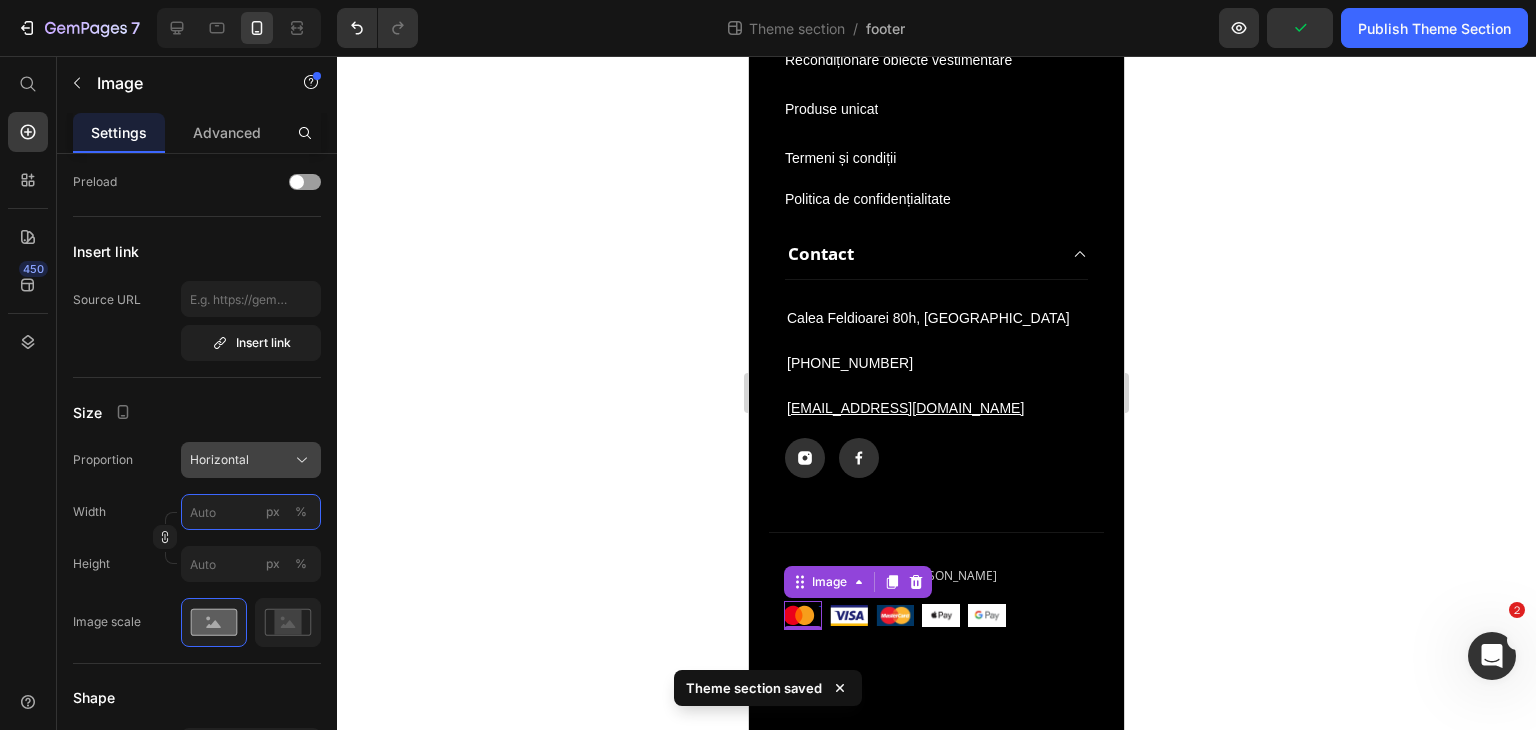 type on "5" 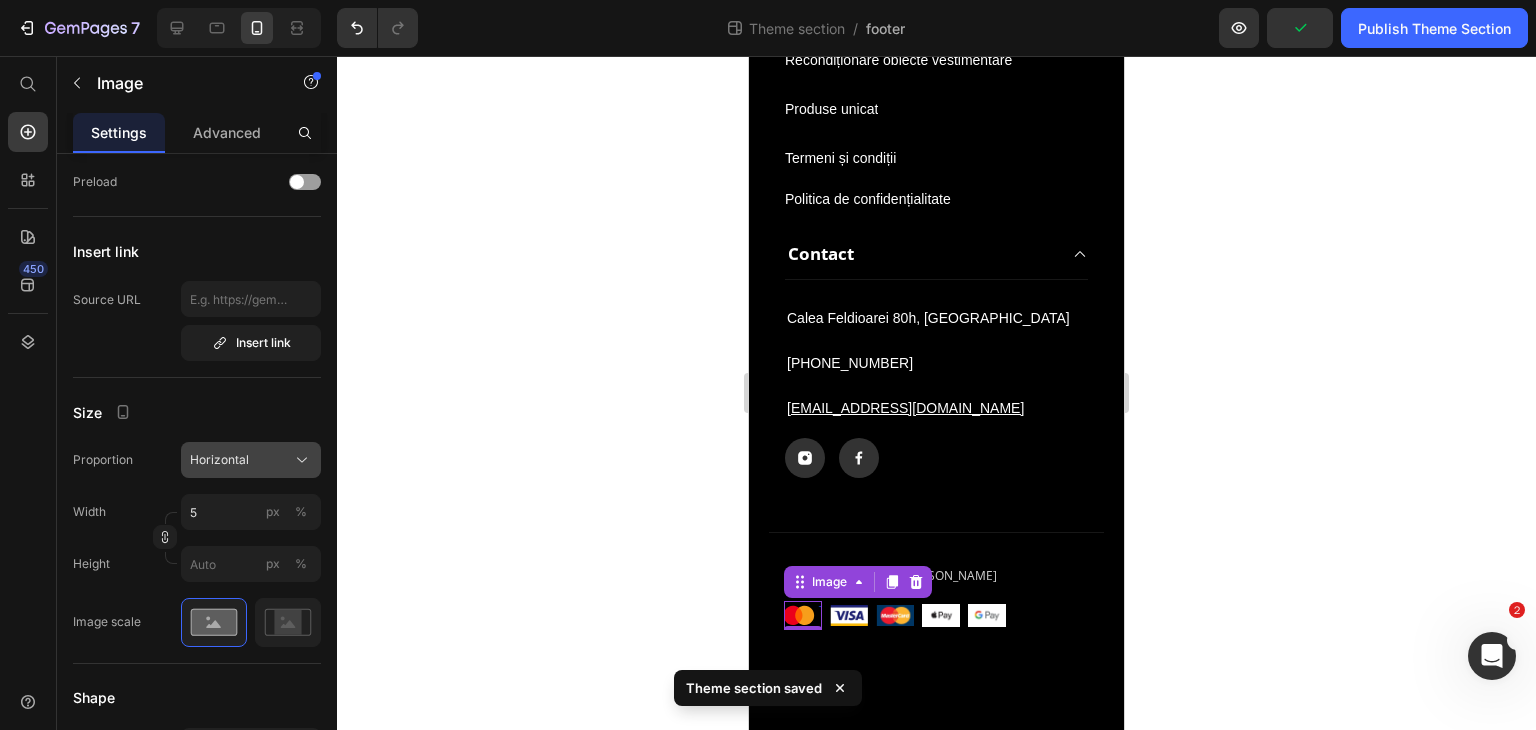 type on "4" 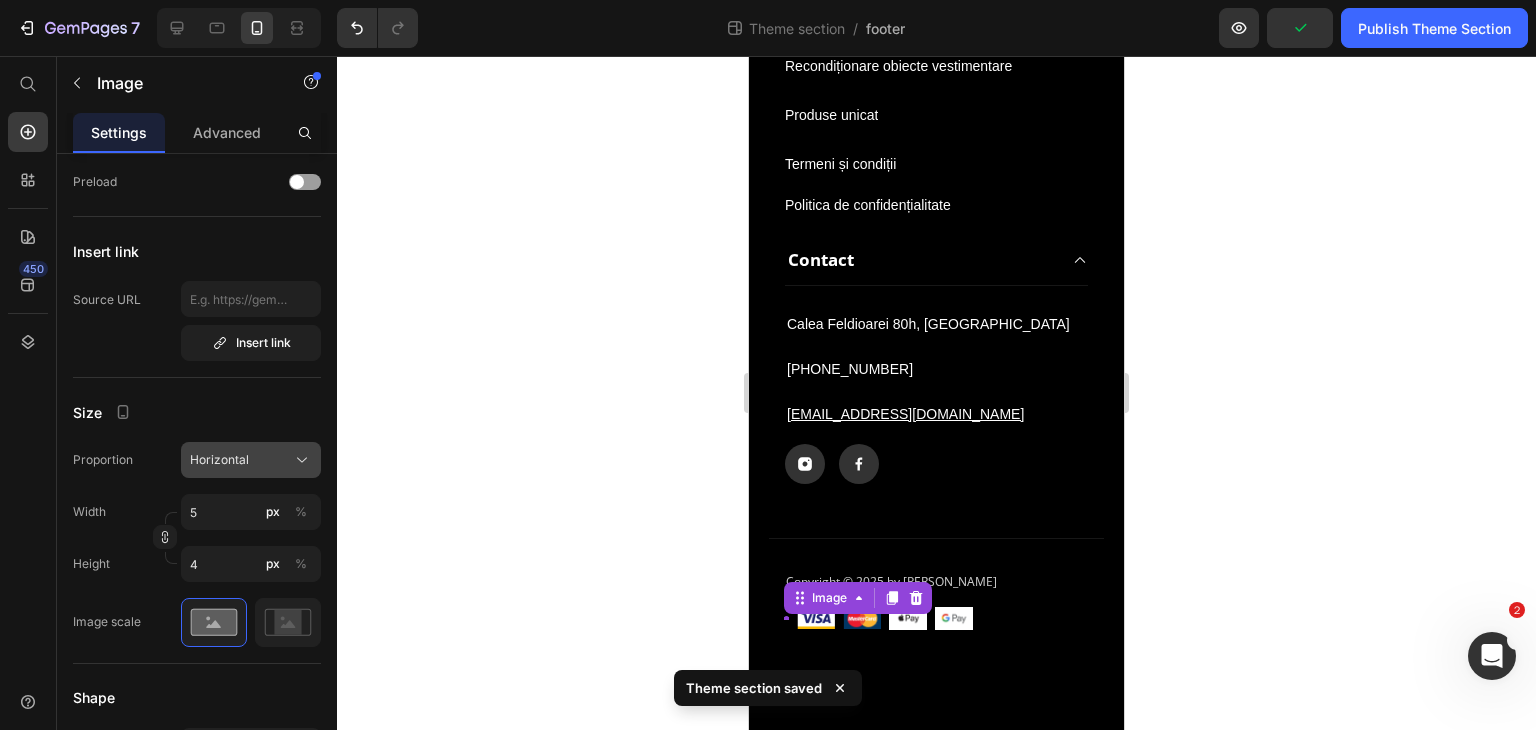 click on "Horizontal" at bounding box center (251, 460) 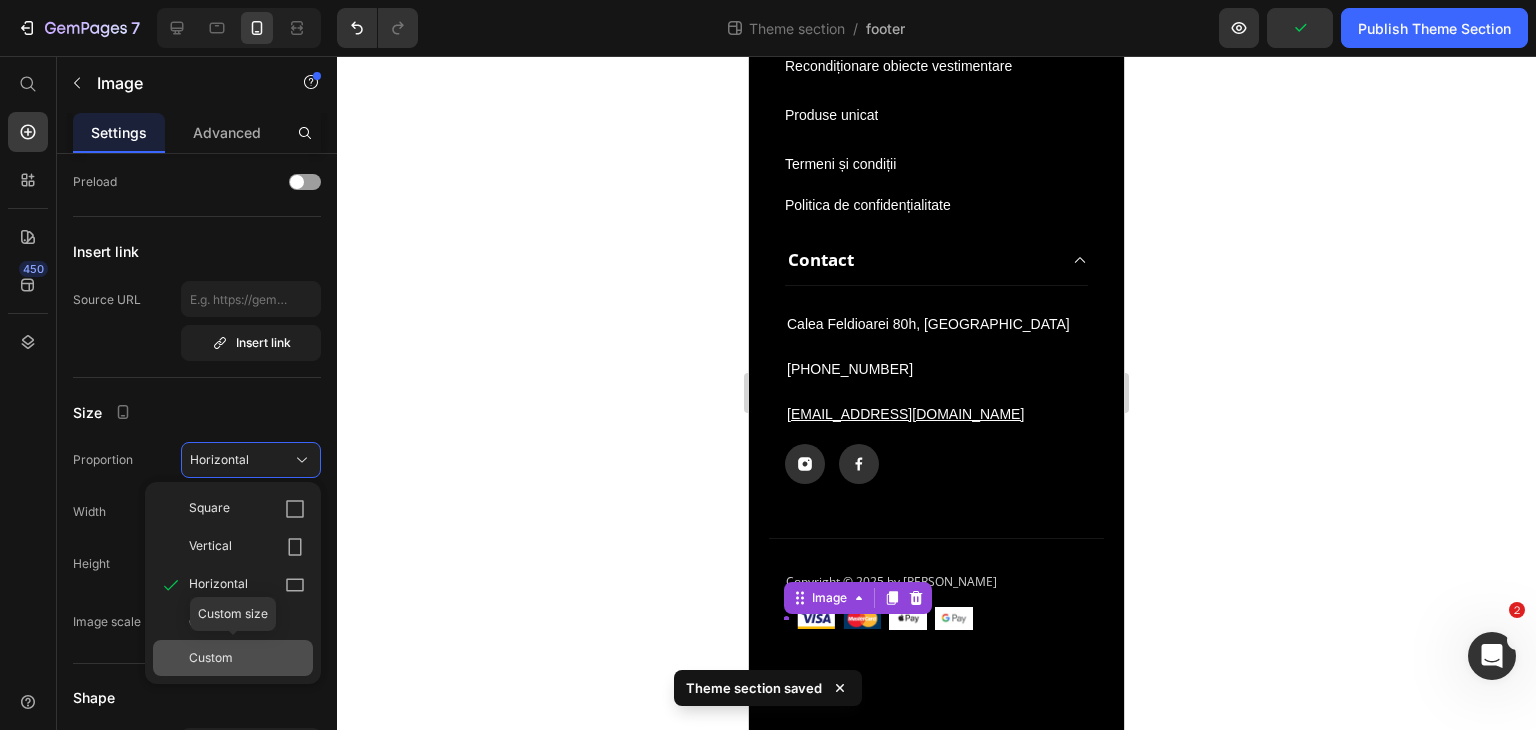 click on "Custom" 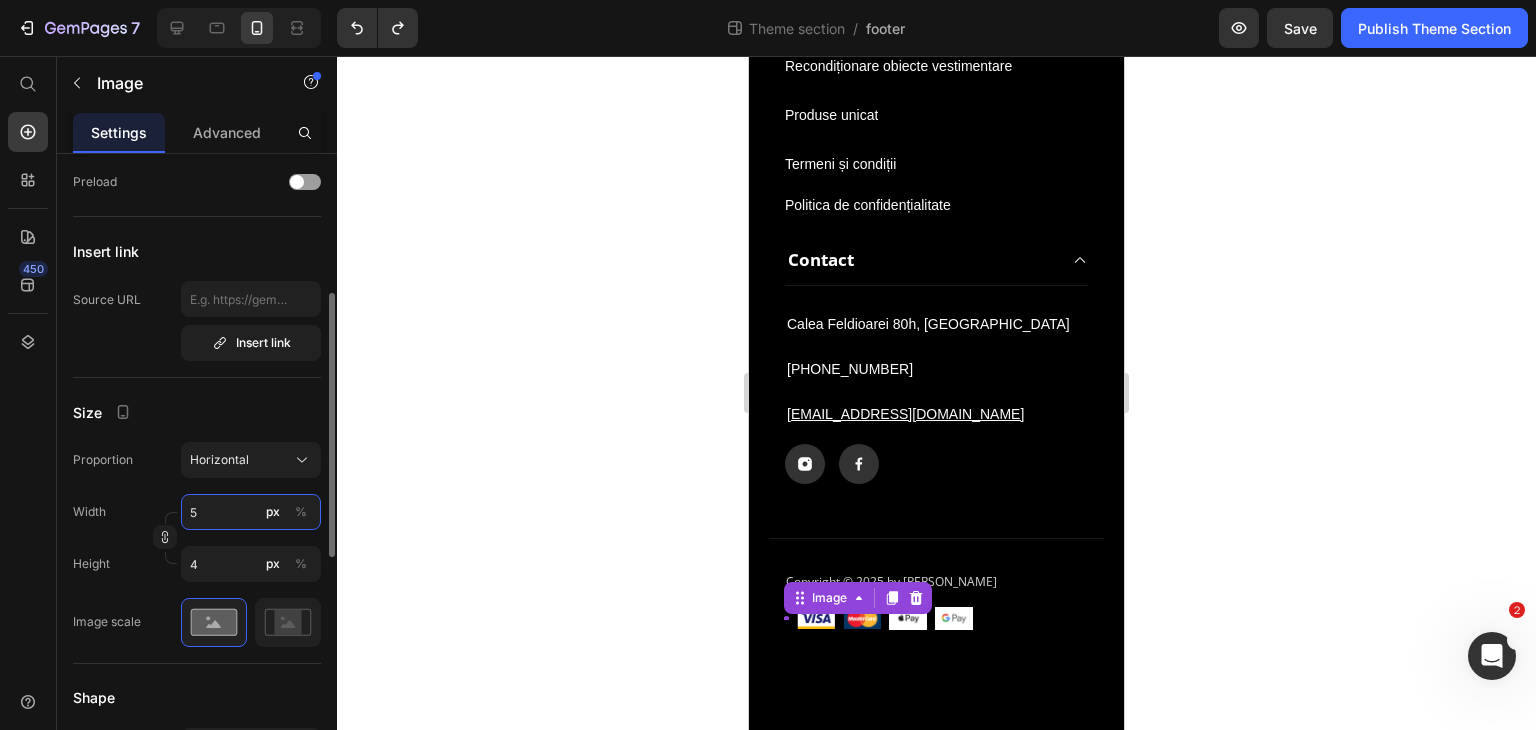 type on "75" 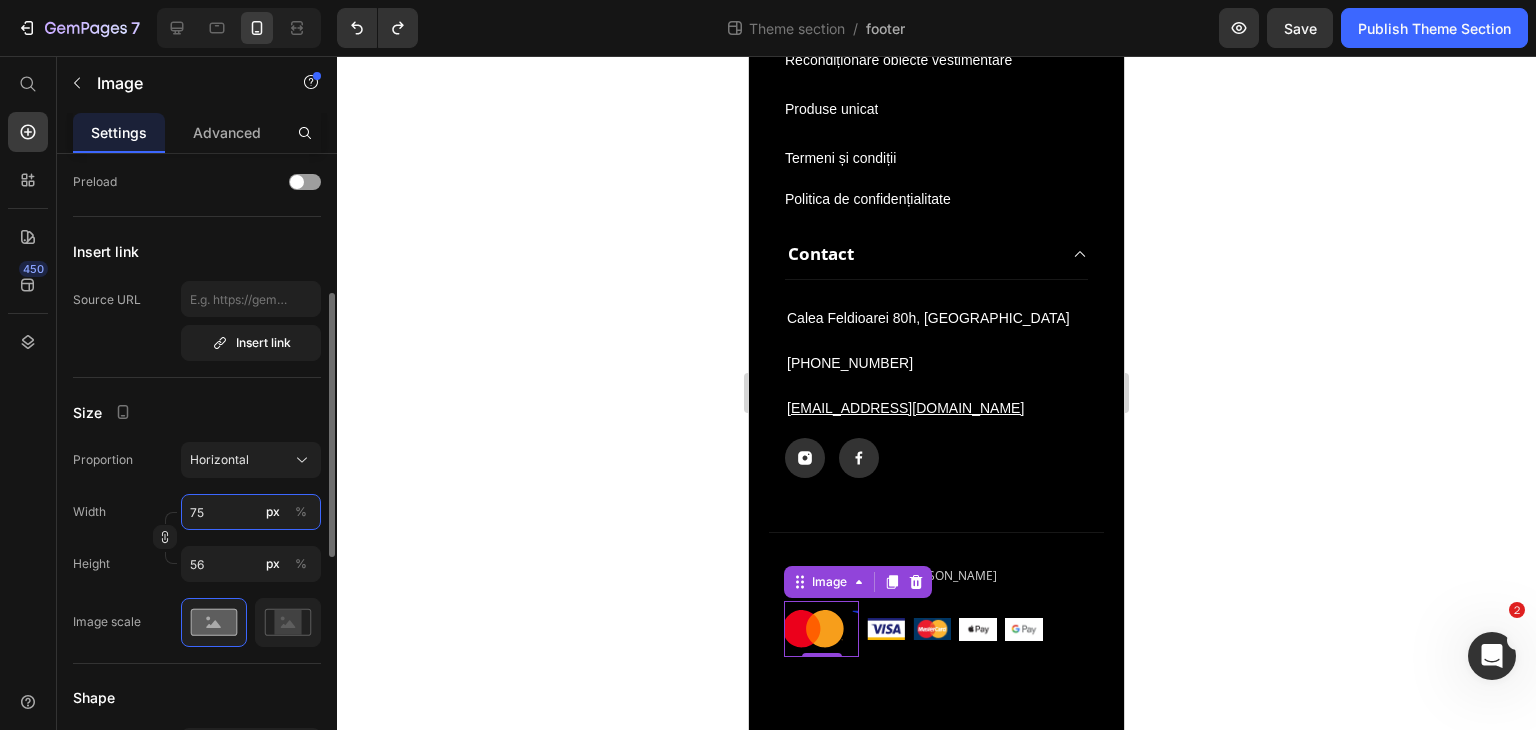 type 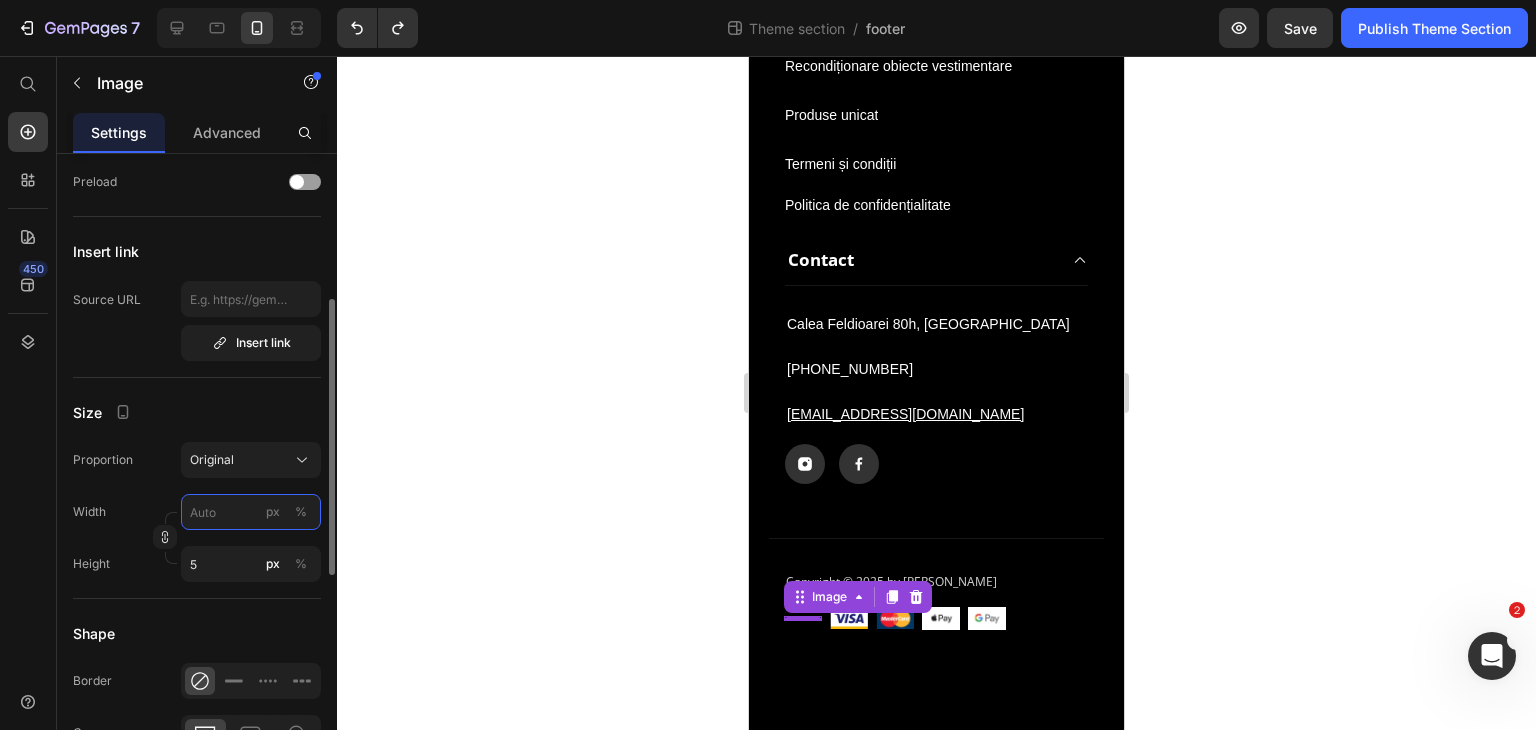 type on "75" 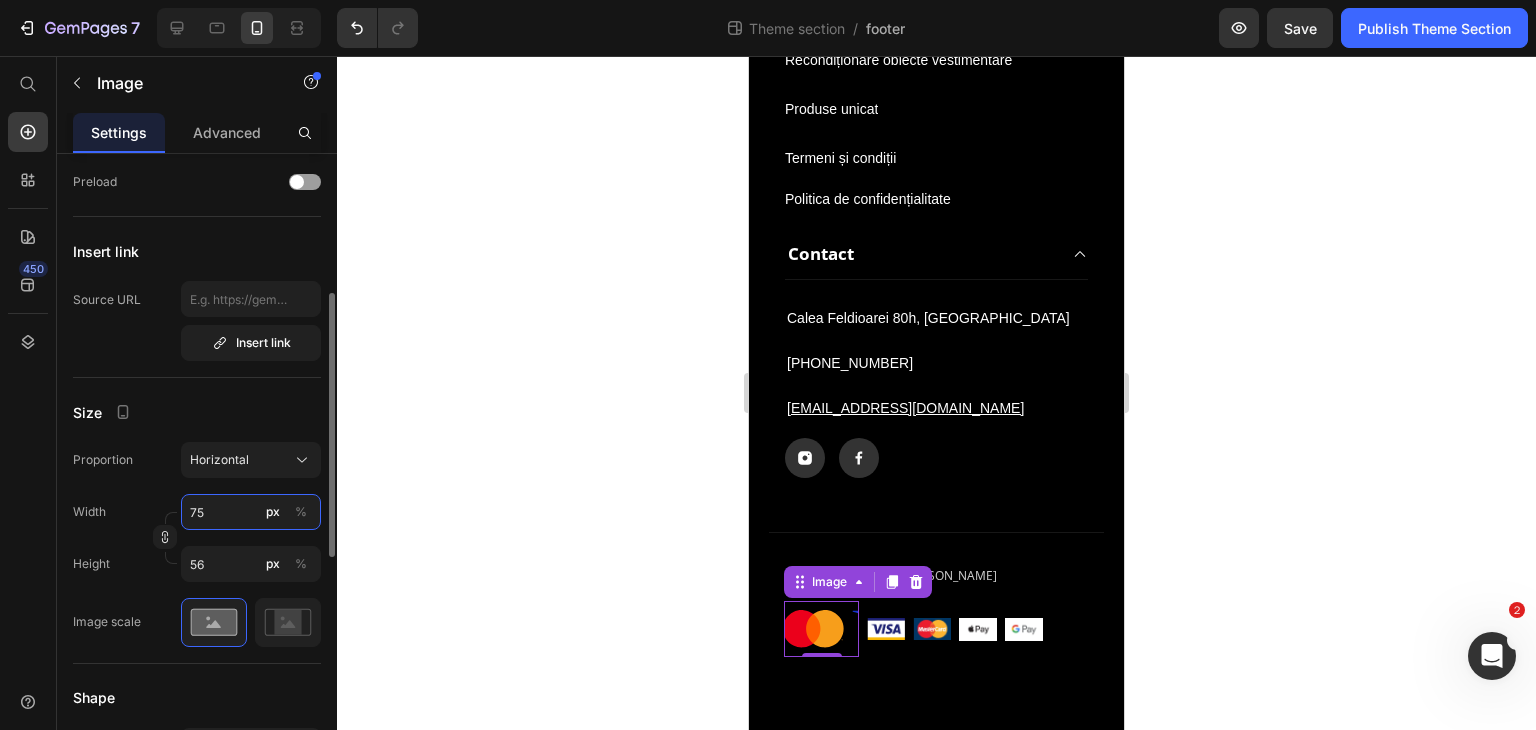 type 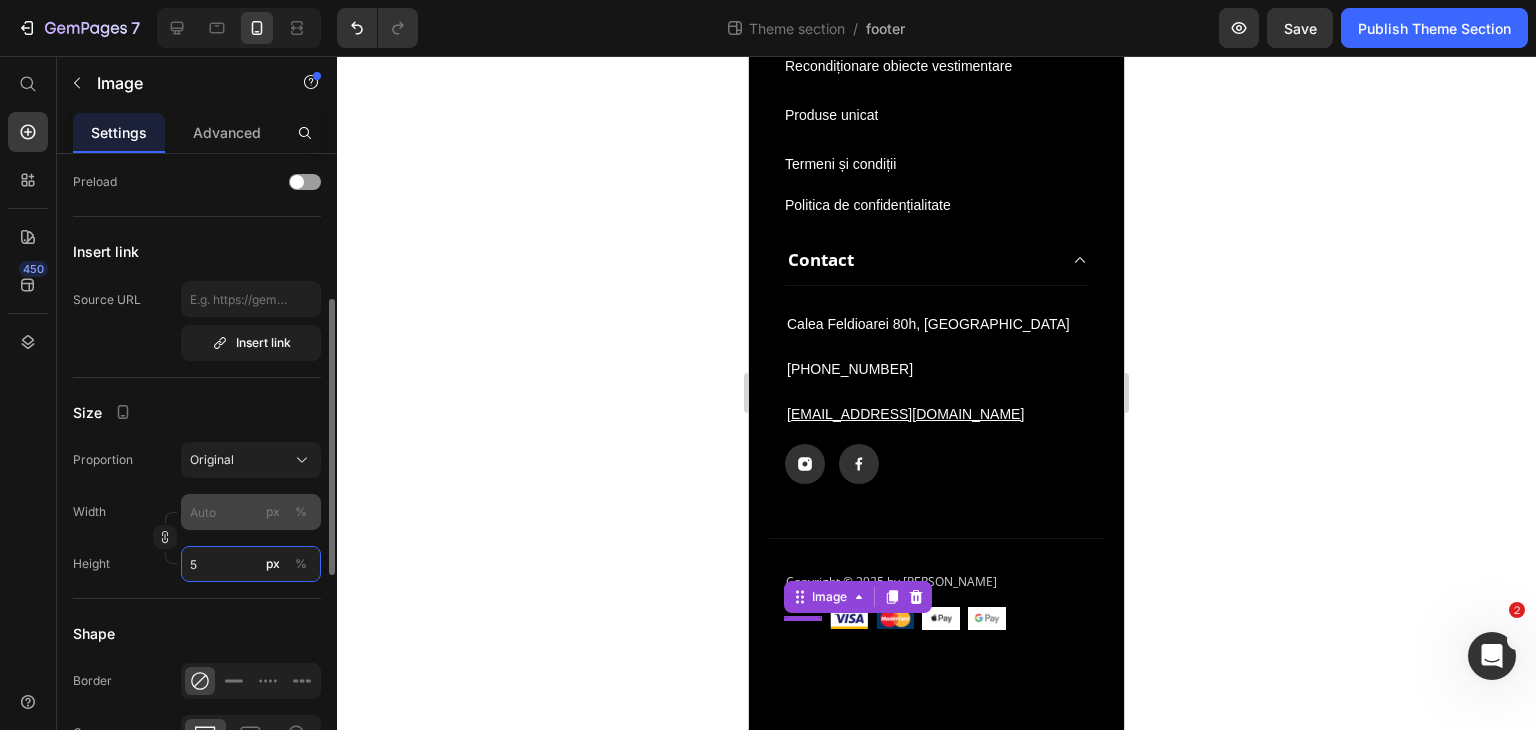 type on "50" 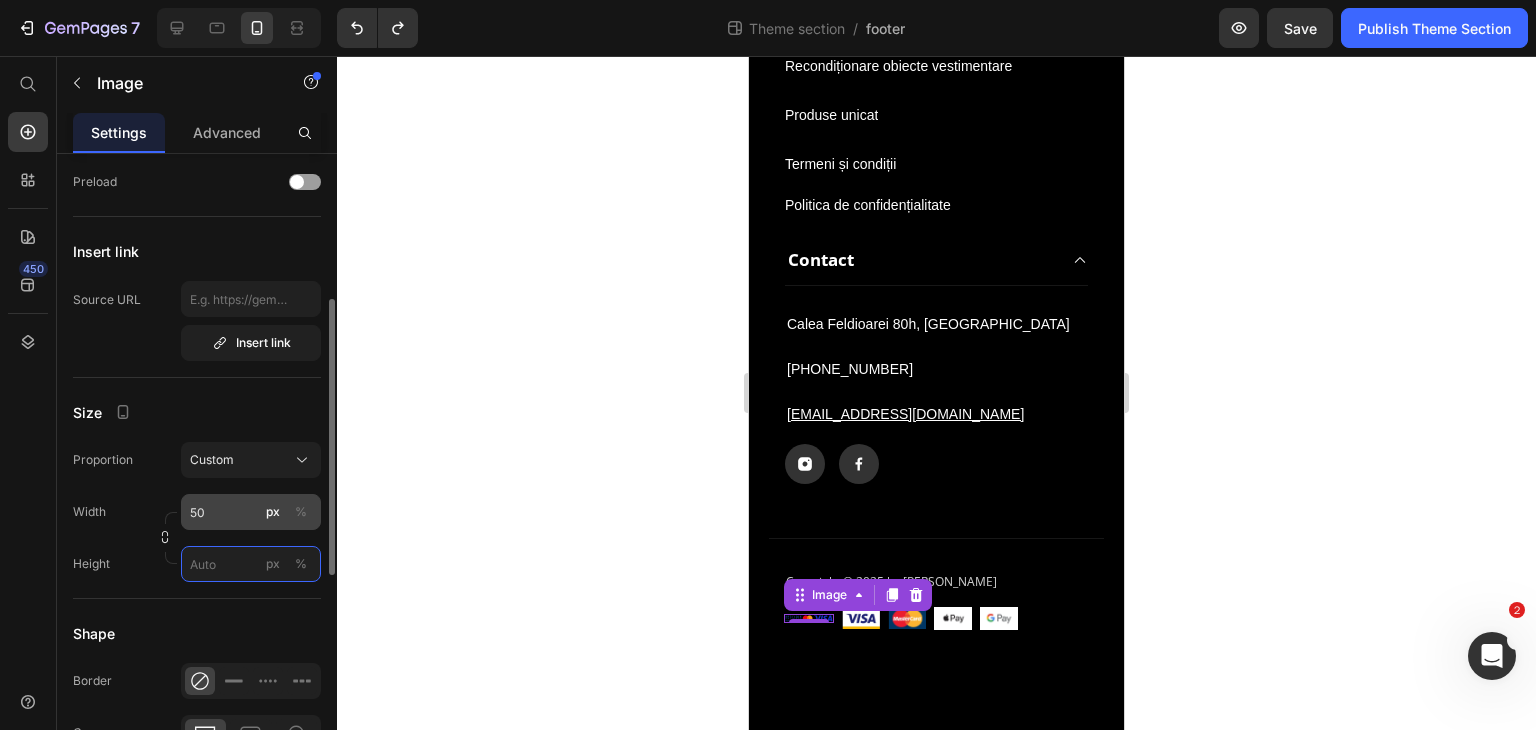 type 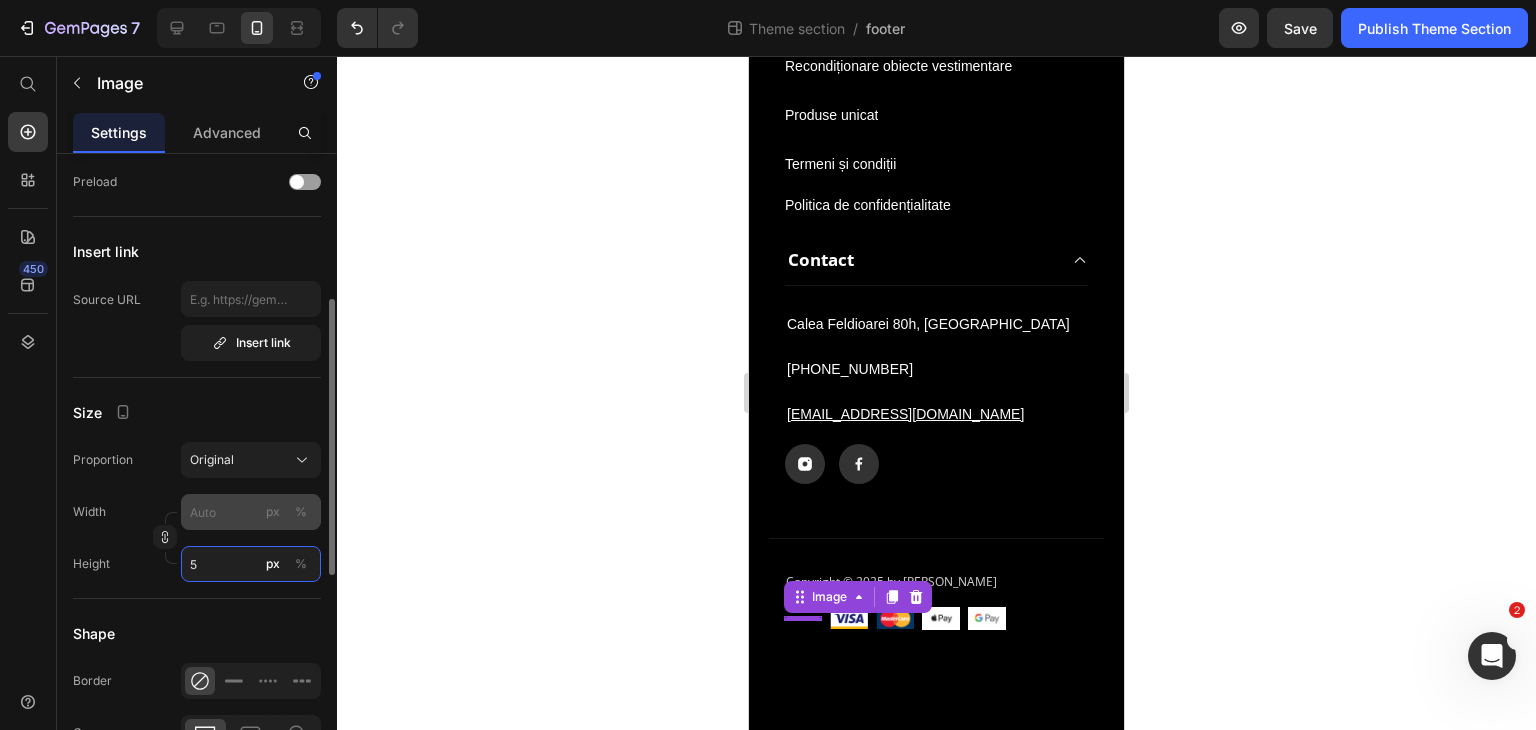 type on "50" 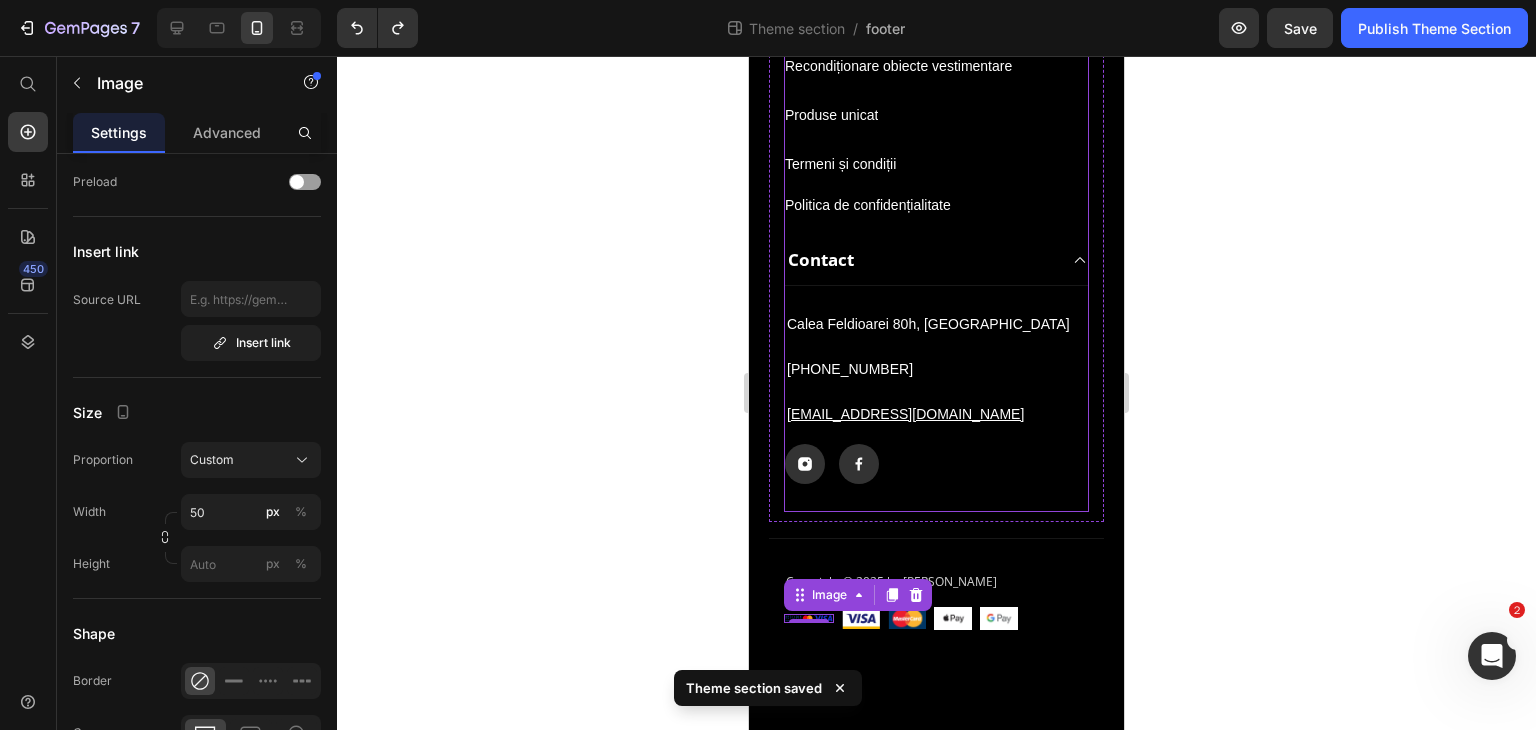 click on "Calea Feldioarei 80h, Brașov Text block [PHONE_NUMBER]  Text block [EMAIL_ADDRESS][DOMAIN_NAME] Text block
Icon
Icon Row" at bounding box center [936, 399] 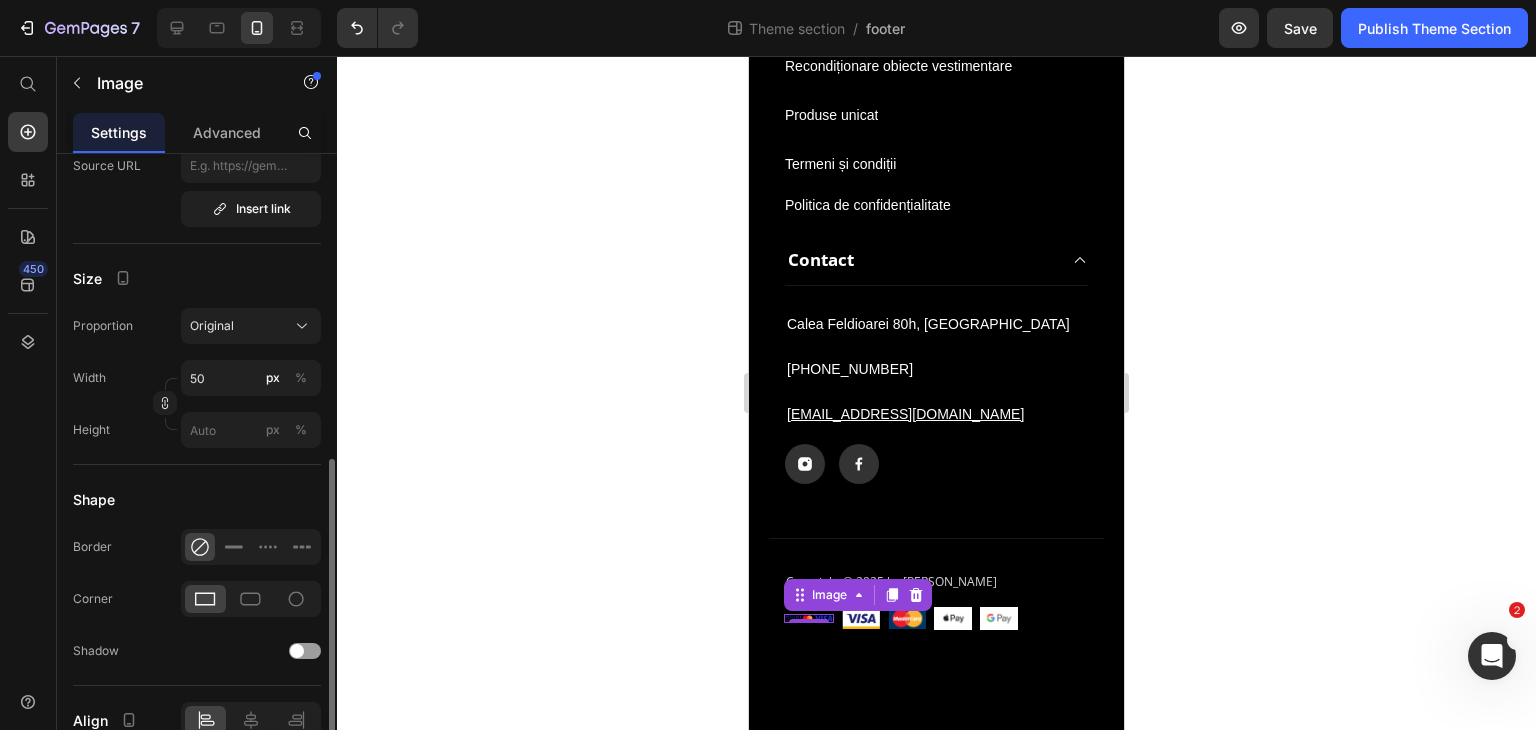 scroll, scrollTop: 538, scrollLeft: 0, axis: vertical 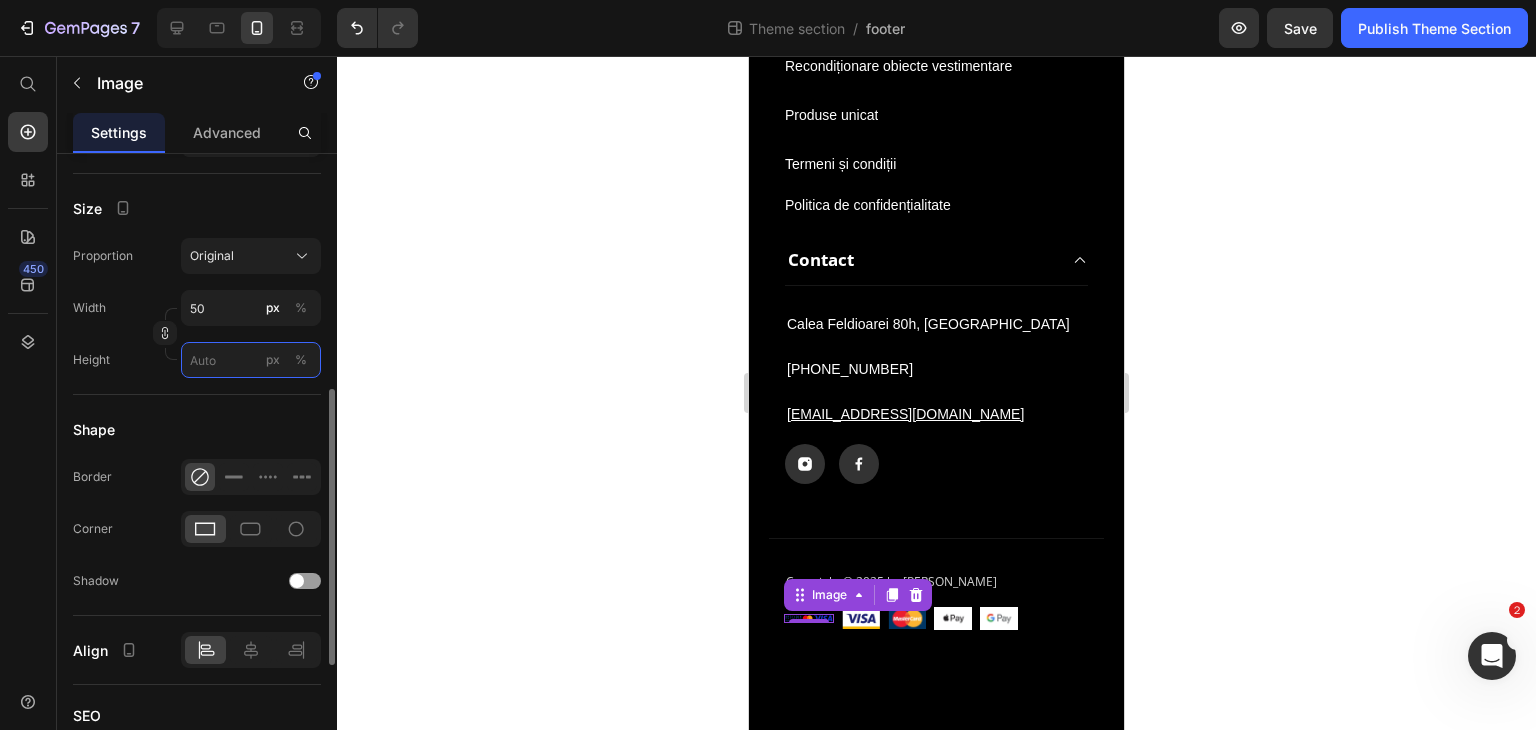 click on "px %" at bounding box center [251, 360] 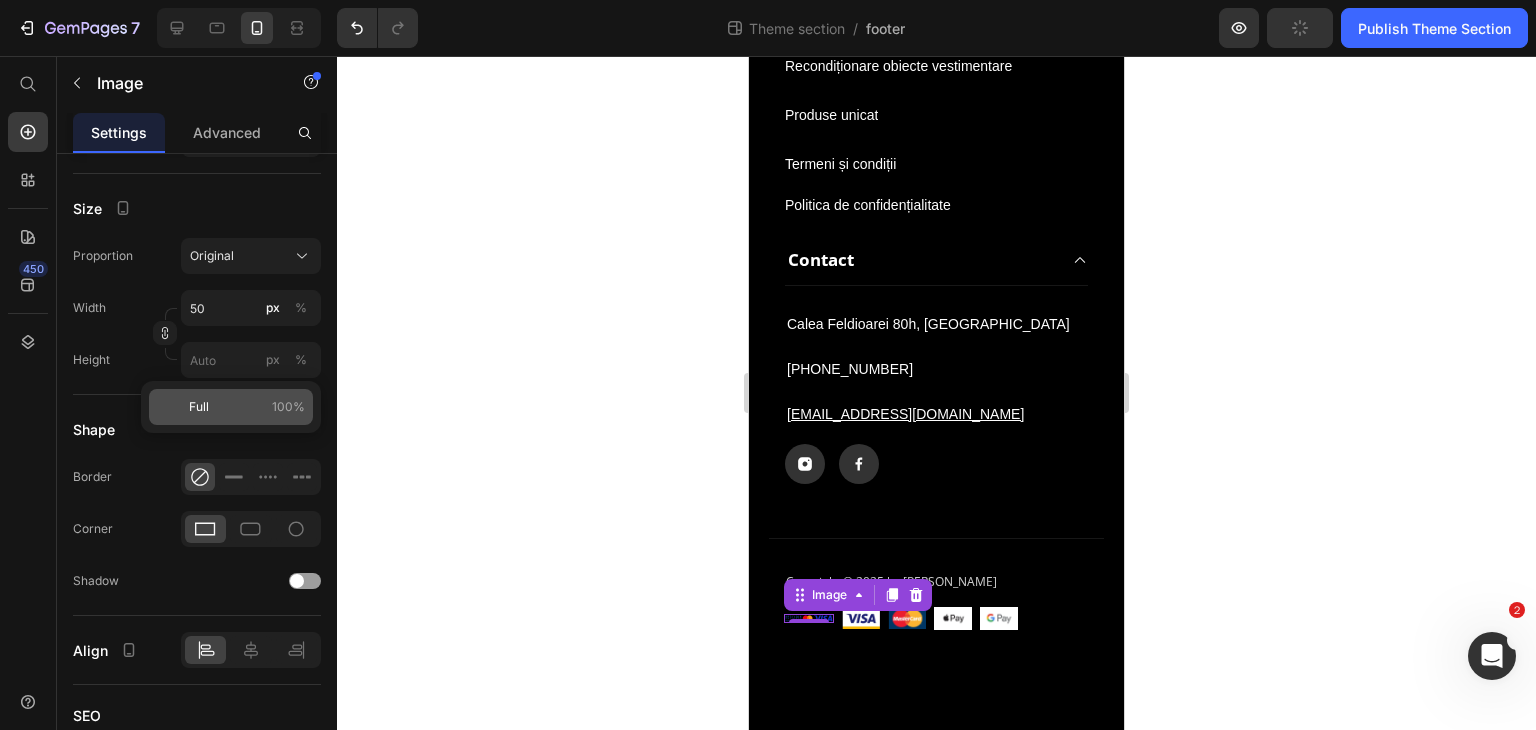 click on "Full 100%" at bounding box center (247, 407) 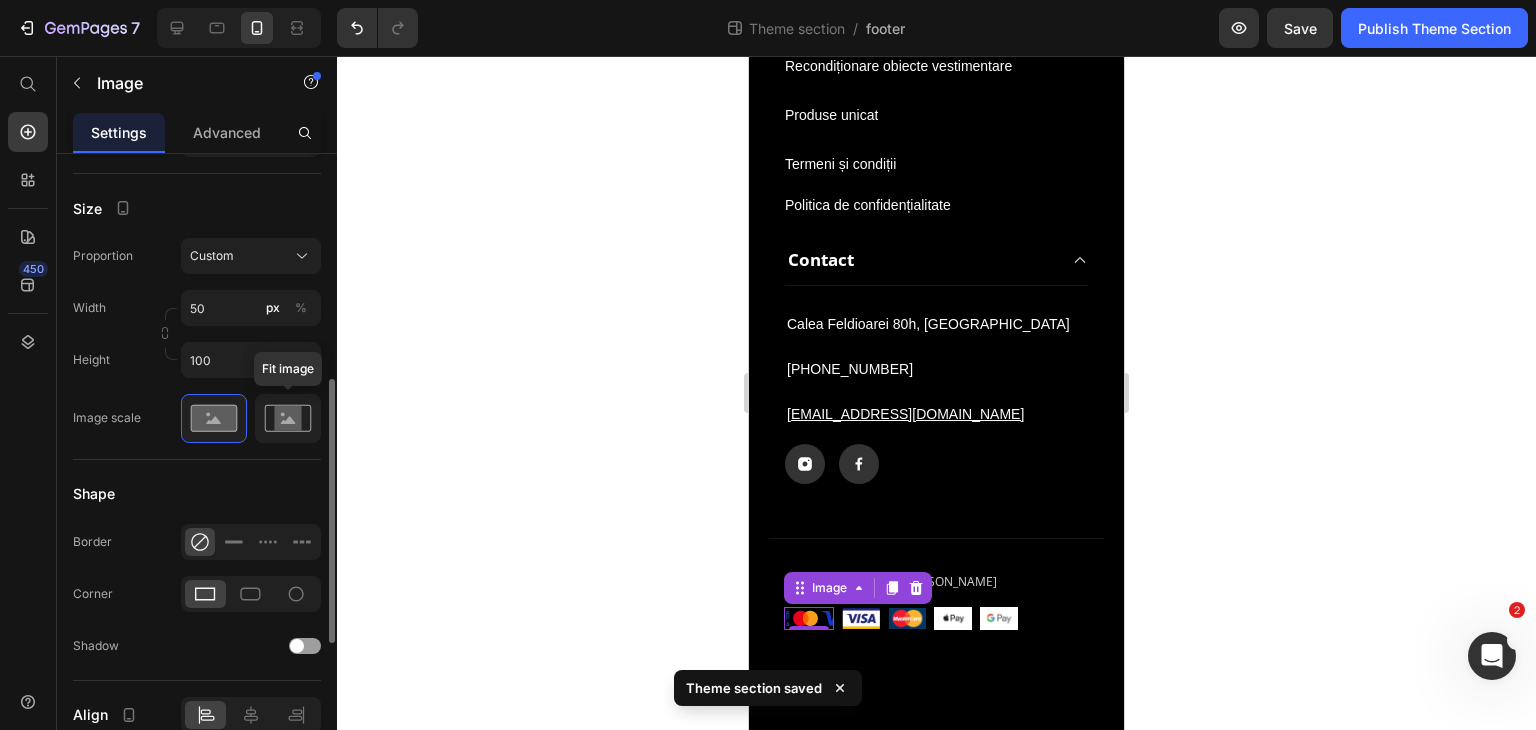 click 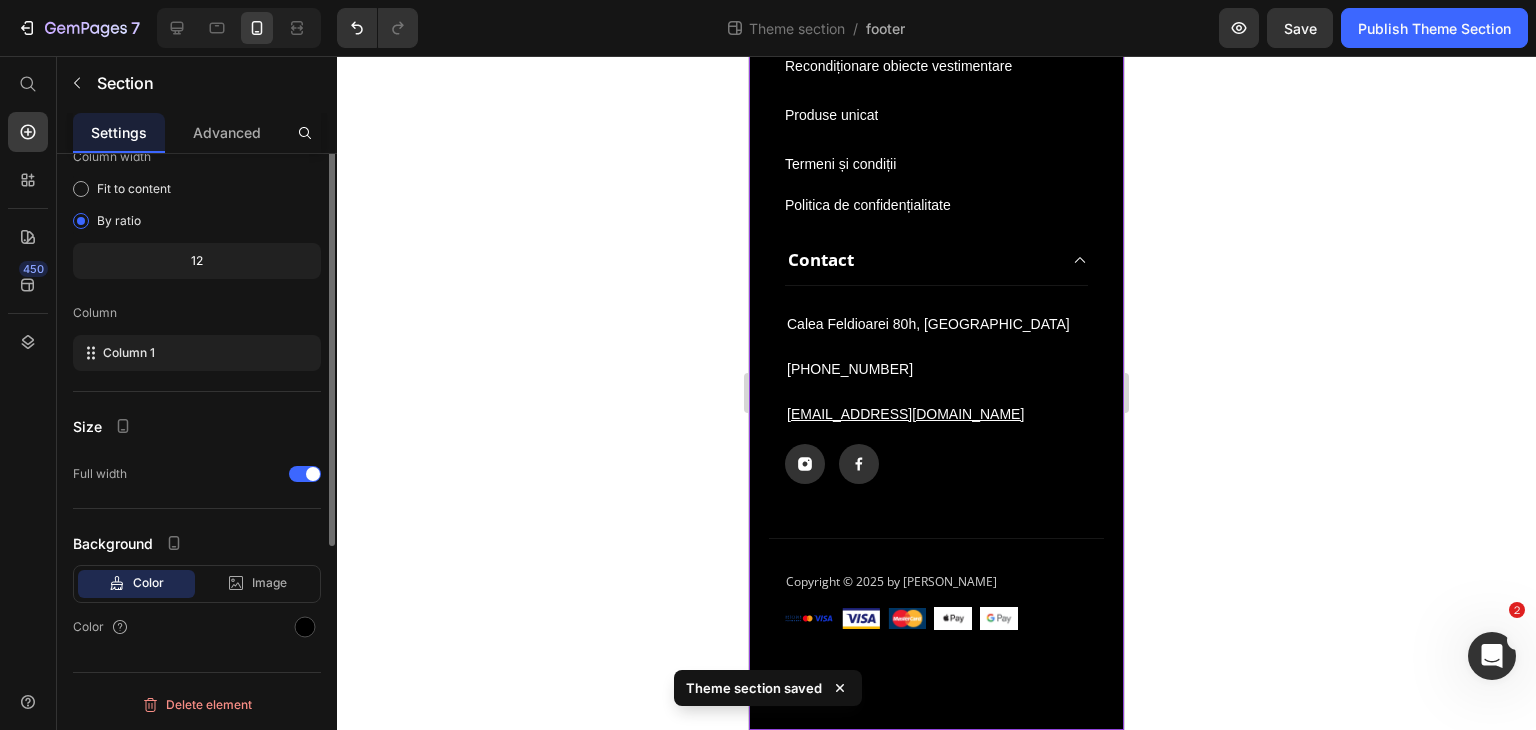 scroll, scrollTop: 0, scrollLeft: 0, axis: both 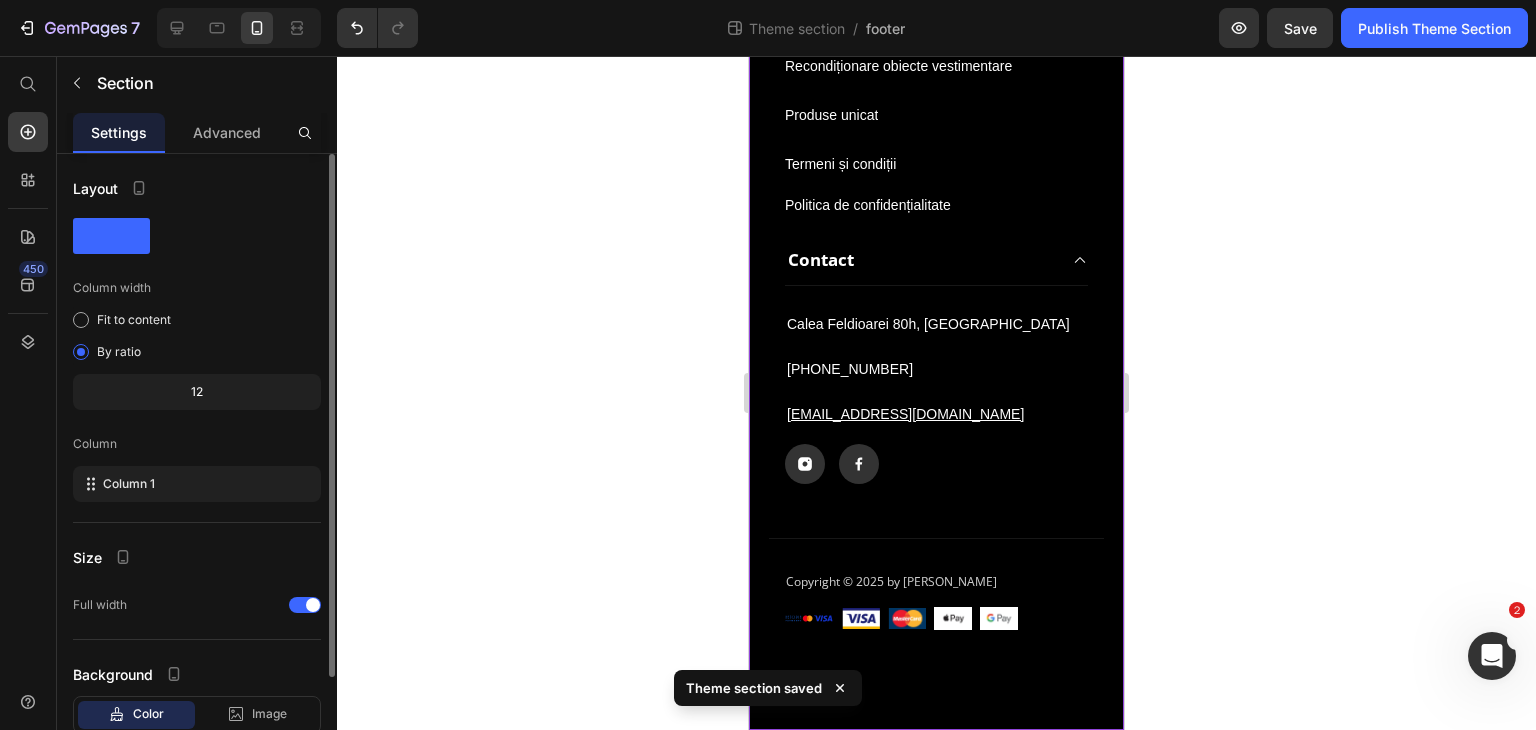 click on "By [PERSON_NAME]  Text block Aducem la viață portul autentic prin creații ce îmbină meșteșugul tradițional cu designul modern, păstrând astfel esența valorilor culturale românești. Text Block Pagini  Text block Acasă Button Despre noi   Button Servicii Button Blog Button Catalog Button Contact Button Linkuri utile Text block Închiriere port tradițional Button Recondiționare obiecte vestimentare Button Produse unicat Button Termeni și condiții Button Politica de confidențialitate Button Contact Text block Calea Feldioarei 80h, [GEOGRAPHIC_DATA] Text block [PHONE_NUMBER]  Text block [EMAIL_ADDRESS][DOMAIN_NAME] Text block
Icon
Icon Row Row By [PERSON_NAME]  Text block Aducem la viață portul autentic prin creații ce îmbină meșteșugul tradițional cu designul modern, păstrând astfel esența valorilor culturale românești. Text Block
Pagini  Acasă Button Despre noi   Button Servicii   Button Blog Button Catalog Button Contact Button Button" at bounding box center [936, 55] 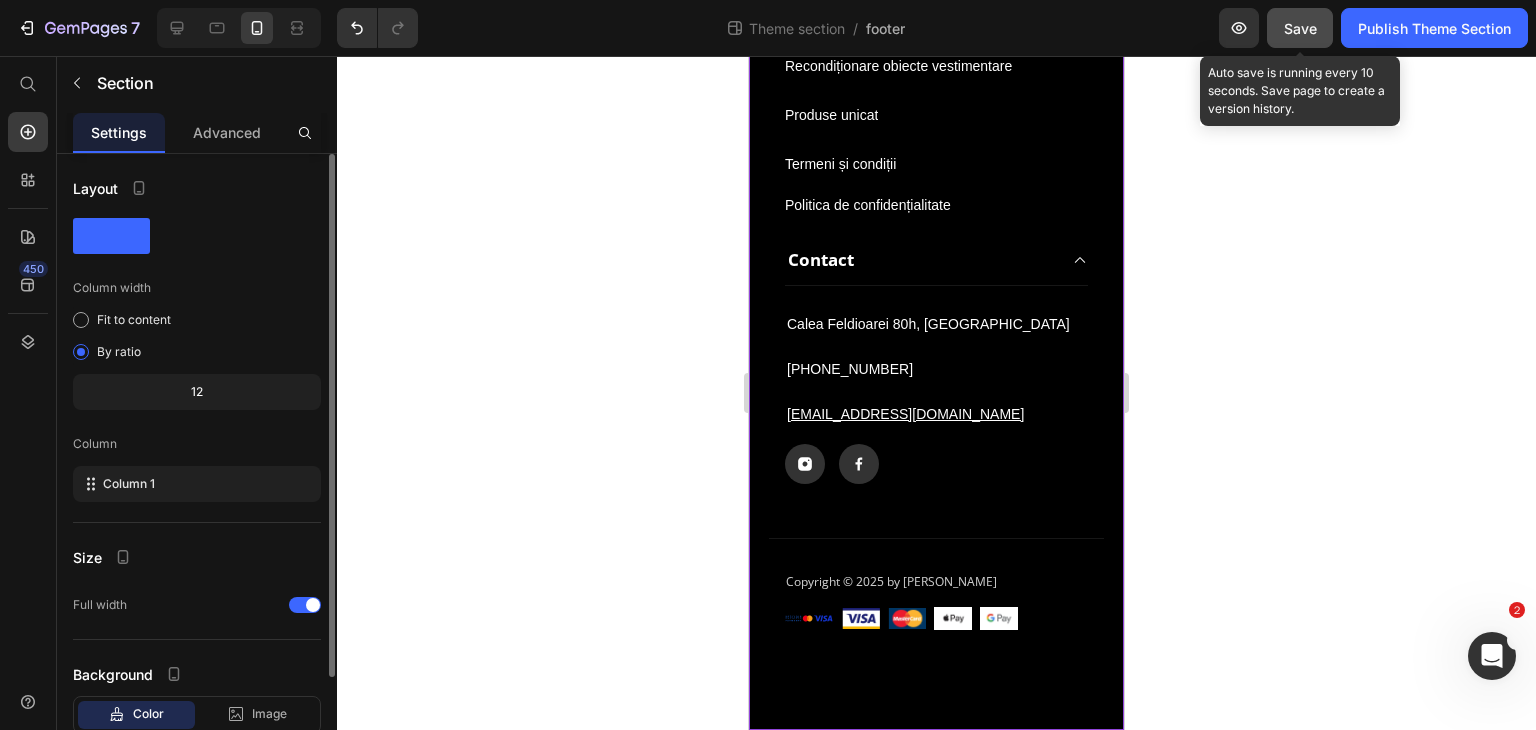 click on "Save" at bounding box center (1300, 28) 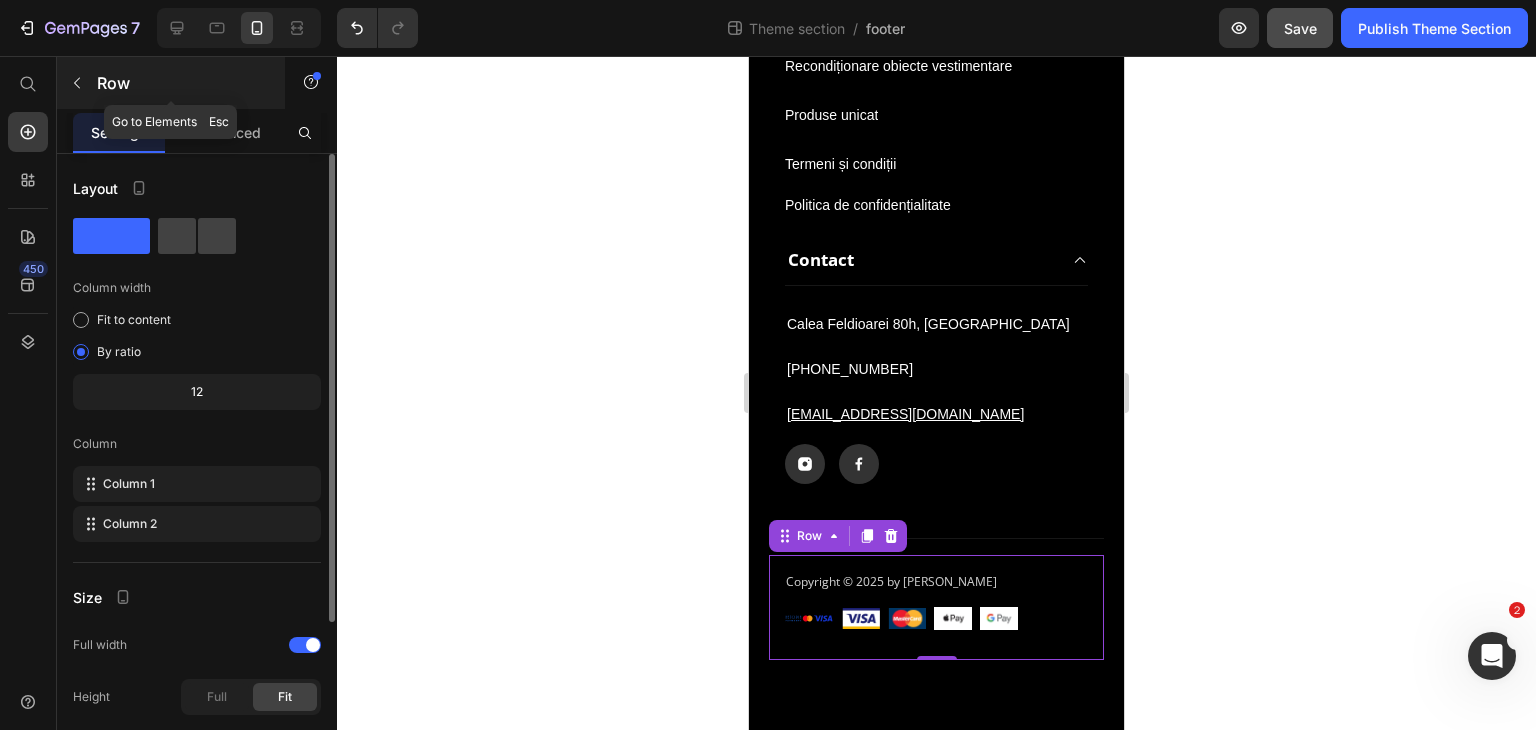 click 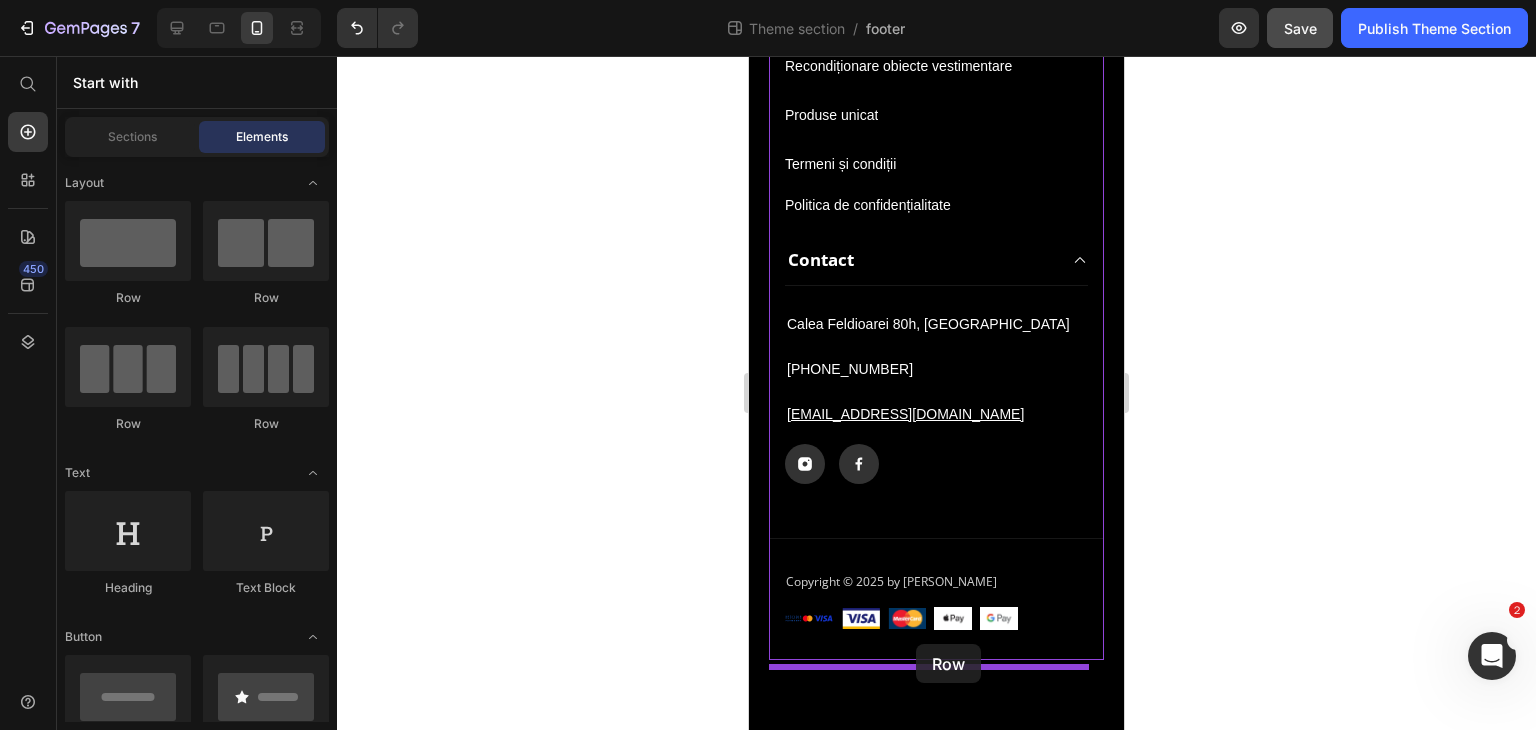 drag, startPoint x: 1003, startPoint y: 305, endPoint x: 916, endPoint y: 644, distance: 349.98572 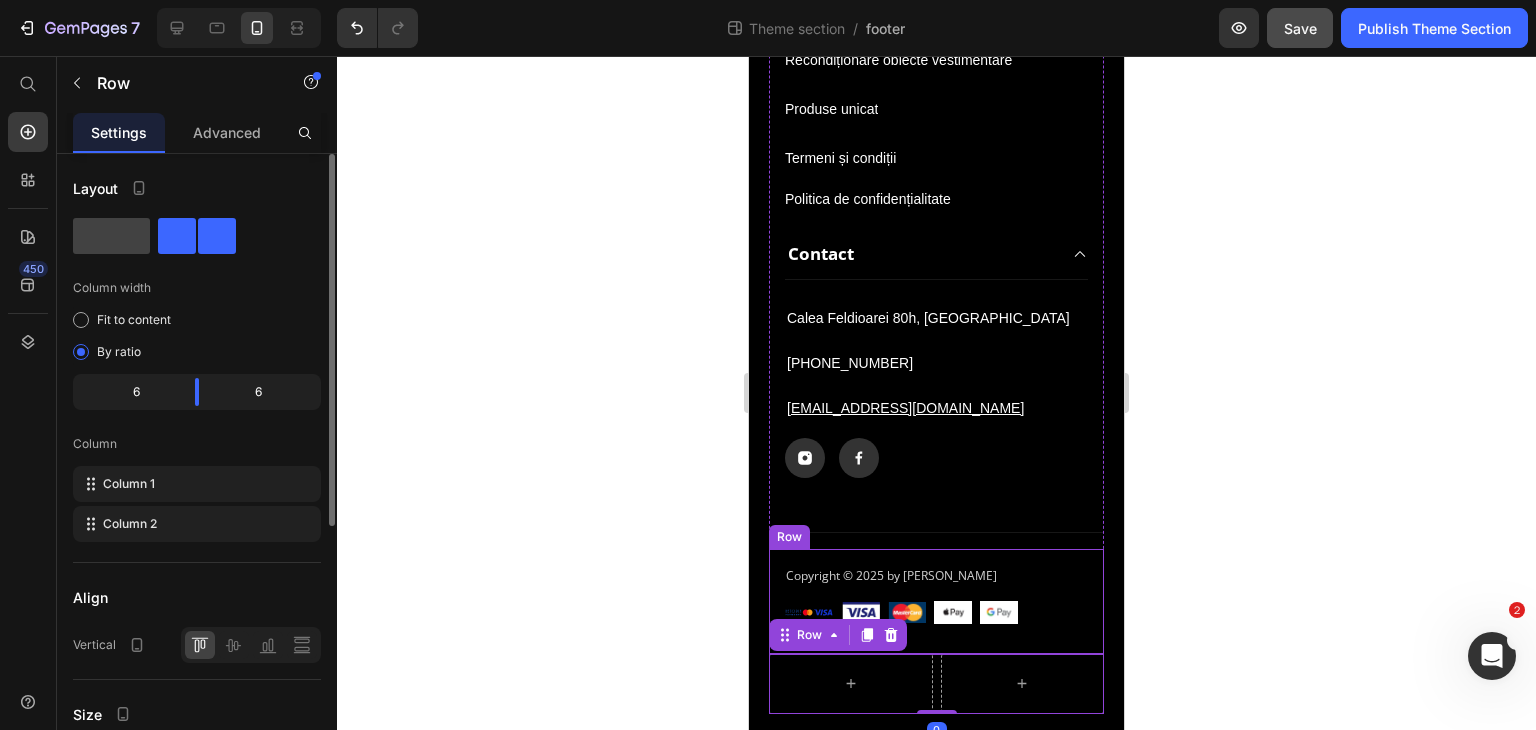 scroll, scrollTop: 781, scrollLeft: 0, axis: vertical 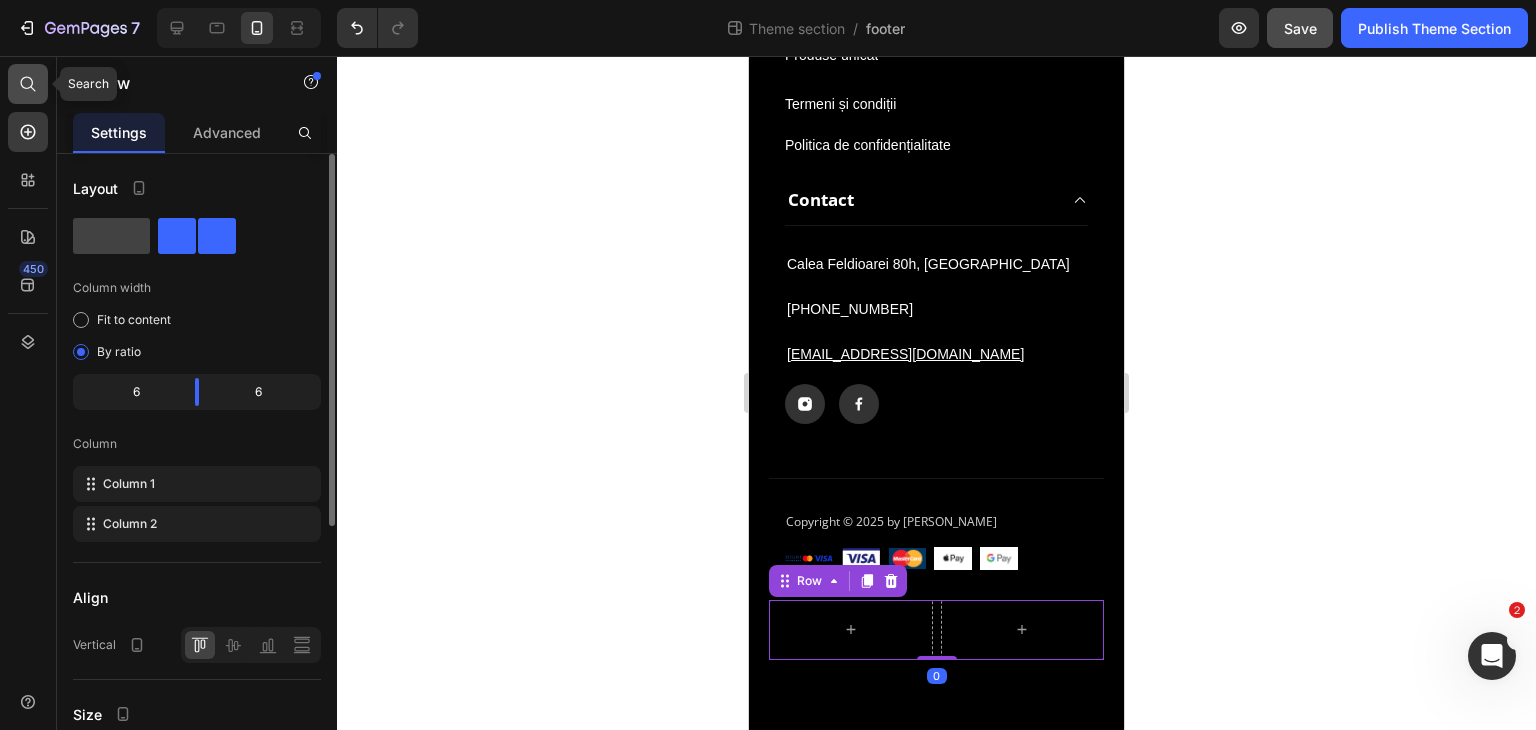 click 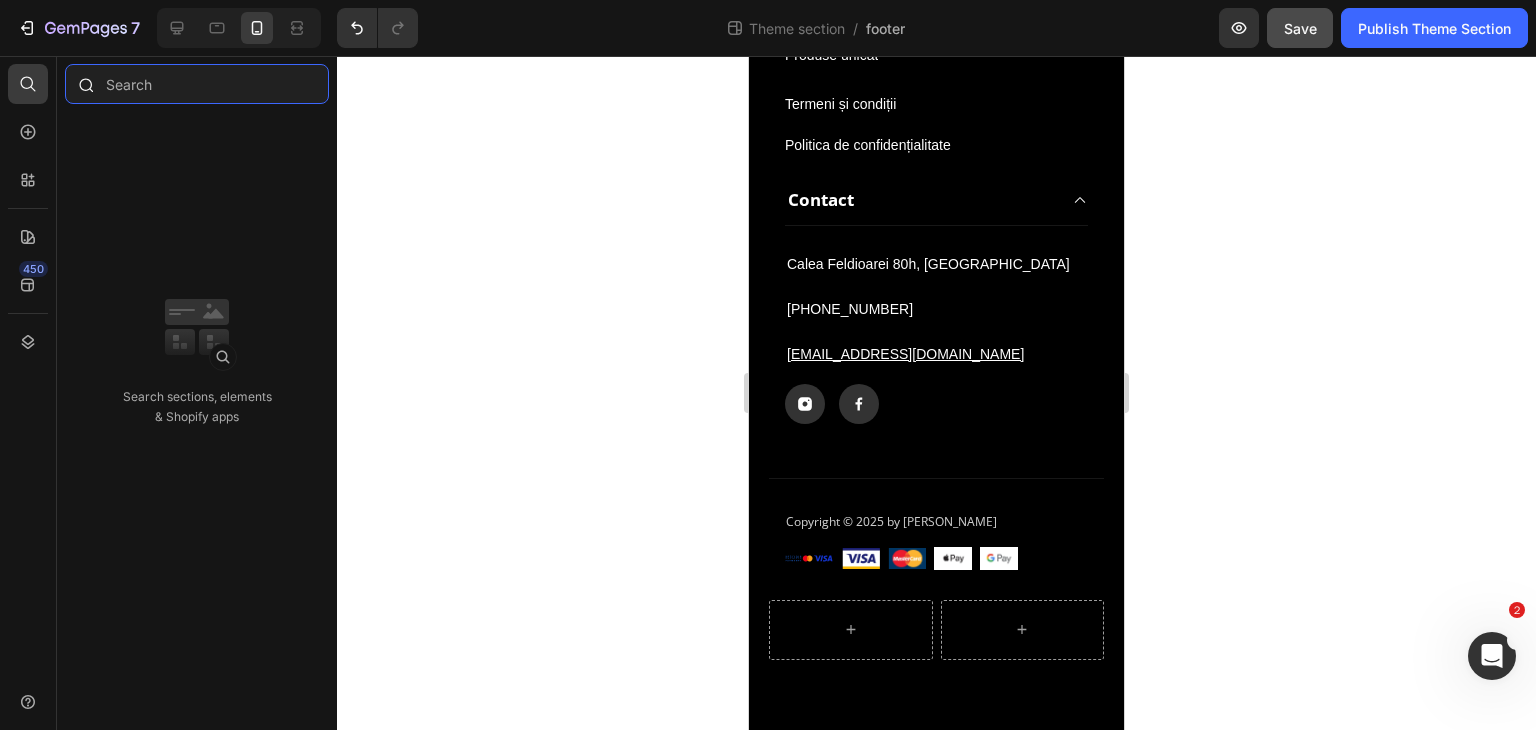 click at bounding box center (197, 84) 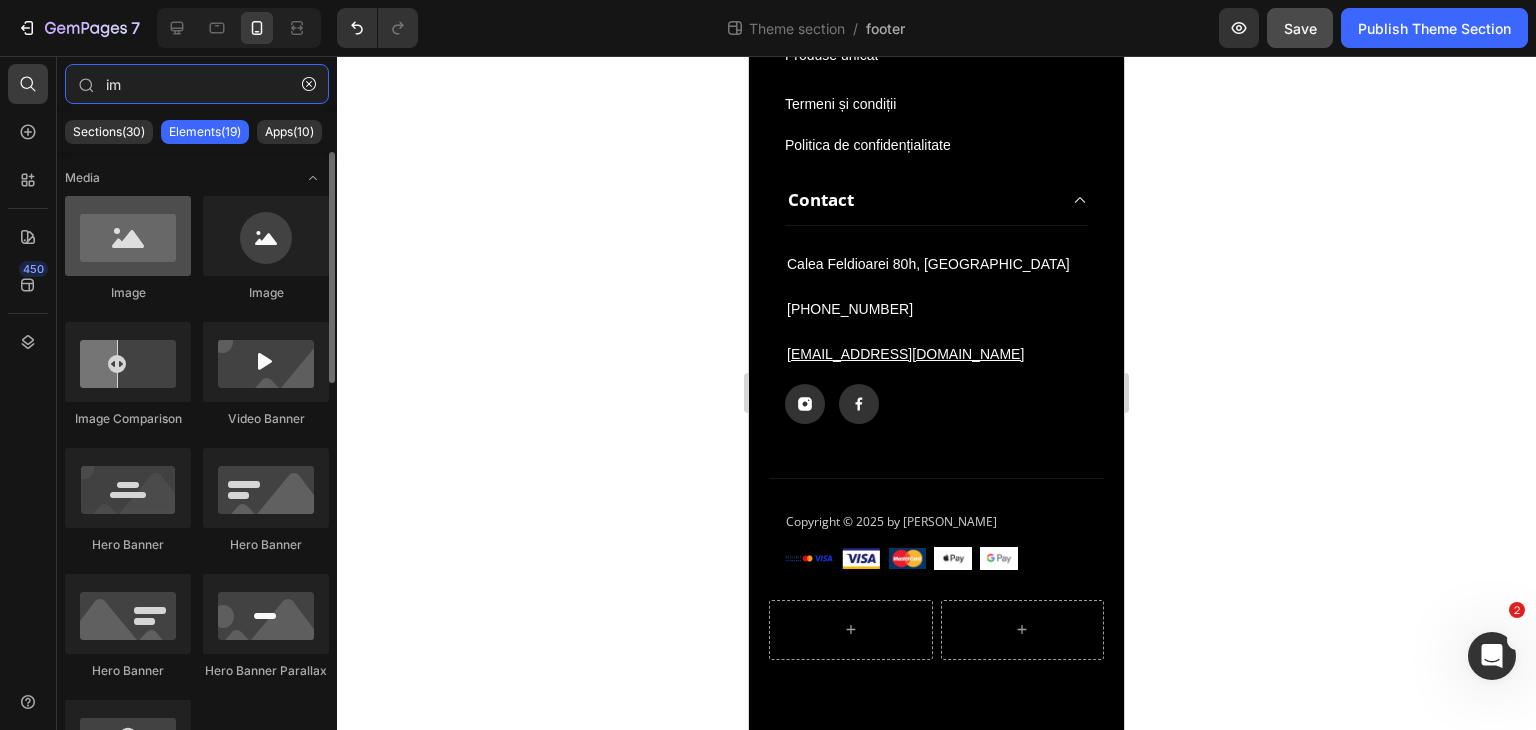 type on "im" 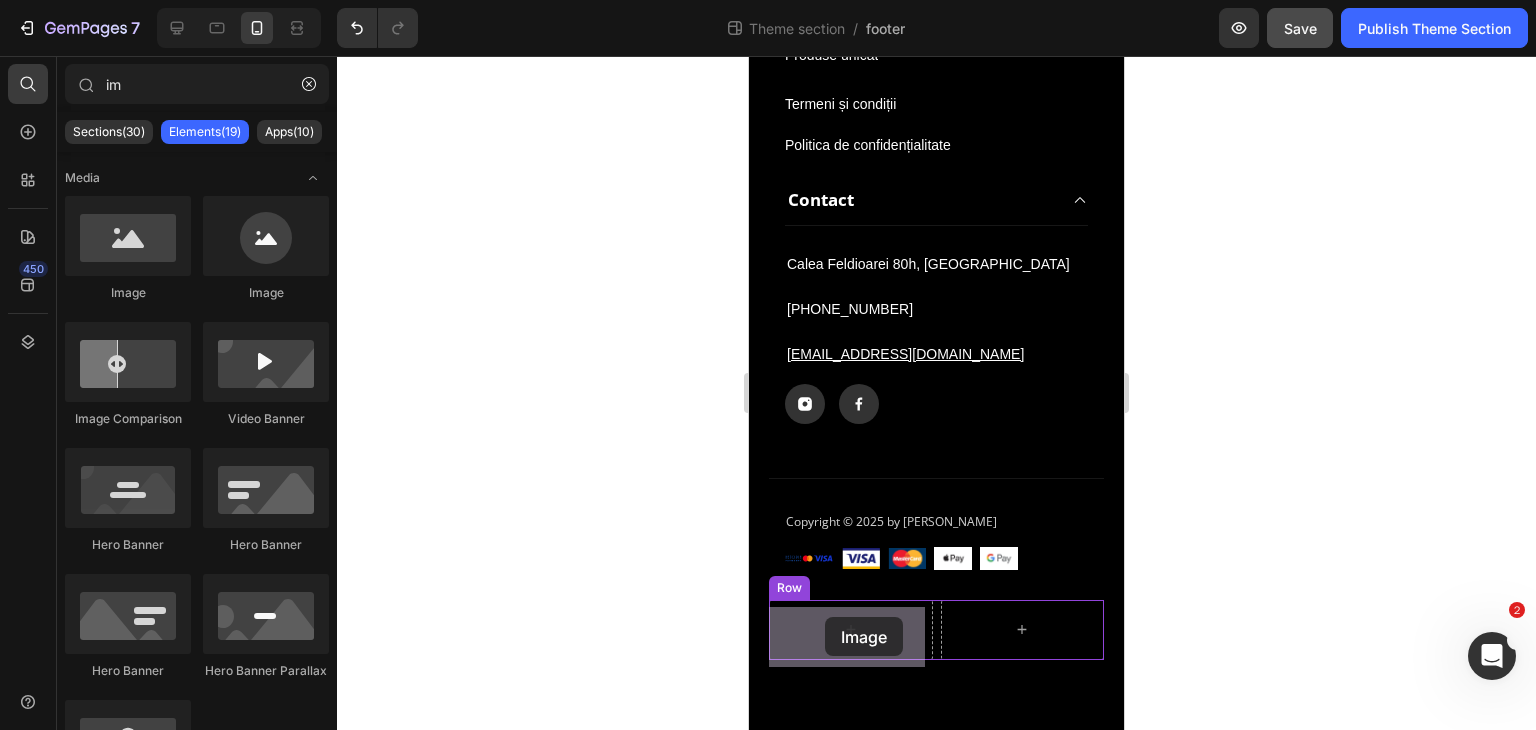 drag, startPoint x: 897, startPoint y: 271, endPoint x: 825, endPoint y: 617, distance: 353.41193 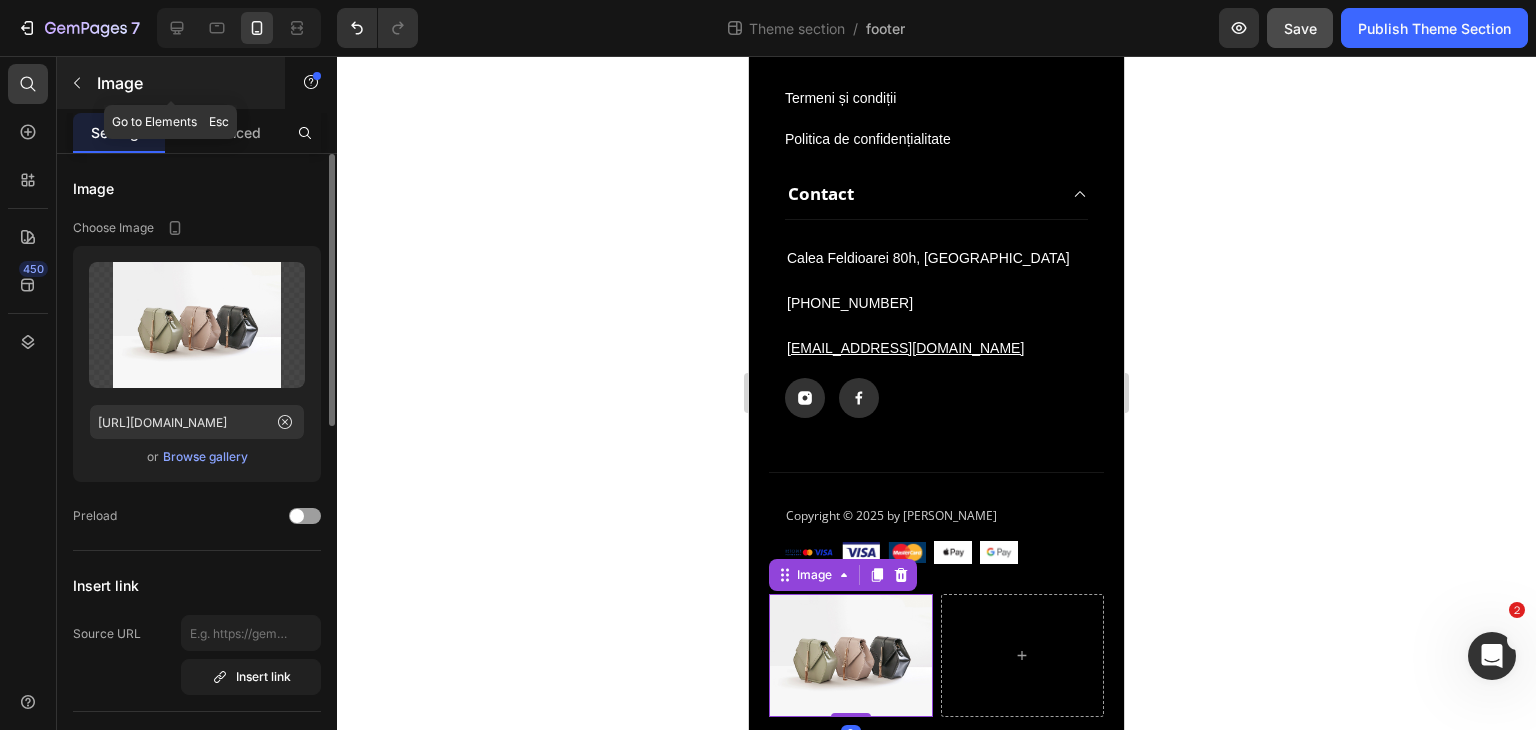 click at bounding box center [77, 83] 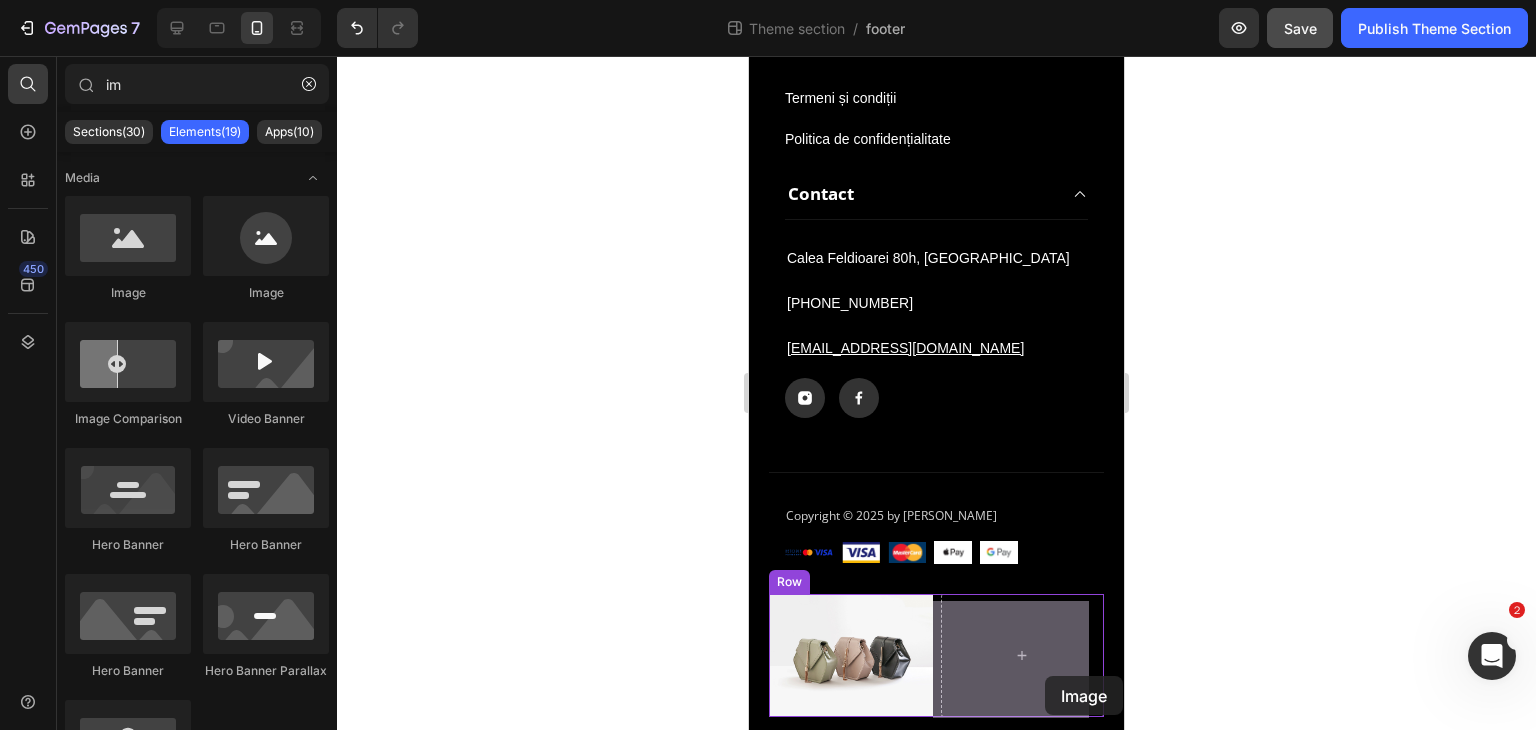 scroll, scrollTop: 839, scrollLeft: 0, axis: vertical 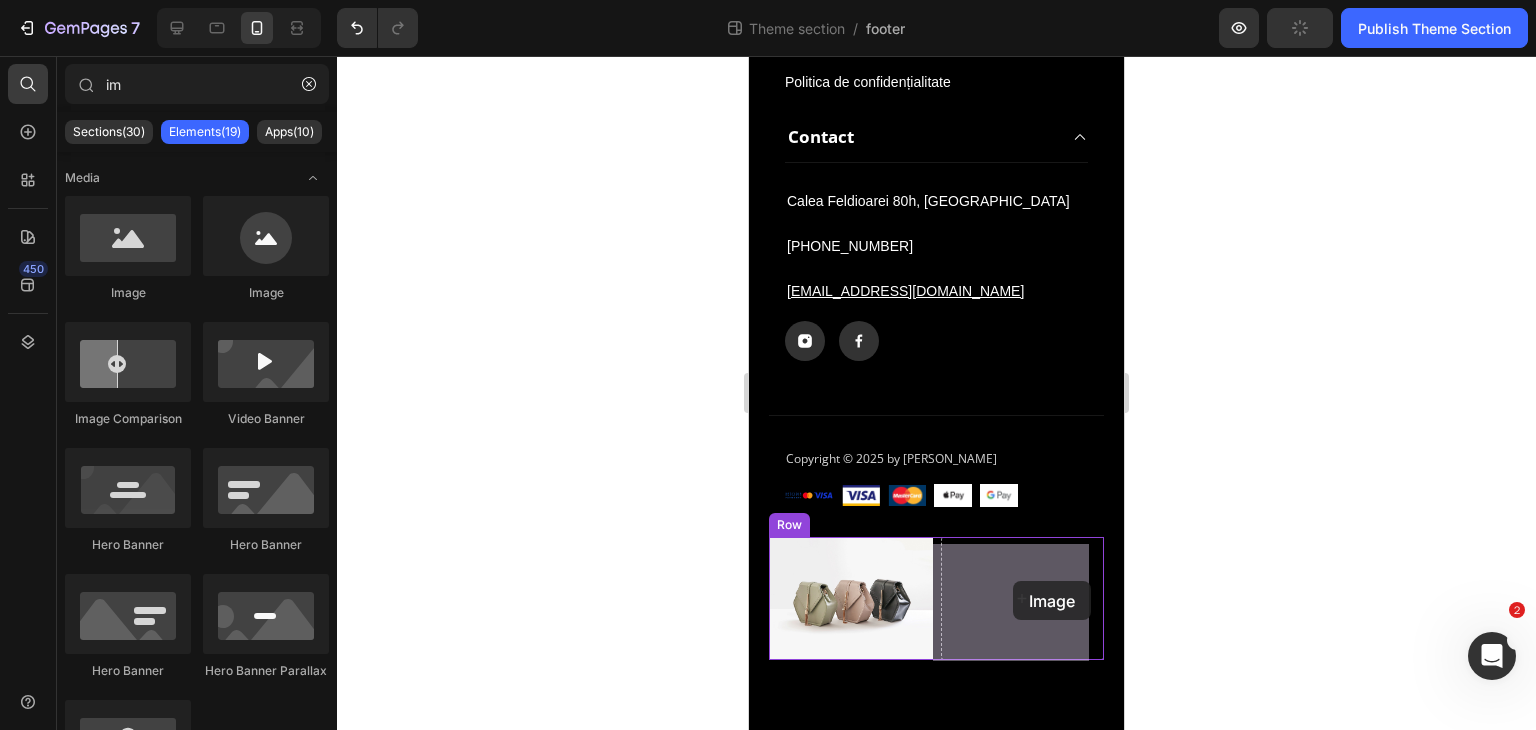 drag, startPoint x: 892, startPoint y: 265, endPoint x: 1013, endPoint y: 581, distance: 338.37405 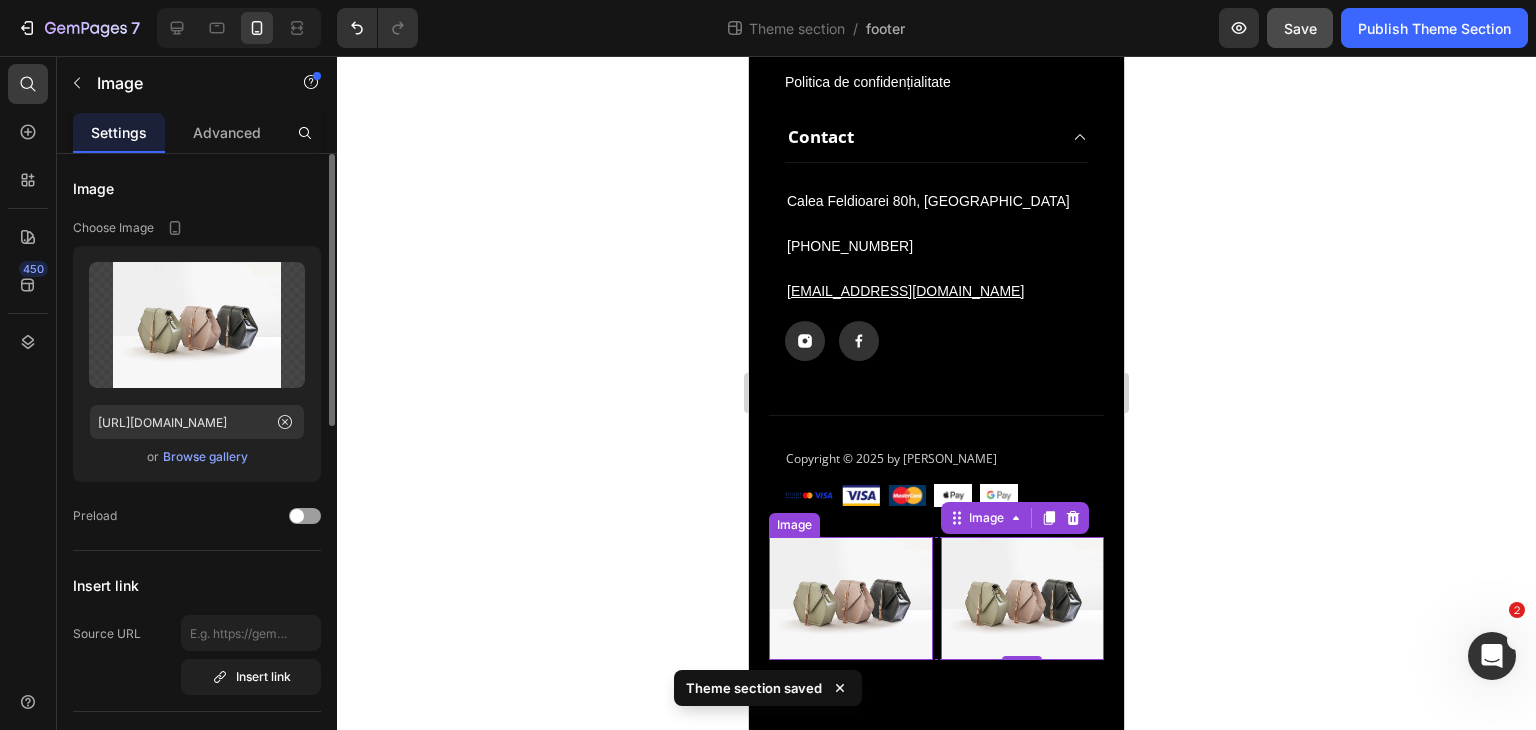 click at bounding box center (851, 598) 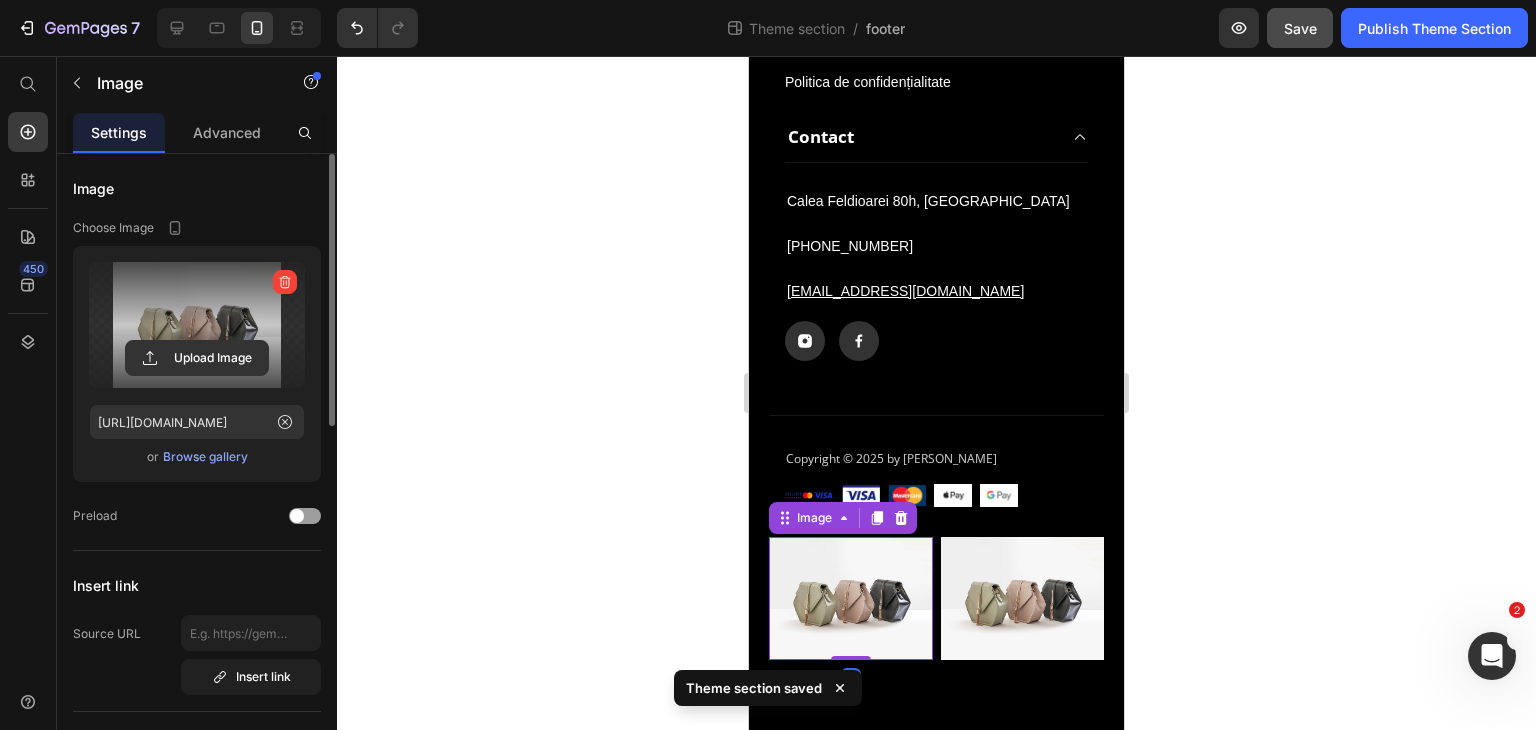 click at bounding box center (197, 325) 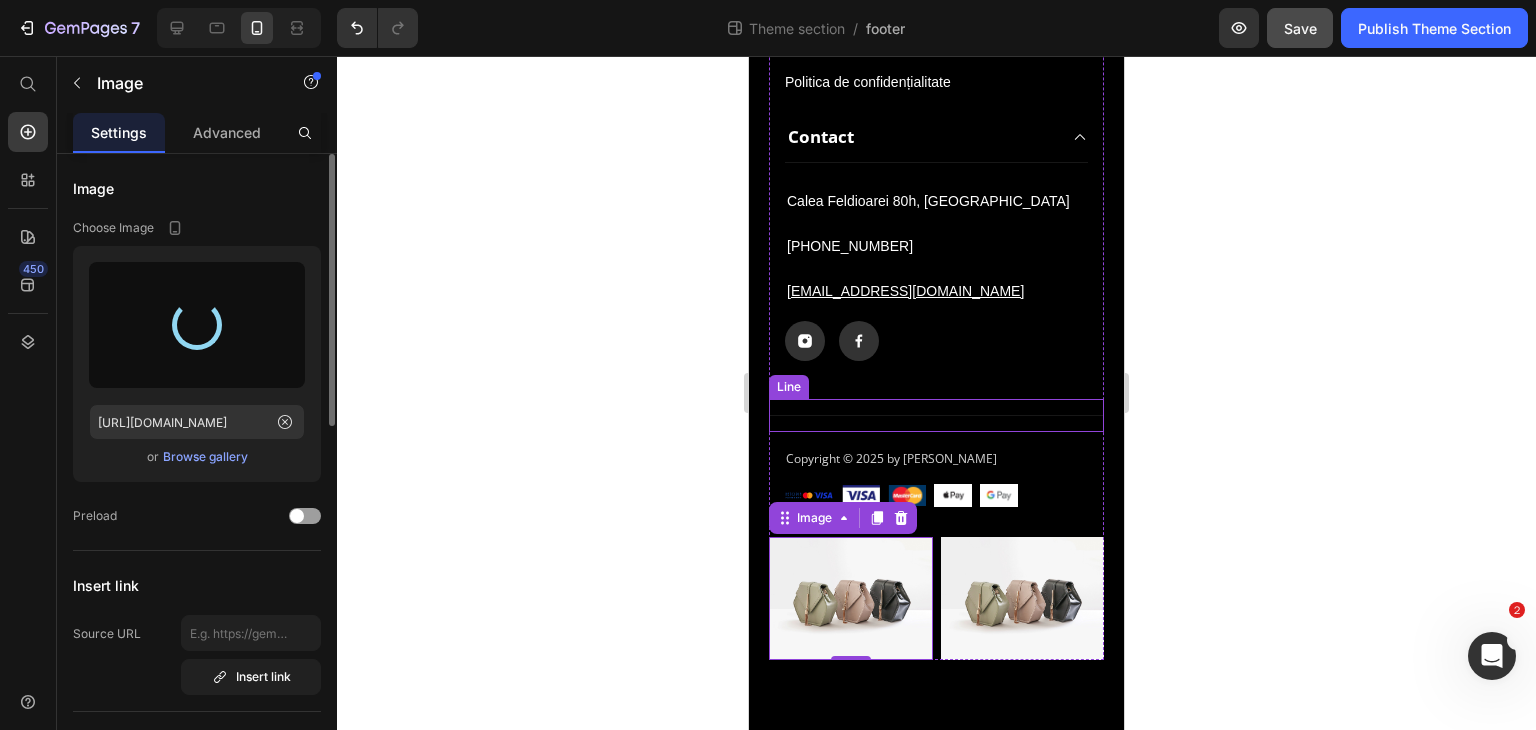 type on "[URL][DOMAIN_NAME]" 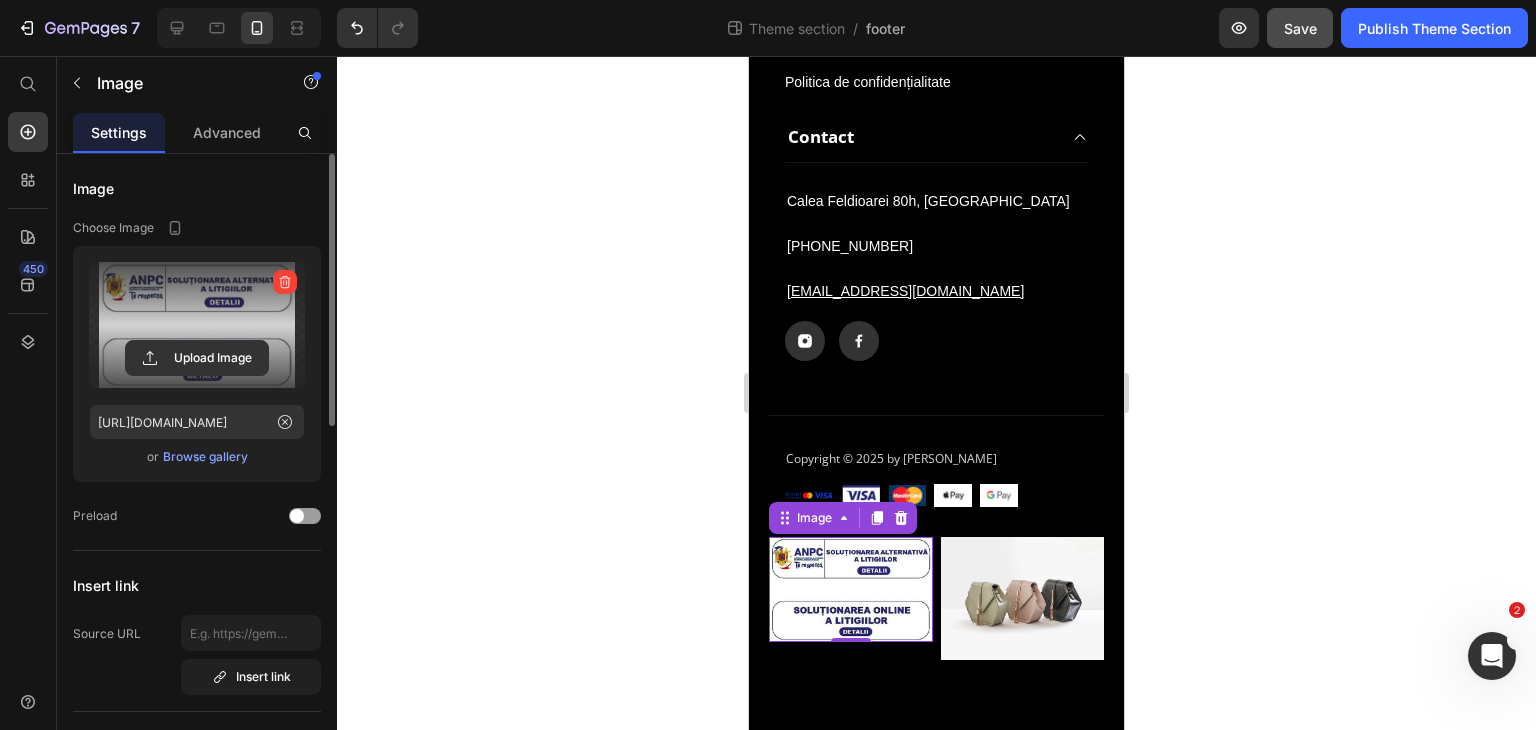 click at bounding box center (197, 325) 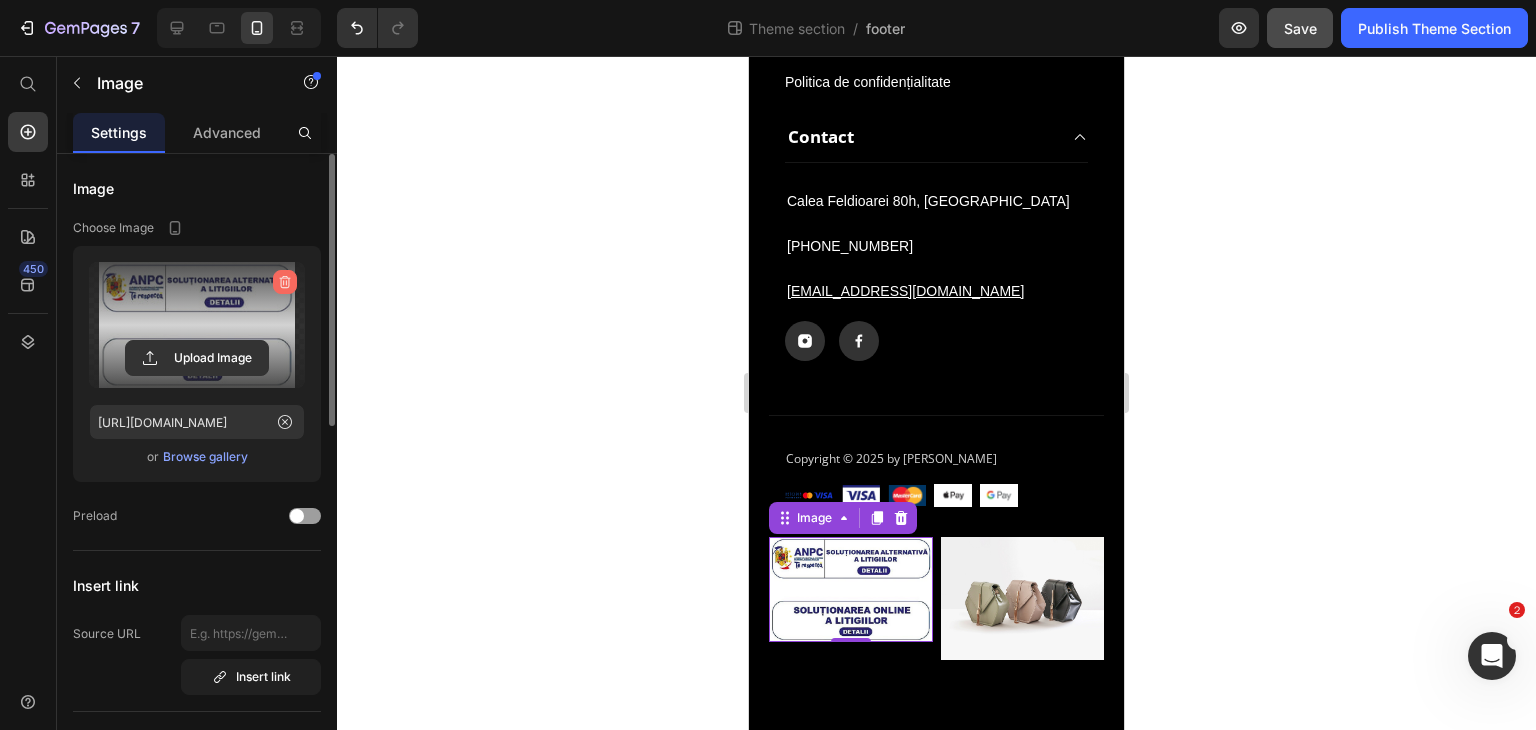 click 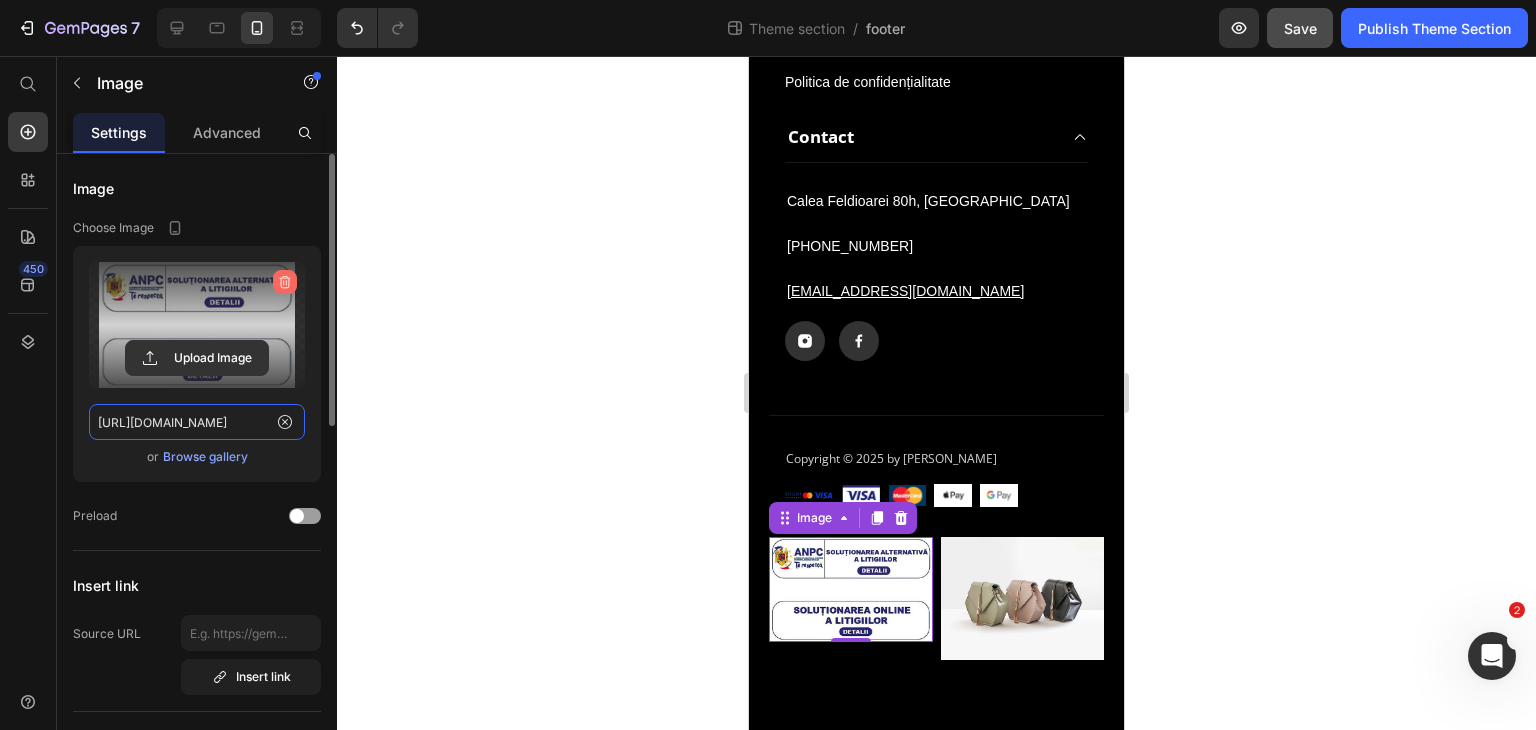 type 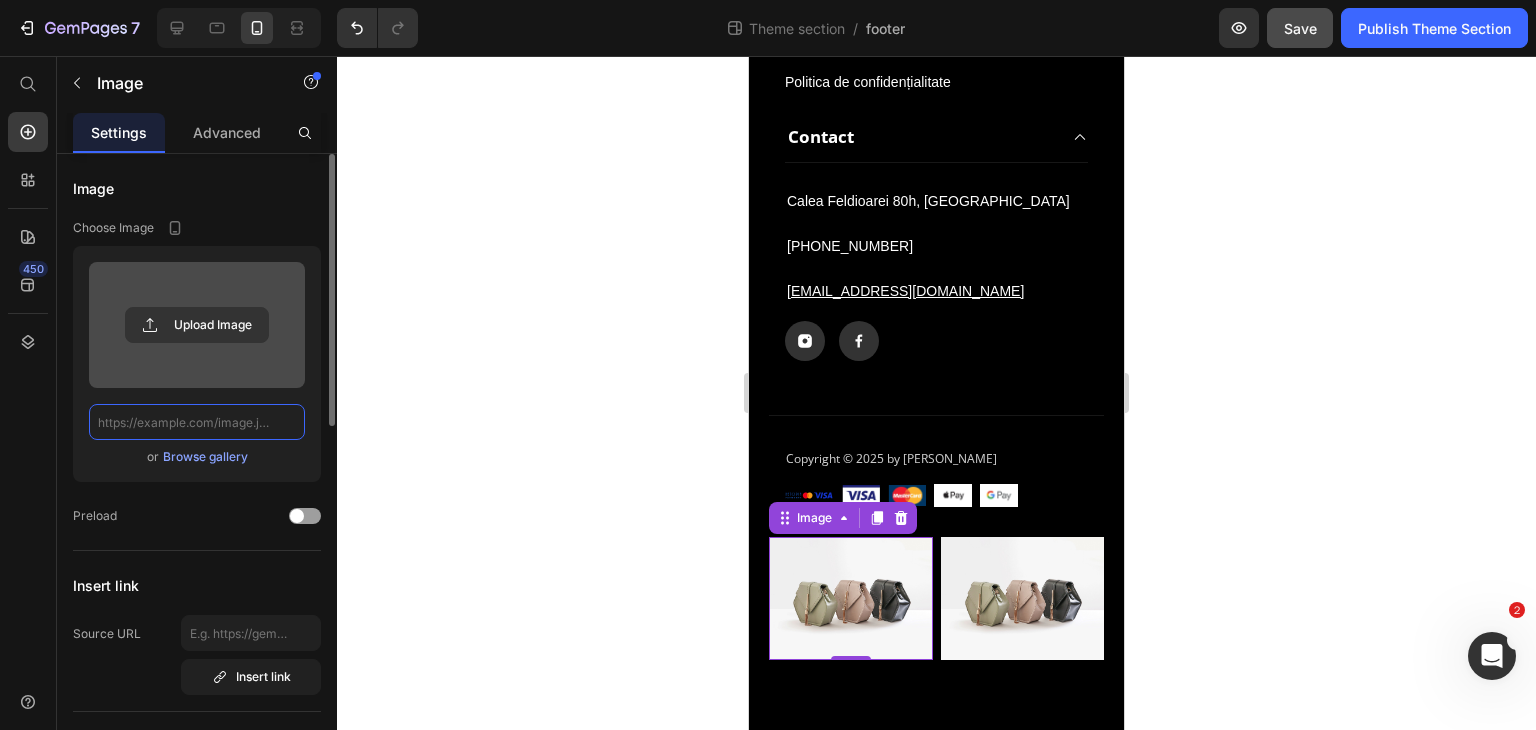 scroll, scrollTop: 0, scrollLeft: 0, axis: both 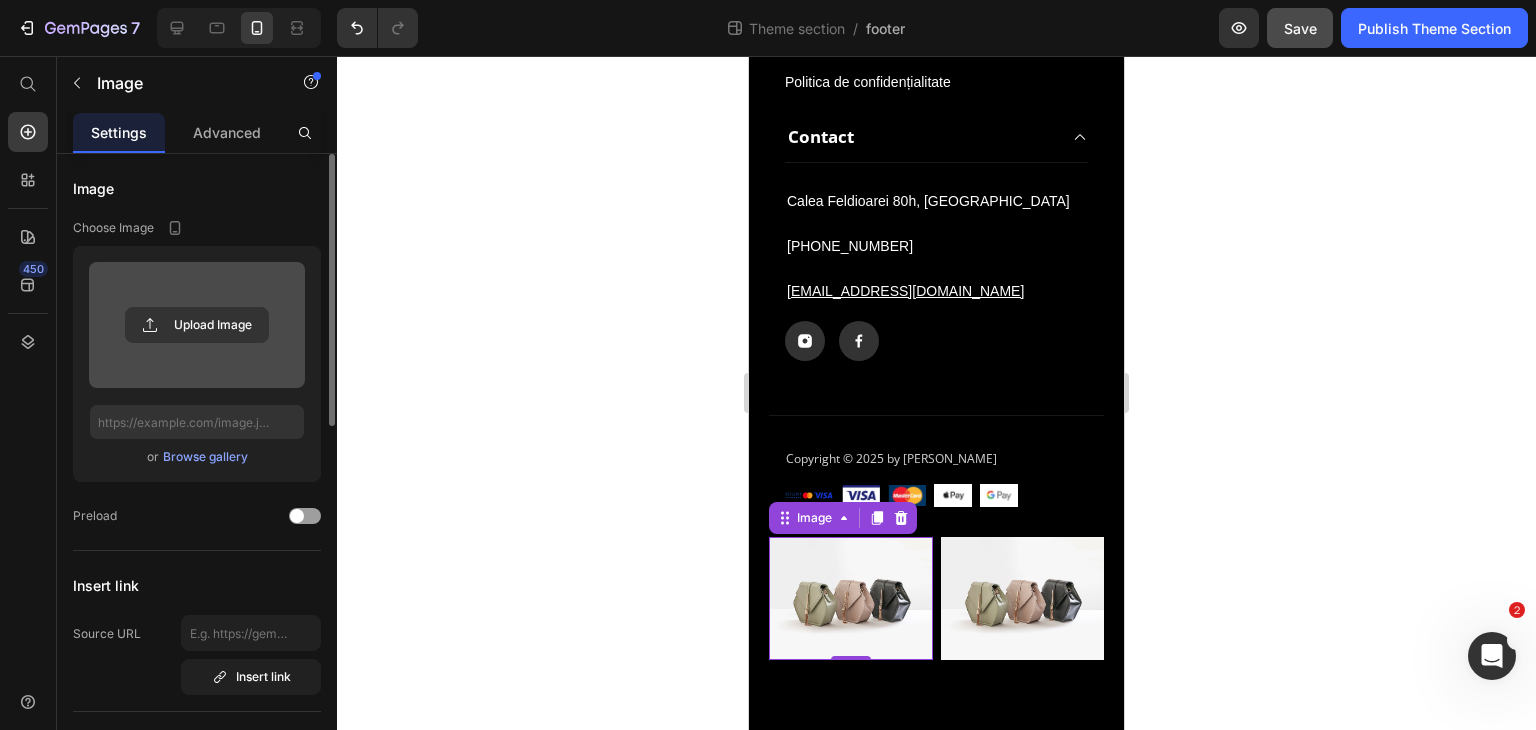 click at bounding box center [197, 325] 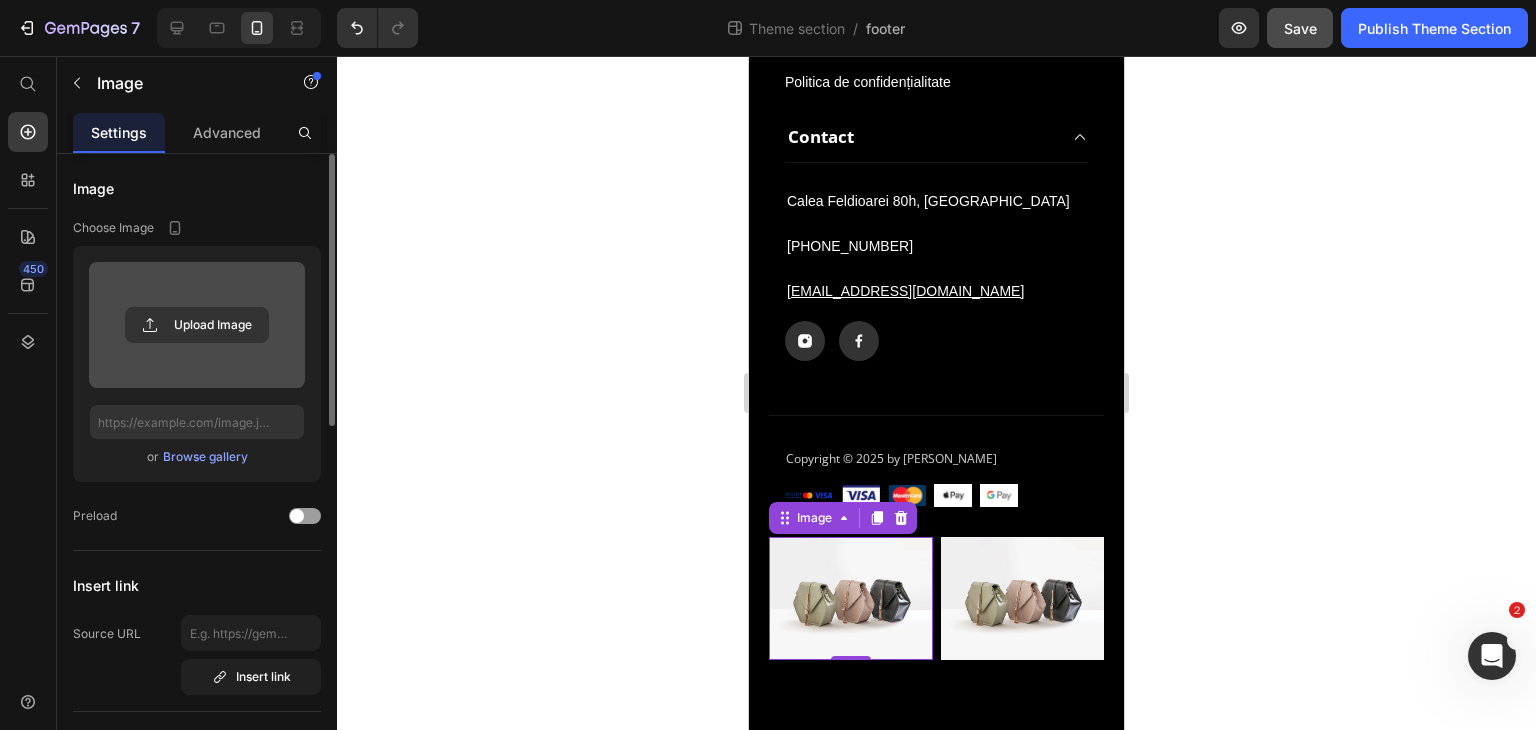 click at bounding box center (197, 325) 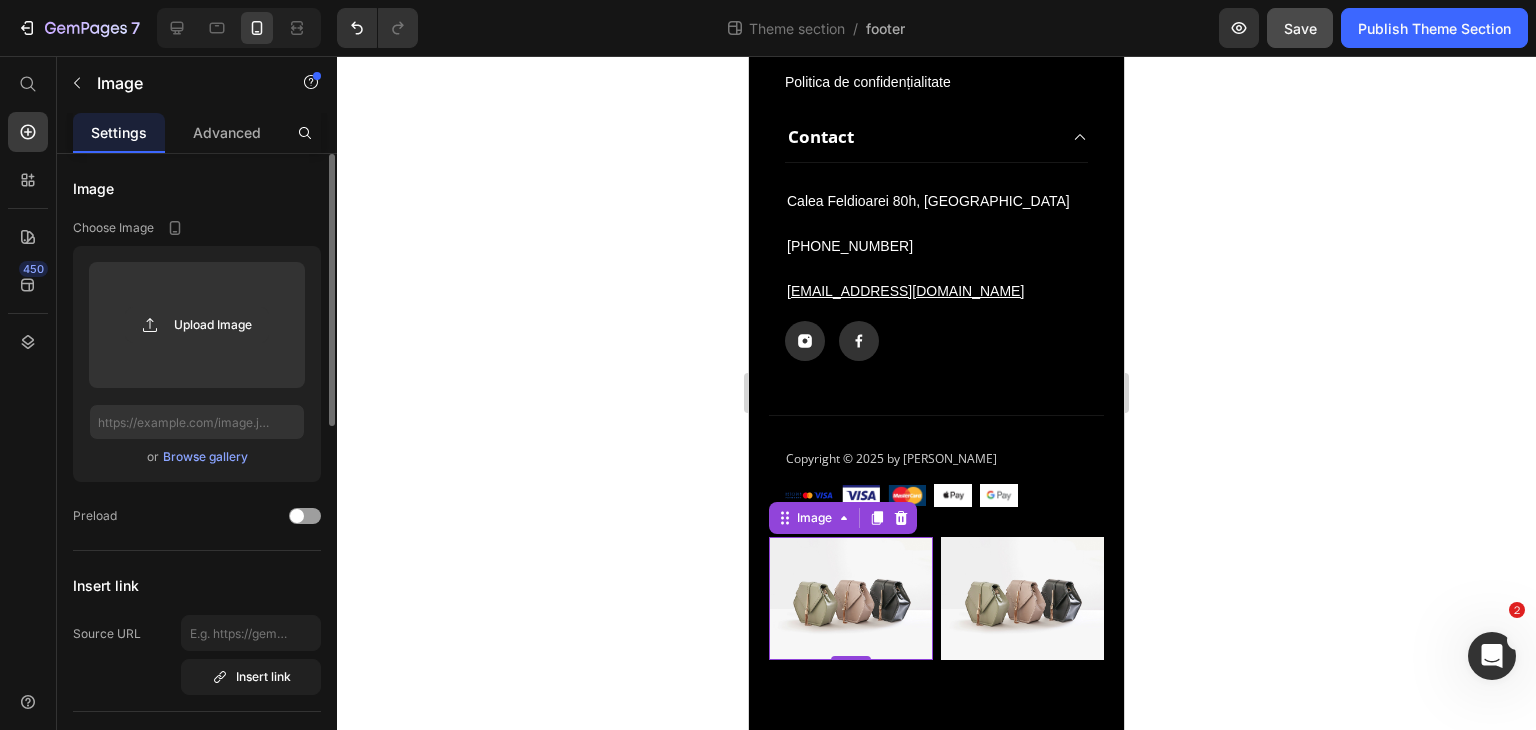 click on "Browse gallery" at bounding box center (205, 457) 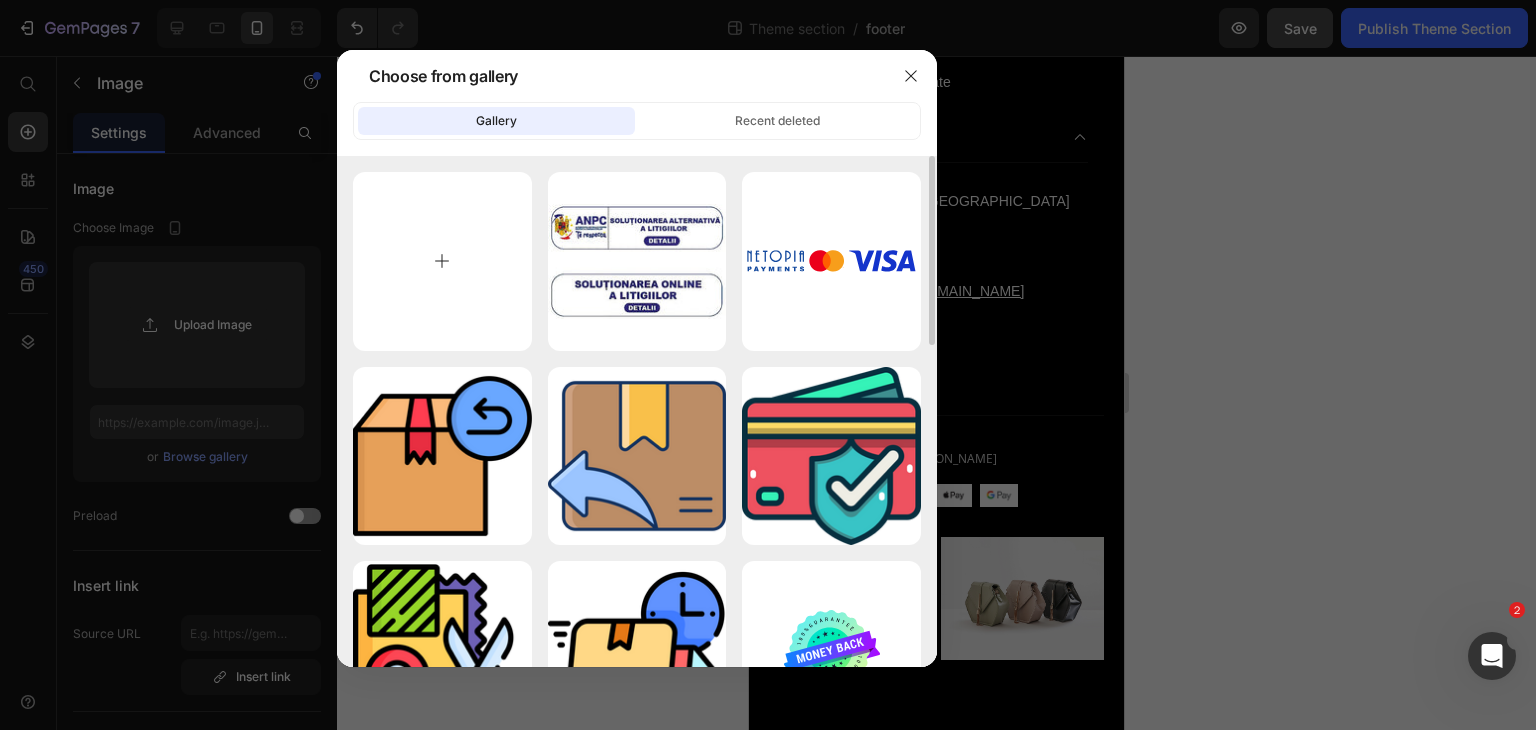 click at bounding box center [442, 261] 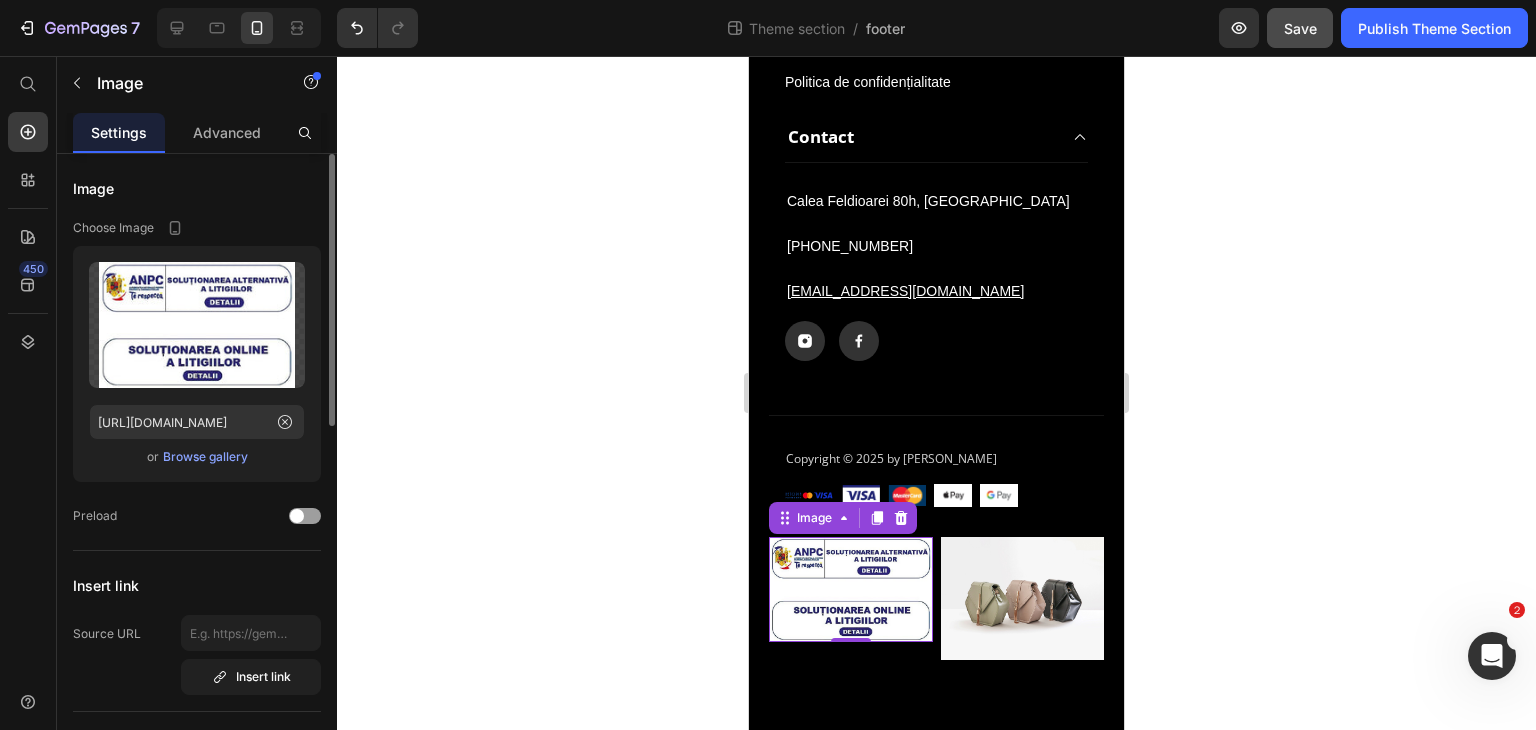 click on "Browse gallery" at bounding box center (205, 457) 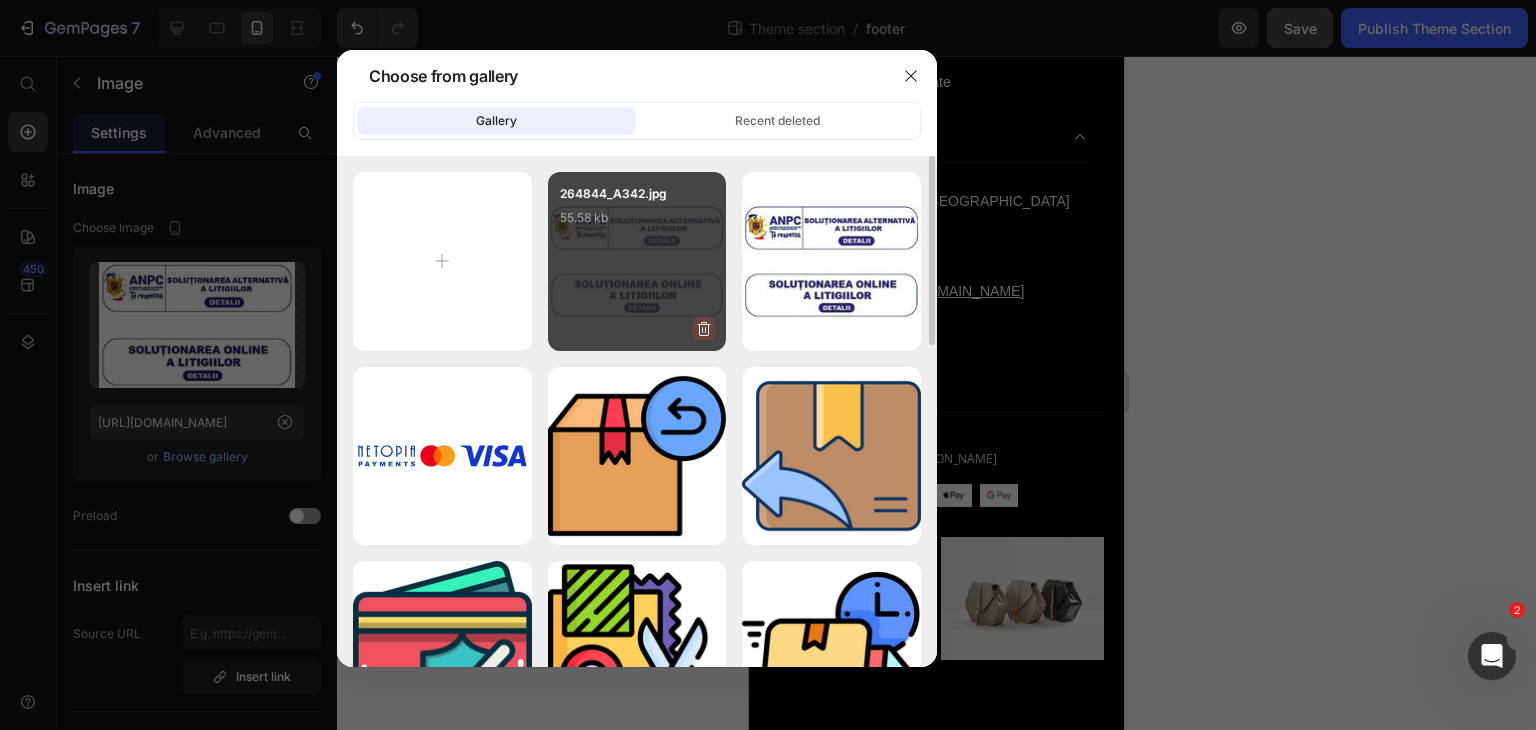 click 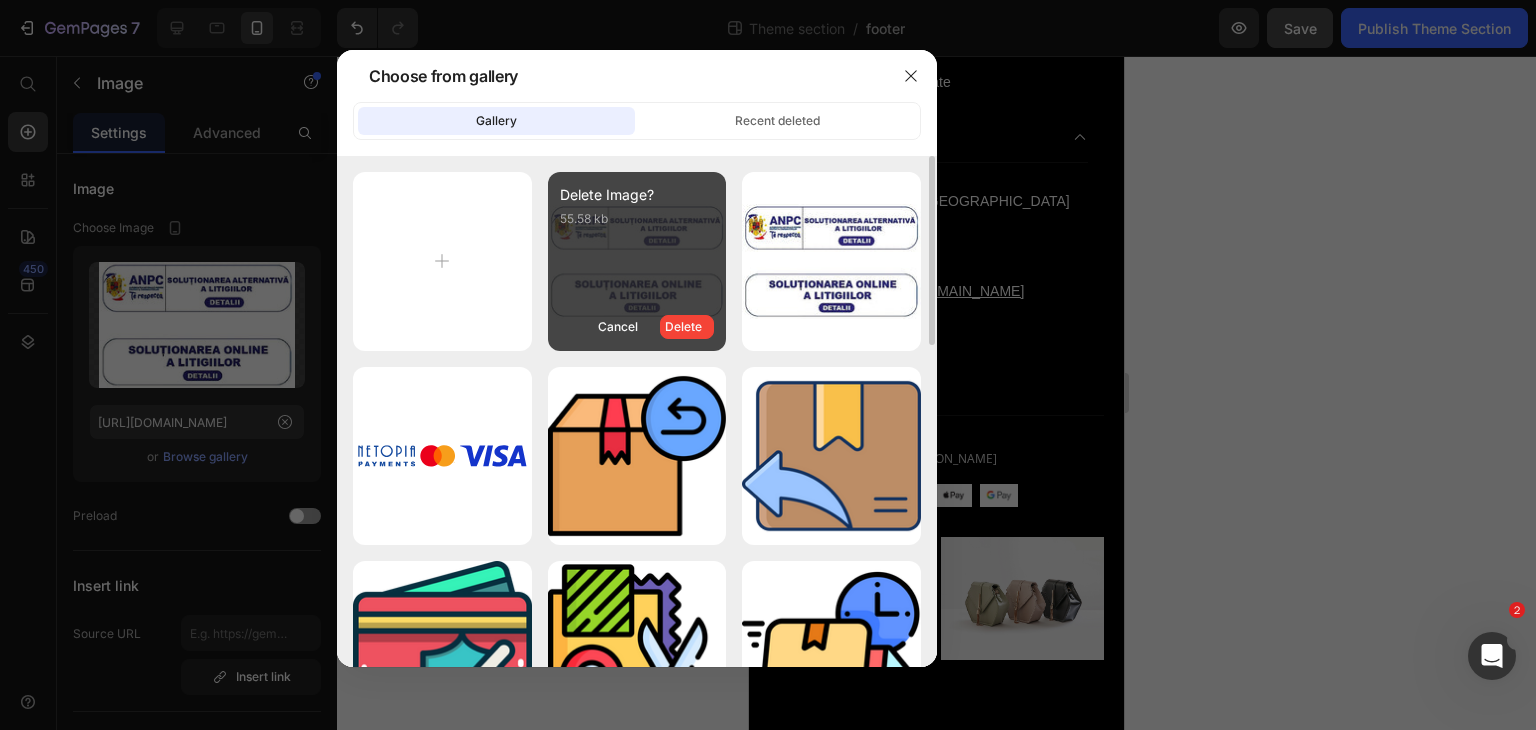 click on "Delete" at bounding box center [687, 327] 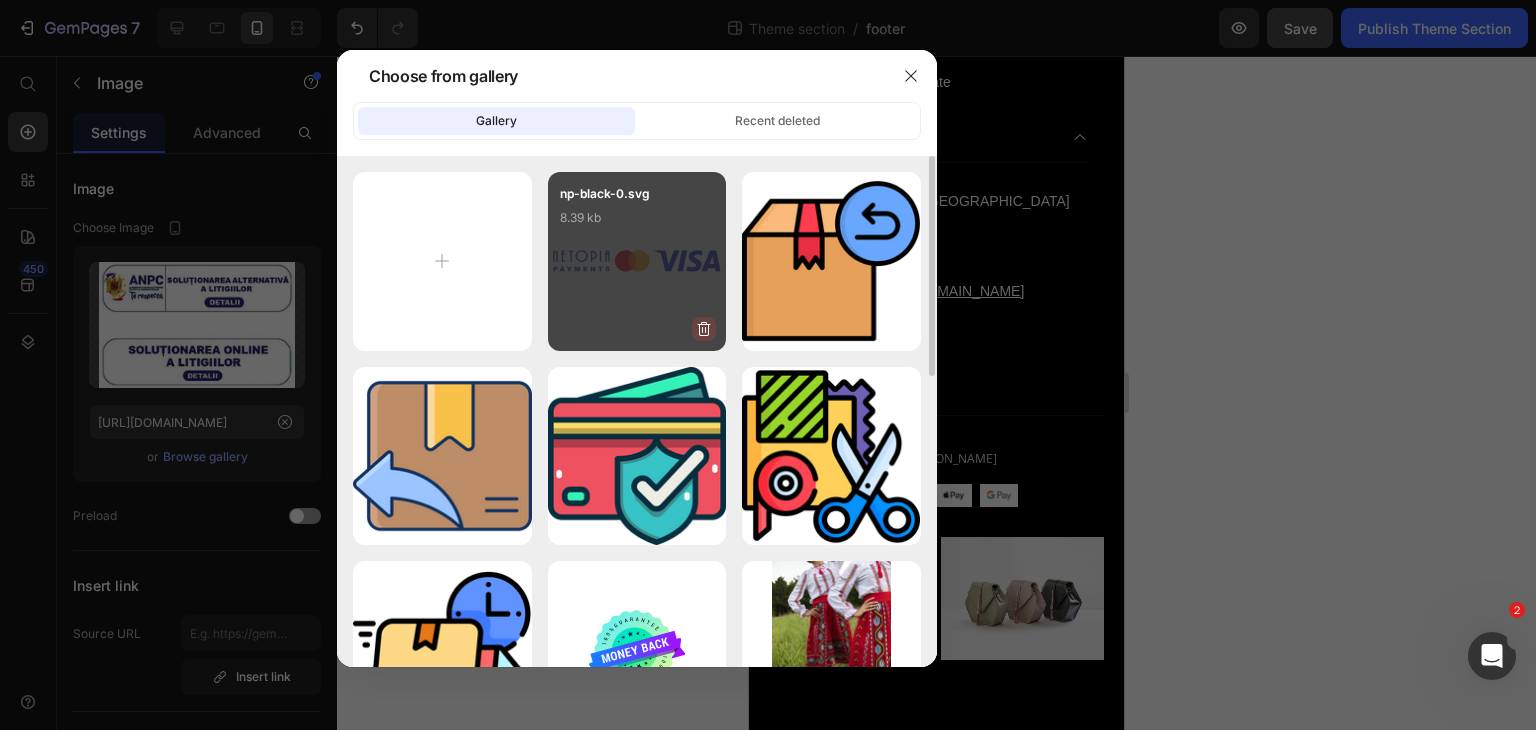 click 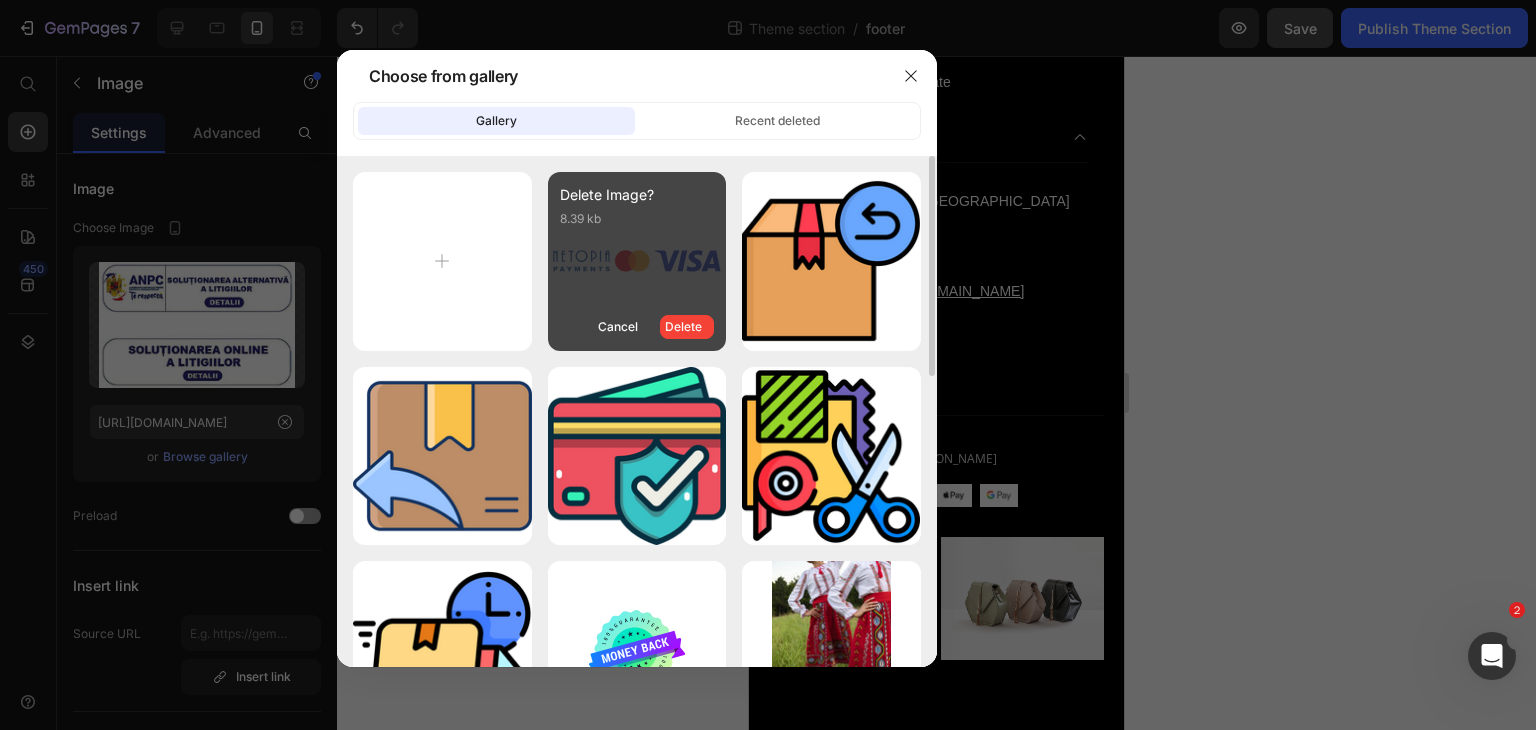 click on "Delete" at bounding box center (687, 327) 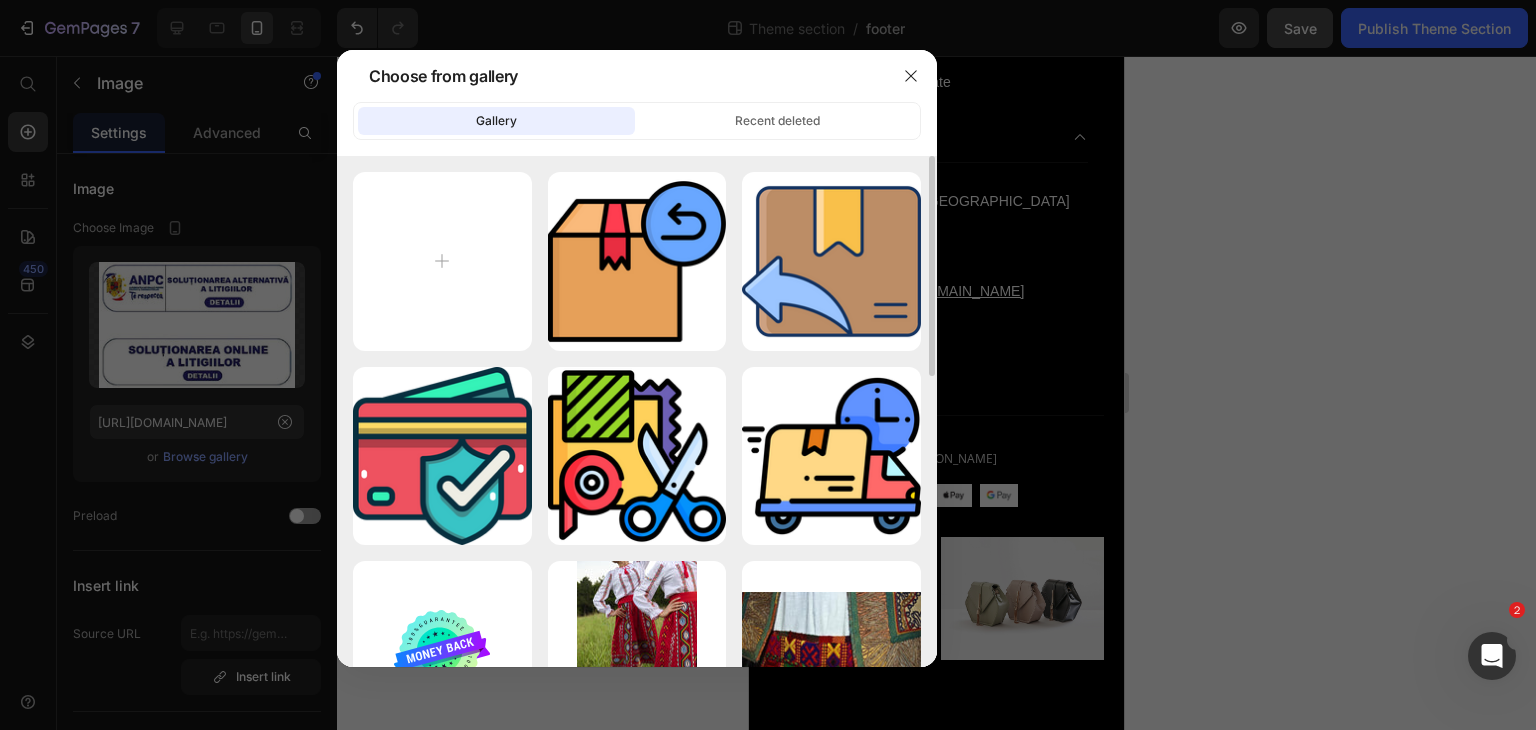 click at bounding box center [768, 365] 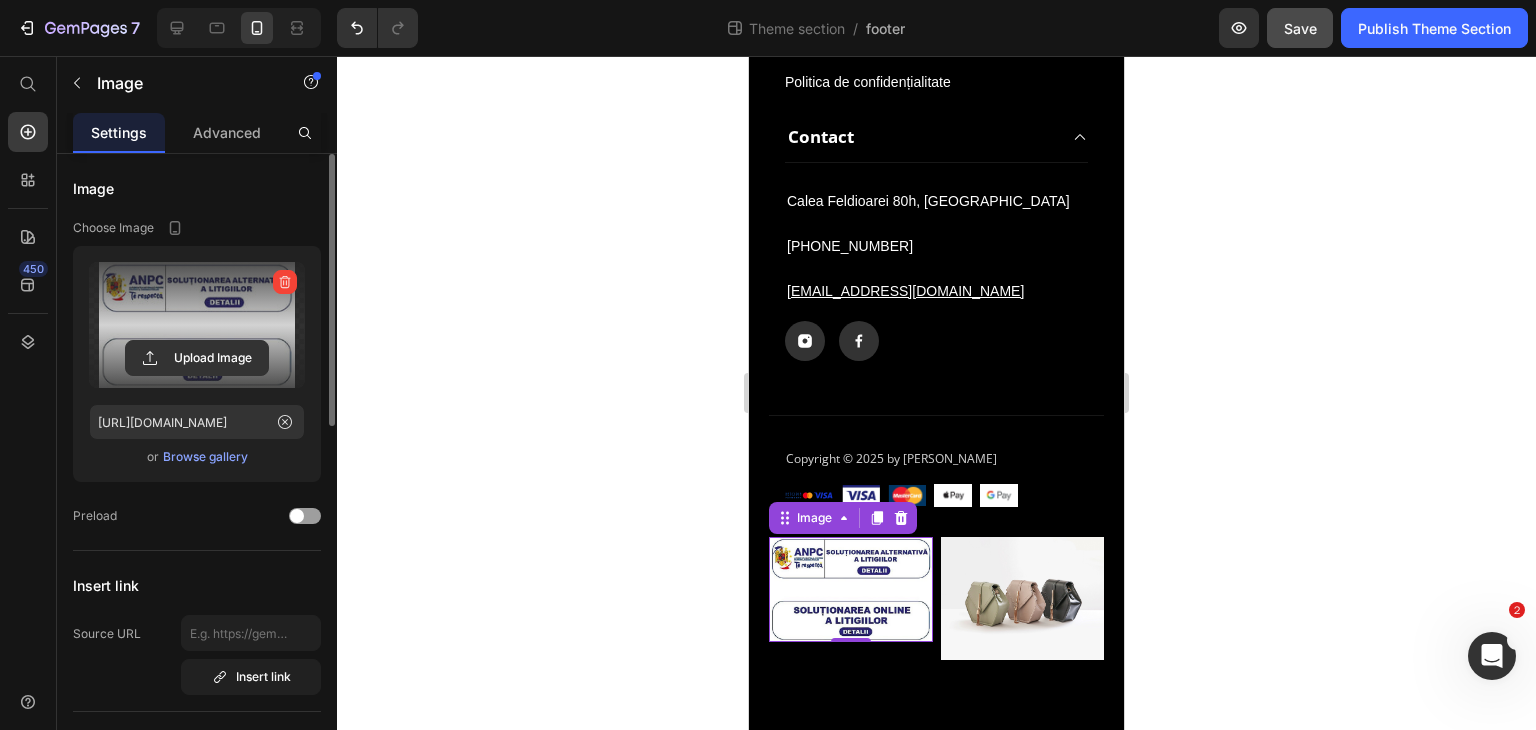 click at bounding box center (197, 325) 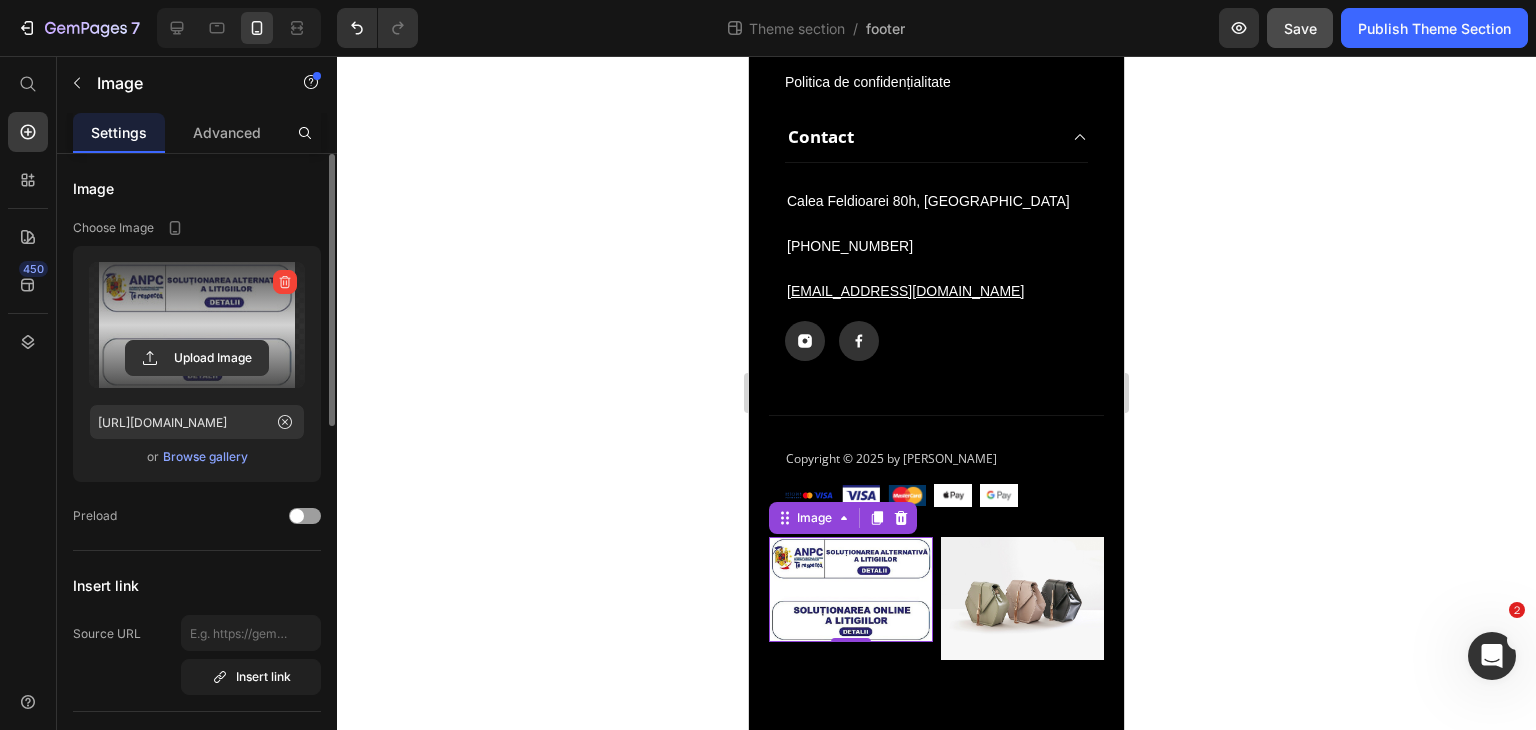 click at bounding box center (197, 325) 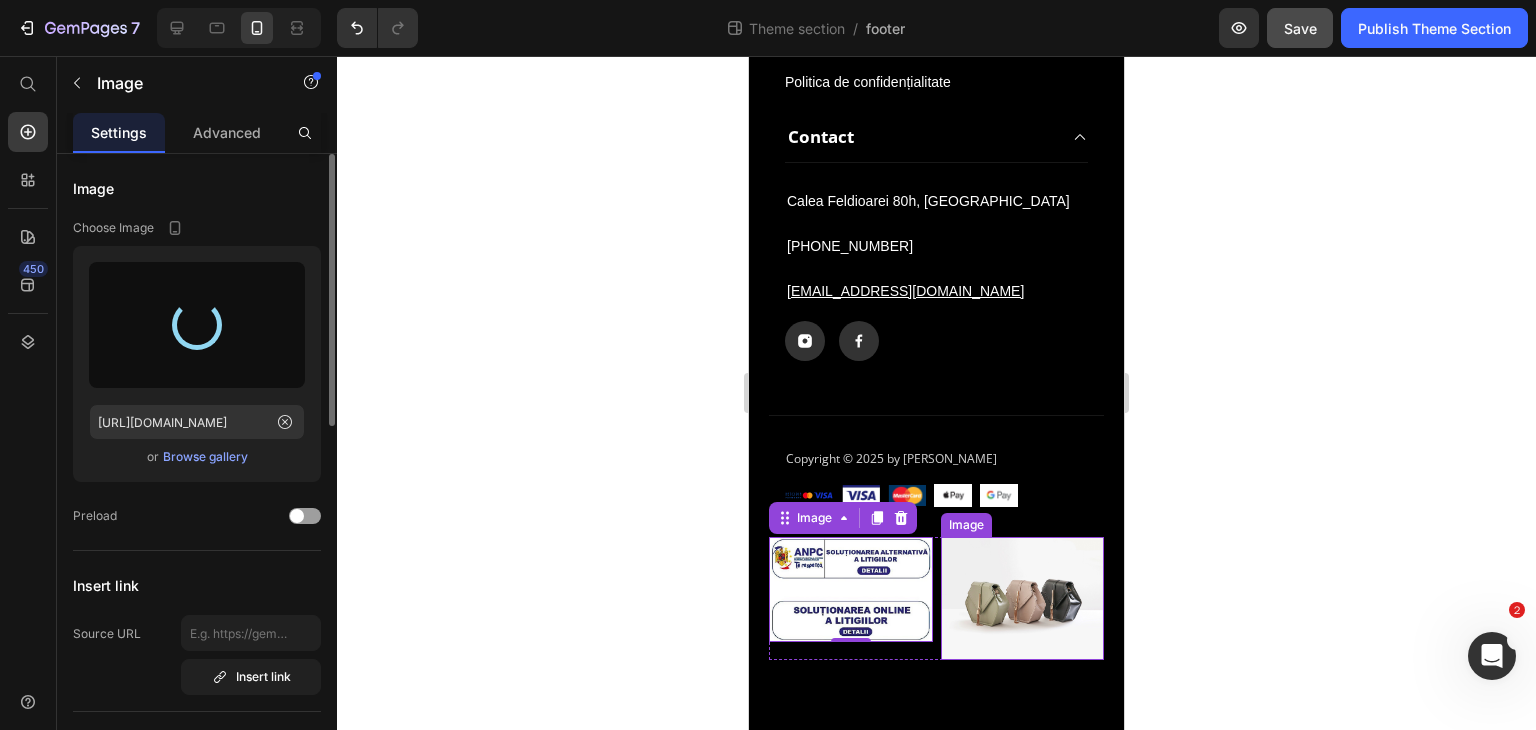type on "[URL][DOMAIN_NAME]" 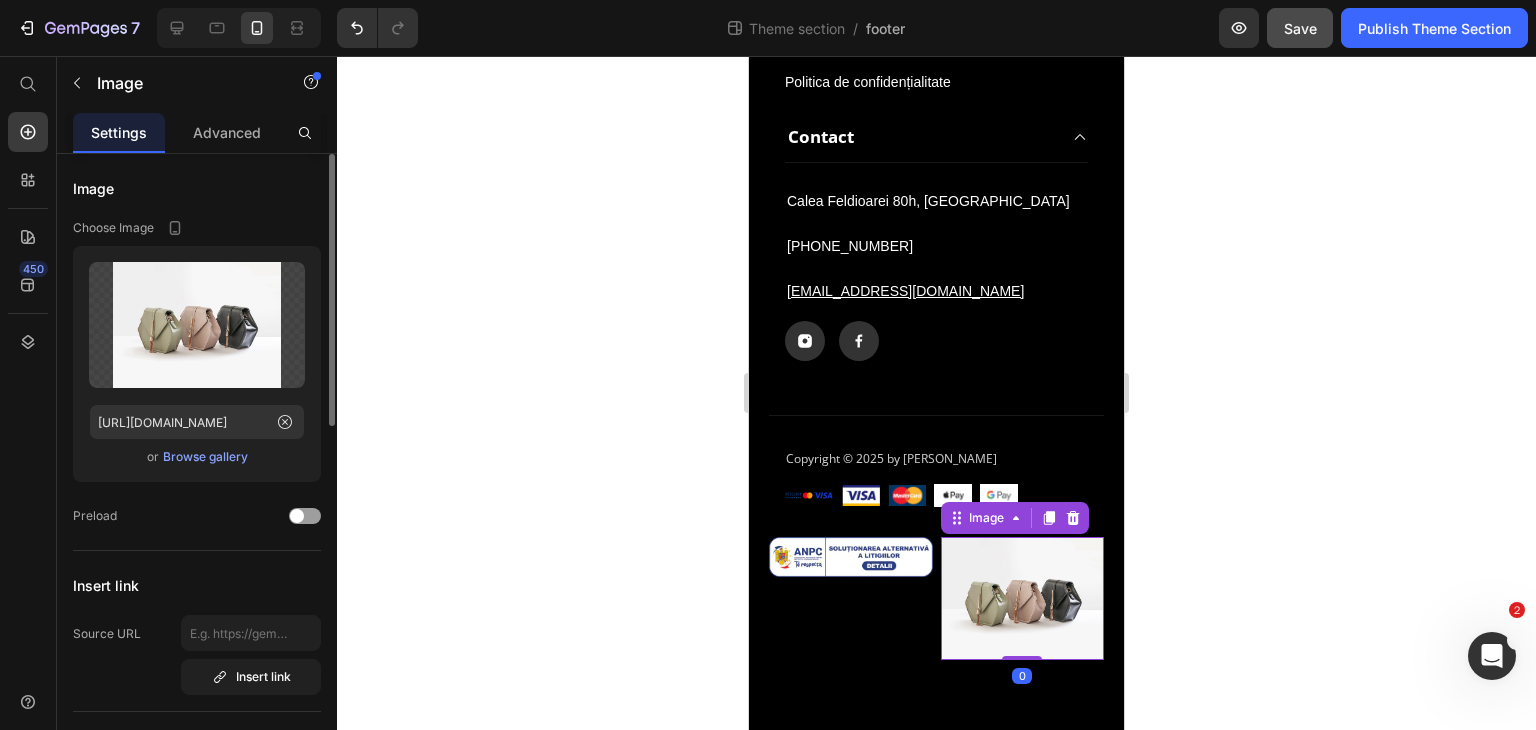 click on "Browse gallery" at bounding box center [205, 457] 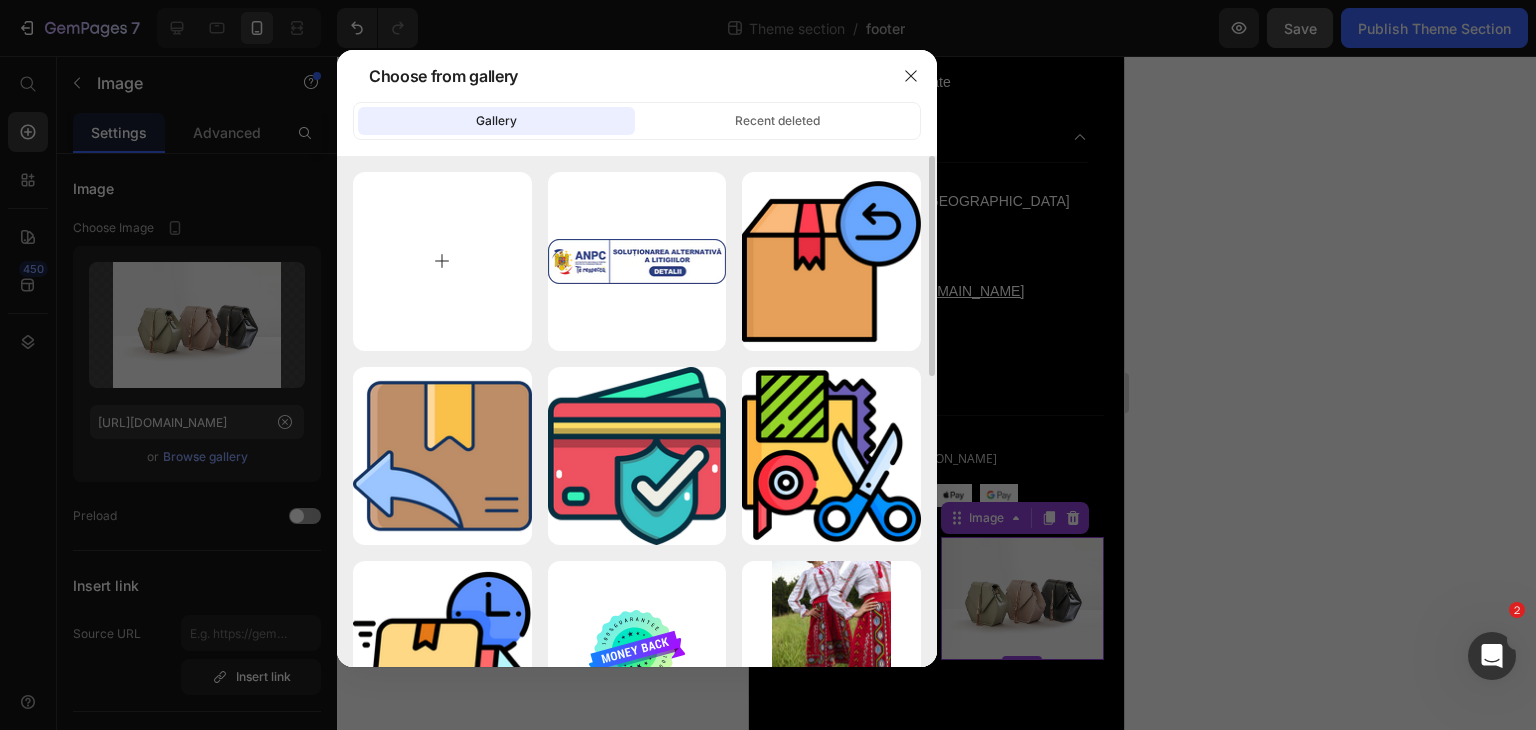 click at bounding box center (442, 261) 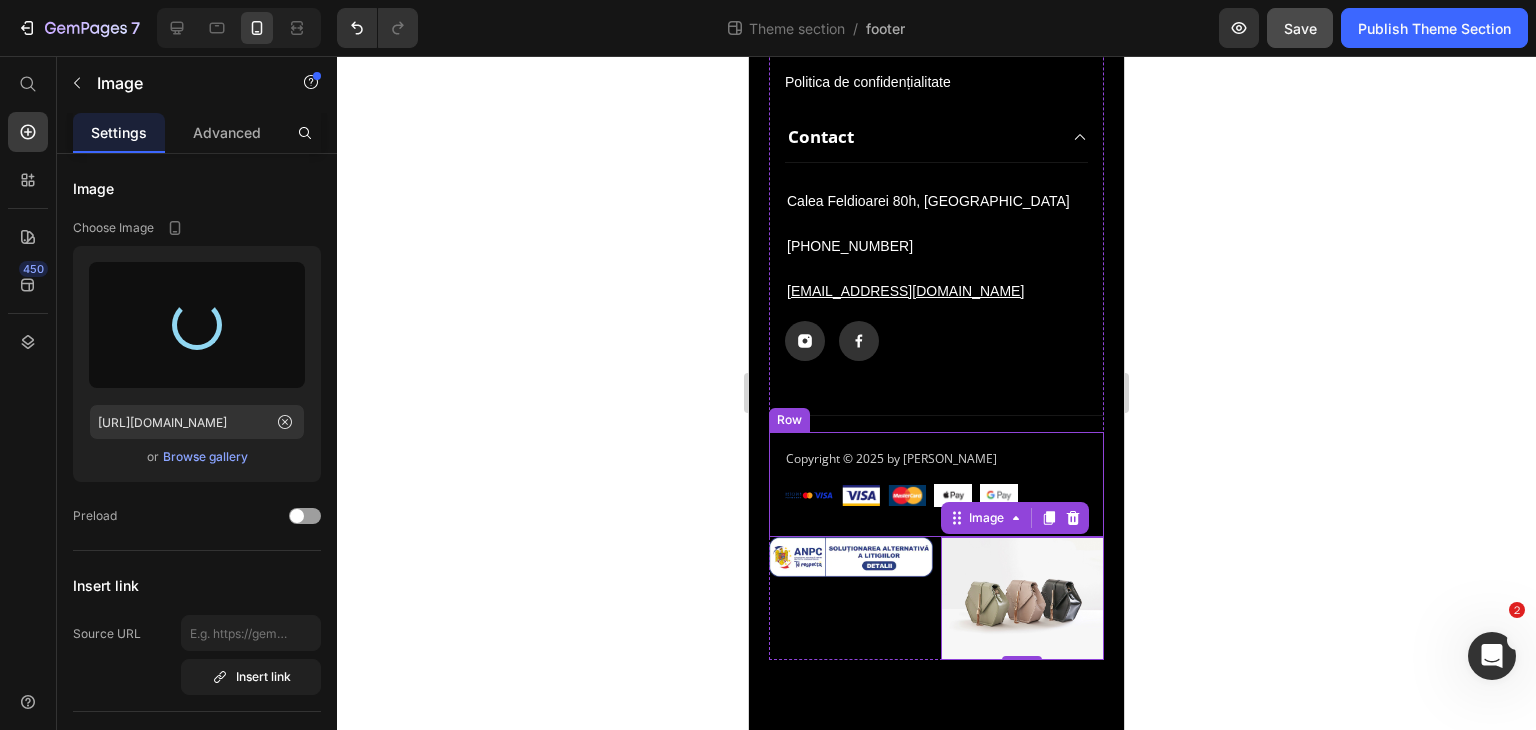 type on "[URL][DOMAIN_NAME]" 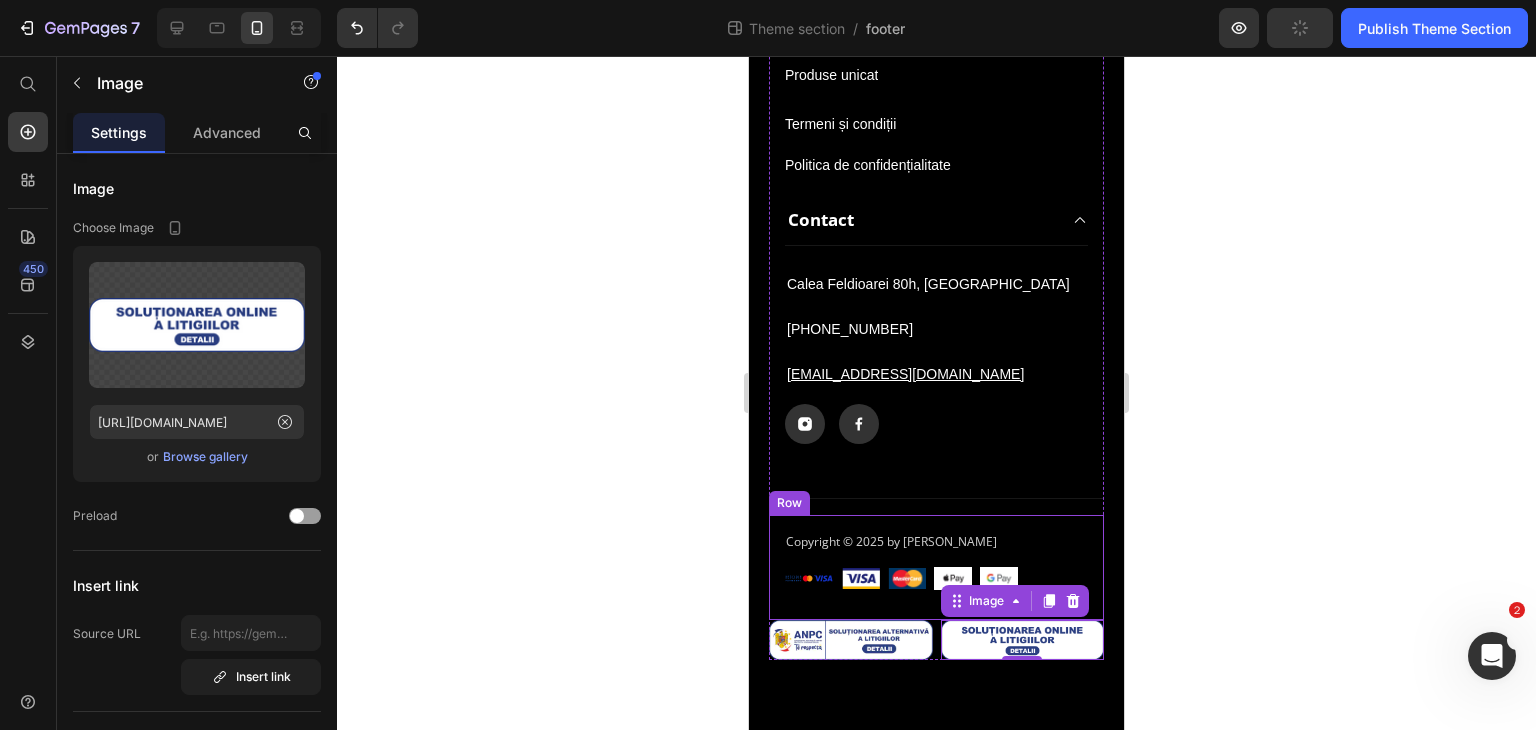 scroll, scrollTop: 760, scrollLeft: 0, axis: vertical 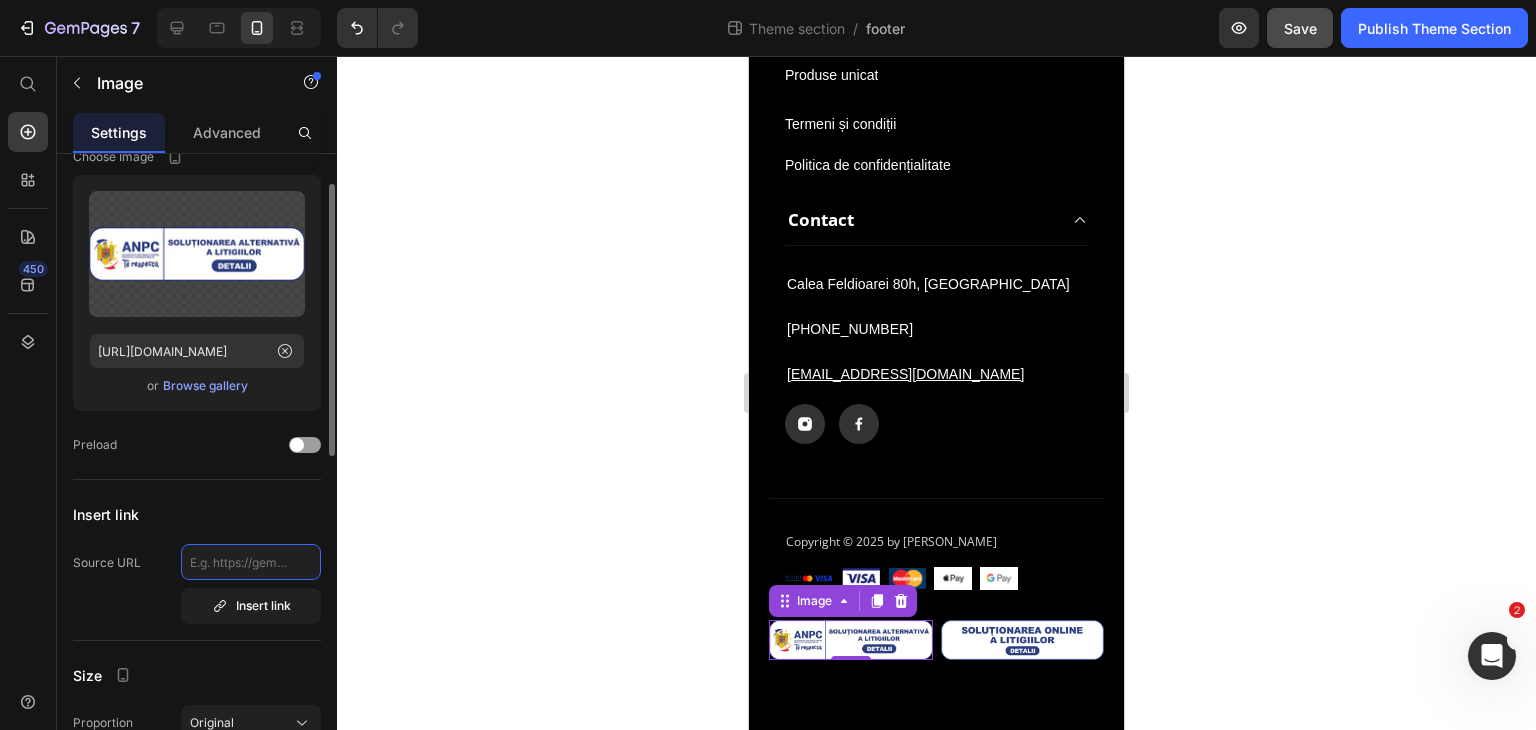 click 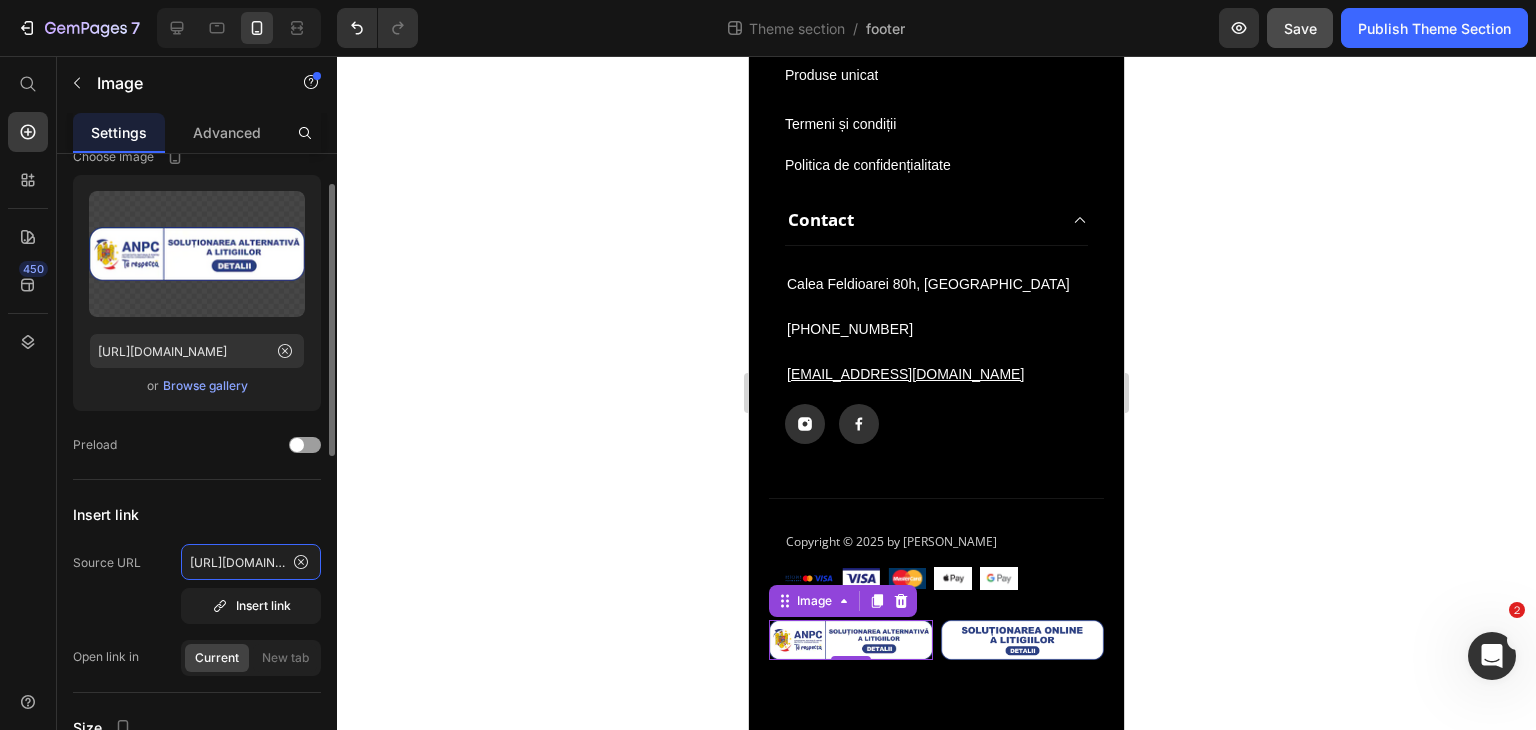 scroll, scrollTop: 0, scrollLeft: 64, axis: horizontal 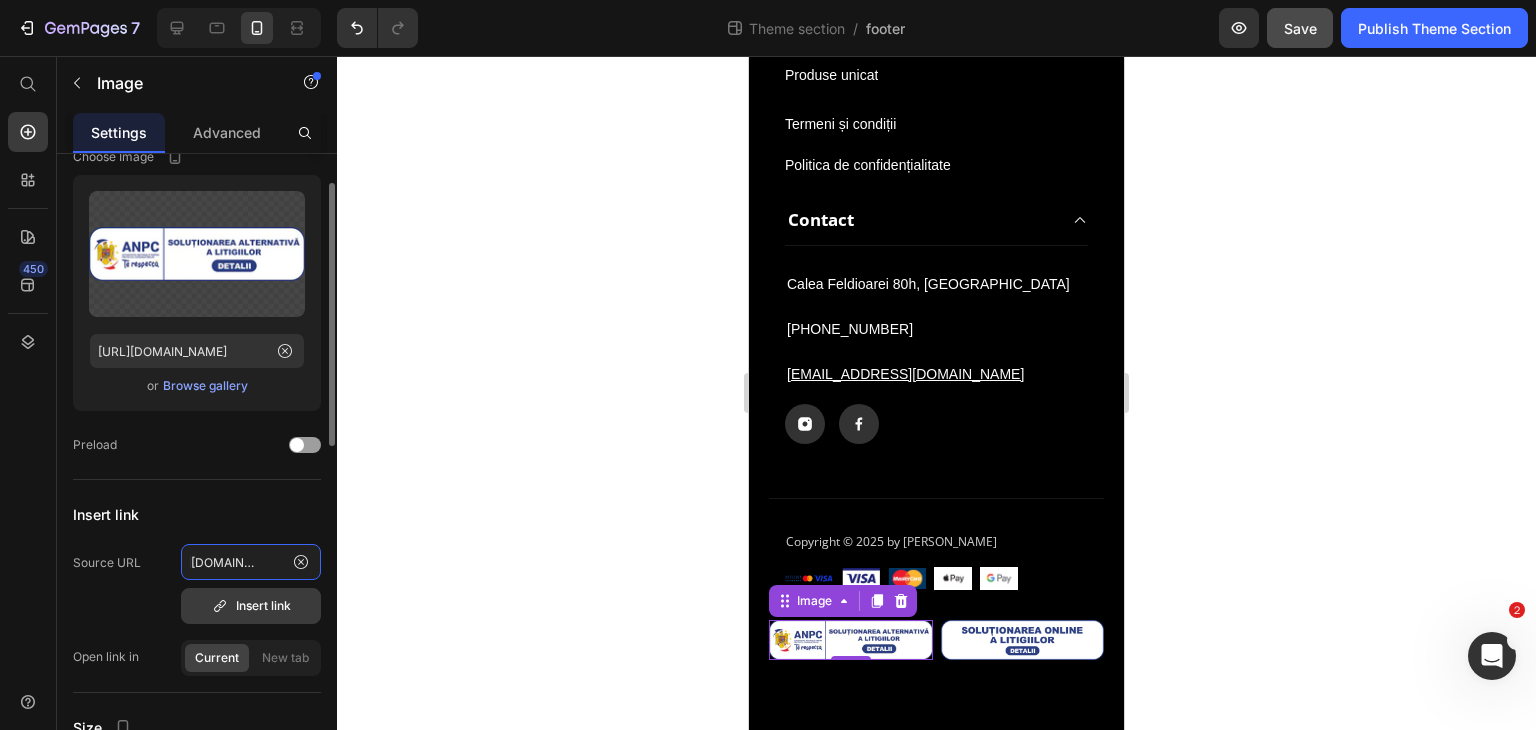 type on "[URL][DOMAIN_NAME]" 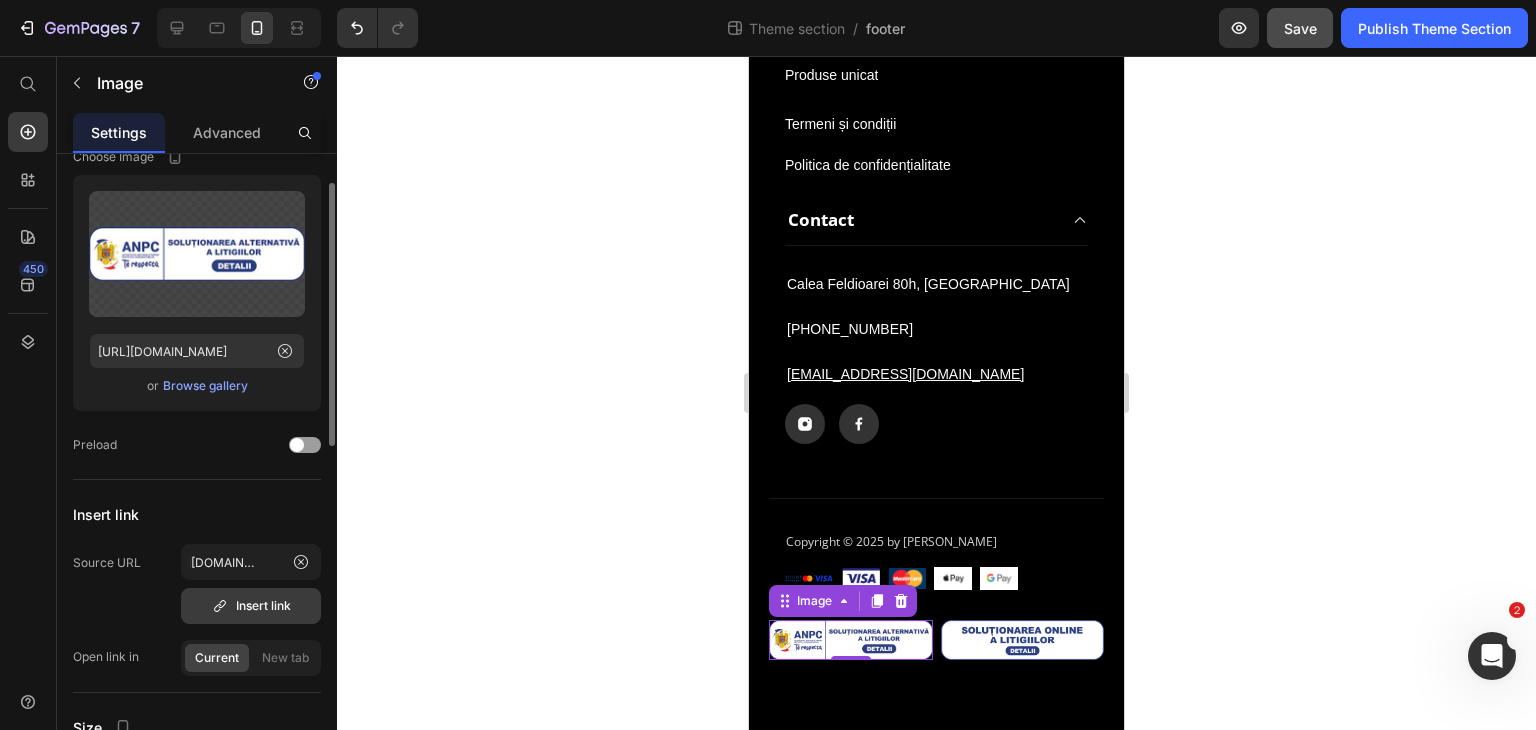 scroll, scrollTop: 0, scrollLeft: 0, axis: both 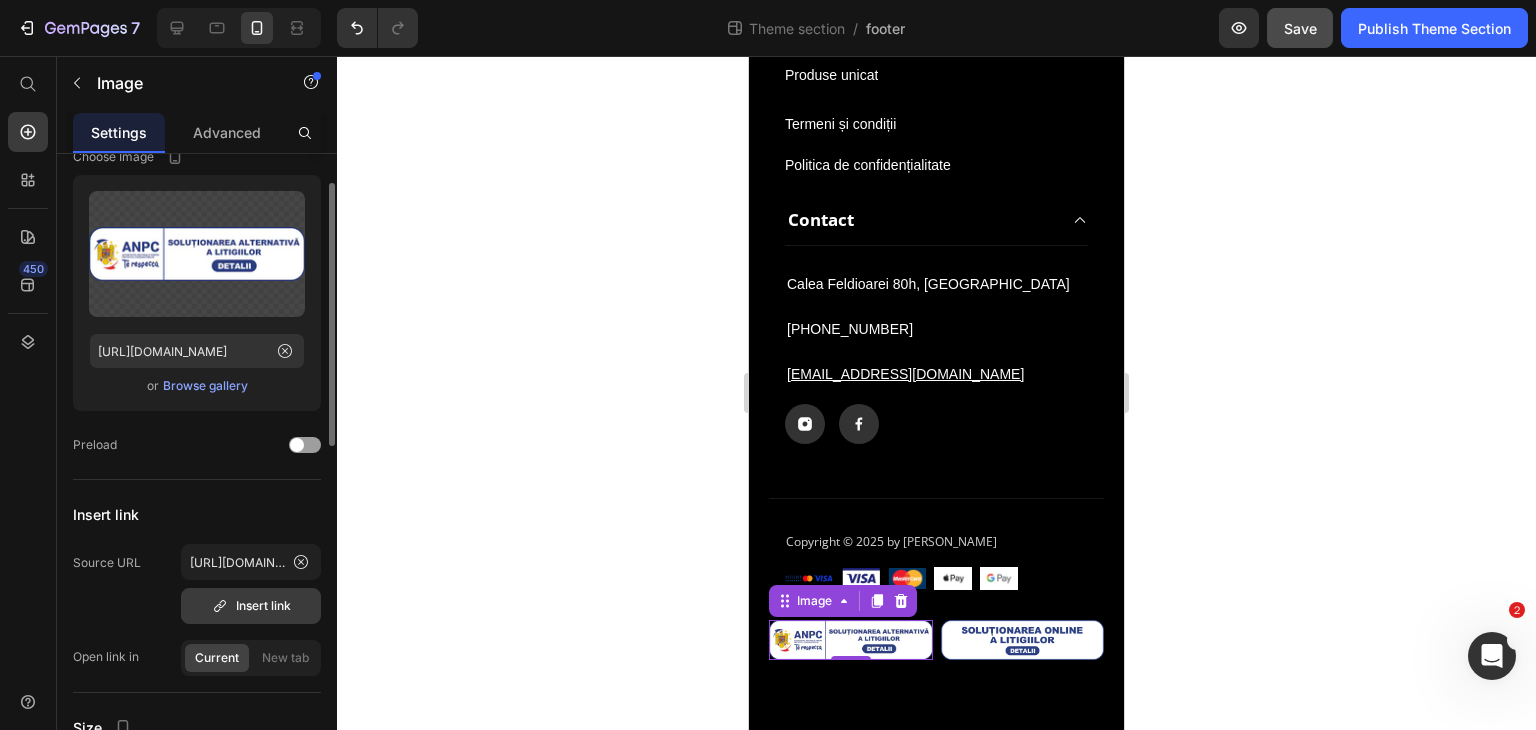 click on "Insert link" at bounding box center [251, 606] 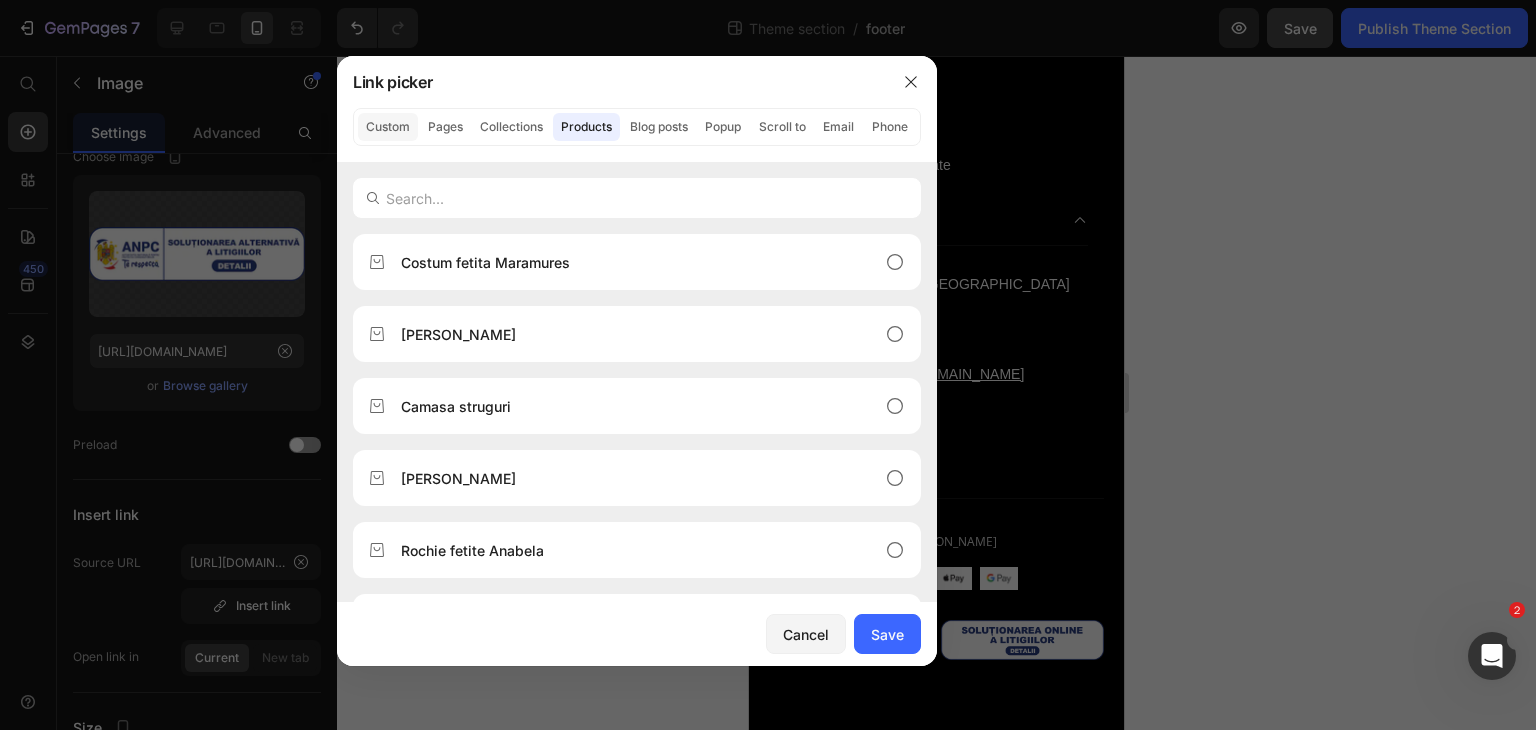 click on "Custom" 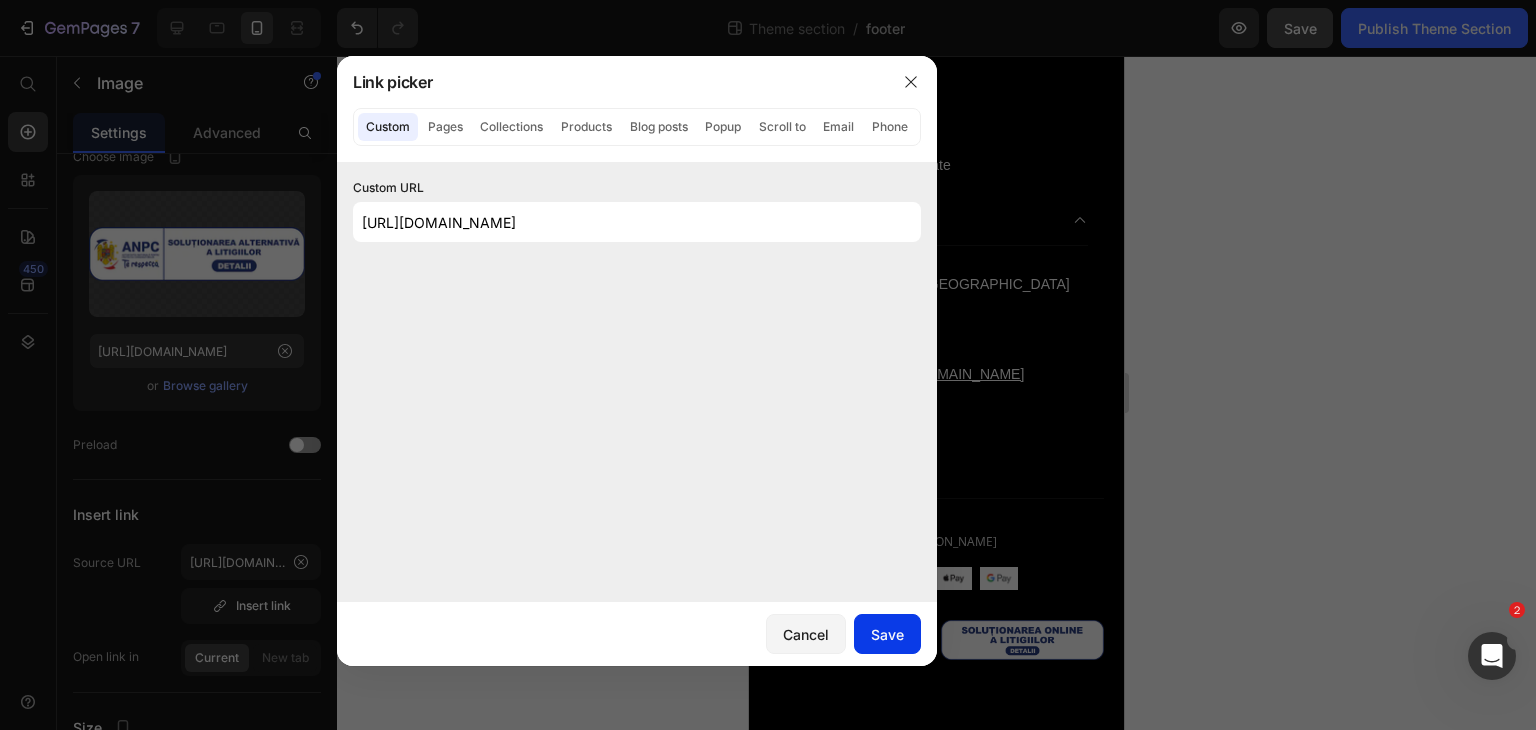 click on "Save" at bounding box center (887, 634) 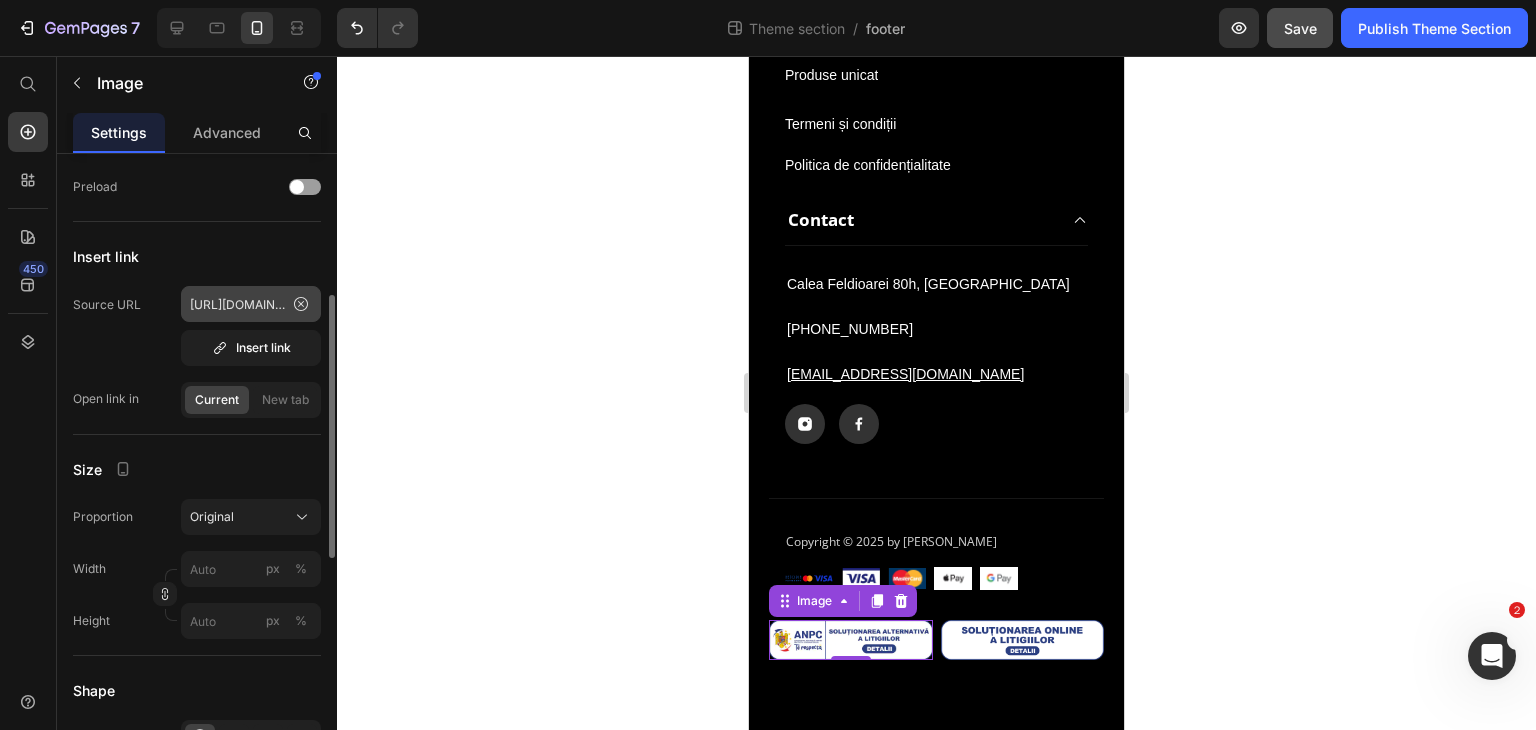 scroll, scrollTop: 332, scrollLeft: 0, axis: vertical 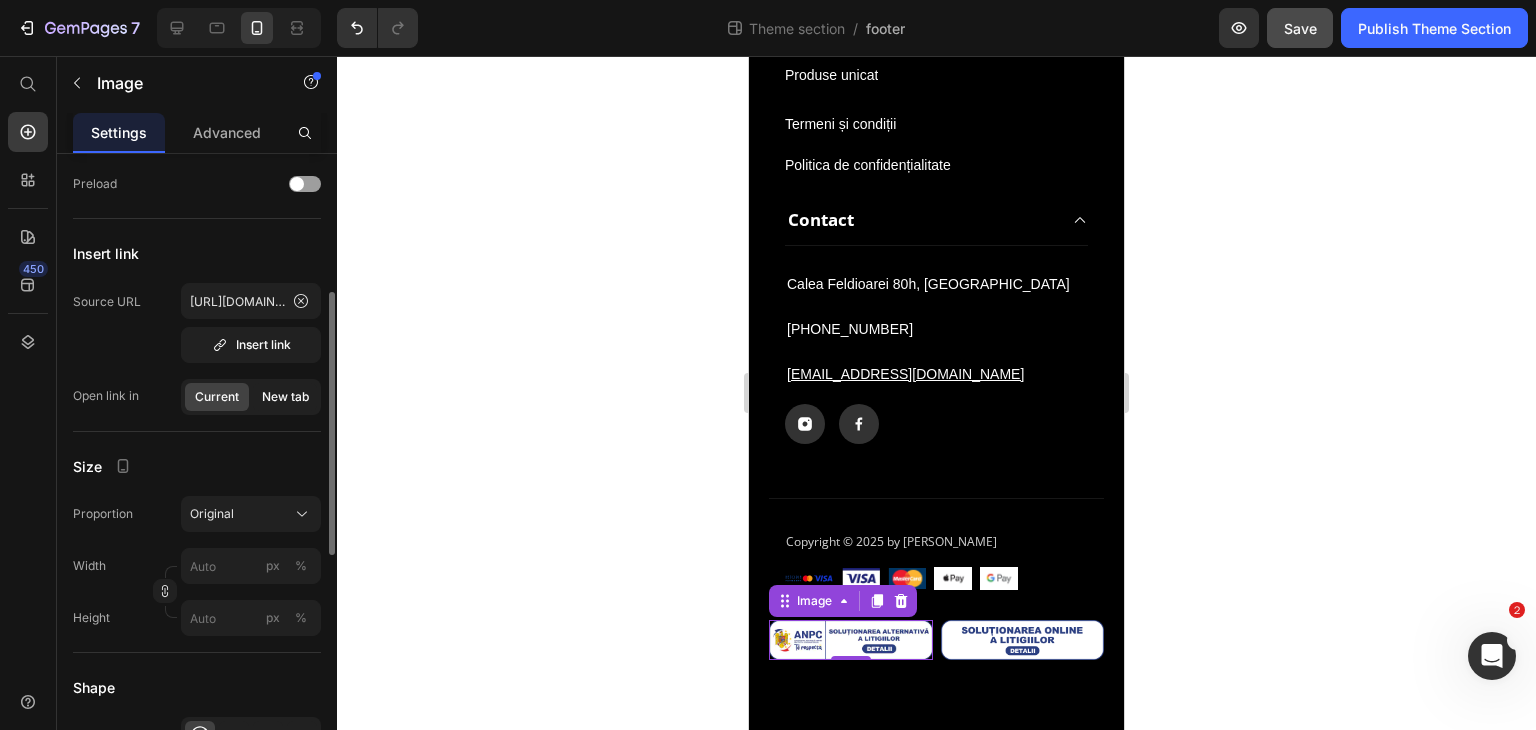 click on "New tab" 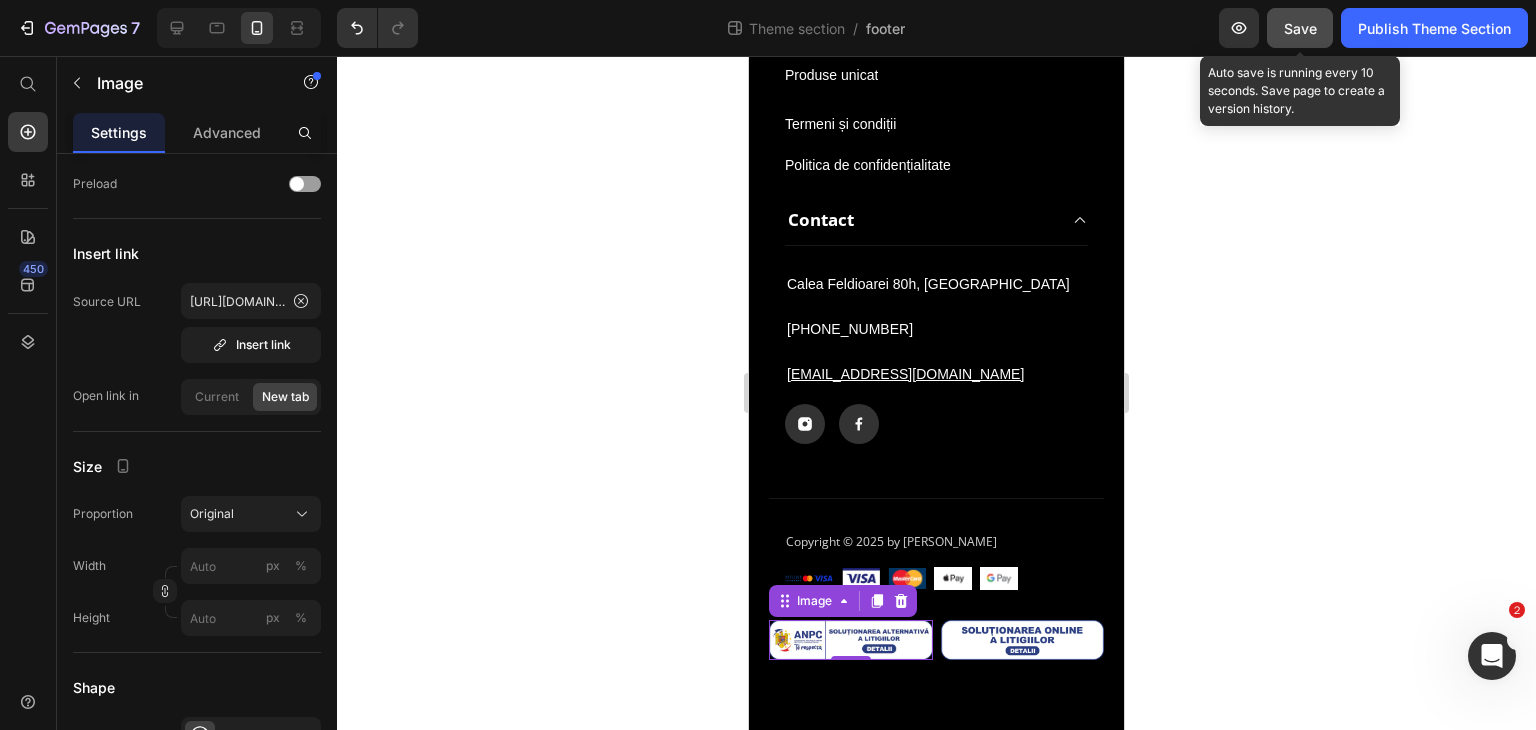 click on "Save" at bounding box center [1300, 28] 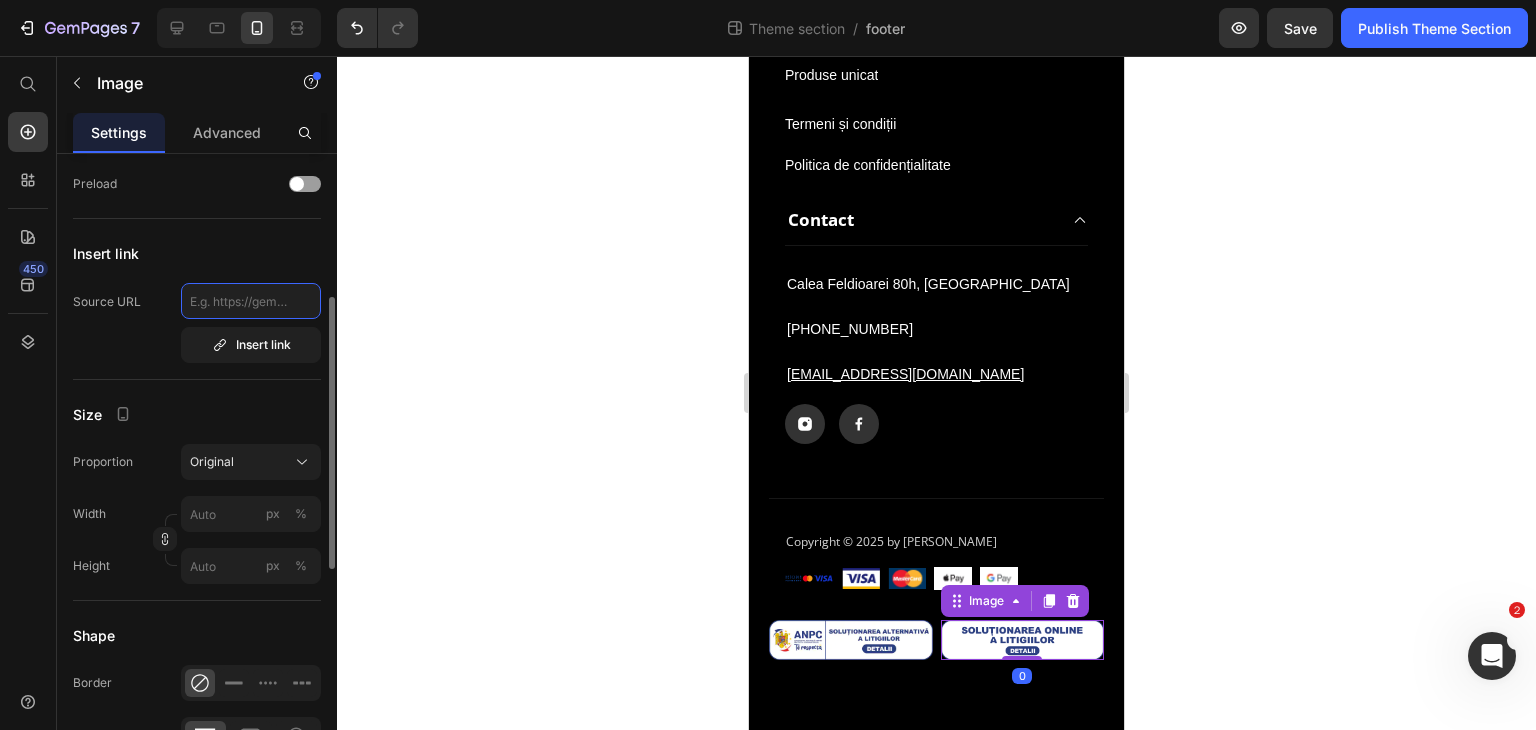 click 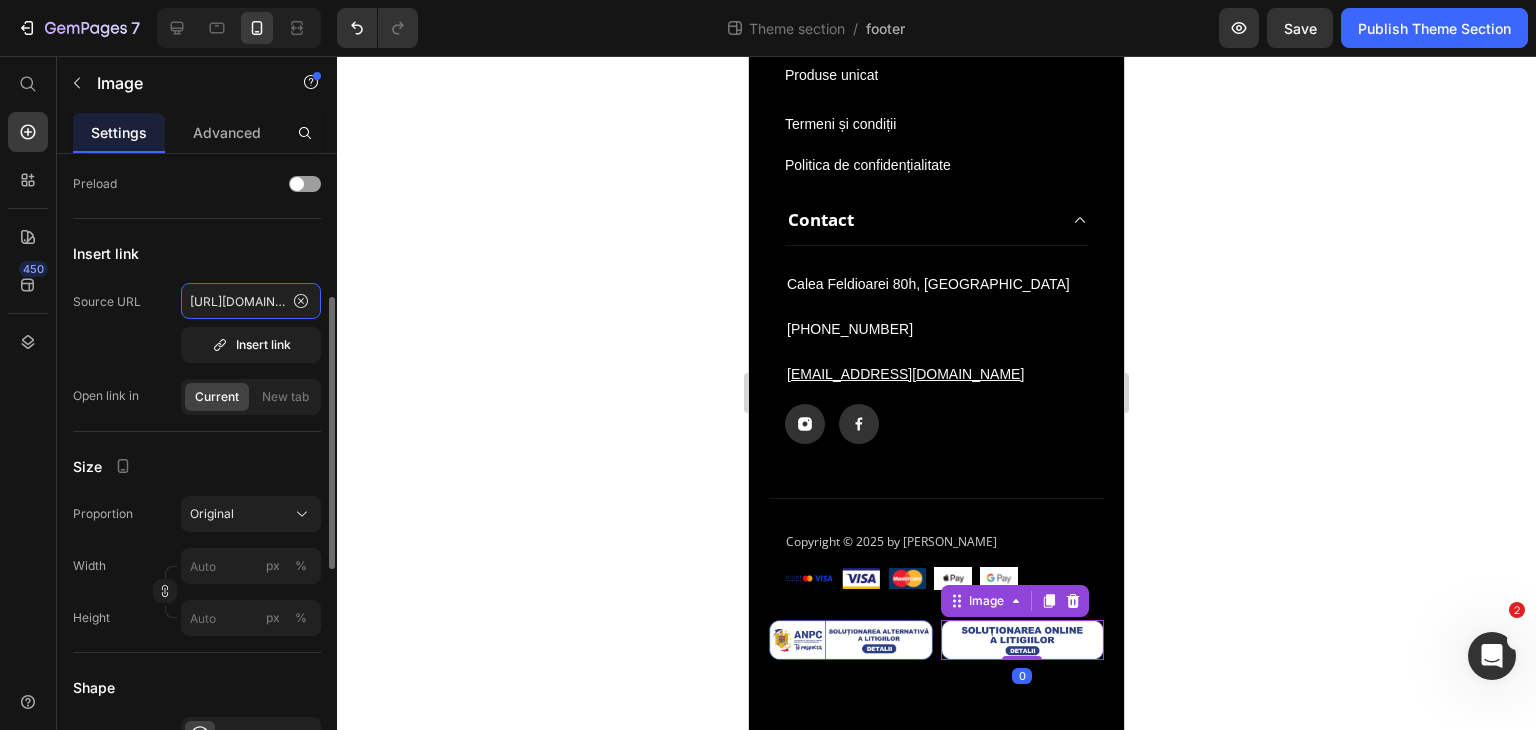 scroll, scrollTop: 0, scrollLeft: 396, axis: horizontal 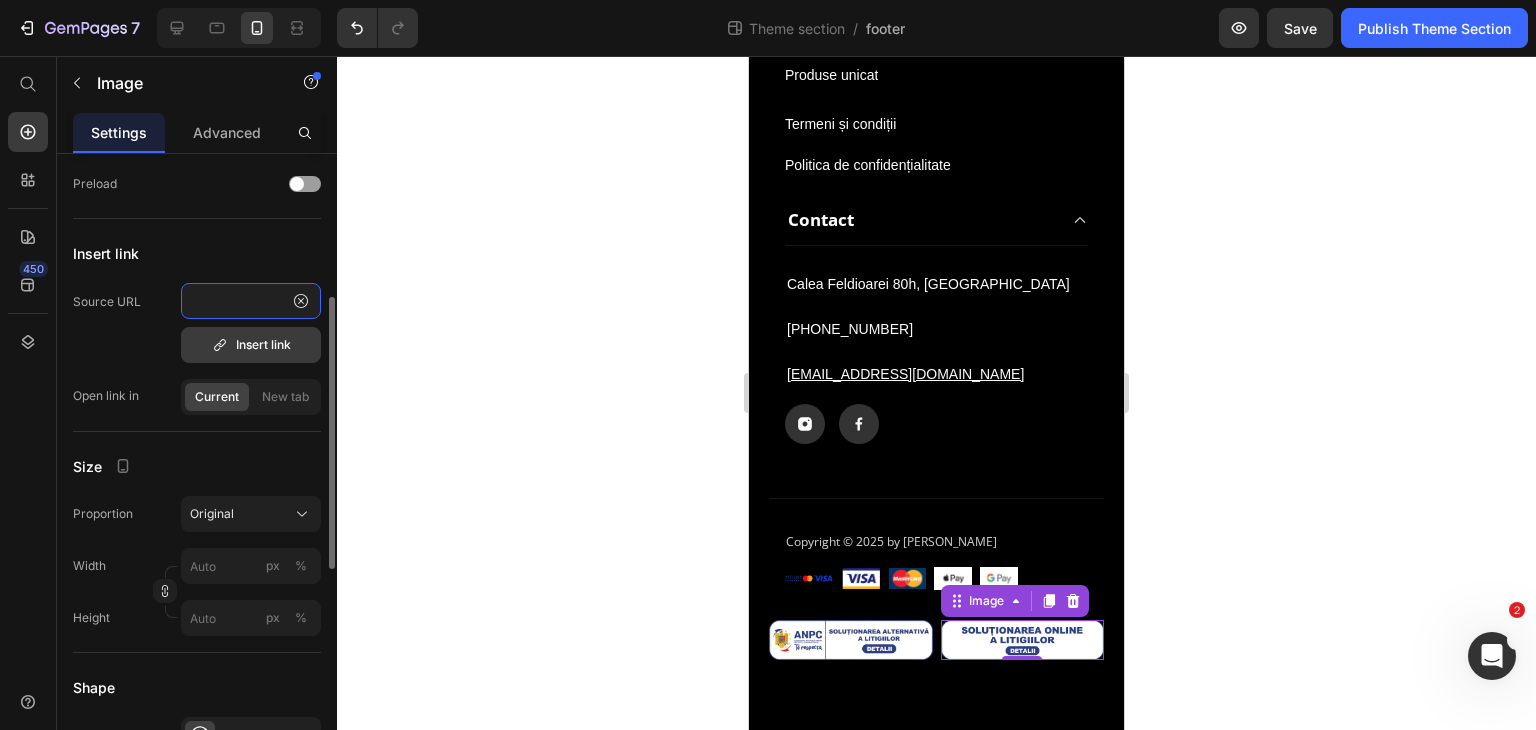 type on "[URL][DOMAIN_NAME][DOMAIN_NAME]" 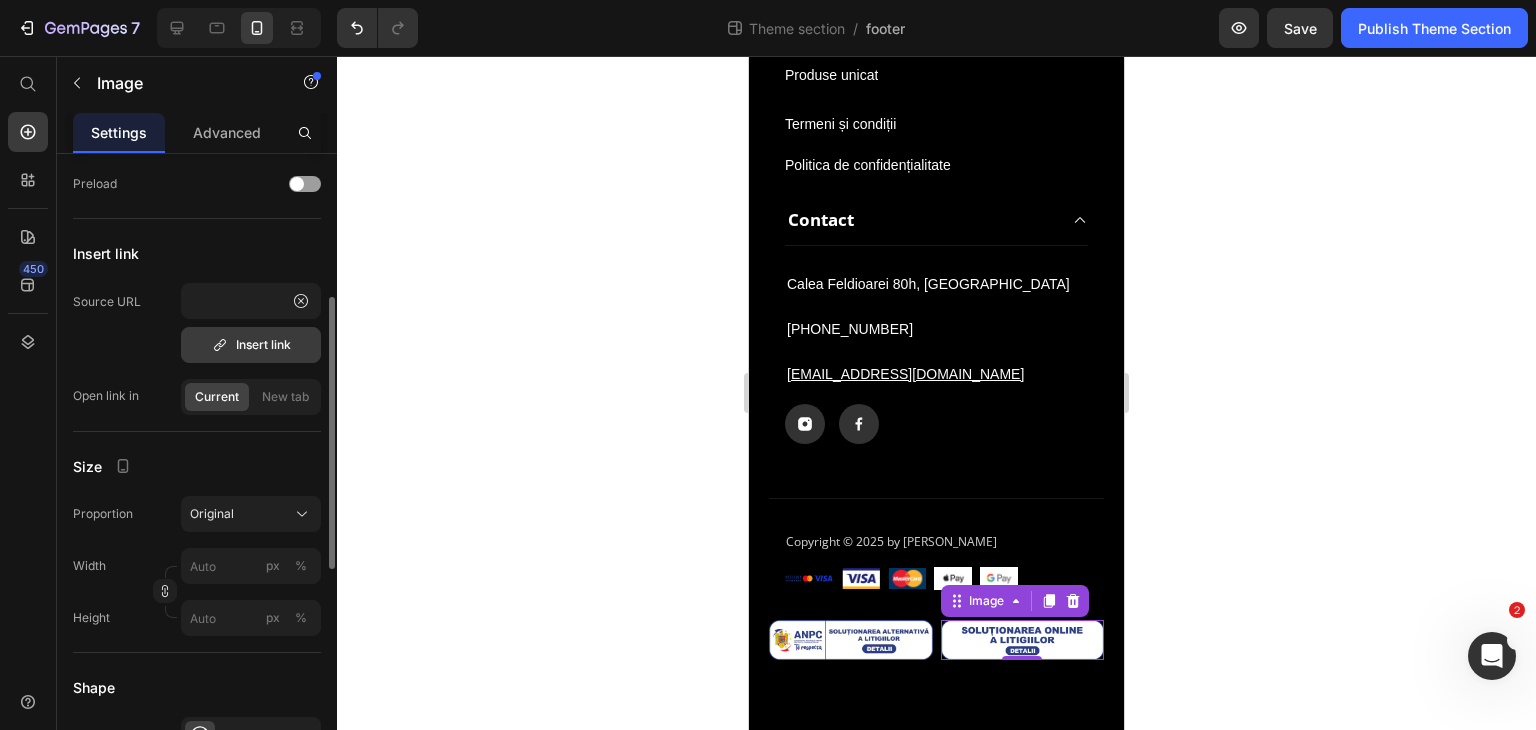 scroll, scrollTop: 0, scrollLeft: 0, axis: both 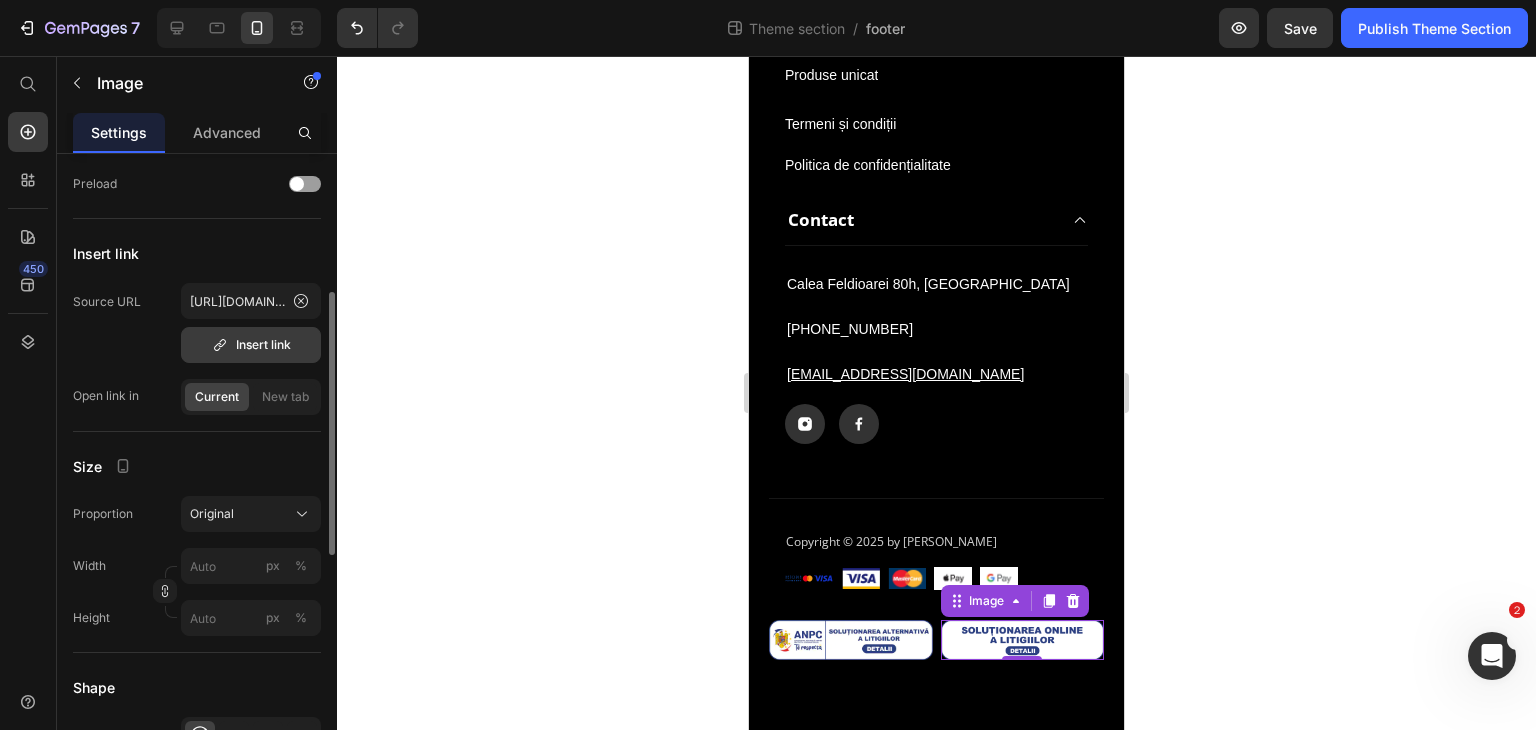 click on "Insert link" at bounding box center [251, 345] 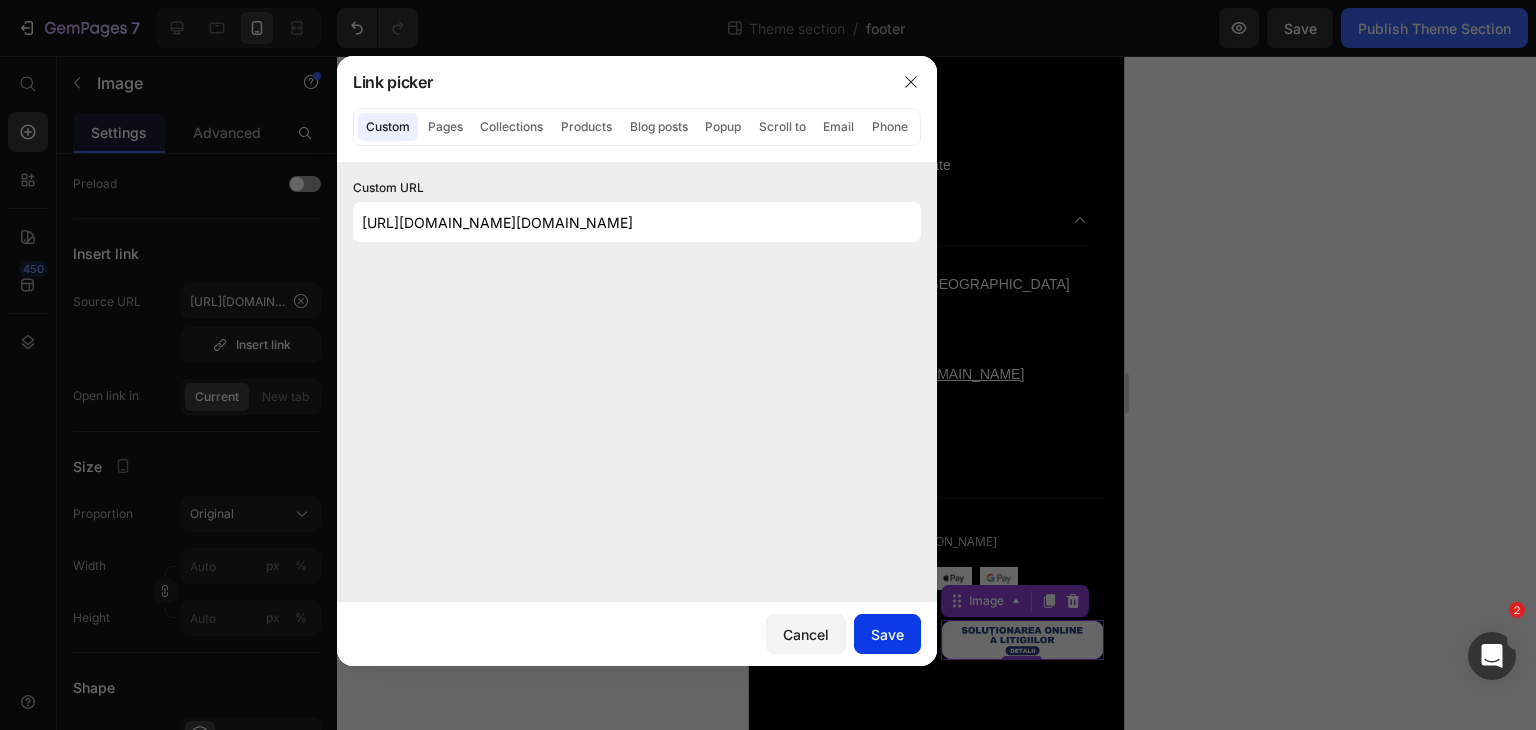 click on "Save" 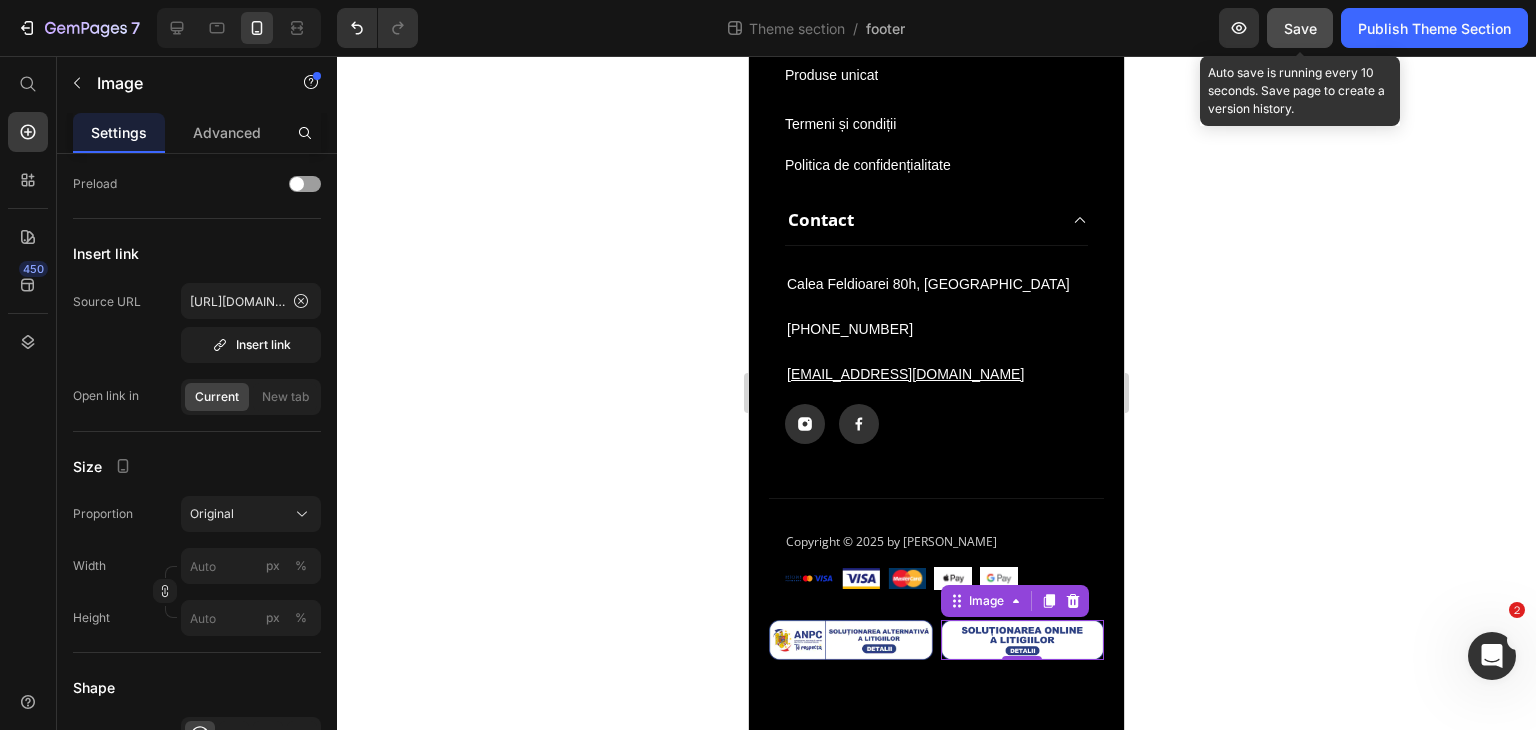 click on "Save" 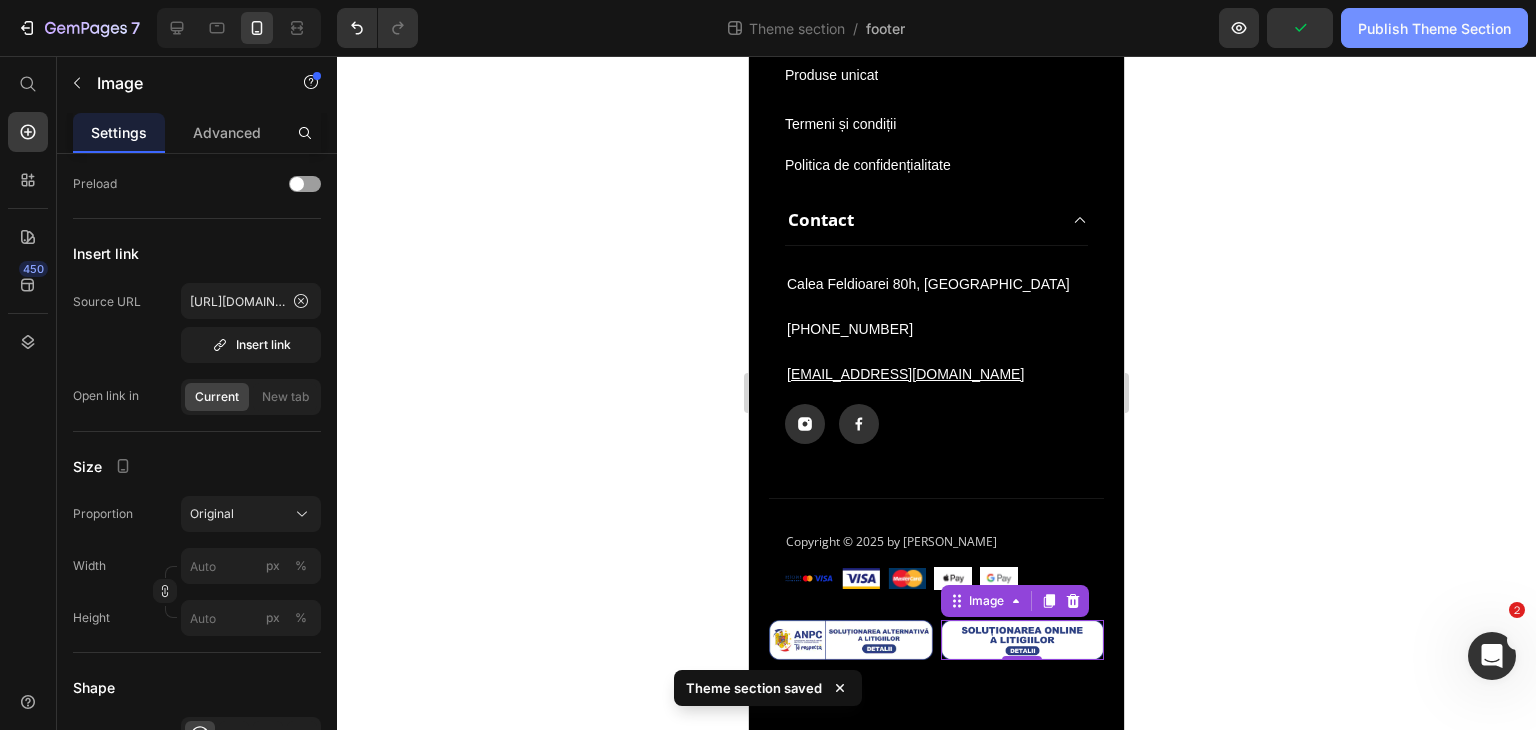 click on "Publish Theme Section" at bounding box center [1434, 28] 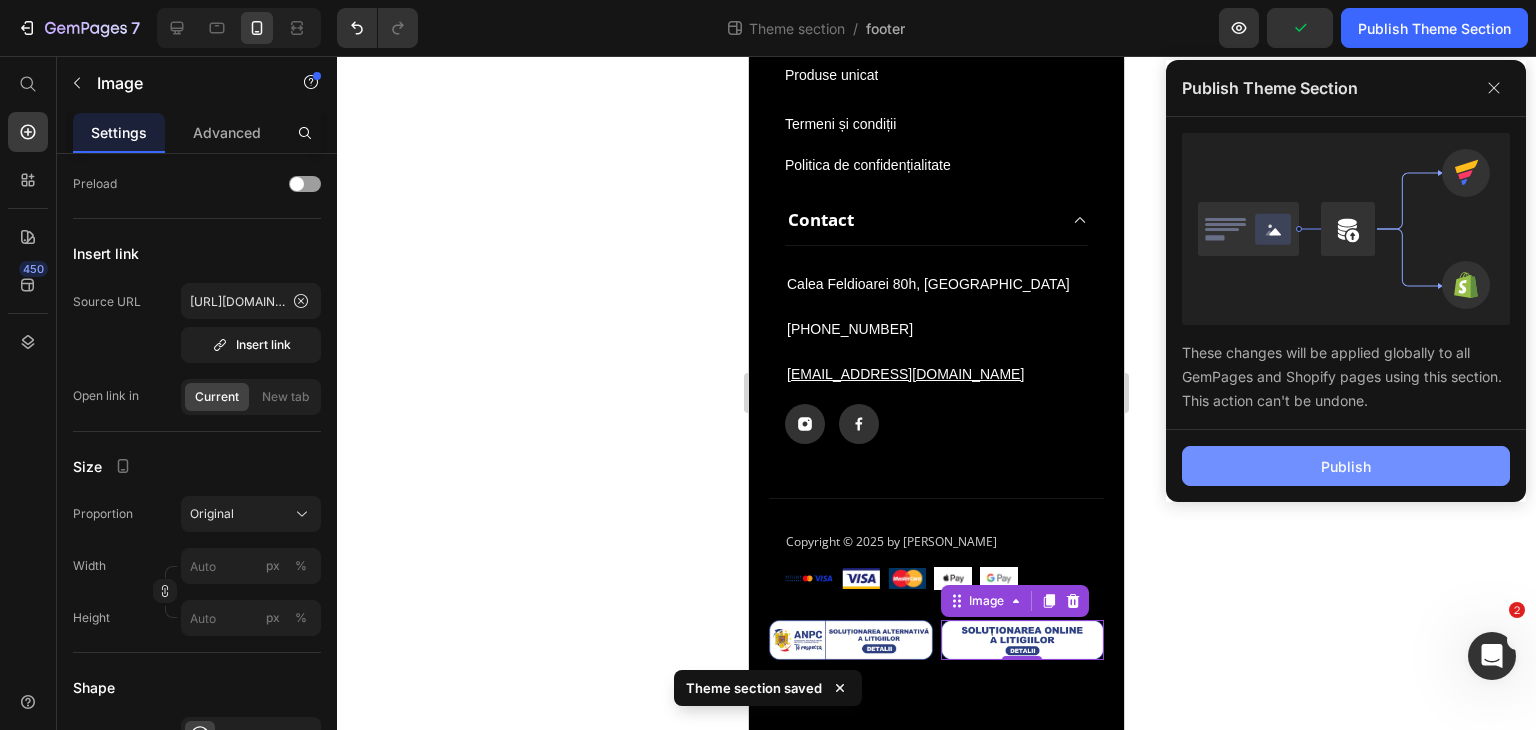 drag, startPoint x: 1312, startPoint y: 487, endPoint x: 1303, endPoint y: 461, distance: 27.513634 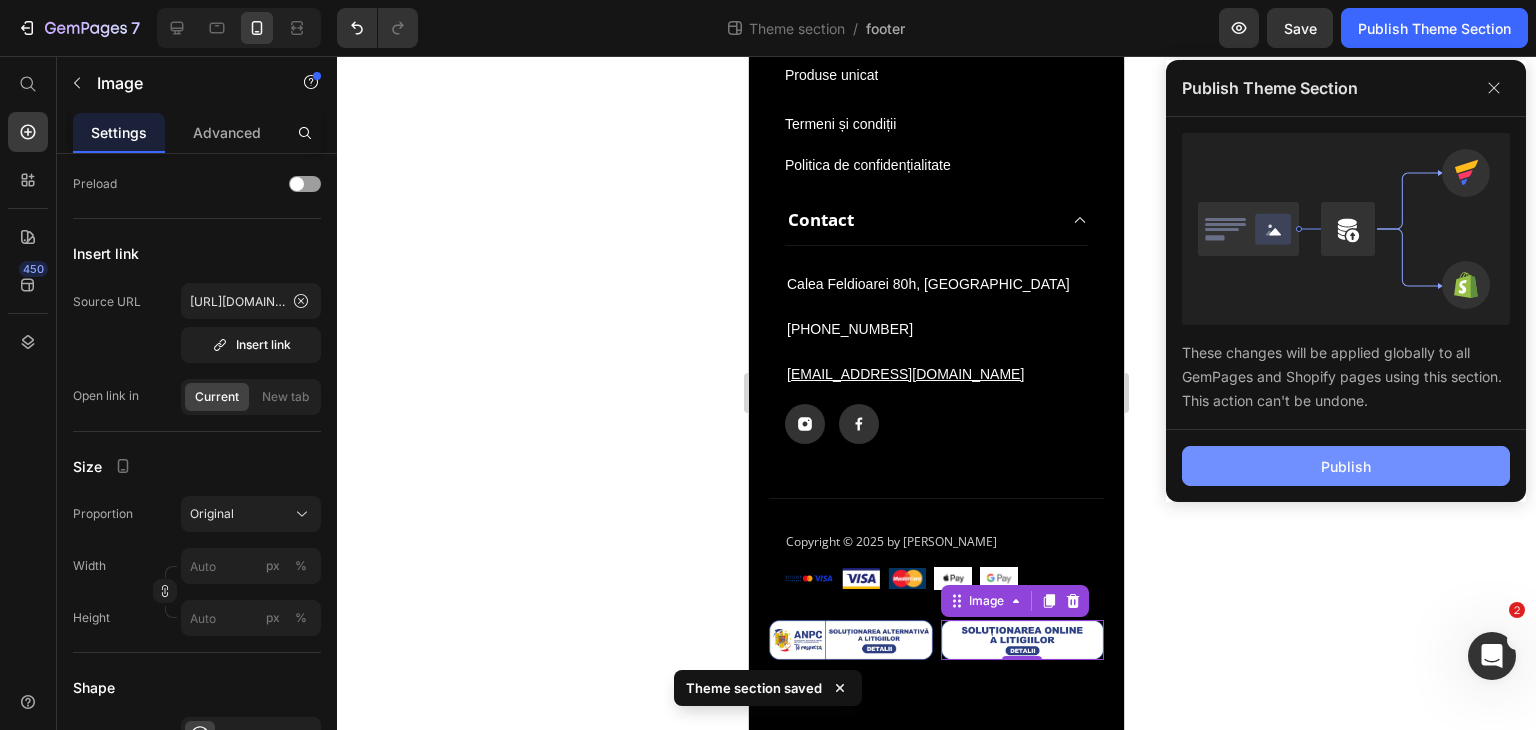 click on "Publish" 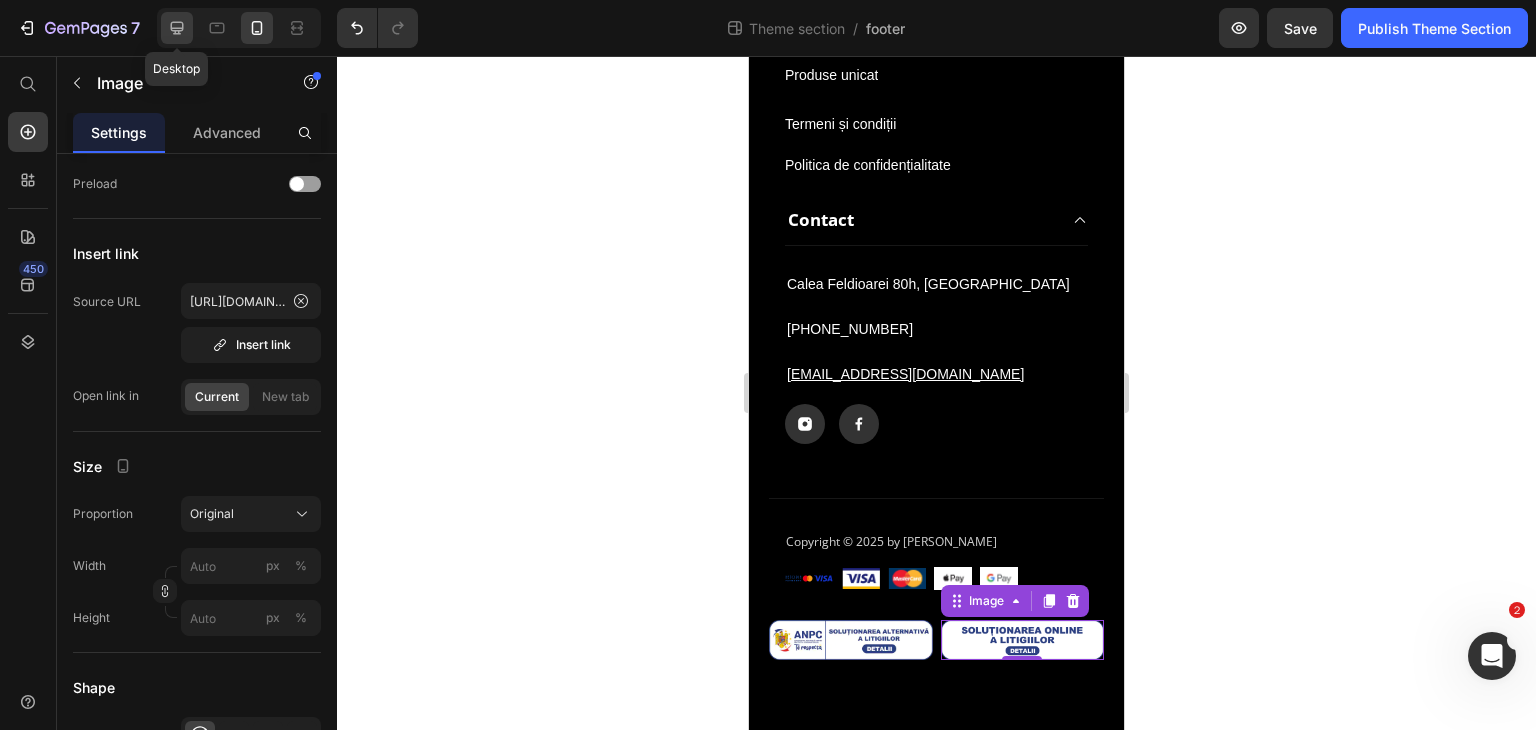 click 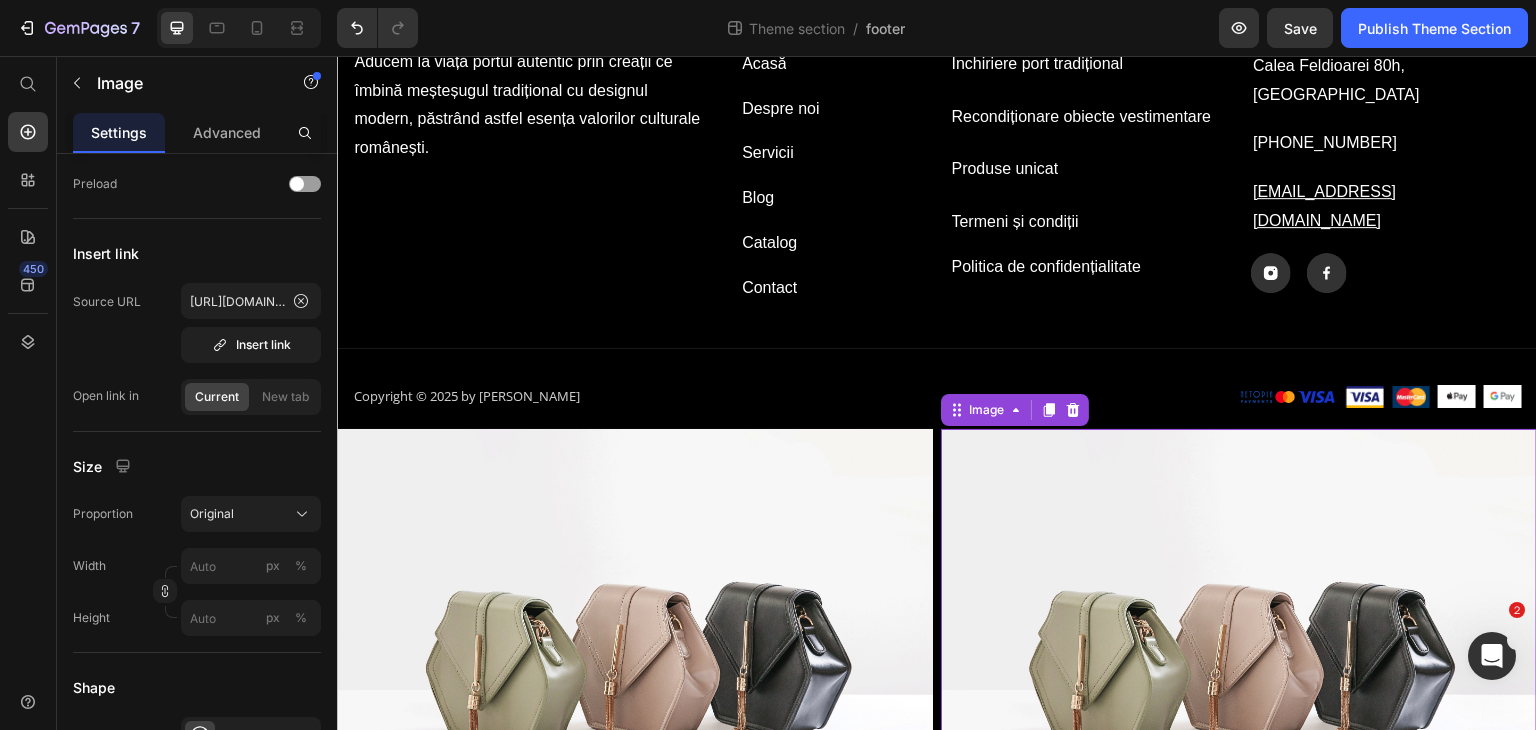 scroll, scrollTop: 412, scrollLeft: 0, axis: vertical 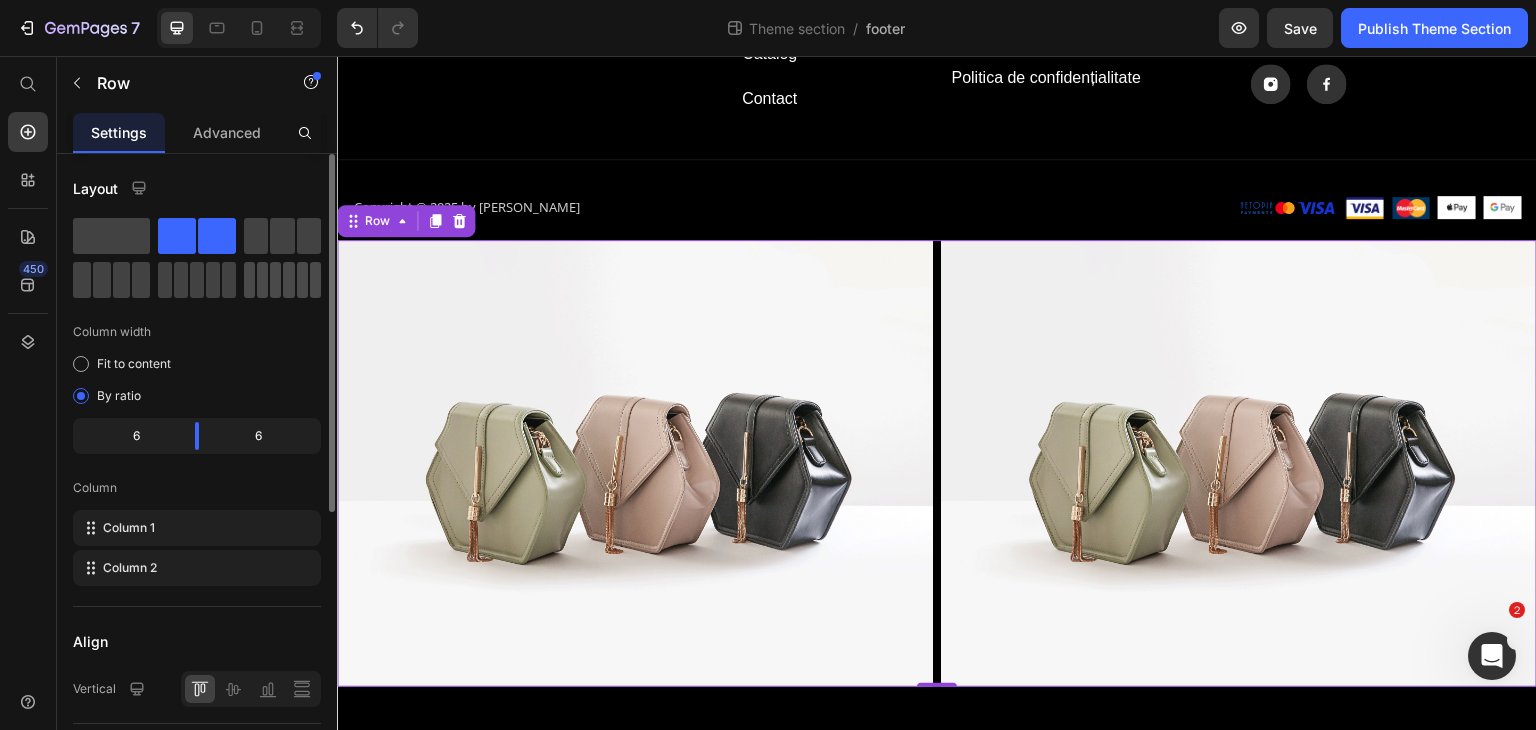 click 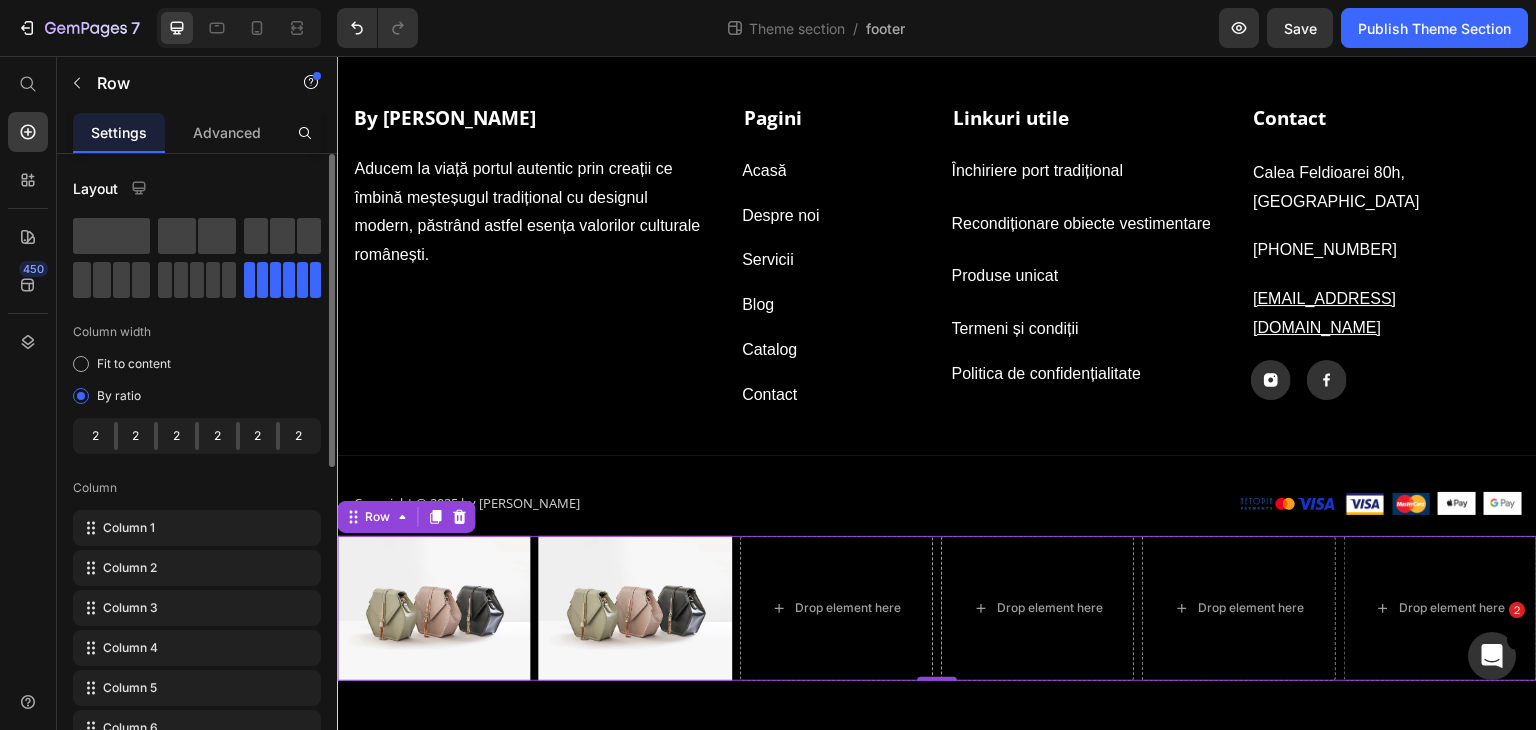 scroll, scrollTop: 114, scrollLeft: 0, axis: vertical 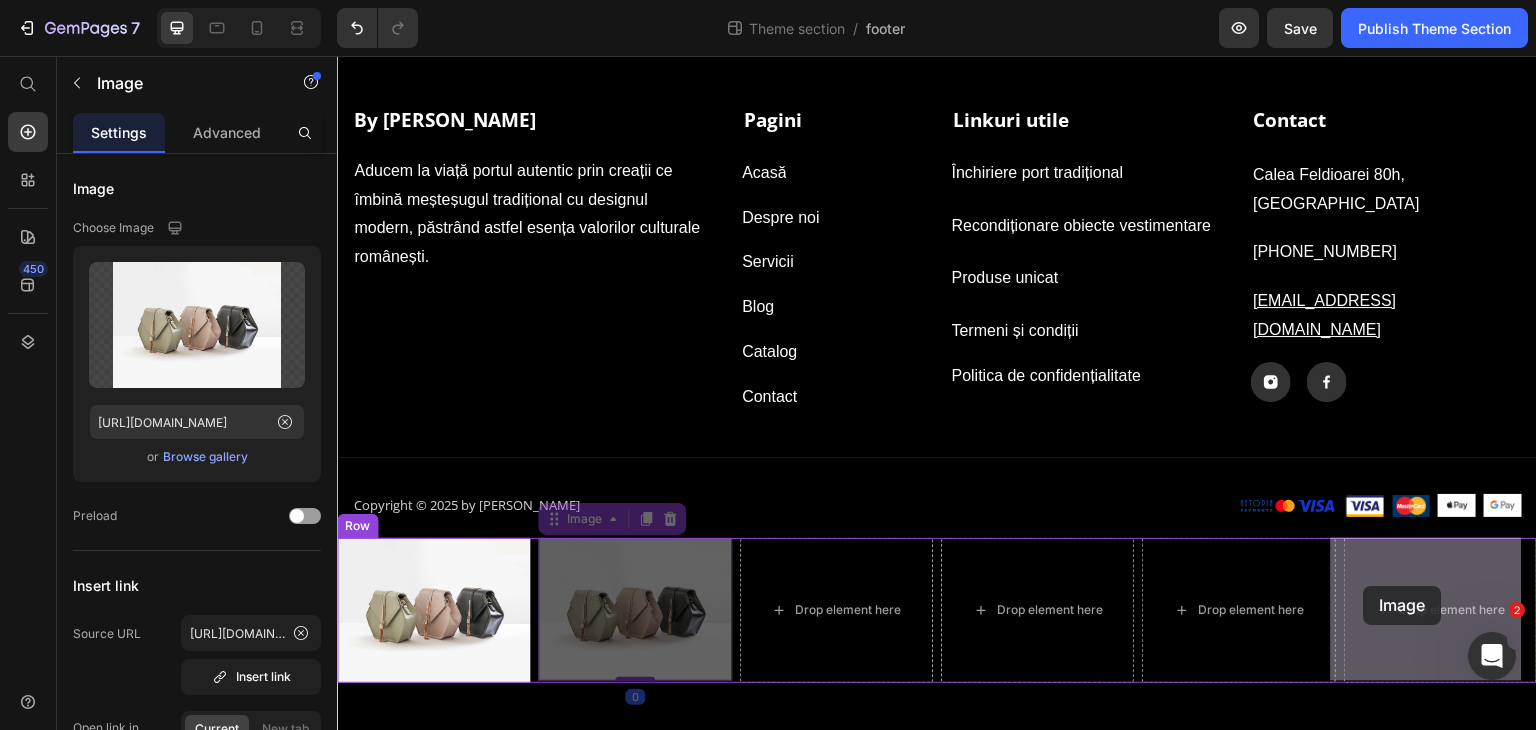 drag, startPoint x: 601, startPoint y: 592, endPoint x: 1364, endPoint y: 586, distance: 763.0236 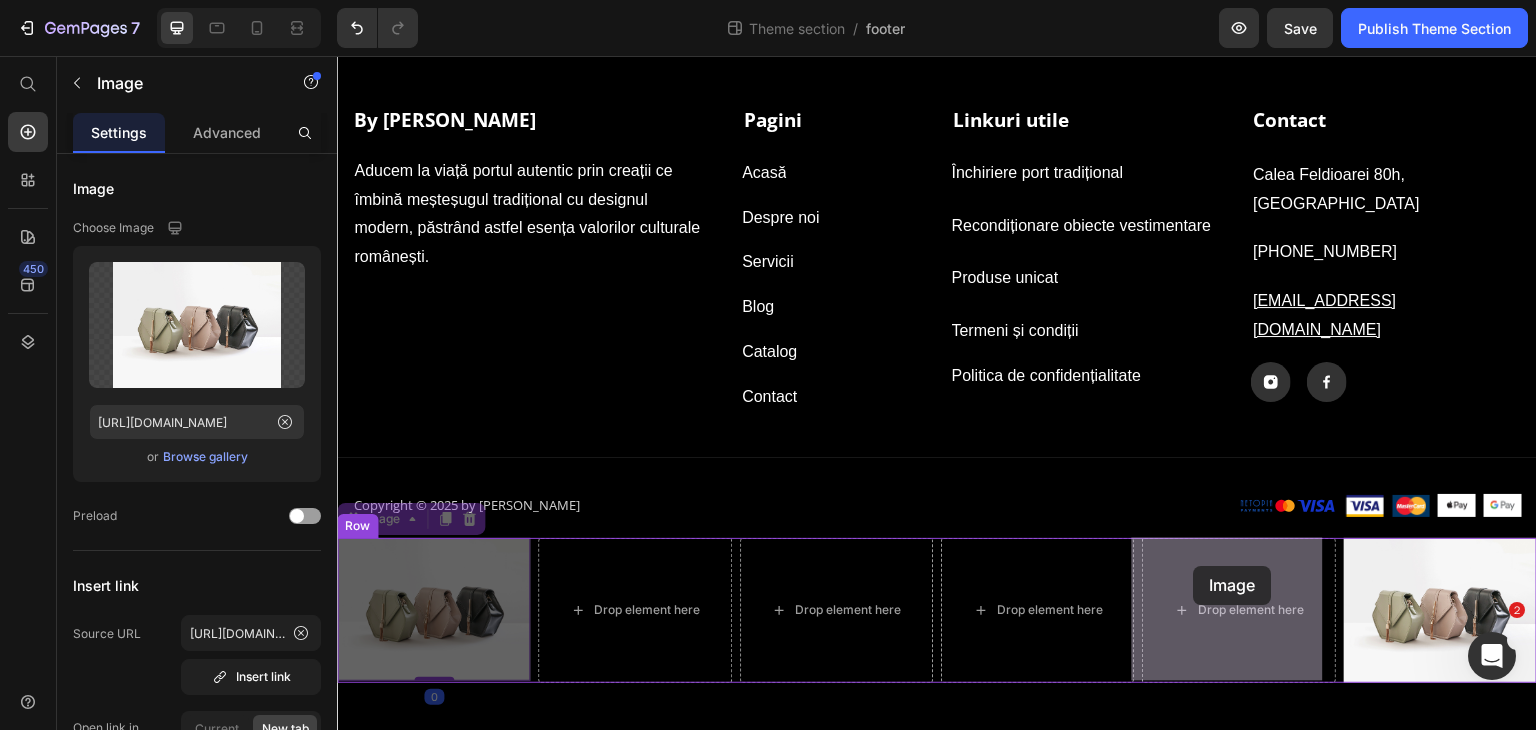 drag, startPoint x: 416, startPoint y: 606, endPoint x: 1194, endPoint y: 566, distance: 779.0276 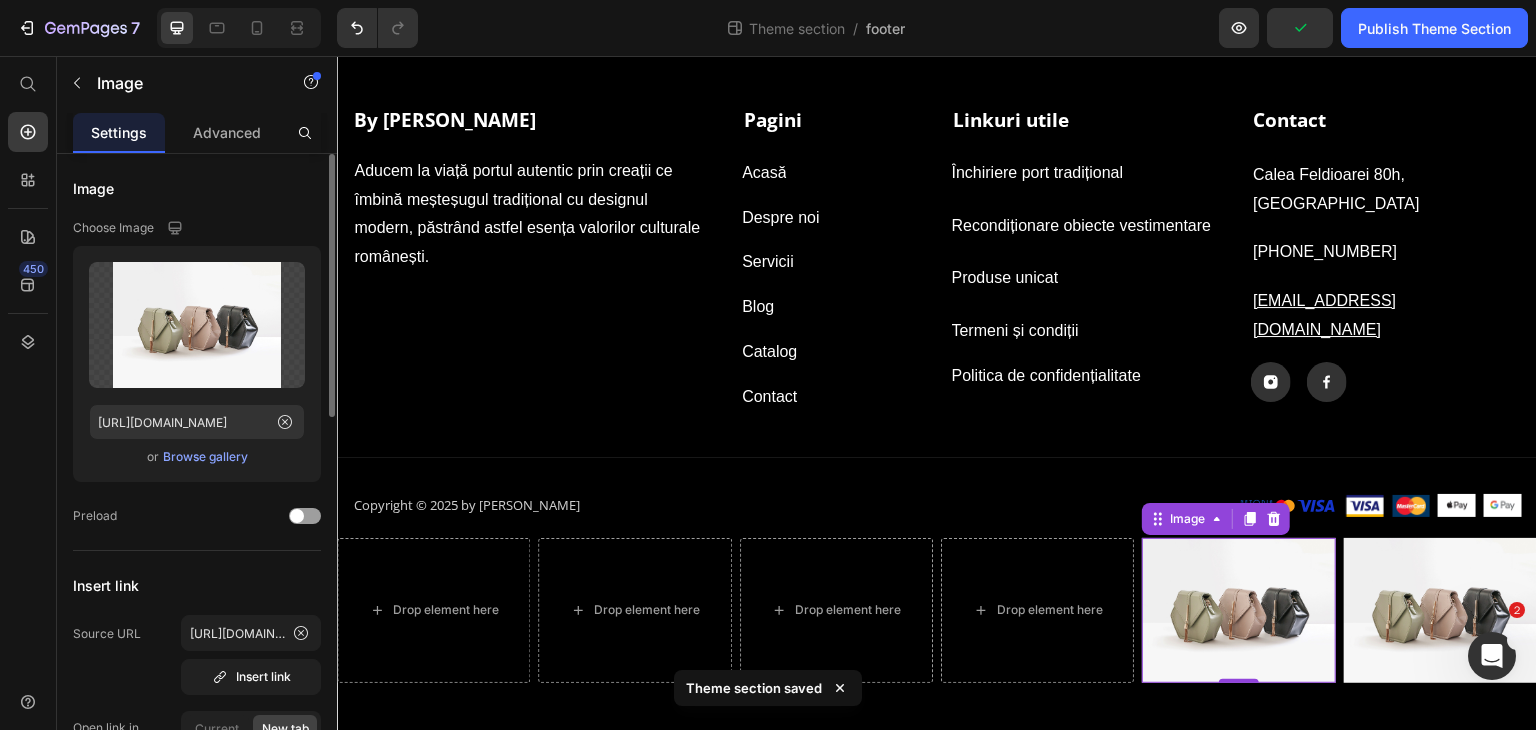 click on "Browse gallery" at bounding box center (205, 457) 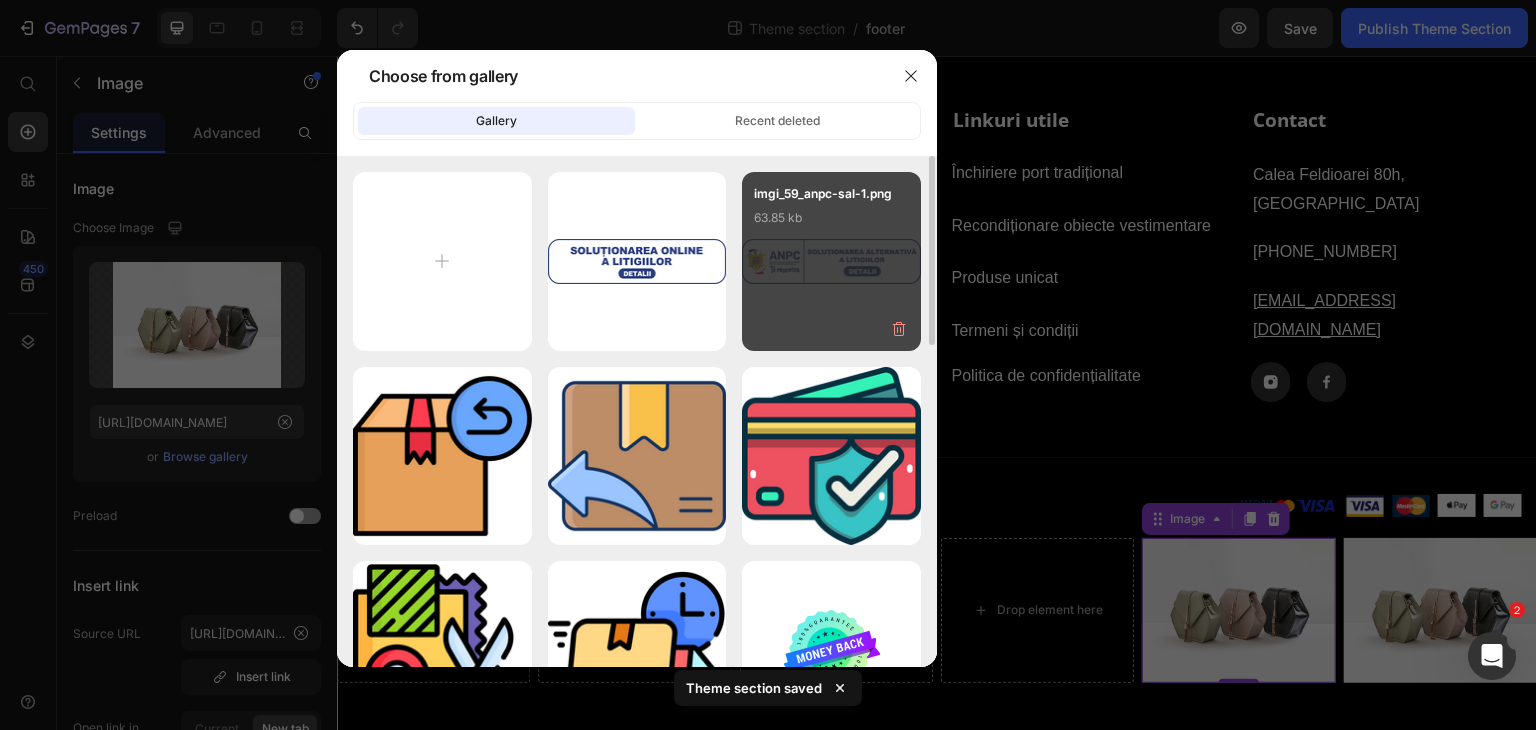 click on "imgi_59_anpc-sal-1.png" at bounding box center (831, 194) 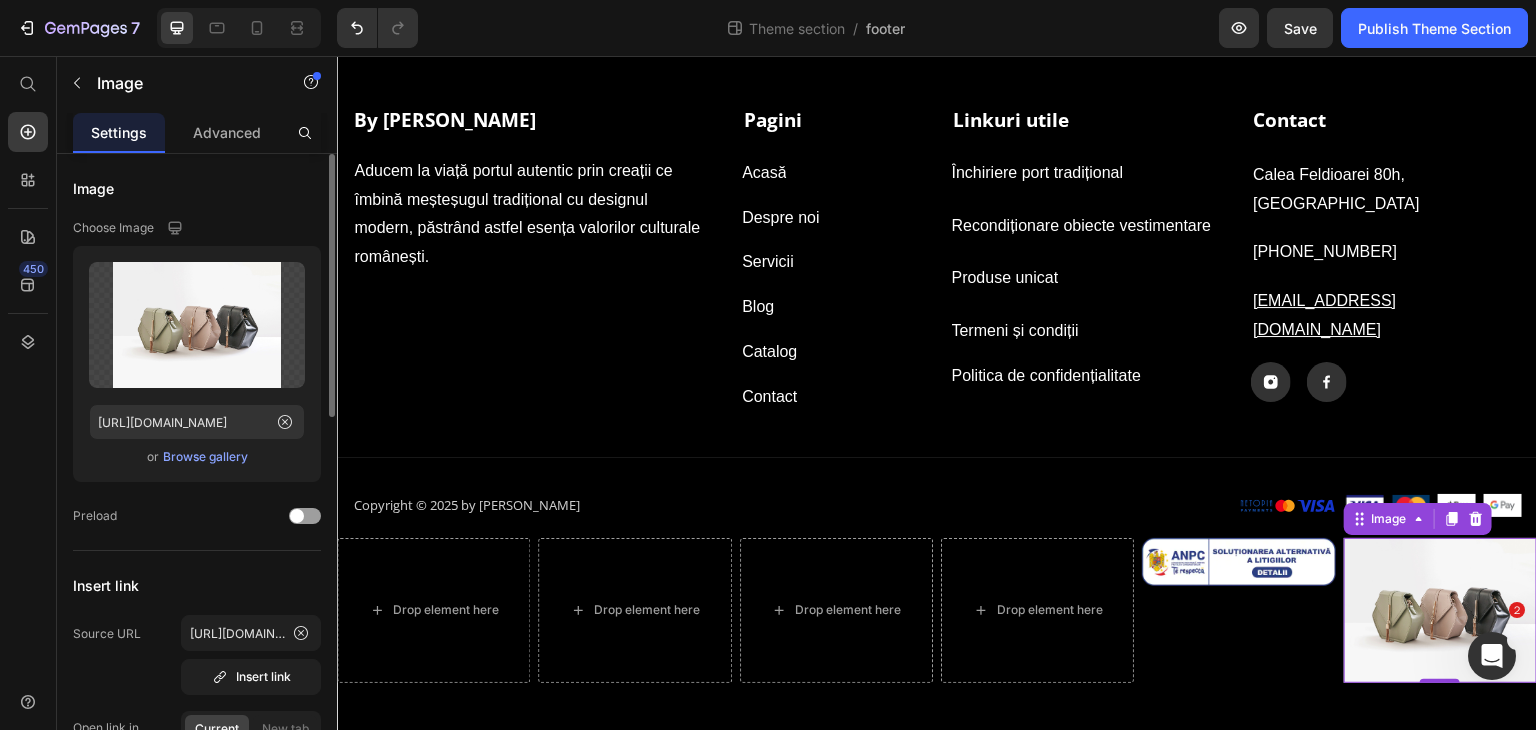 click on "Browse gallery" at bounding box center [205, 457] 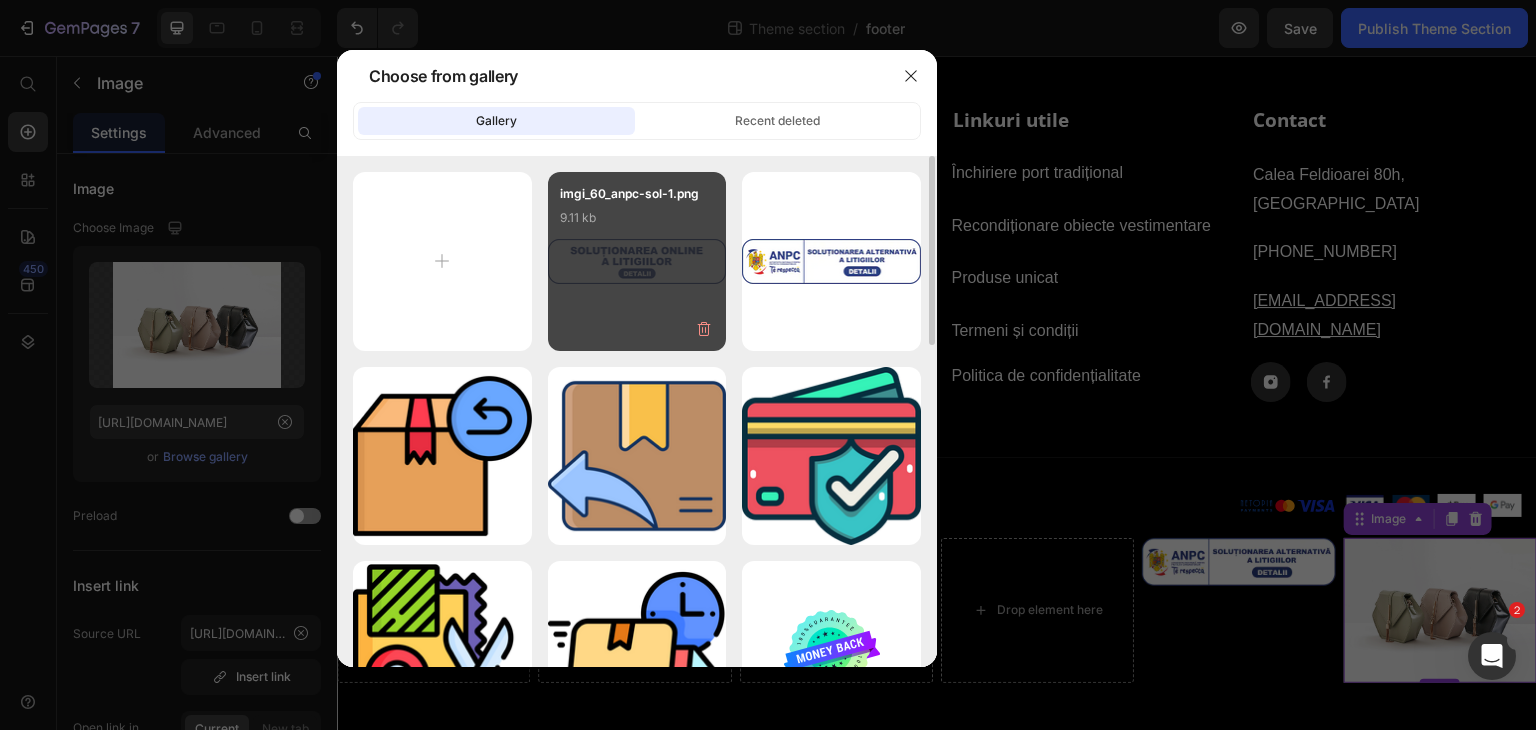 click on "imgi_60_anpc-sol-1.png 9.11 kb" at bounding box center (637, 224) 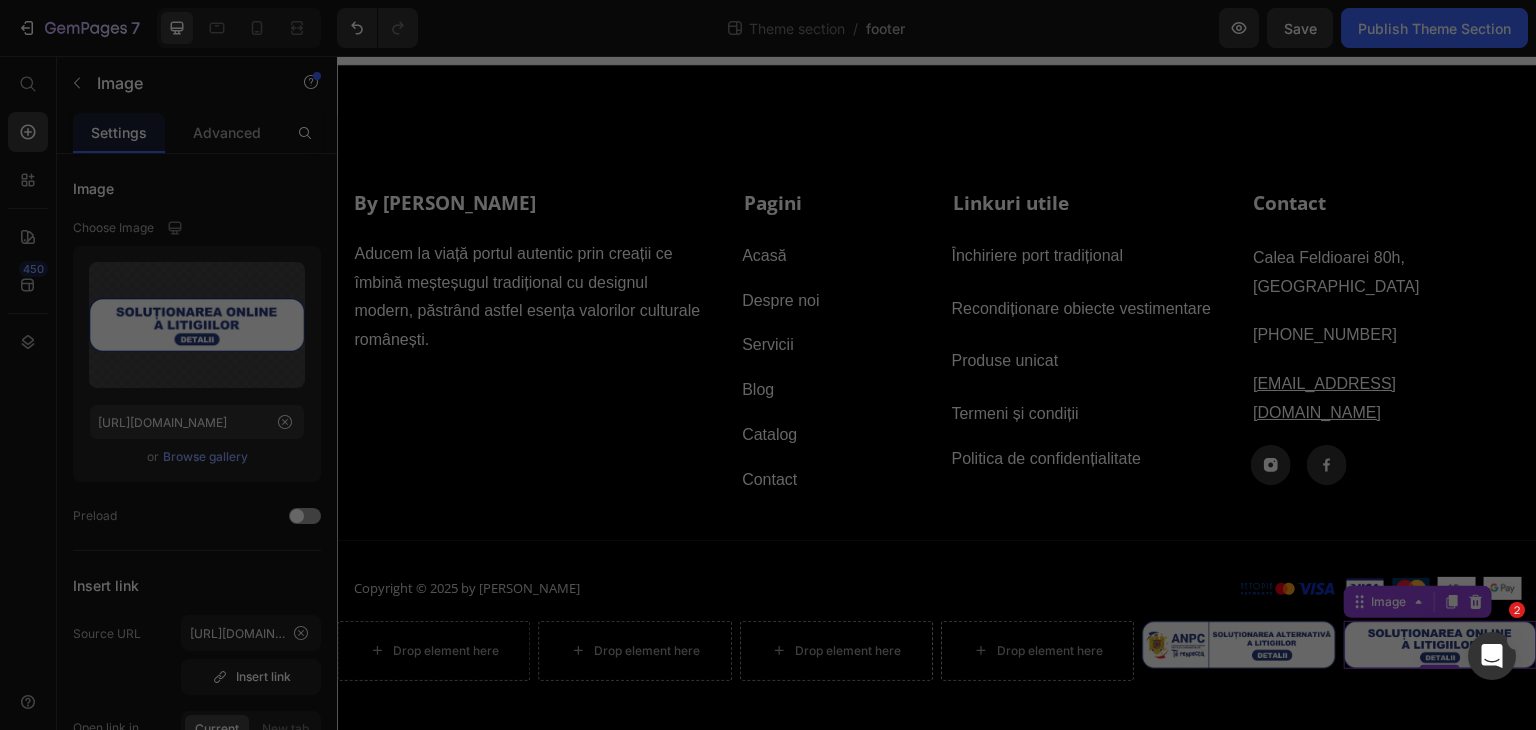scroll, scrollTop: 31, scrollLeft: 0, axis: vertical 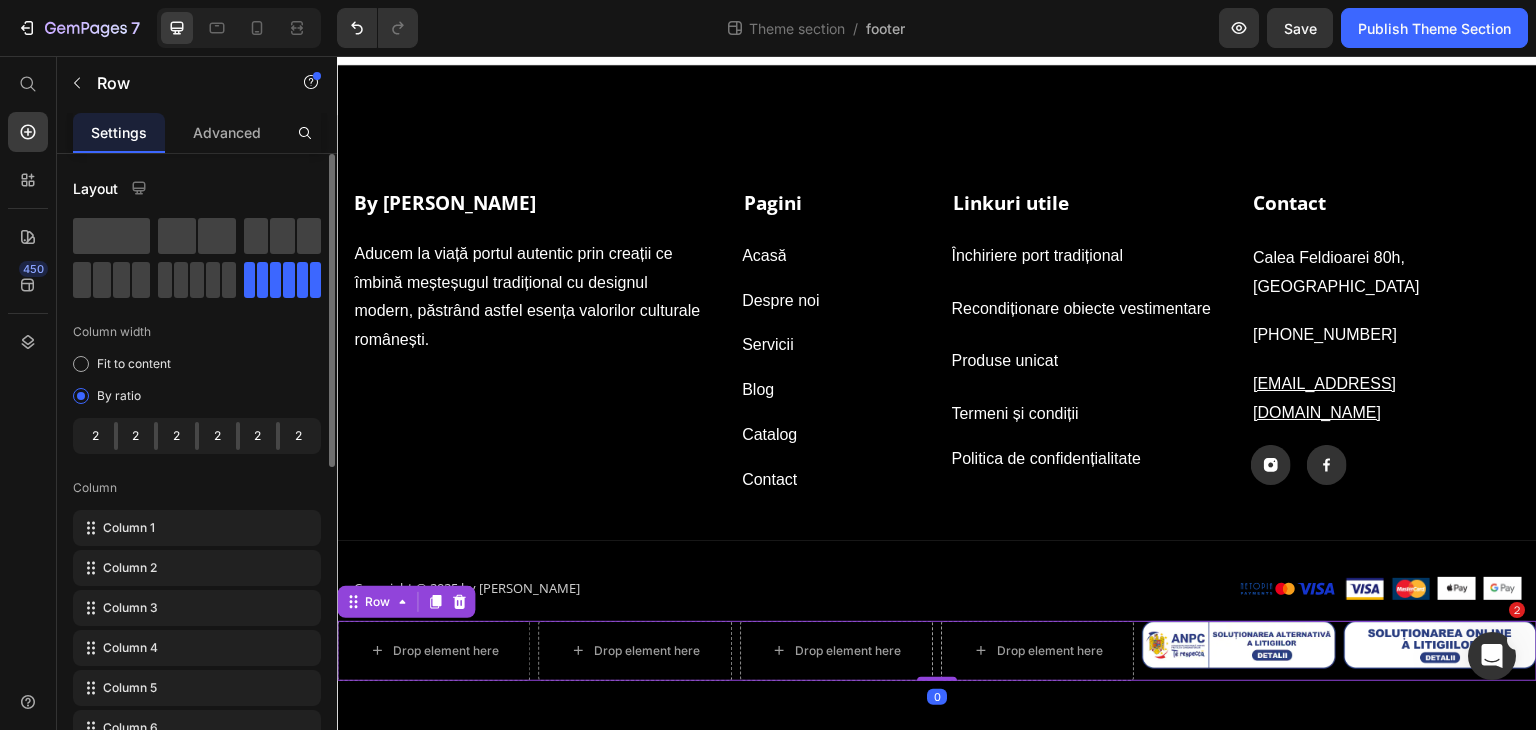 click on "2" 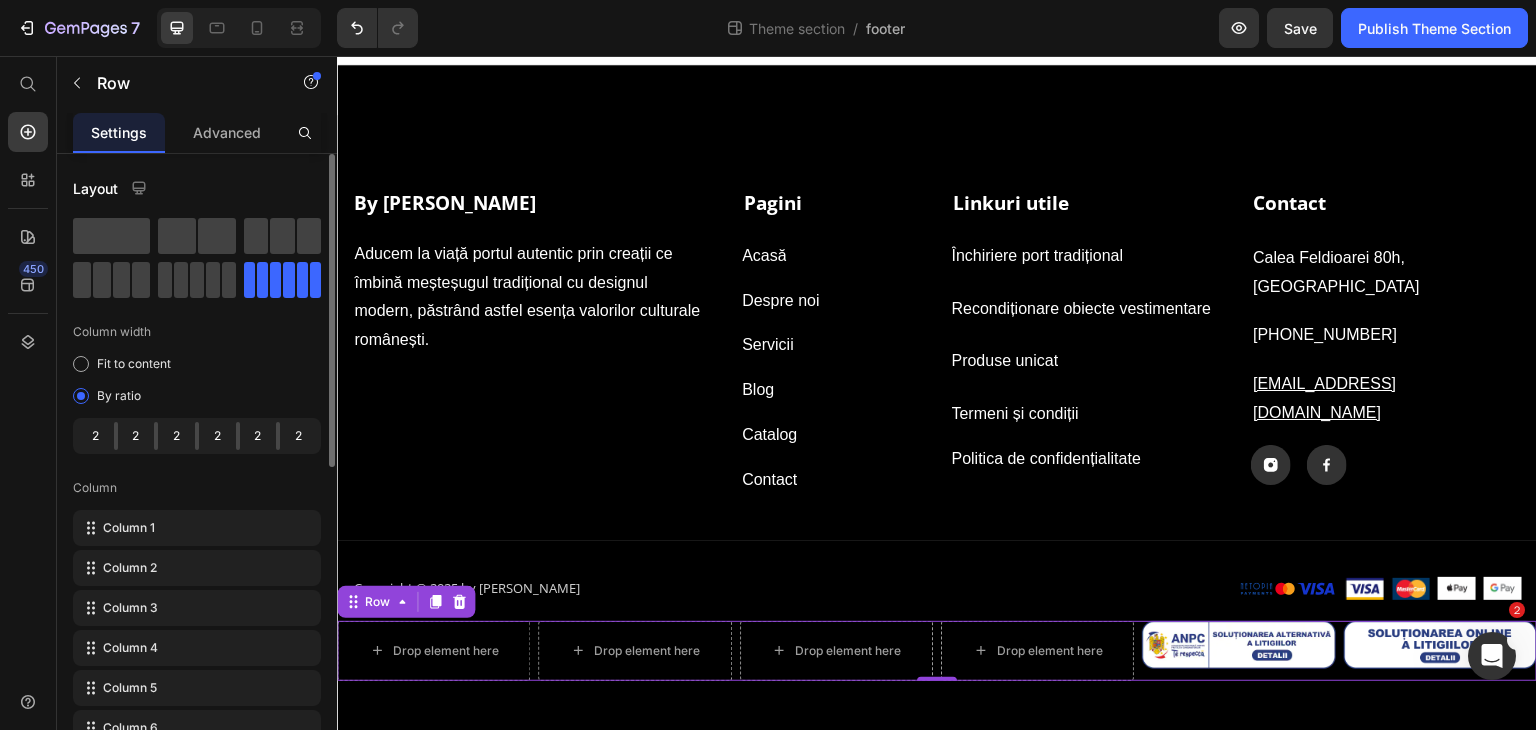 click on "2" 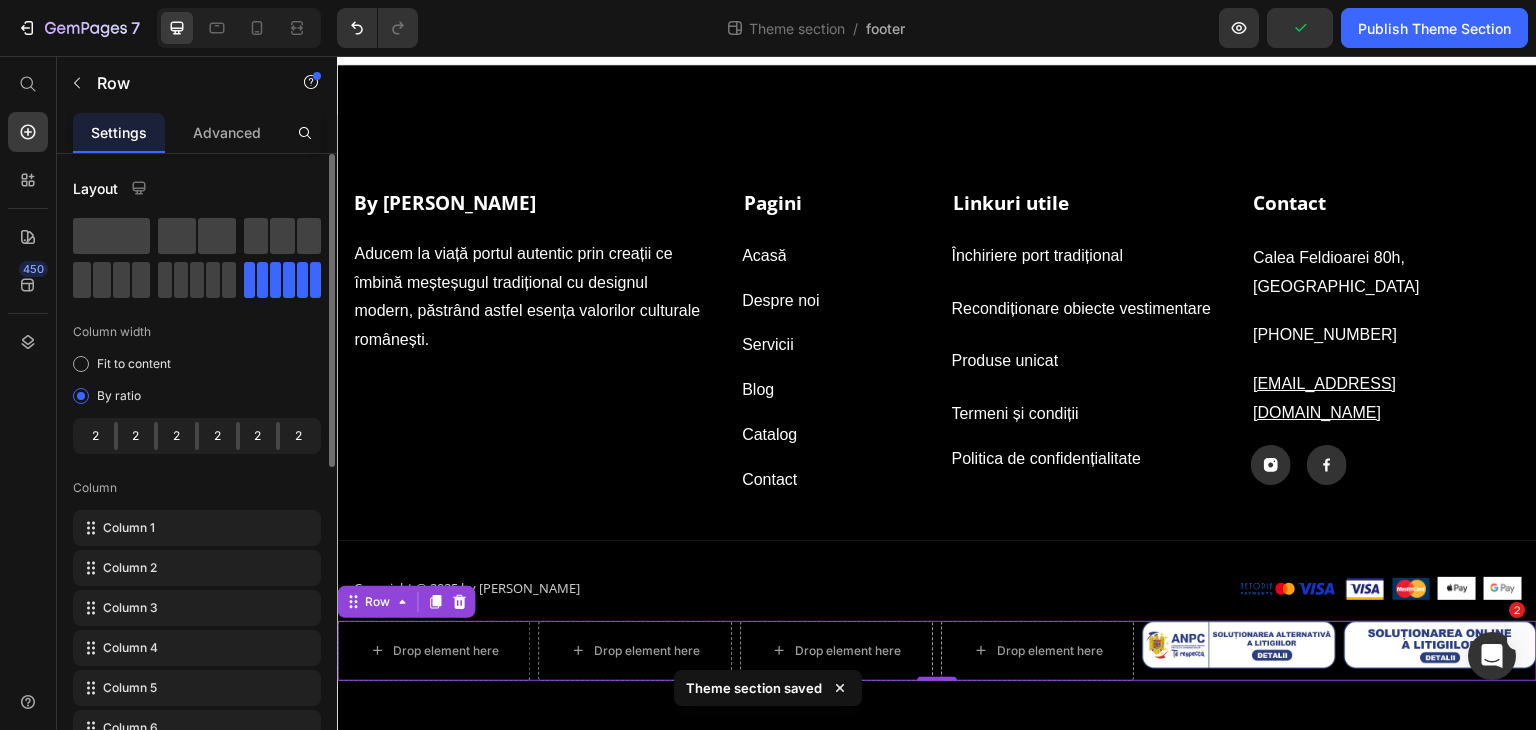 click on "2" 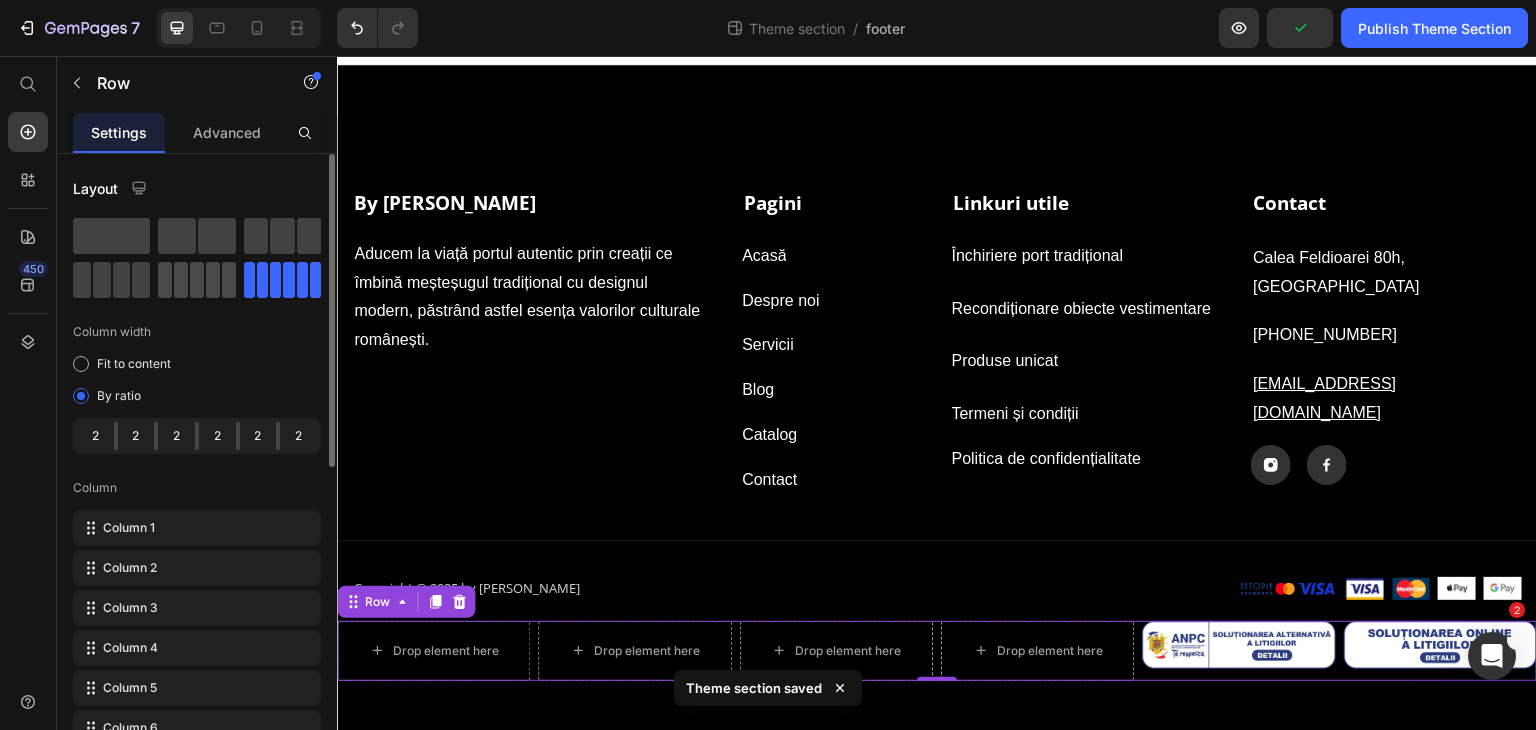 click 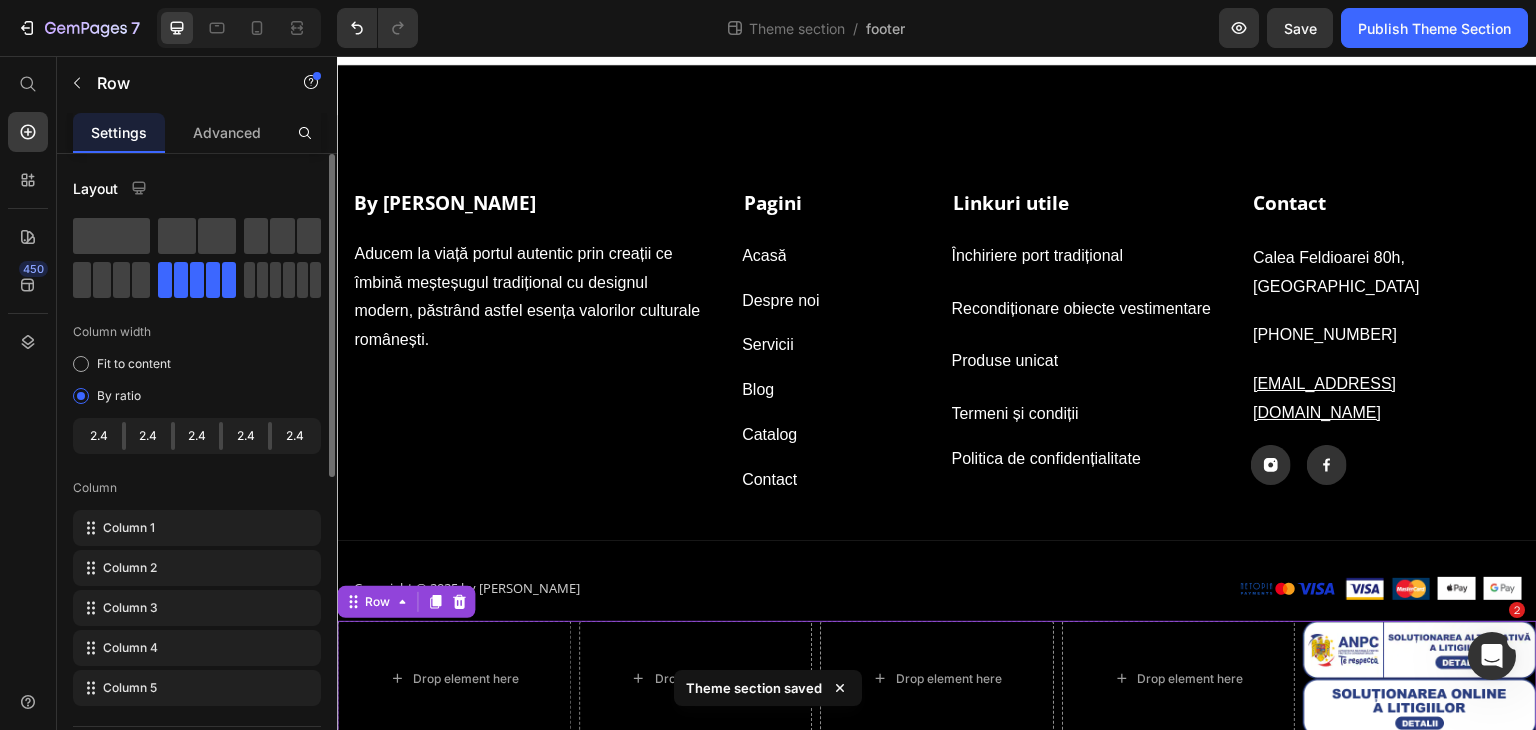 scroll, scrollTop: 85, scrollLeft: 0, axis: vertical 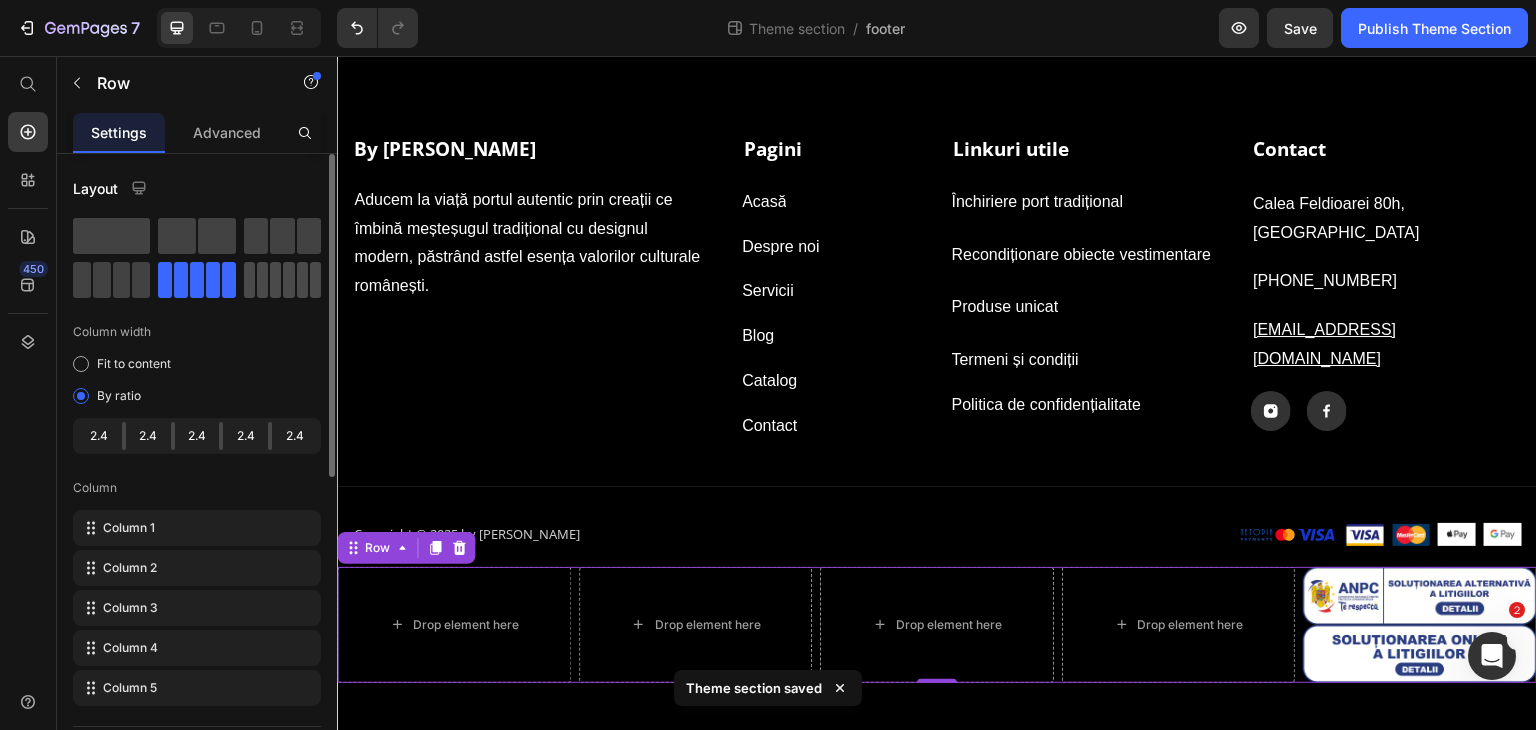click 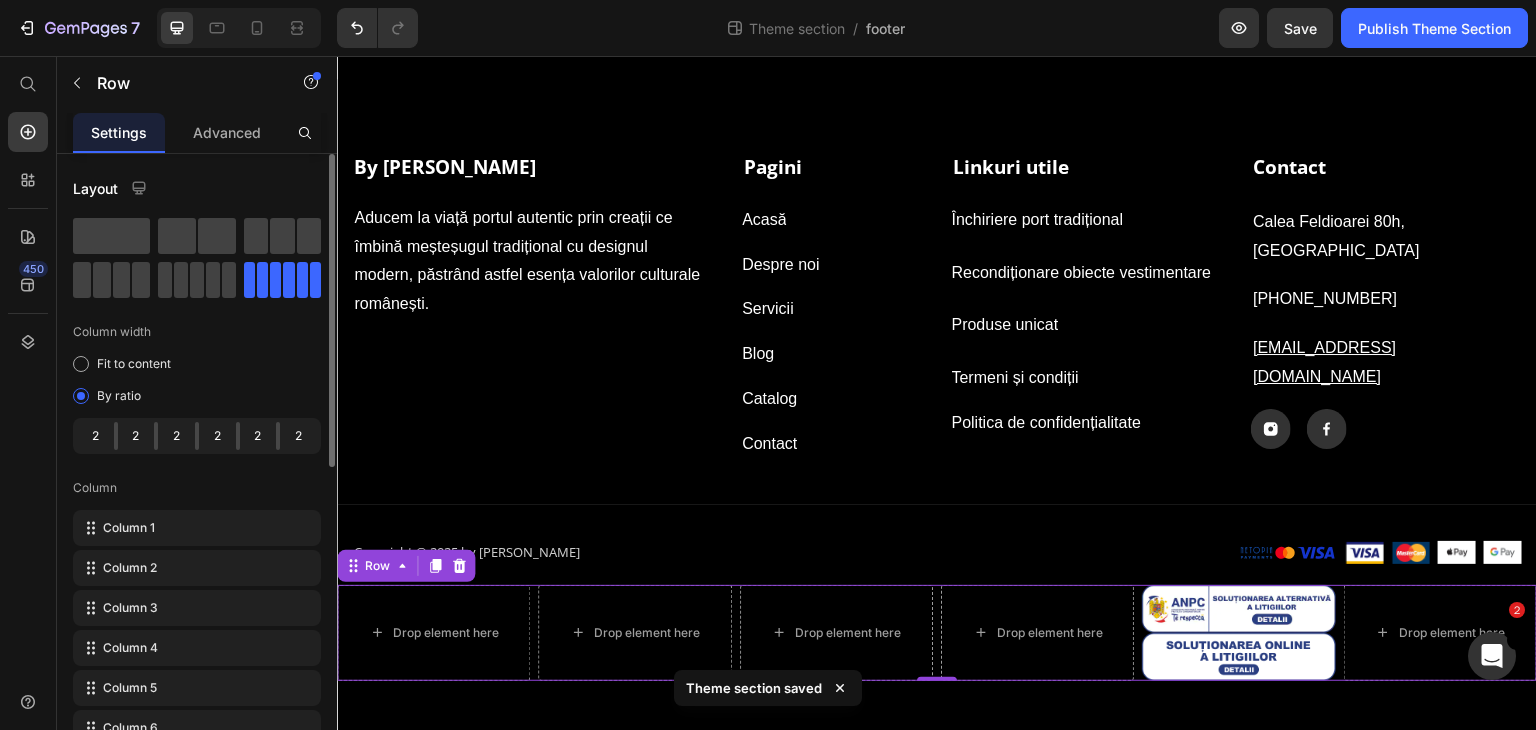 scroll, scrollTop: 66, scrollLeft: 0, axis: vertical 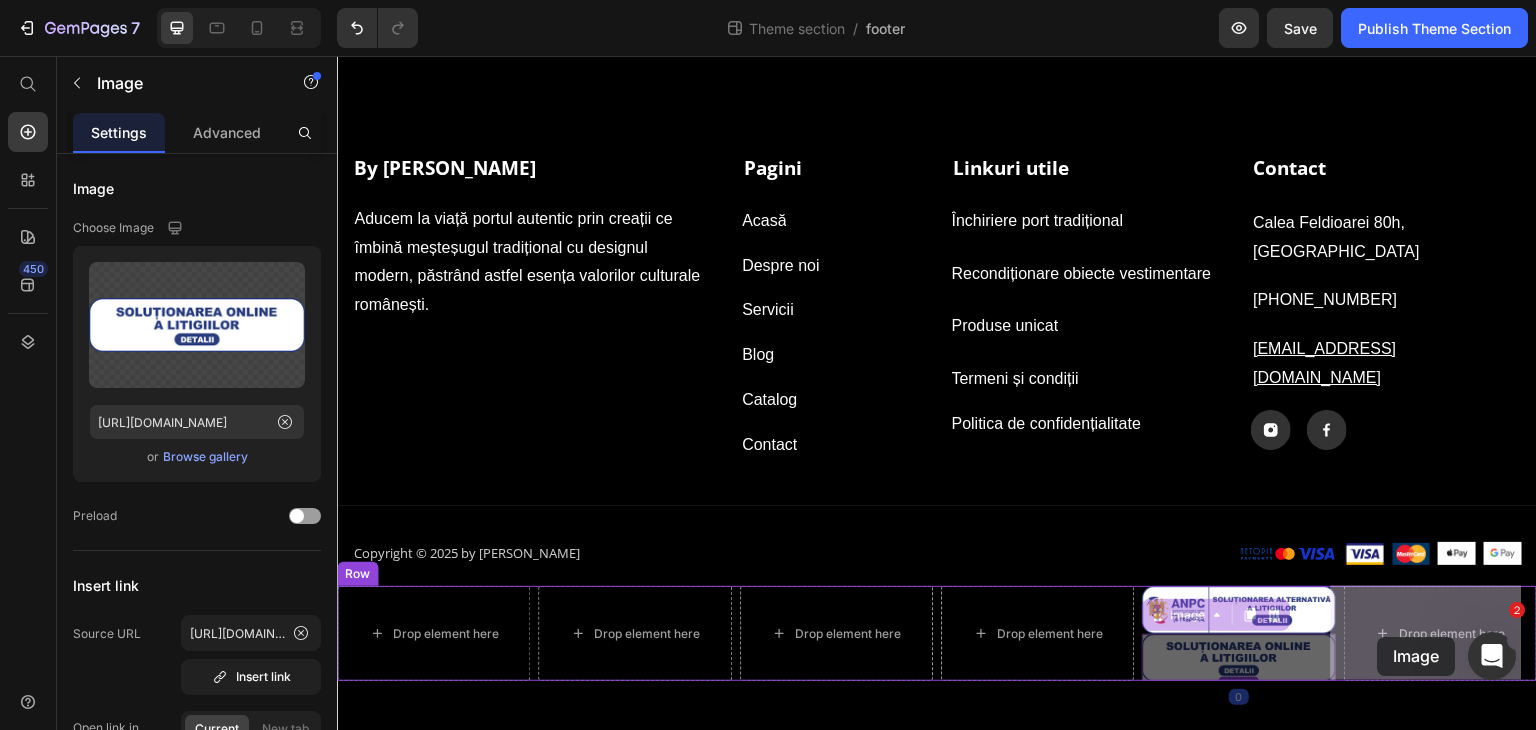 drag, startPoint x: 1247, startPoint y: 671, endPoint x: 1378, endPoint y: 637, distance: 135.34032 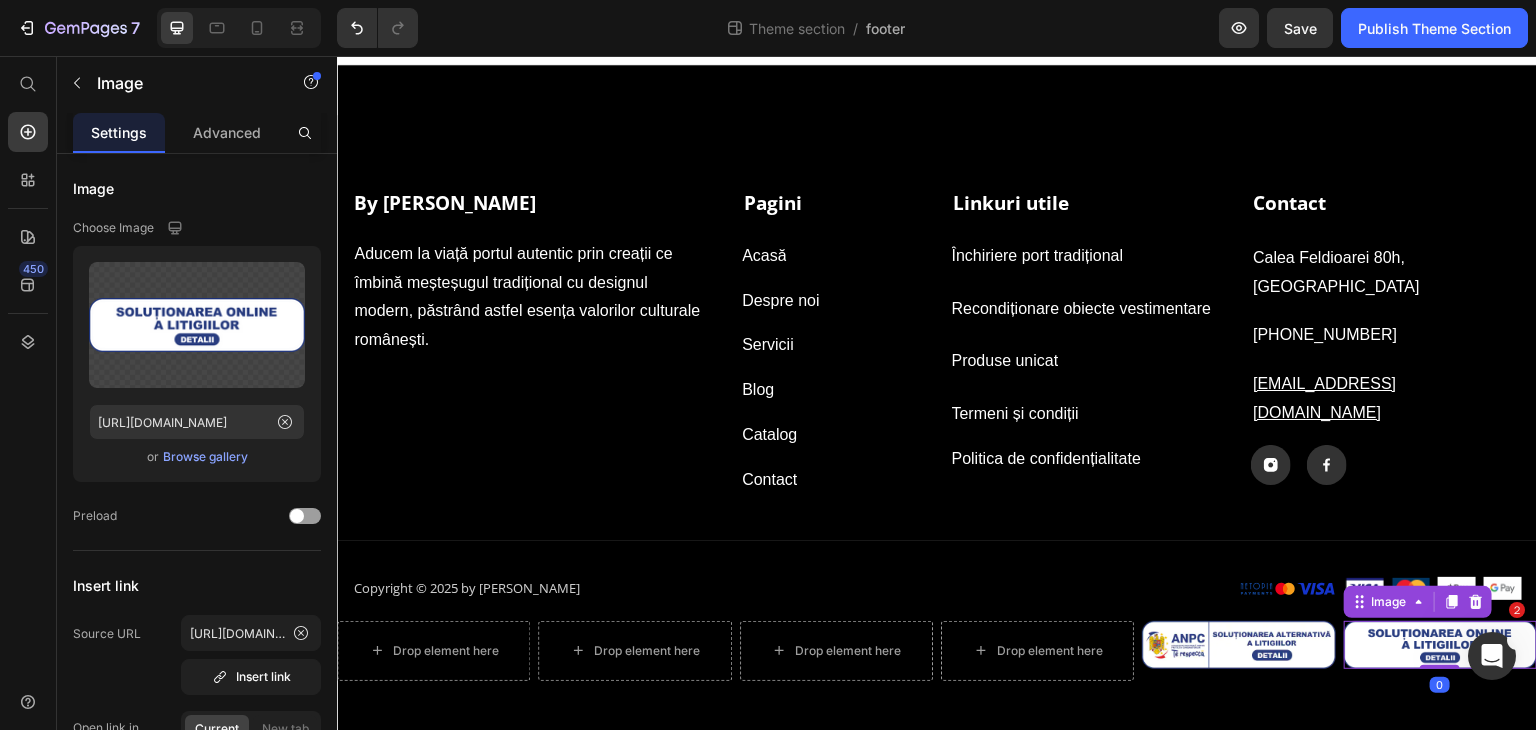 scroll, scrollTop: 31, scrollLeft: 0, axis: vertical 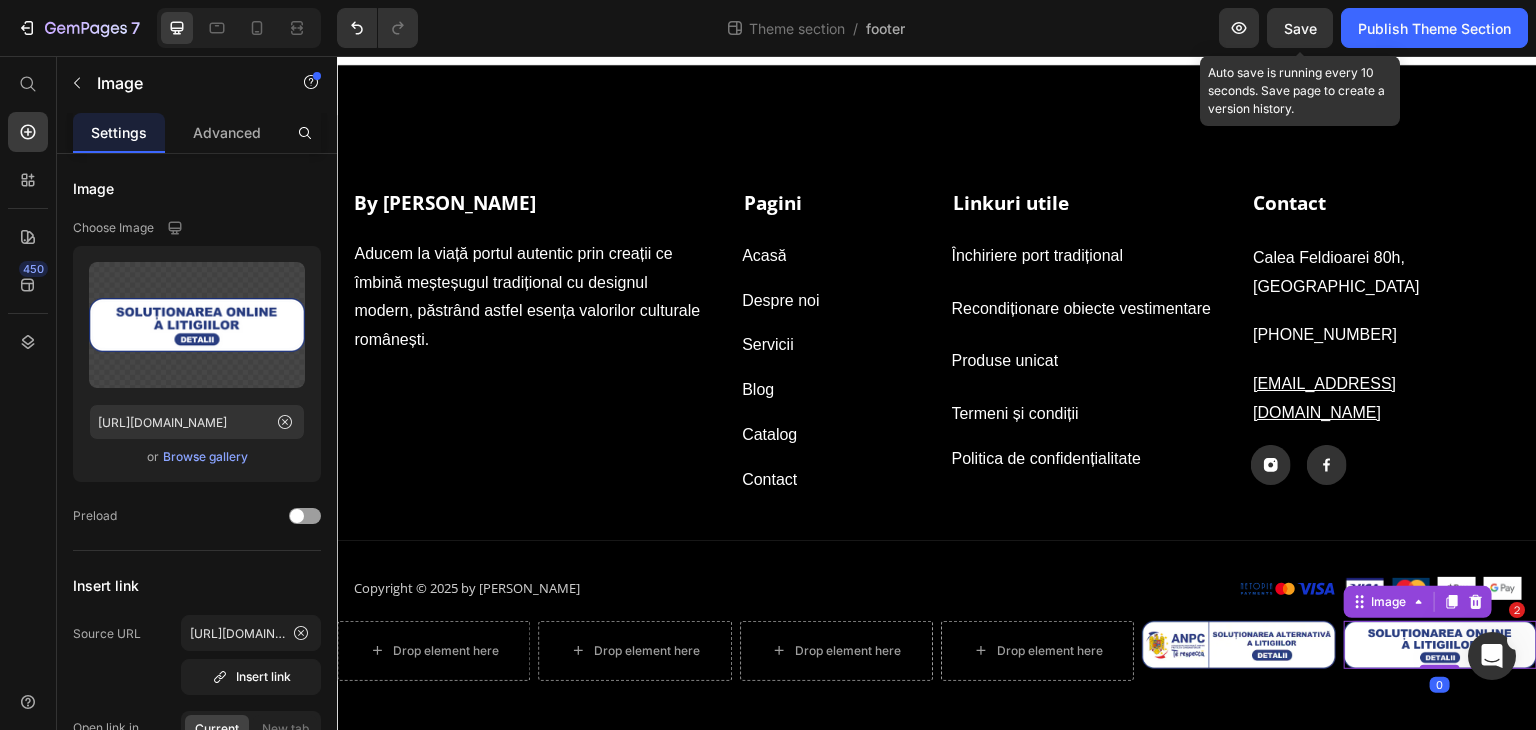 click on "Save" 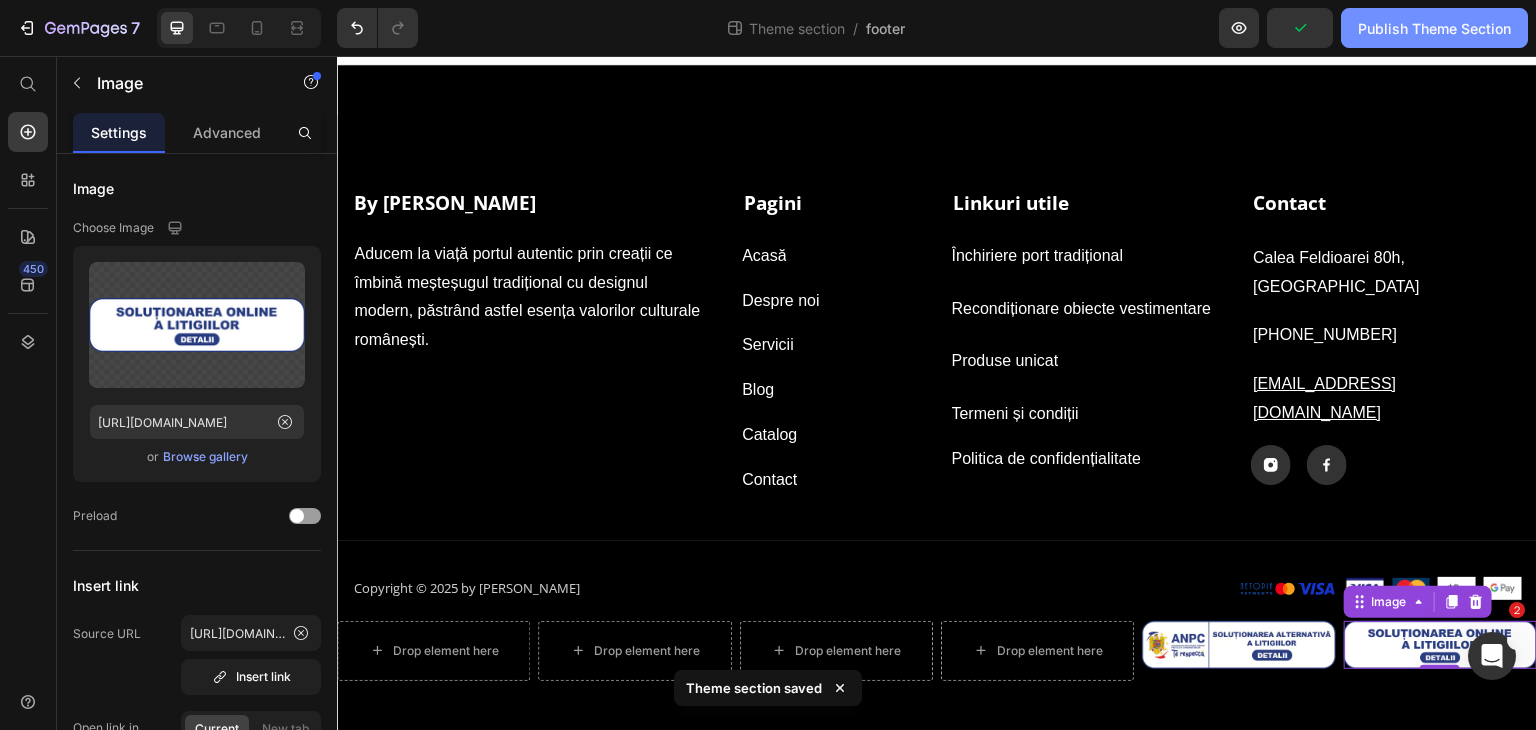 click on "Publish Theme Section" at bounding box center (1434, 28) 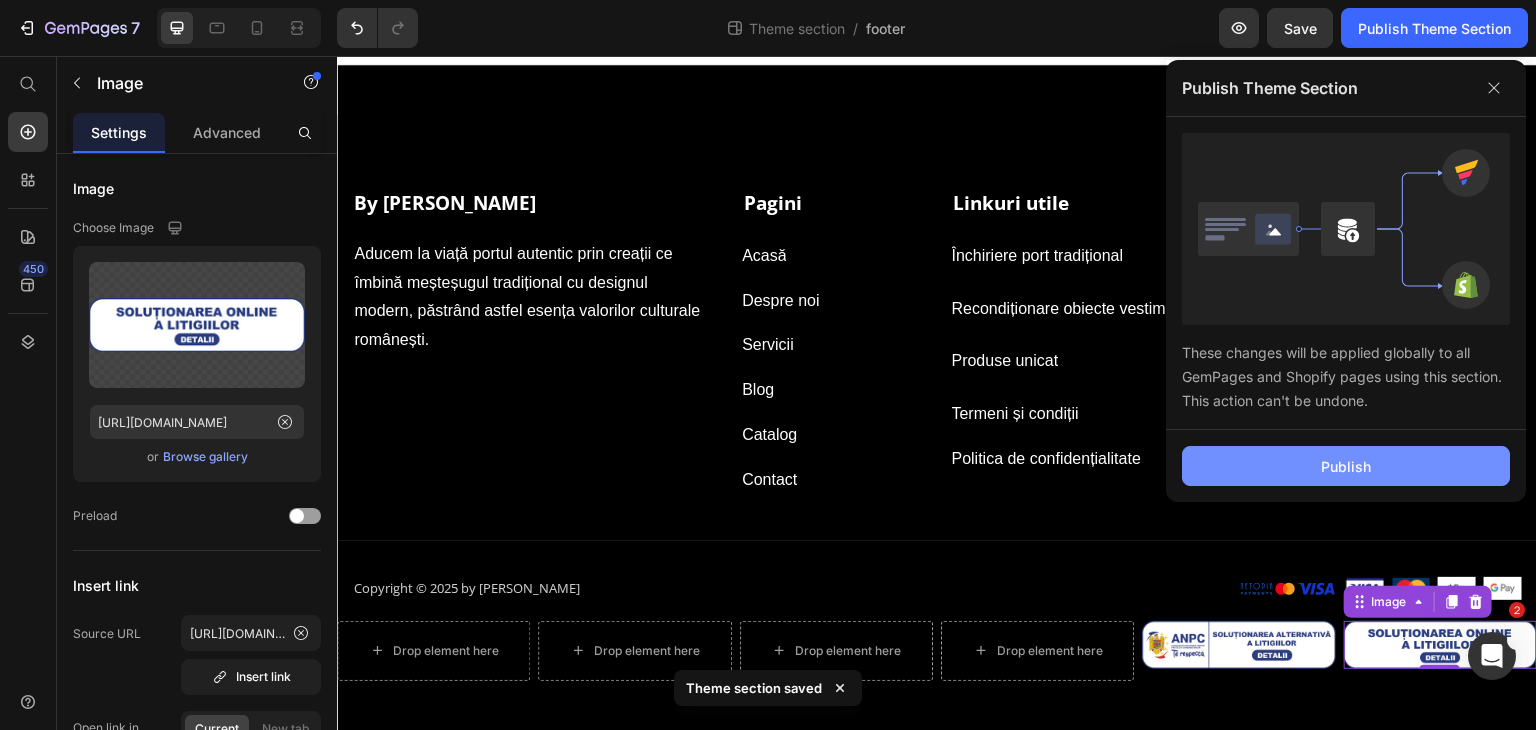 click on "Publish" 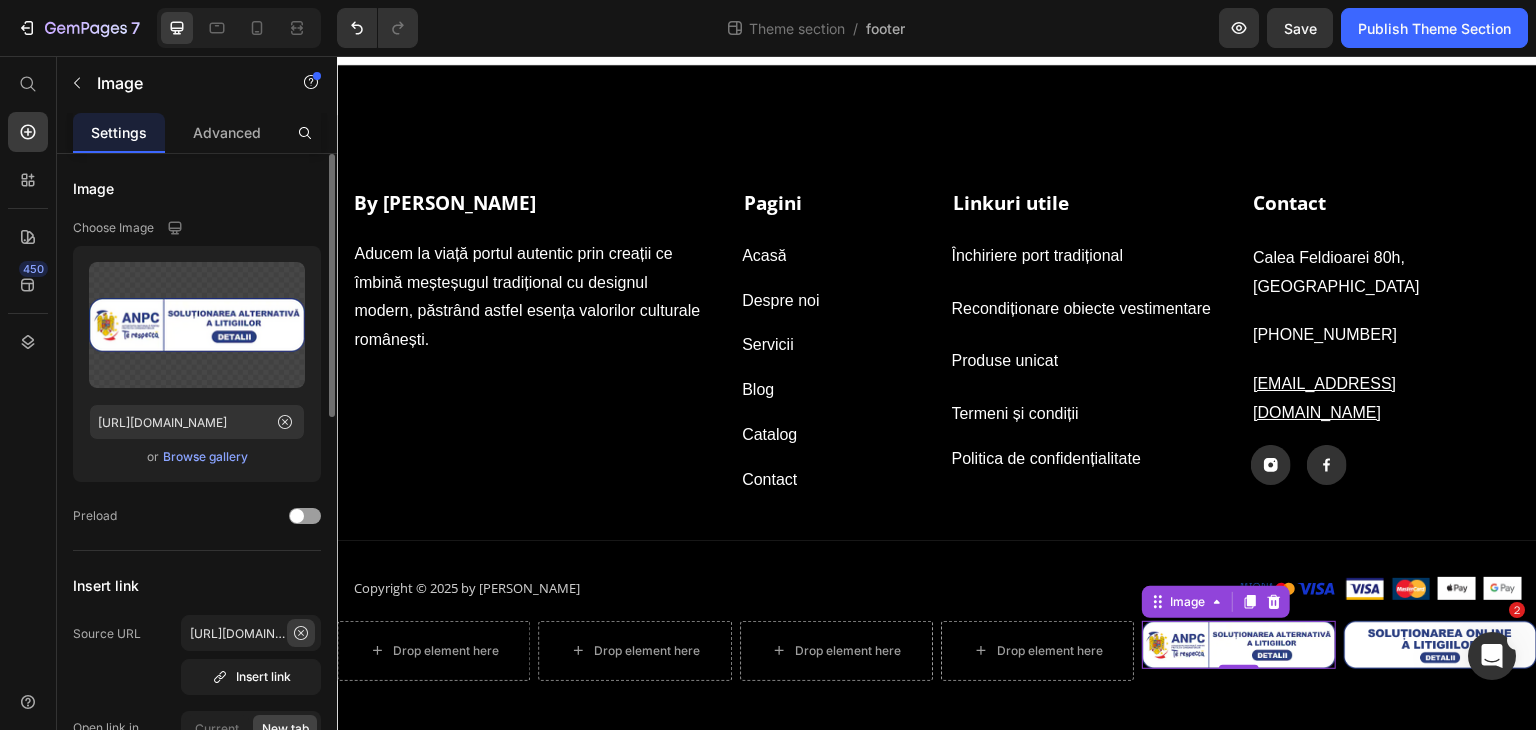 click 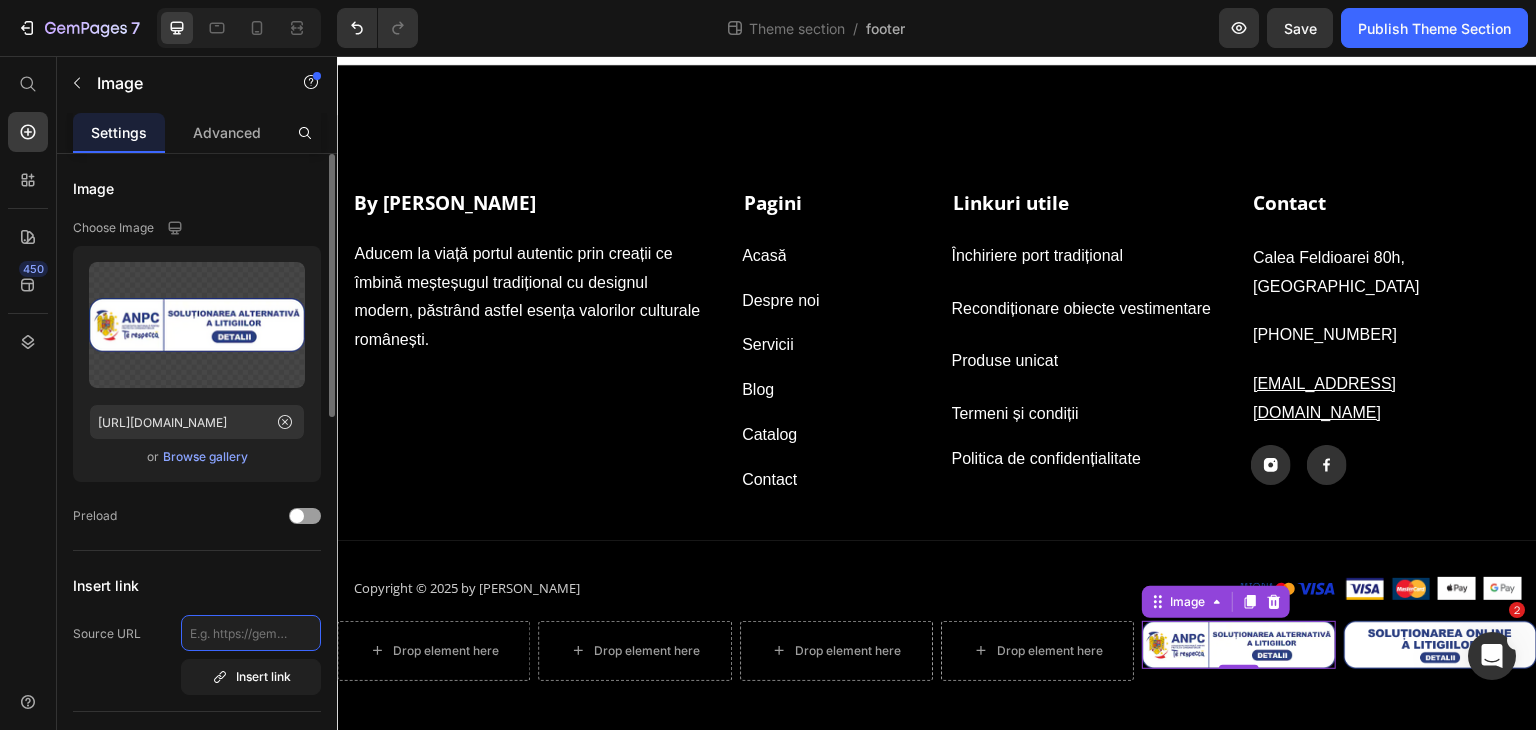 scroll, scrollTop: 0, scrollLeft: 0, axis: both 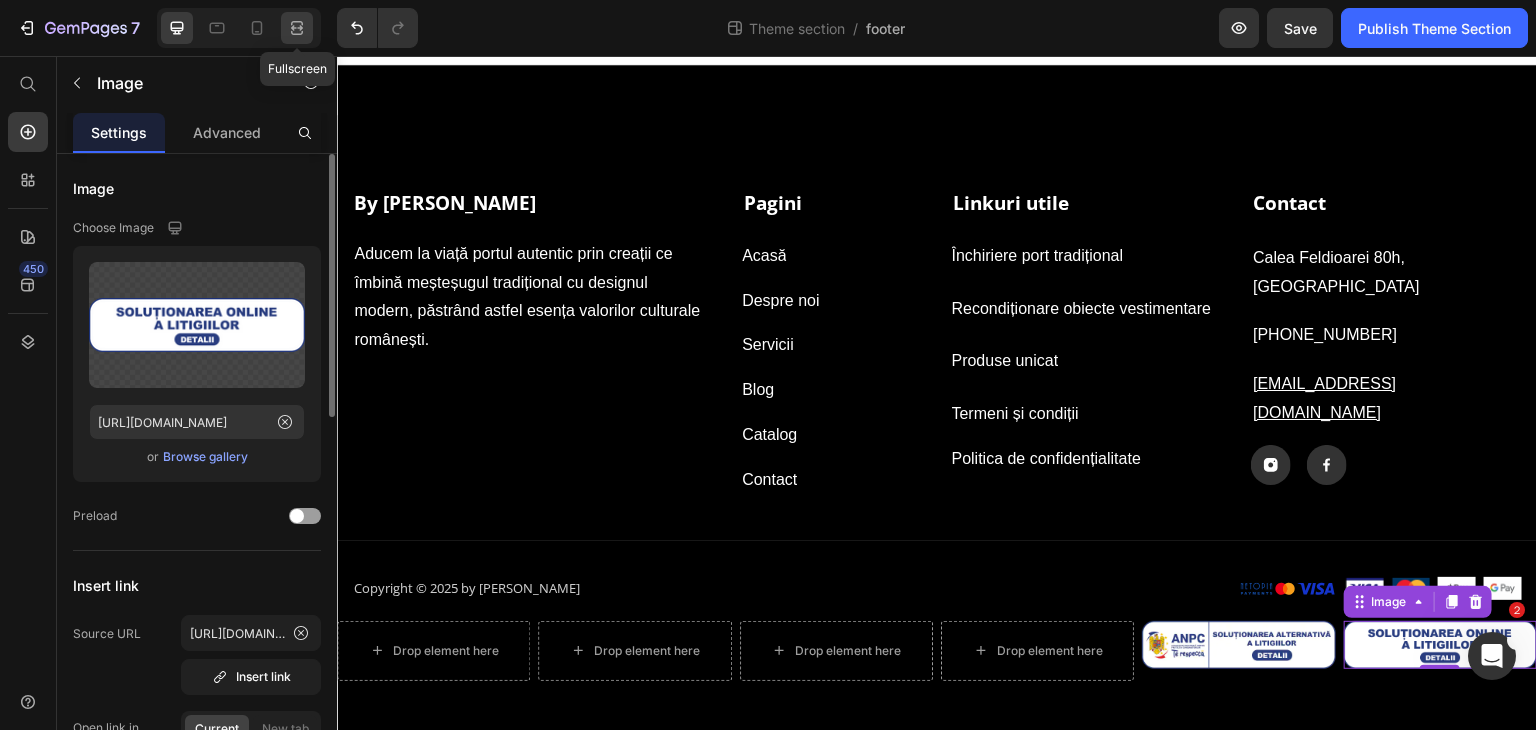 click 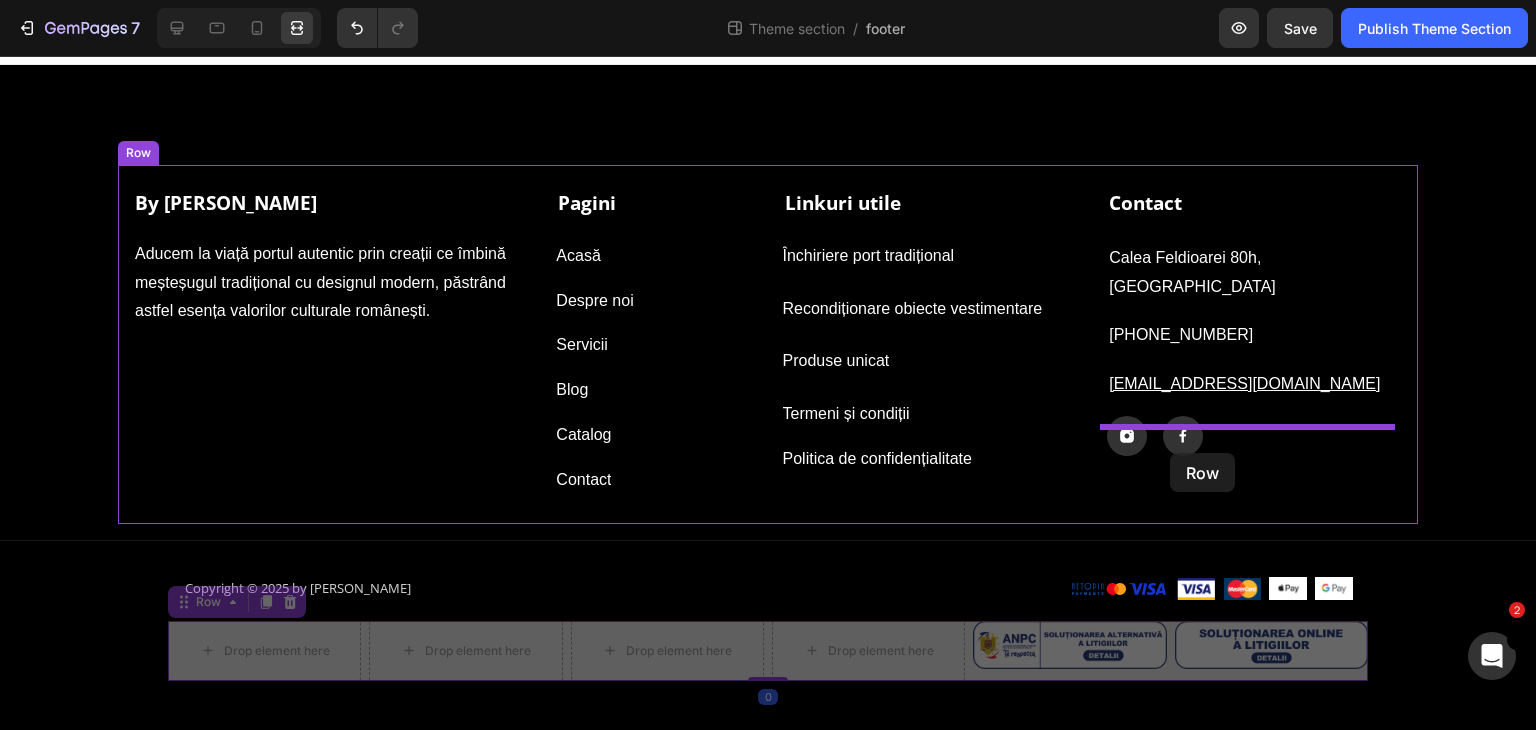 drag, startPoint x: 962, startPoint y: 653, endPoint x: 1171, endPoint y: 451, distance: 290.66302 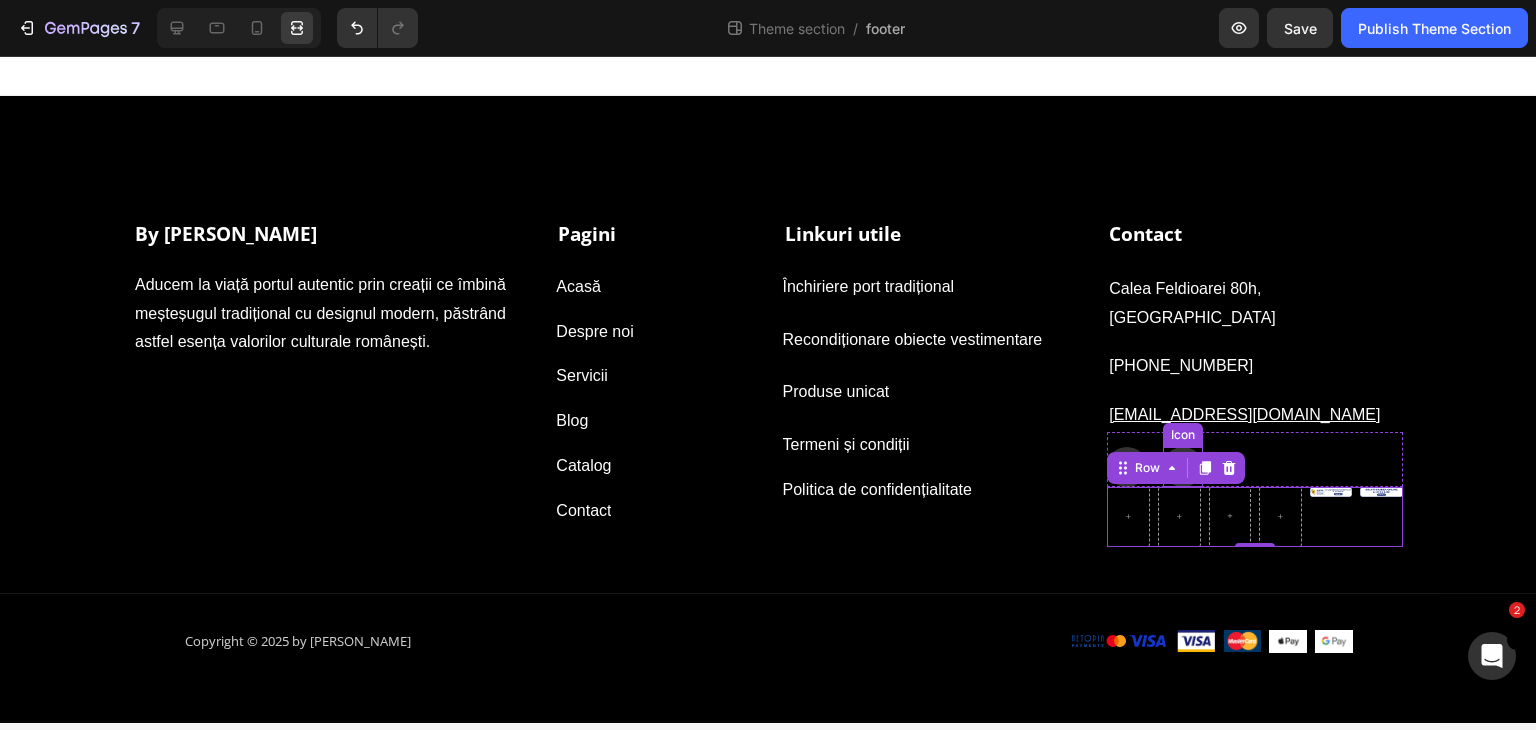 scroll, scrollTop: 0, scrollLeft: 0, axis: both 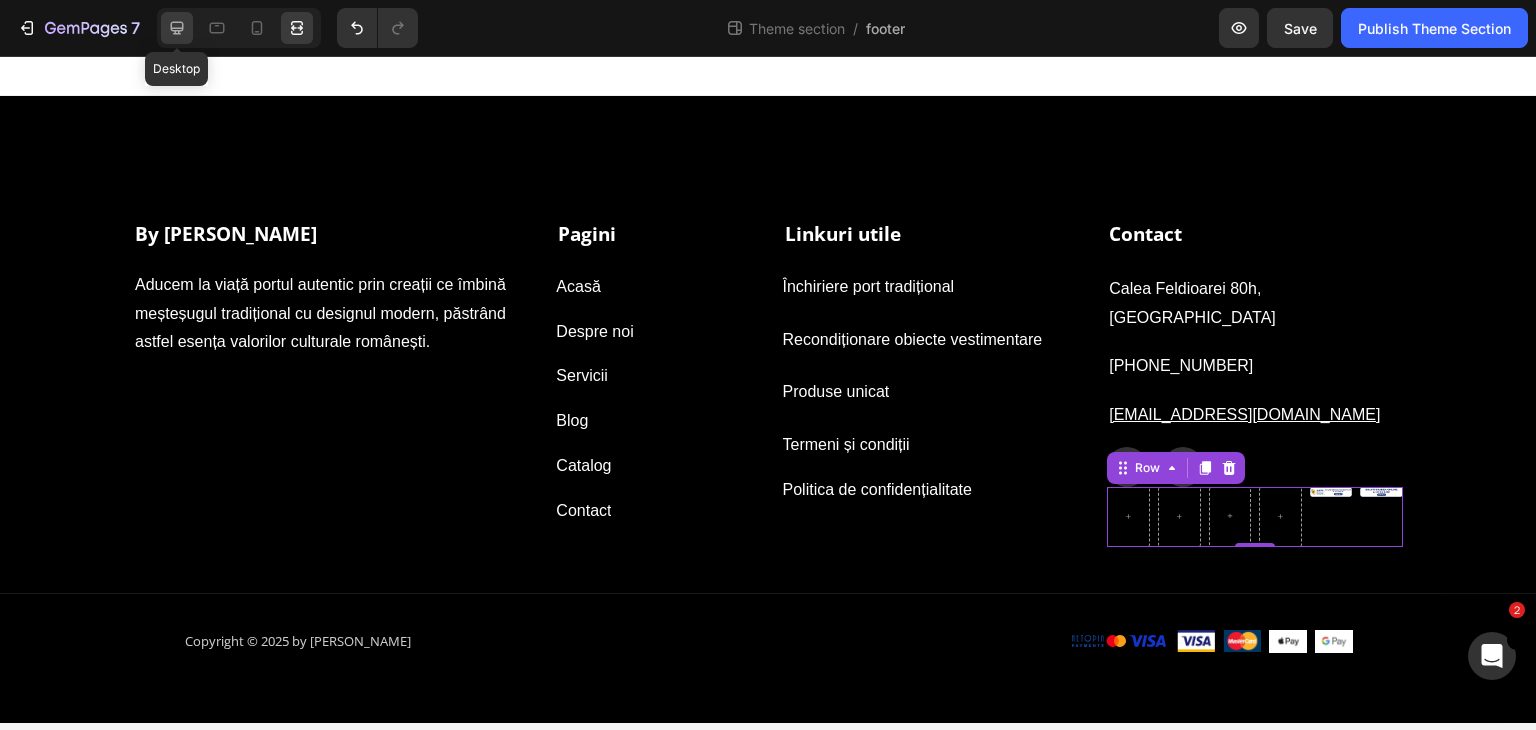 click 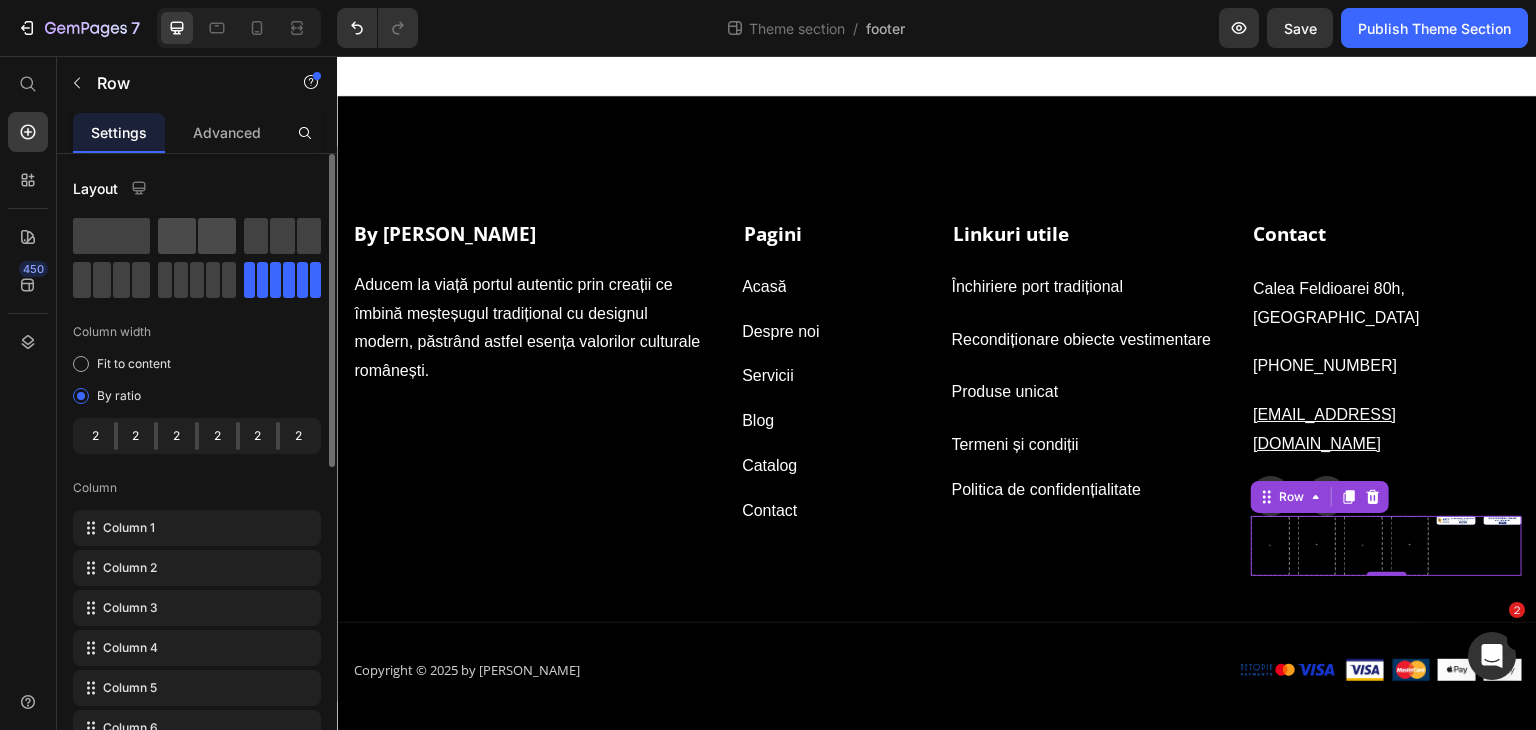 click 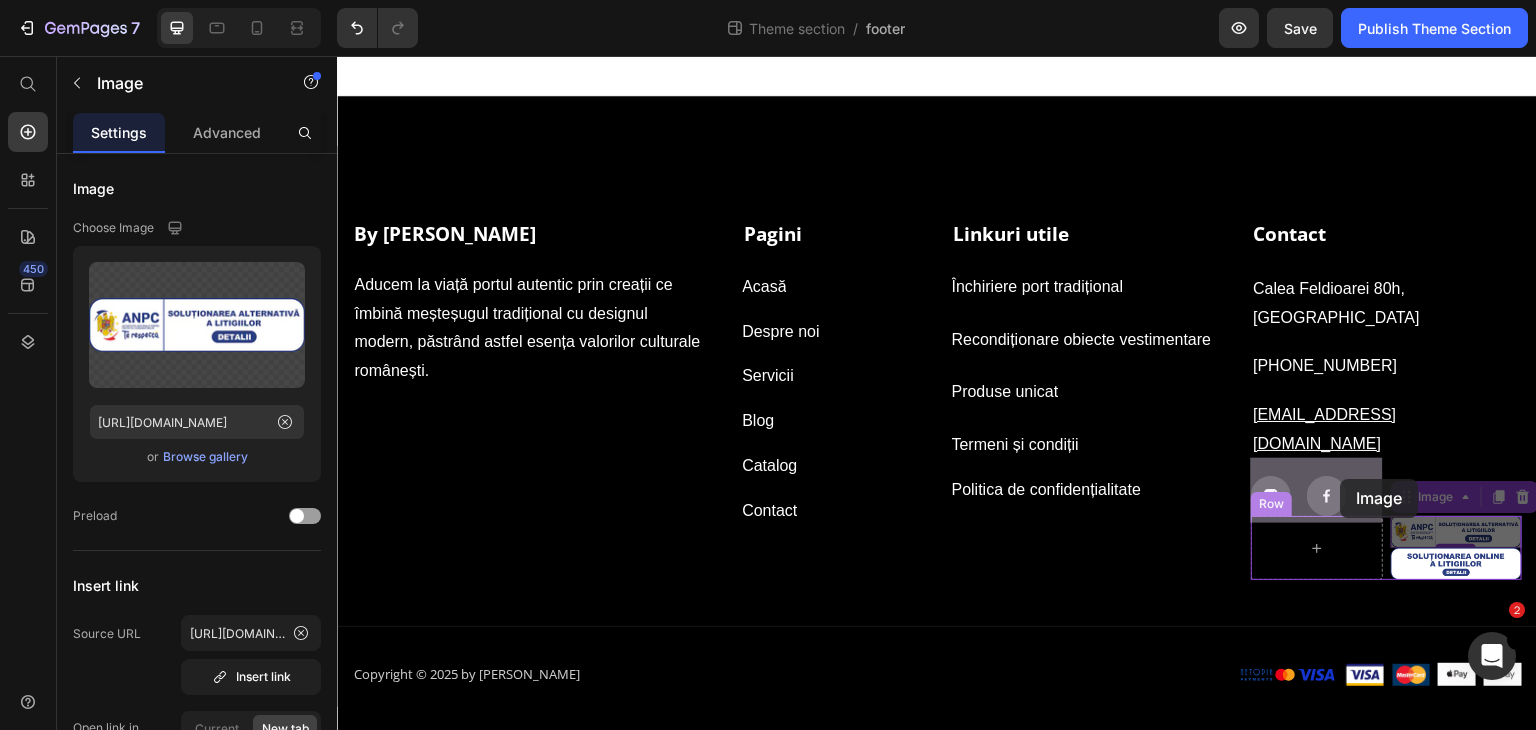 drag, startPoint x: 1481, startPoint y: 478, endPoint x: 1341, endPoint y: 479, distance: 140.00357 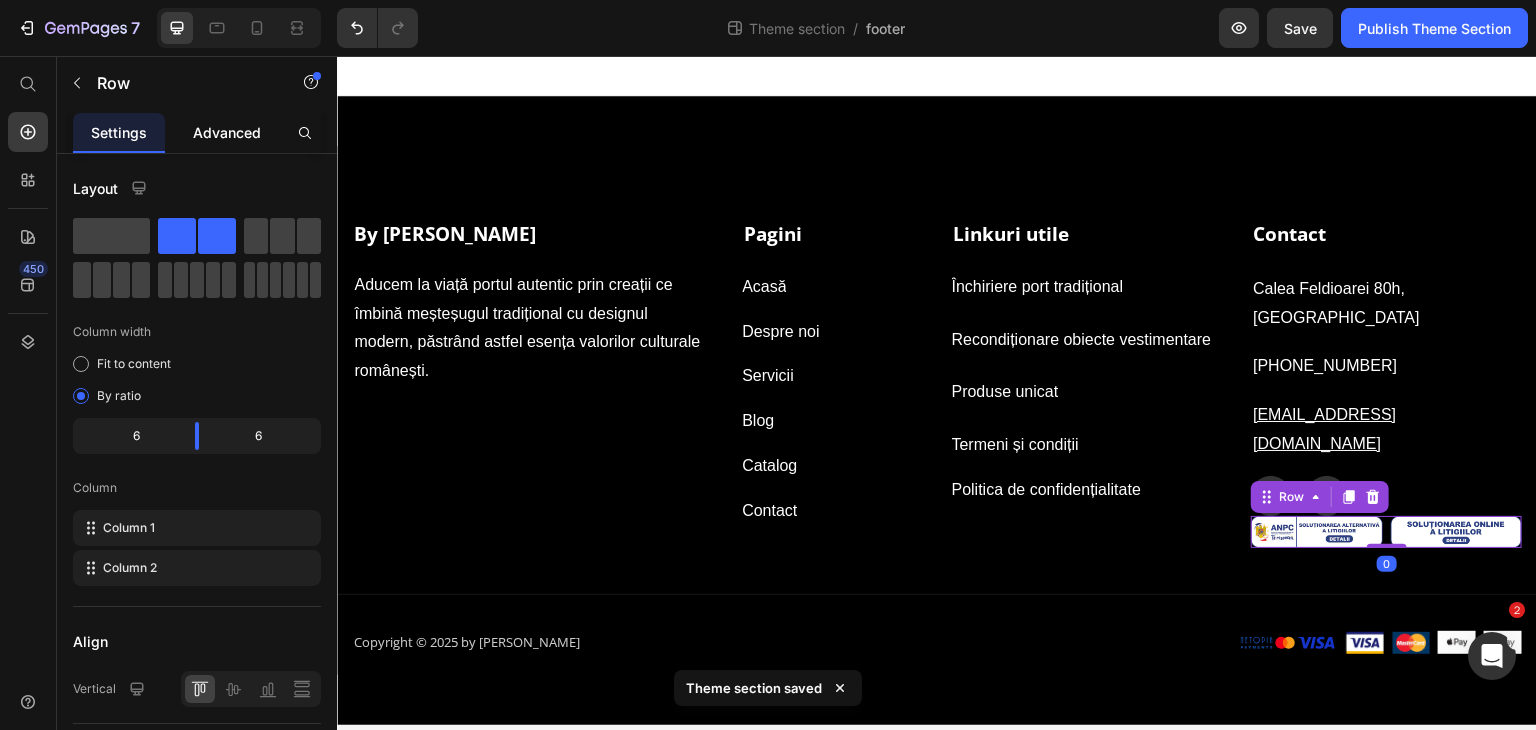 click on "Advanced" at bounding box center (227, 132) 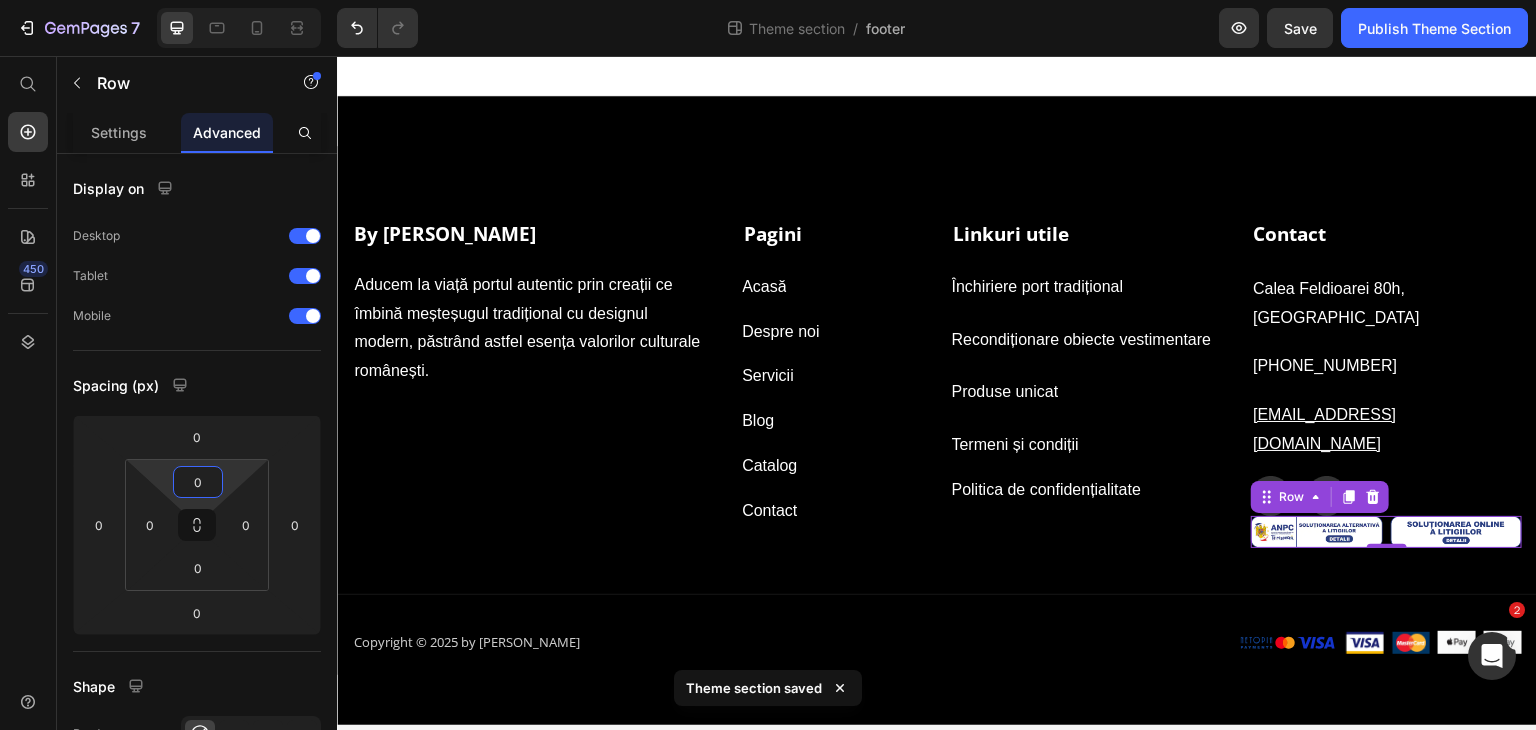 click on "0" at bounding box center [198, 482] 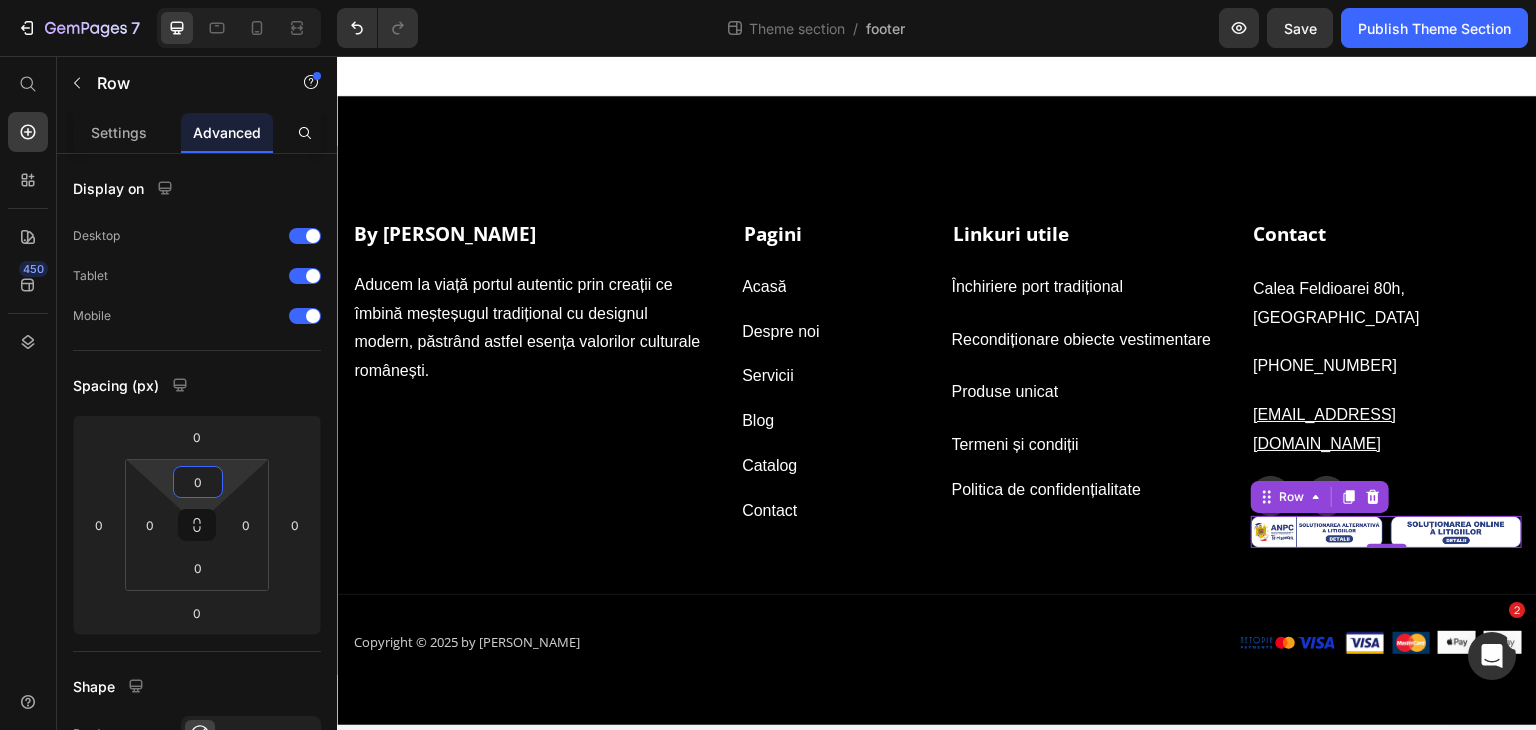 type on "20" 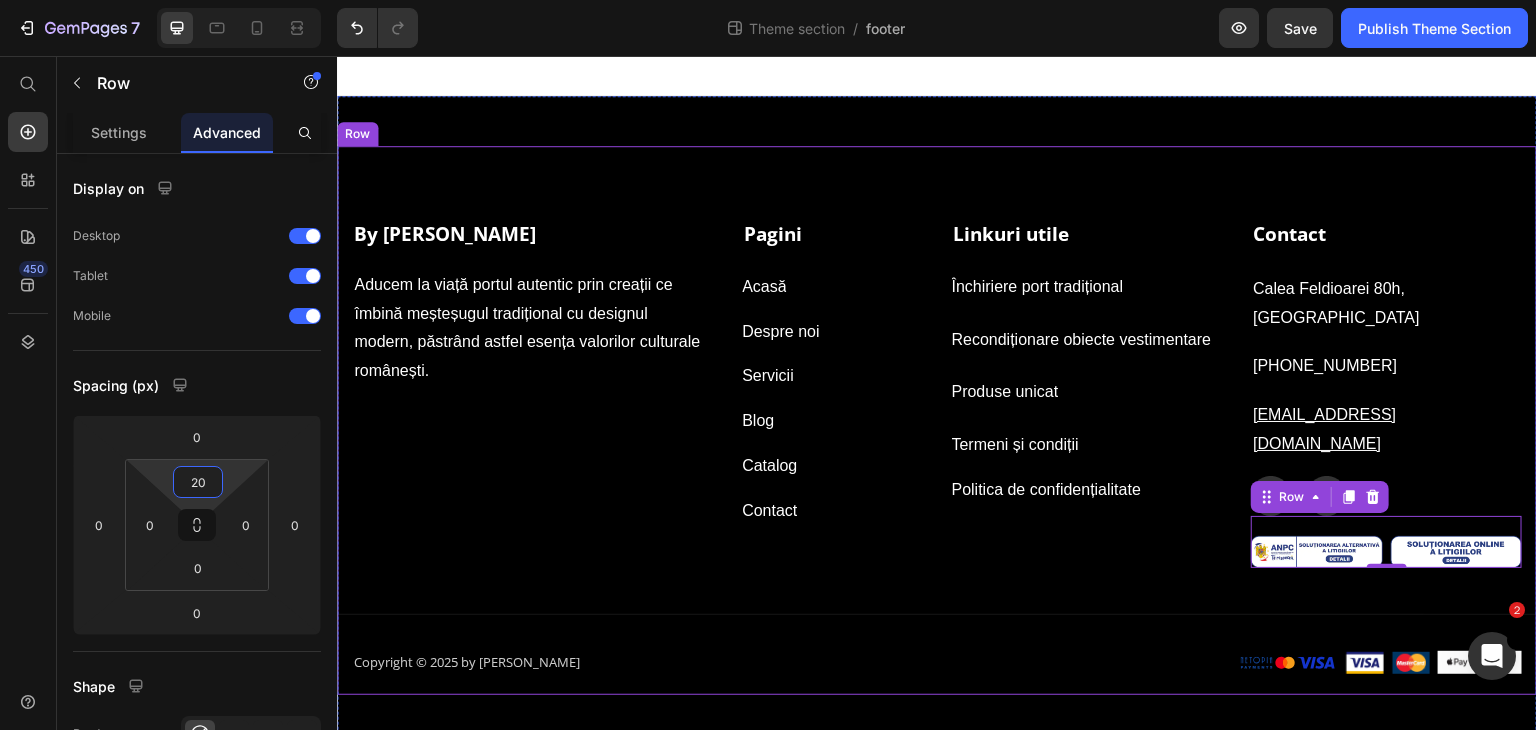 click on "By [PERSON_NAME]  Text block Aducem la viață portul autentic prin creații ce îmbină meșteșugul tradițional cu designul modern, păstrând astfel esența valorilor culturale românești. Text Block Pagini  Text block Acasă Button Despre noi   Button Servicii Button Blog Button Catalog Button Contact Button Linkuri utile Text block Închiriere port tradițional Button Recondiționare obiecte vestimentare Button Produse unicat Button Termeni și condiții Button Politica de confidențialitate Button Contact Text block Calea Feldioarei 80h, [GEOGRAPHIC_DATA] Text block [PHONE_NUMBER]  Text block [EMAIL_ADDRESS][DOMAIN_NAME] Text block
Icon
Icon Row Image Image Row   0 Row By [PERSON_NAME]  Text block Aducem la viață portul autentic prin creații ce îmbină meșteșugul tradițional cu designul modern, păstrând astfel esența valorilor culturale românești. Text Block
Pagini  Acasă Button Despre noi   Button Servicii   Button Blog Button Catalog Button Contact" at bounding box center [937, 420] 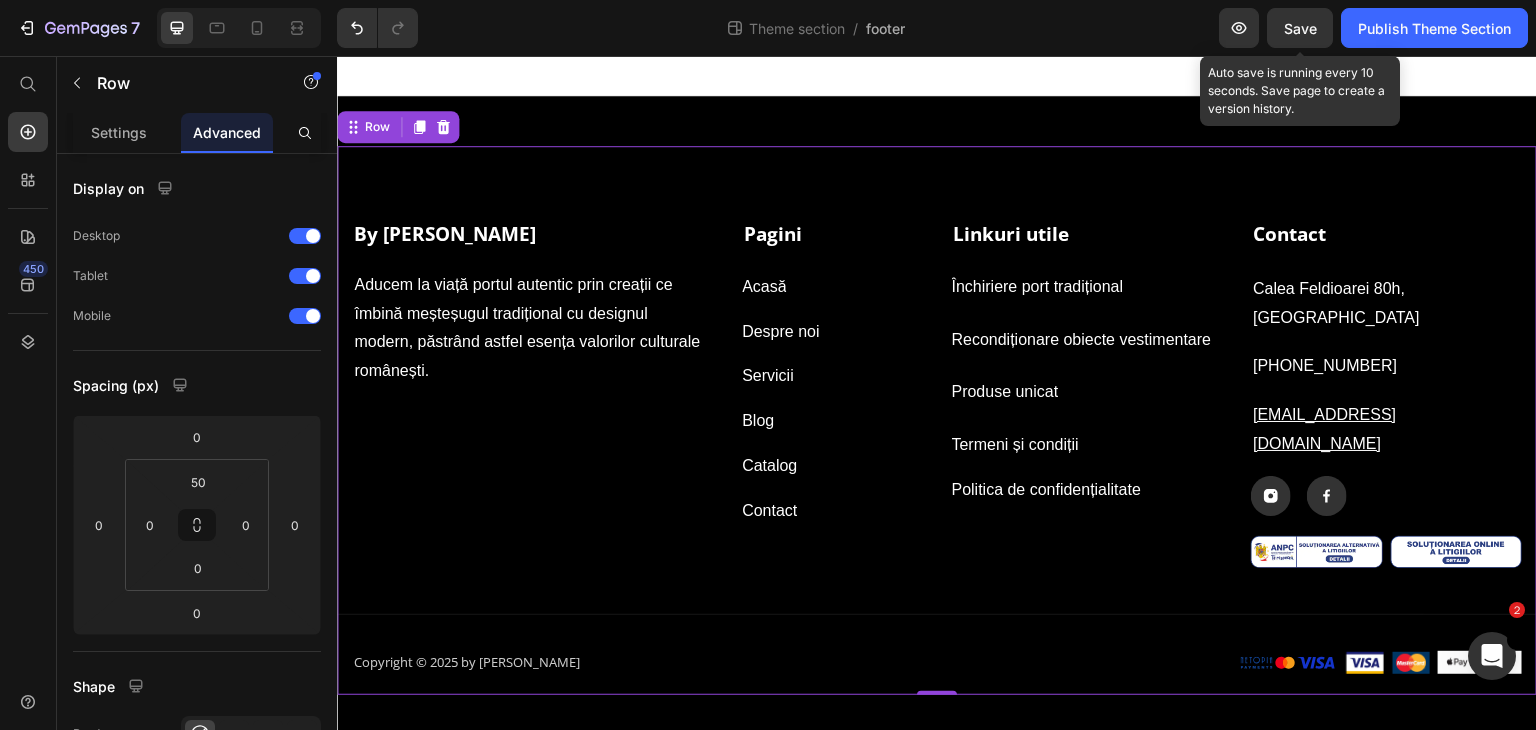 click on "Save" 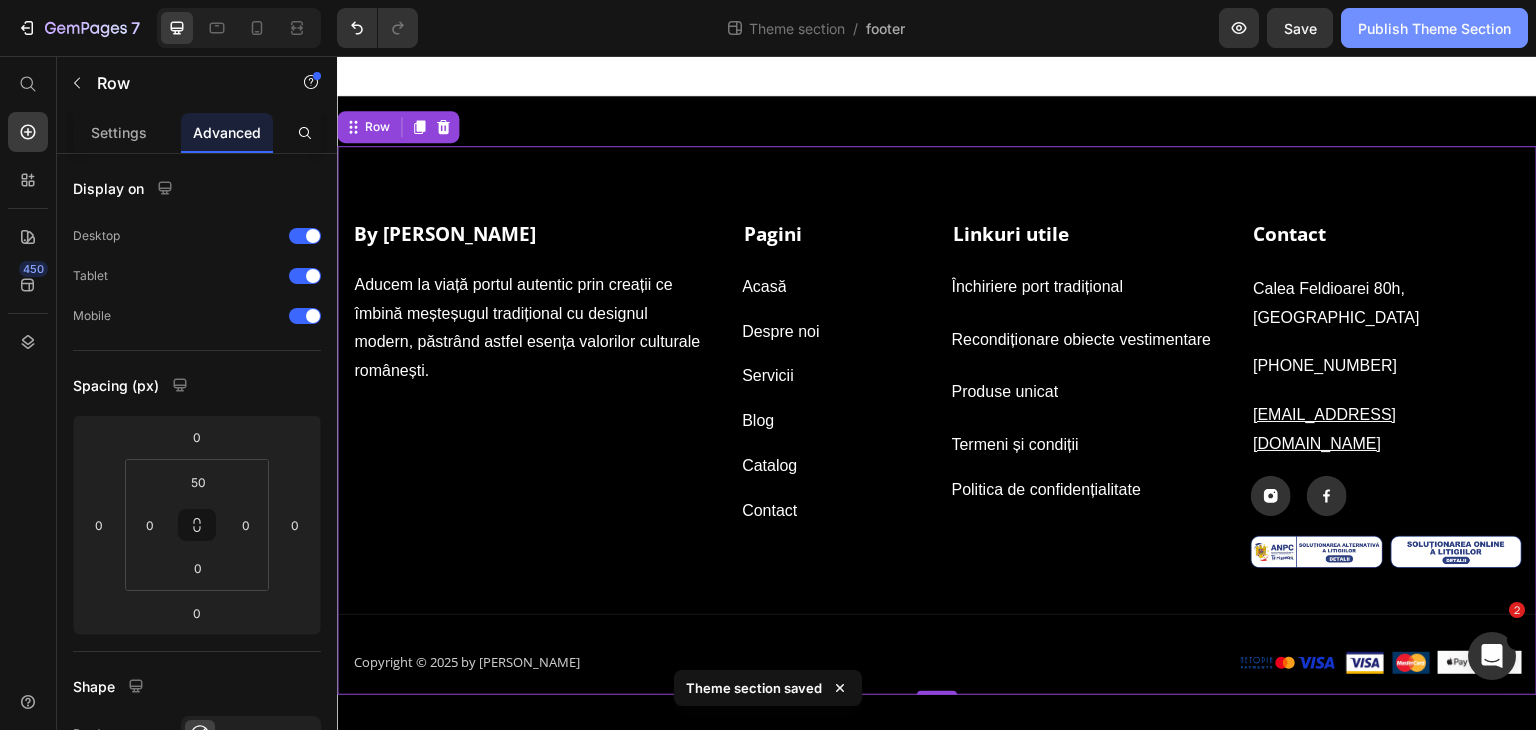 click on "Publish Theme Section" at bounding box center (1434, 28) 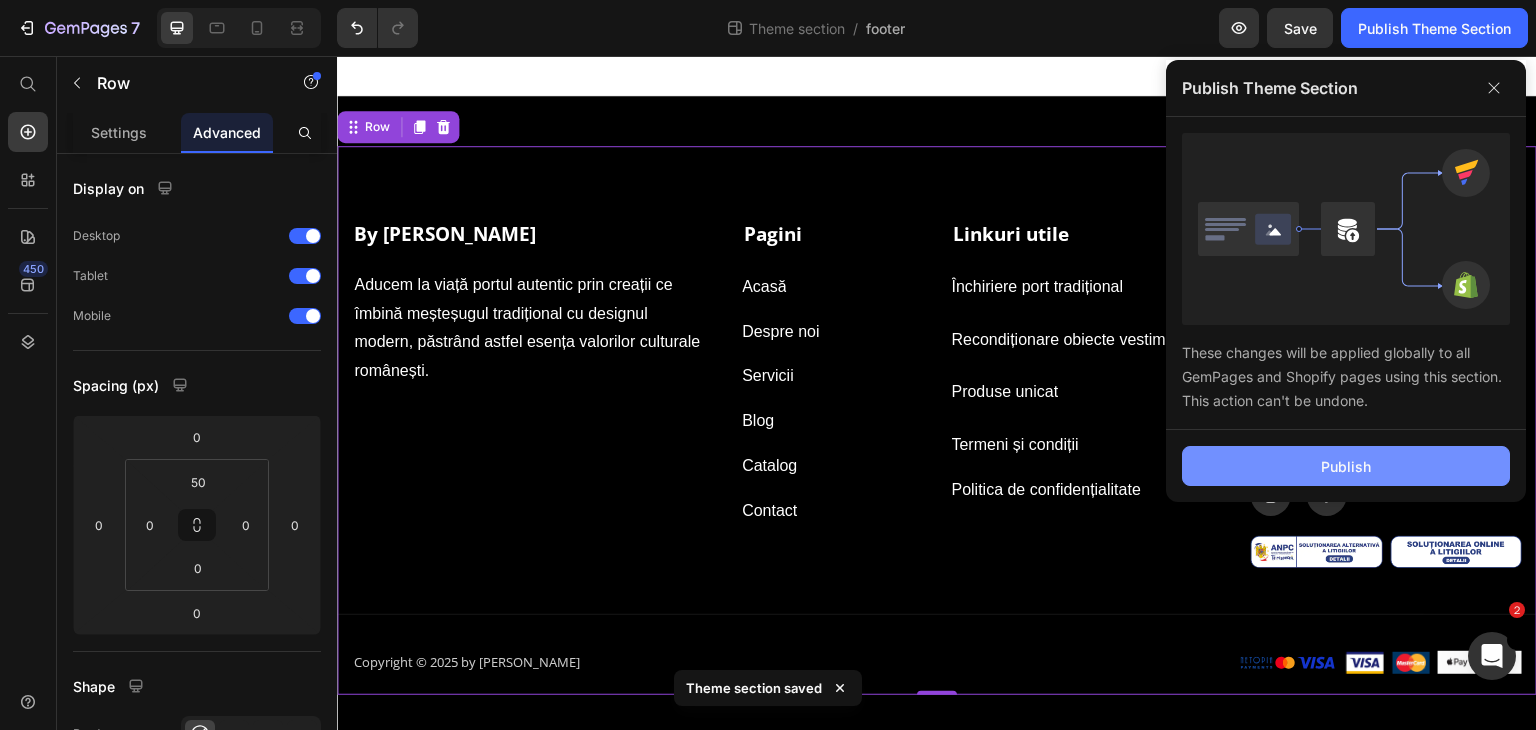click on "Publish" 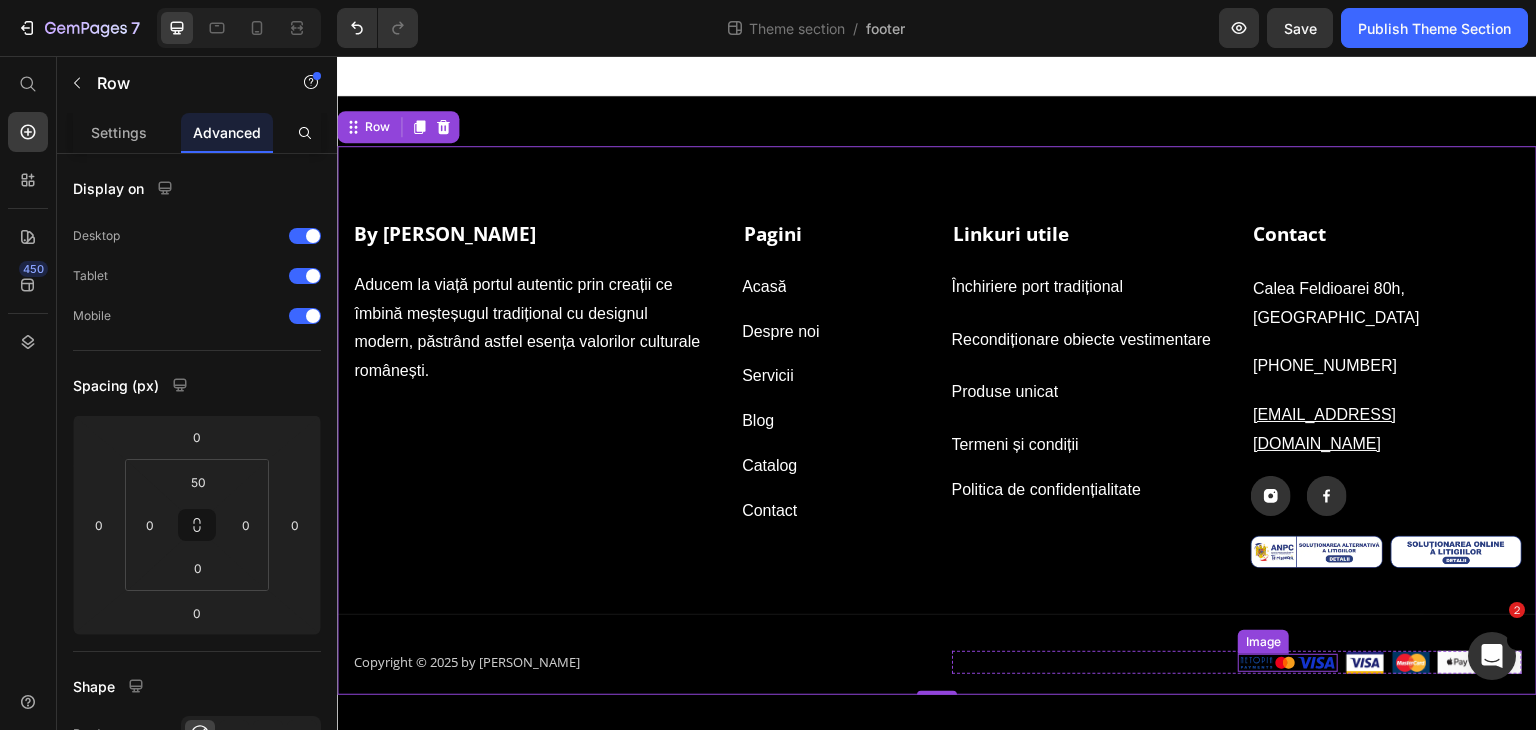click at bounding box center [1288, 663] 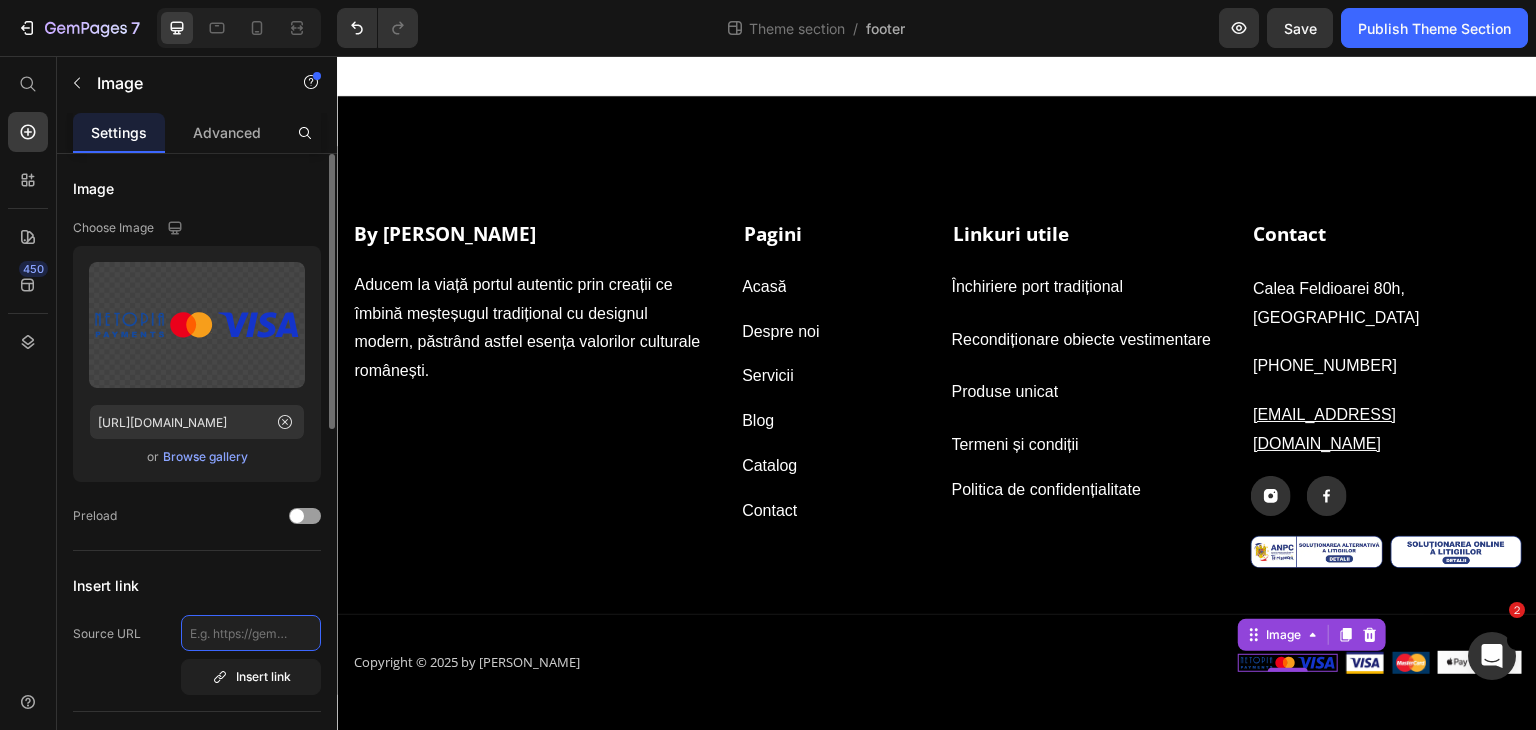 paste on "[URL][DOMAIN_NAME]" 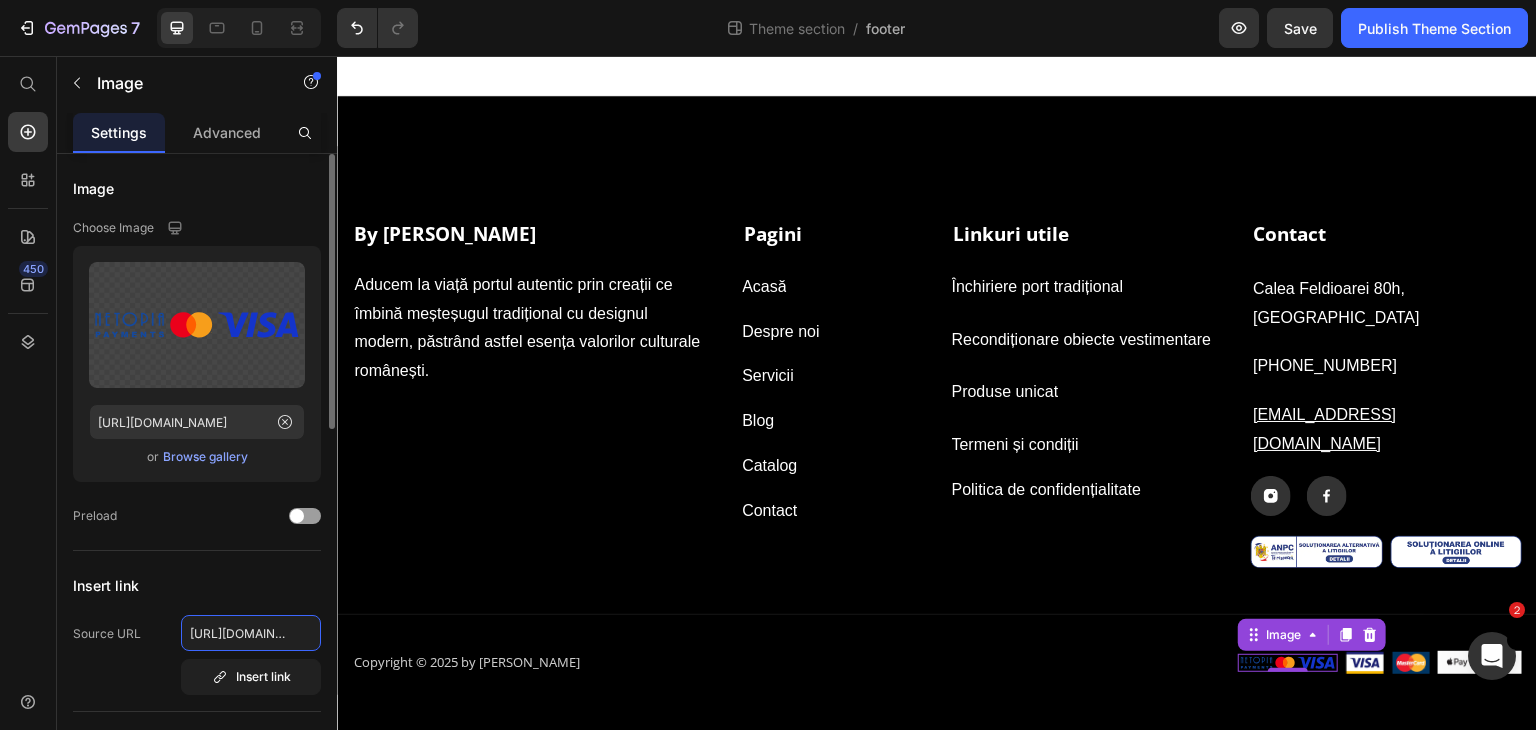 click on "[URL][DOMAIN_NAME]" 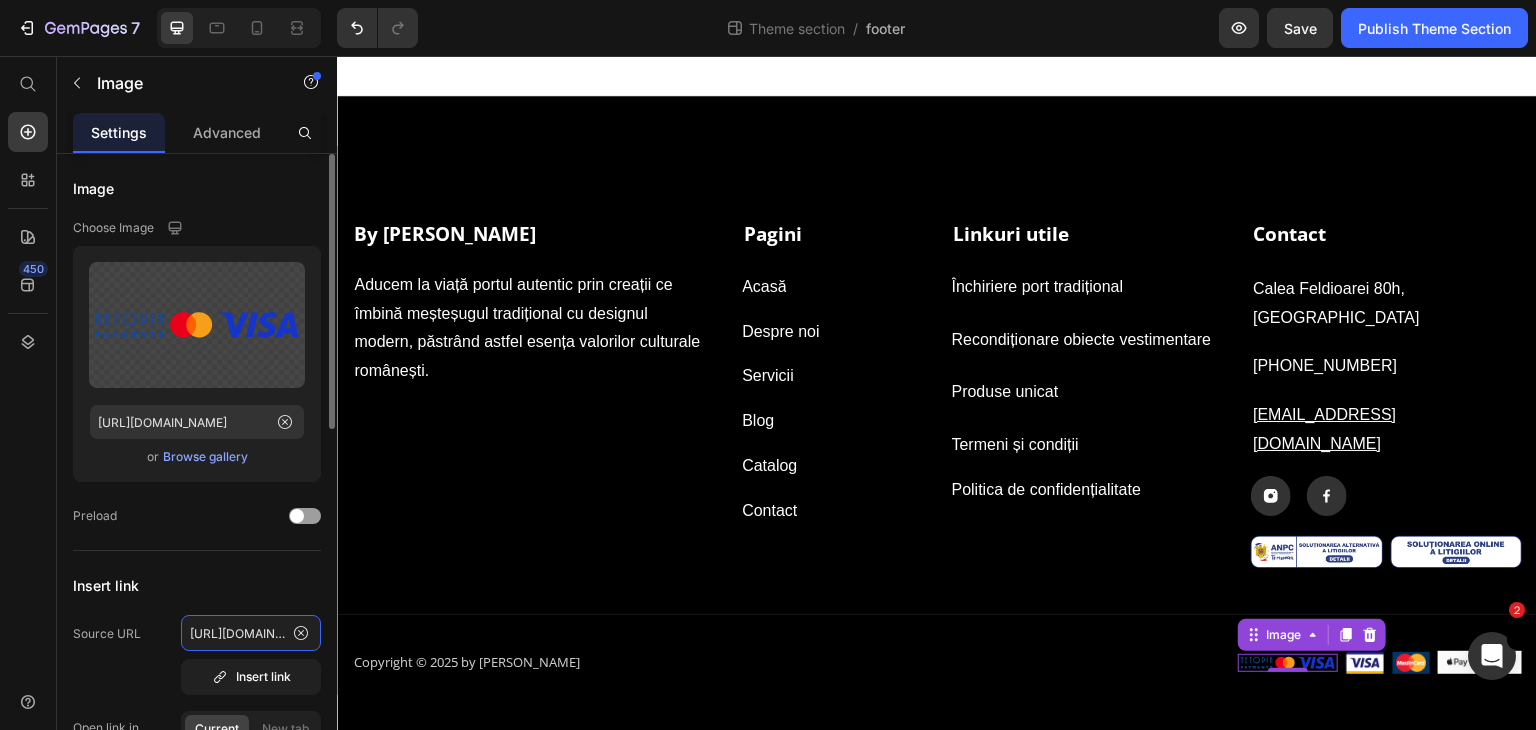 scroll, scrollTop: 0, scrollLeft: 77, axis: horizontal 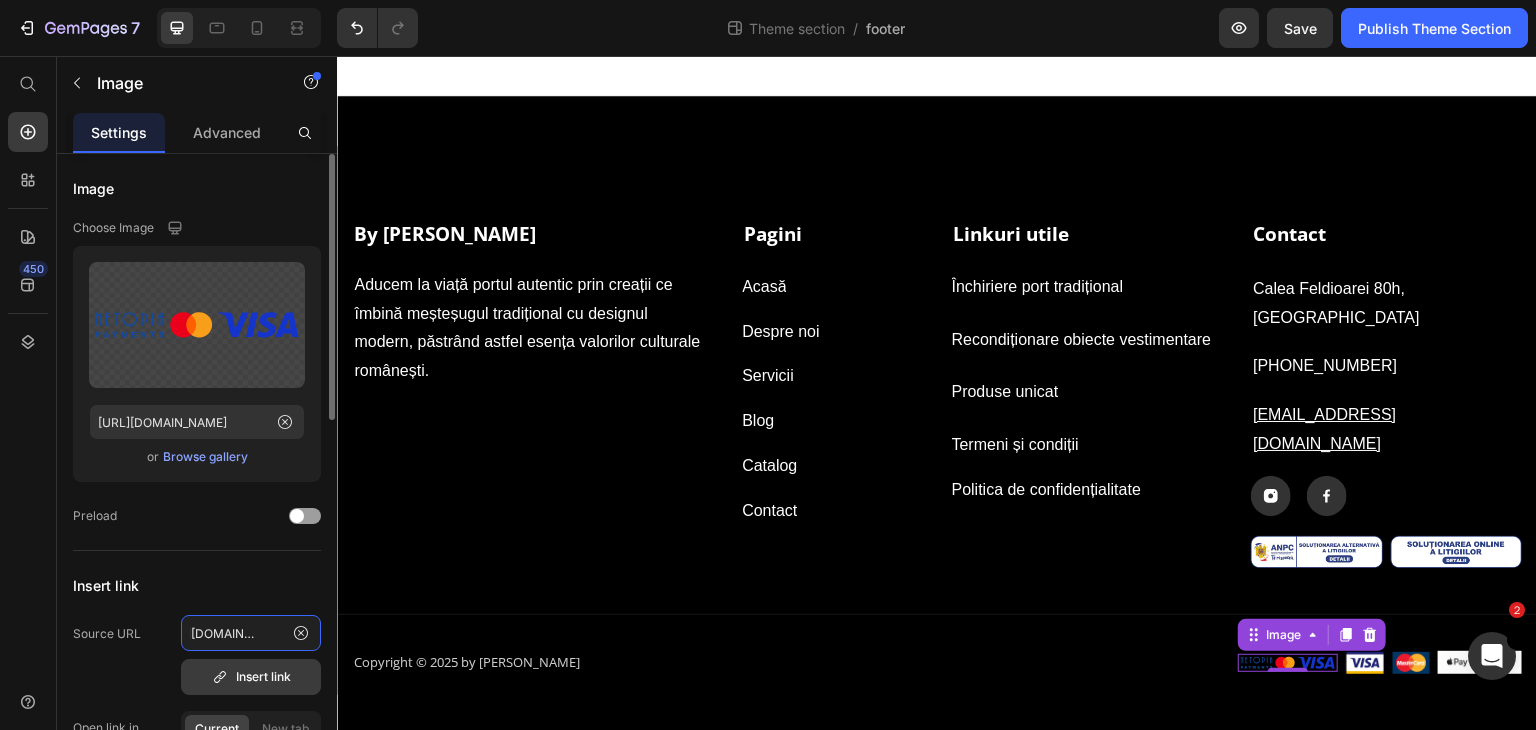 type on "[URL][DOMAIN_NAME]" 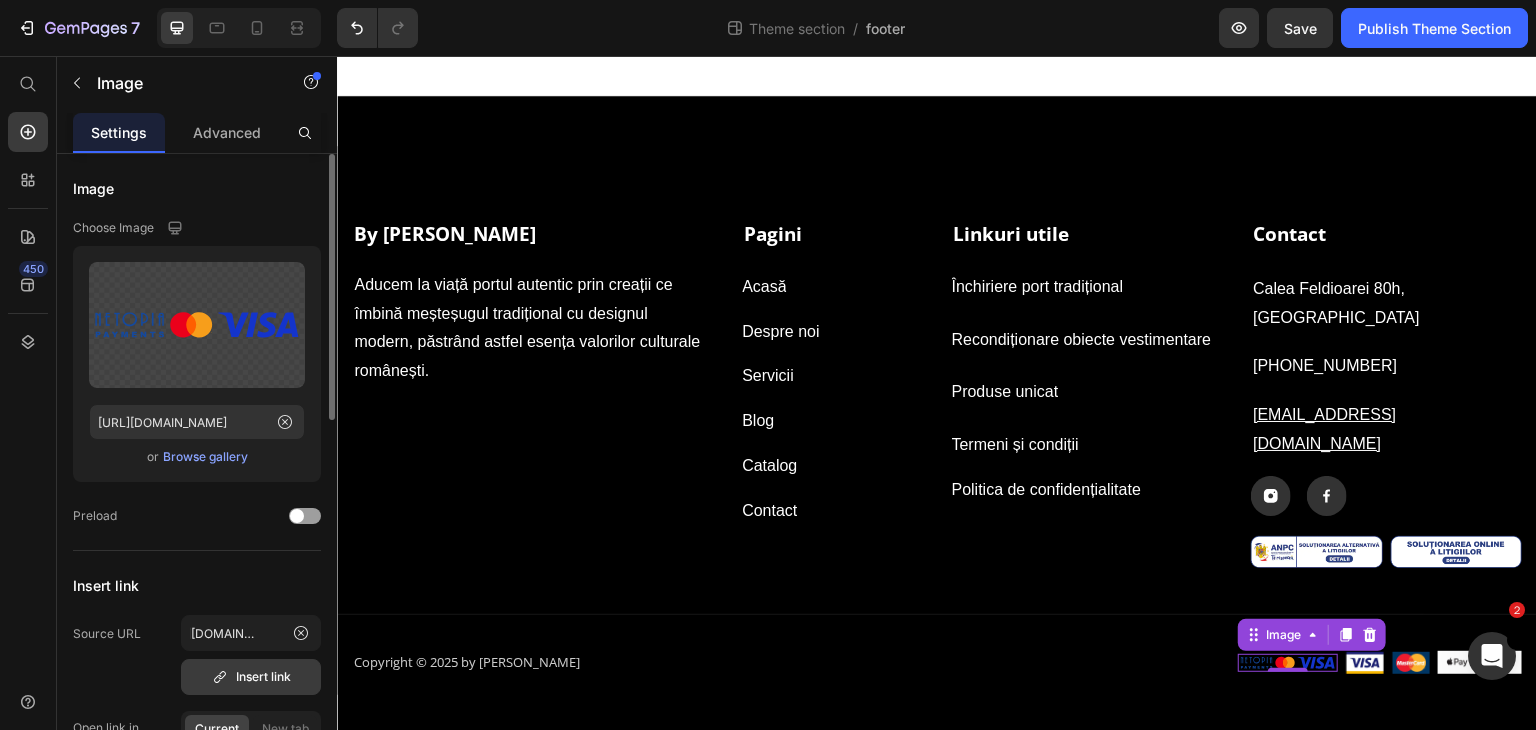 scroll, scrollTop: 0, scrollLeft: 0, axis: both 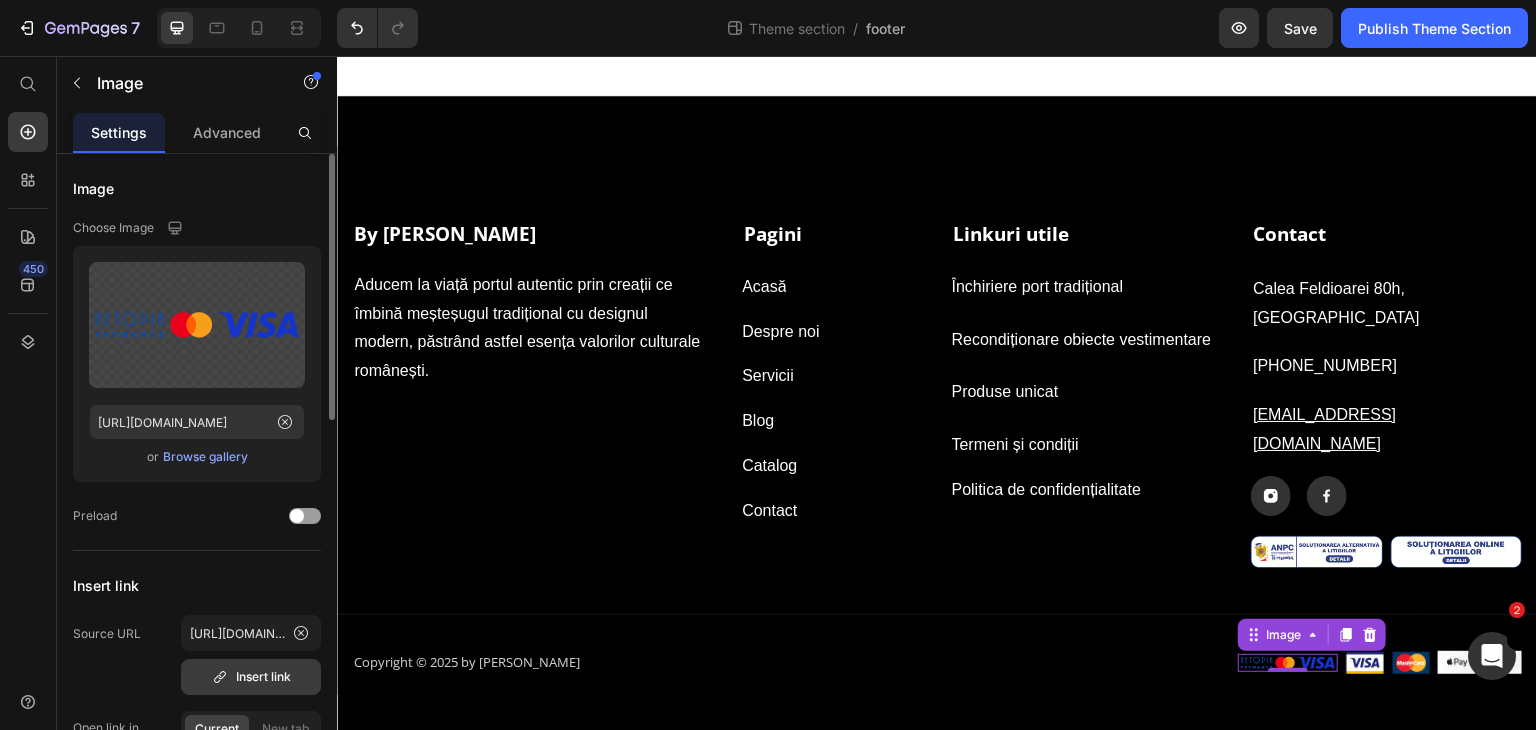 click on "Insert link" at bounding box center [251, 677] 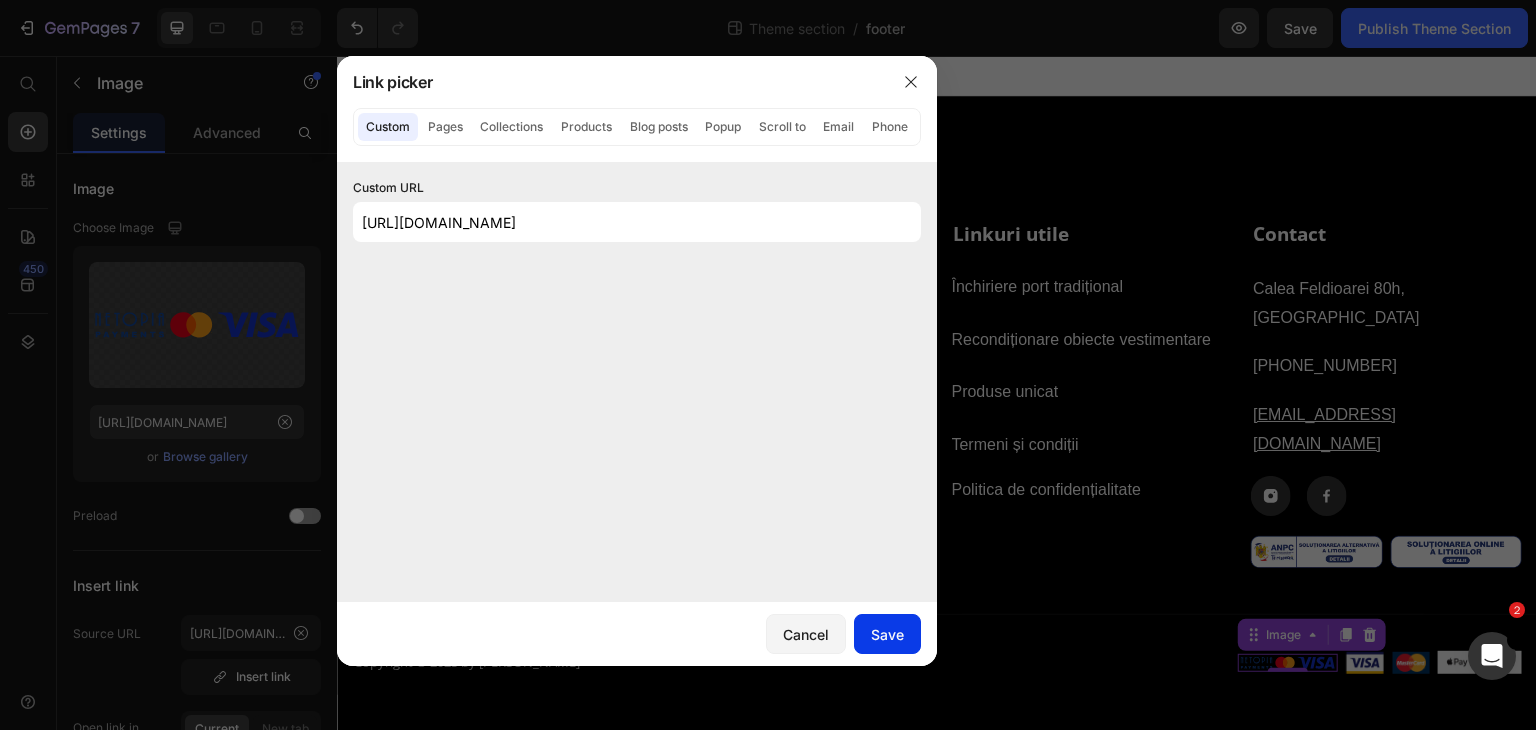 click on "Save" 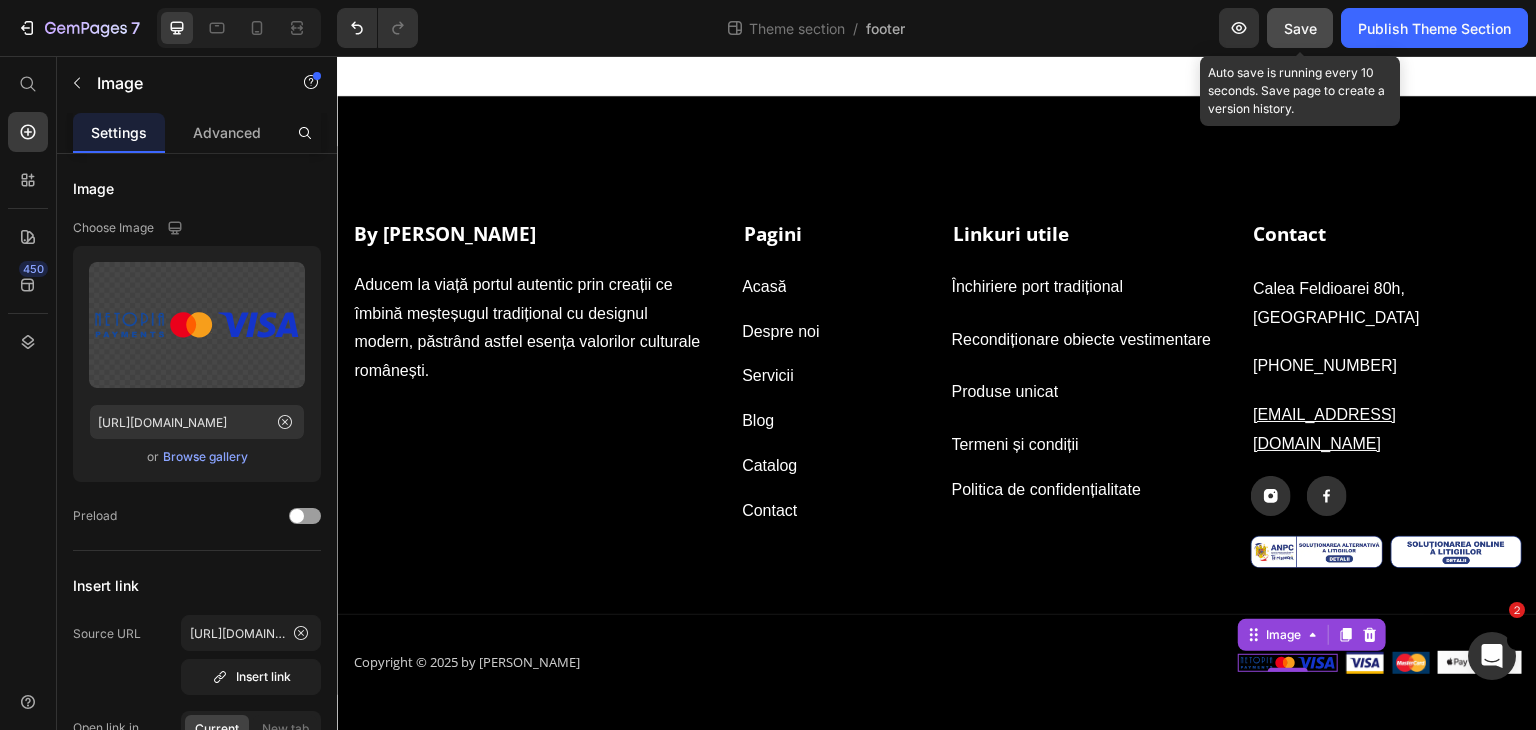 click on "Save" 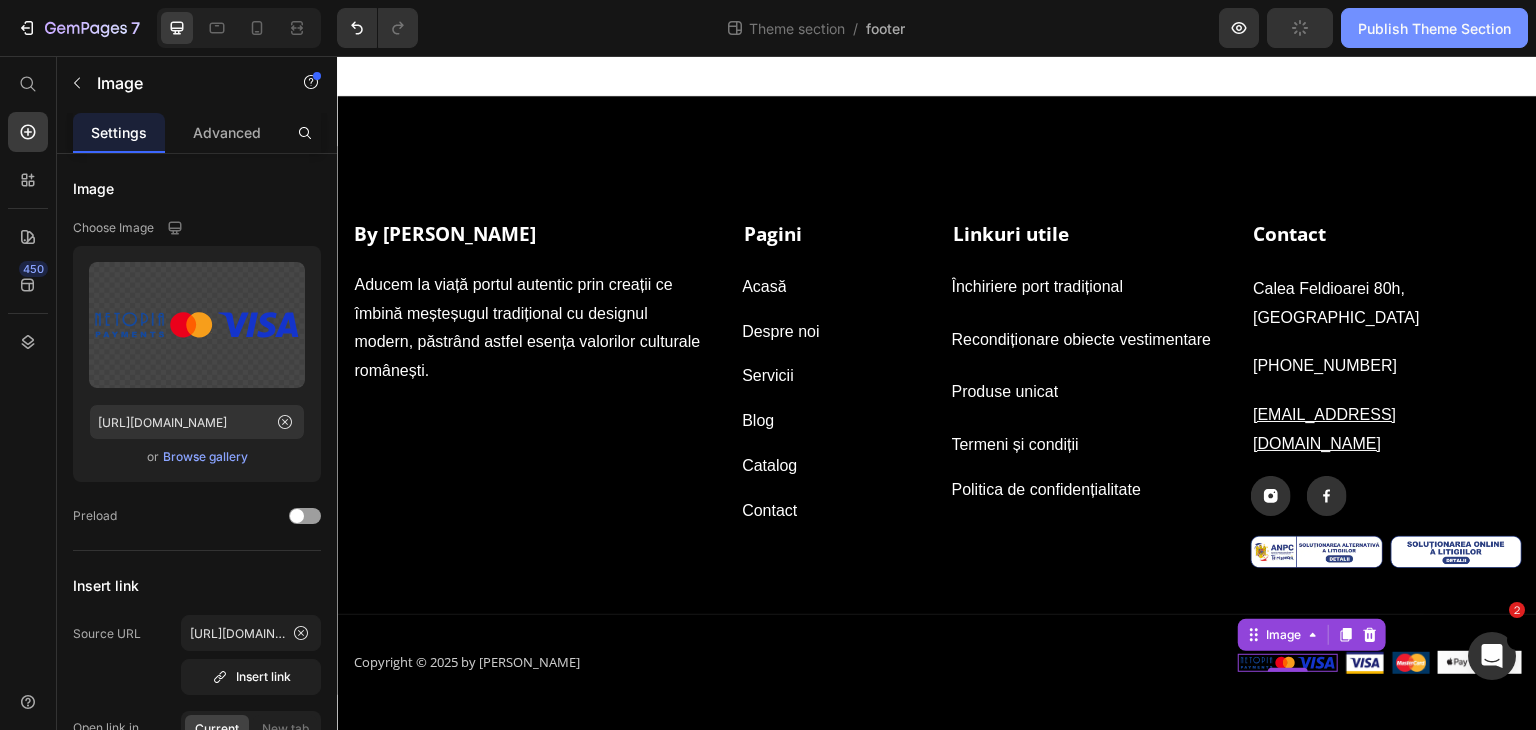 click on "Publish Theme Section" 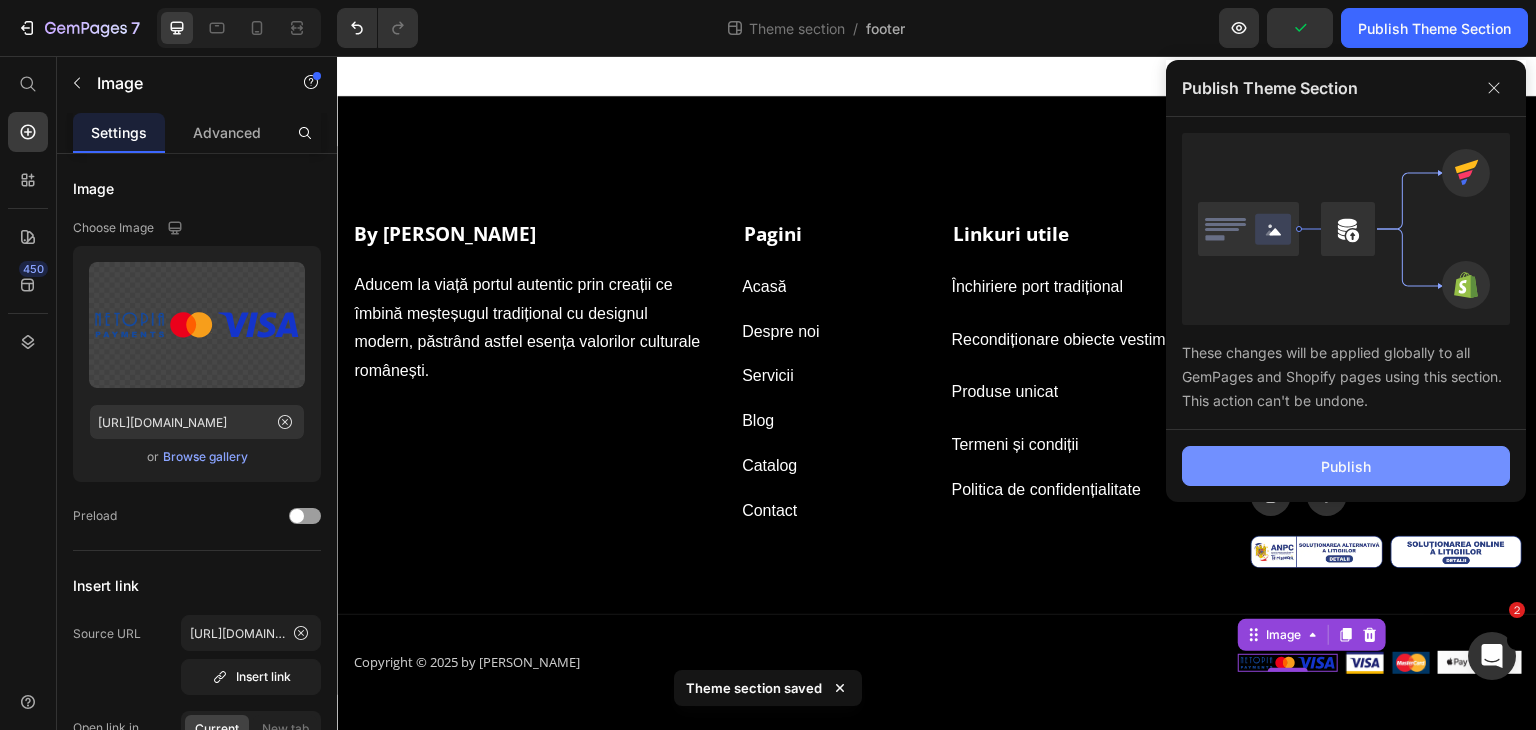 click on "Publish" at bounding box center (1346, 466) 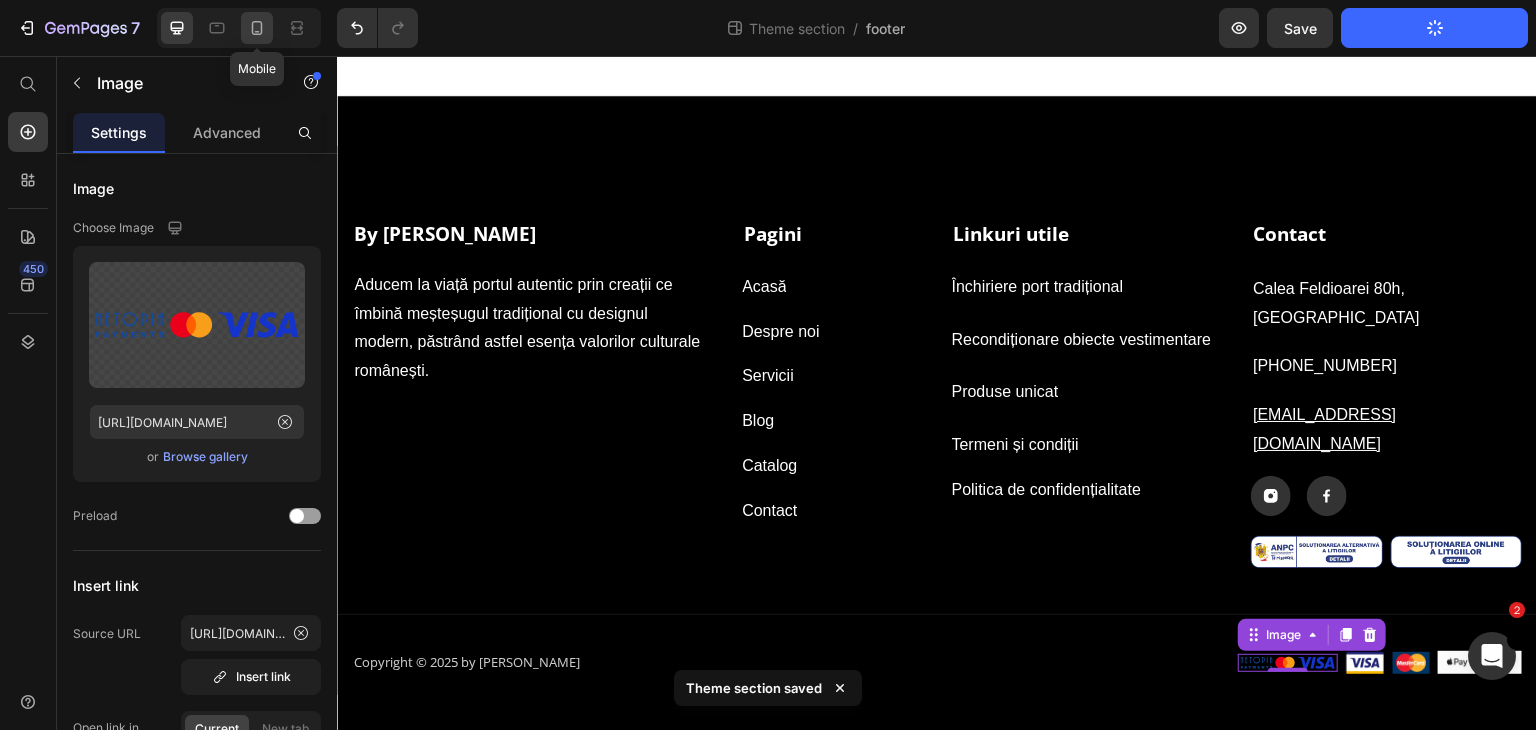 click 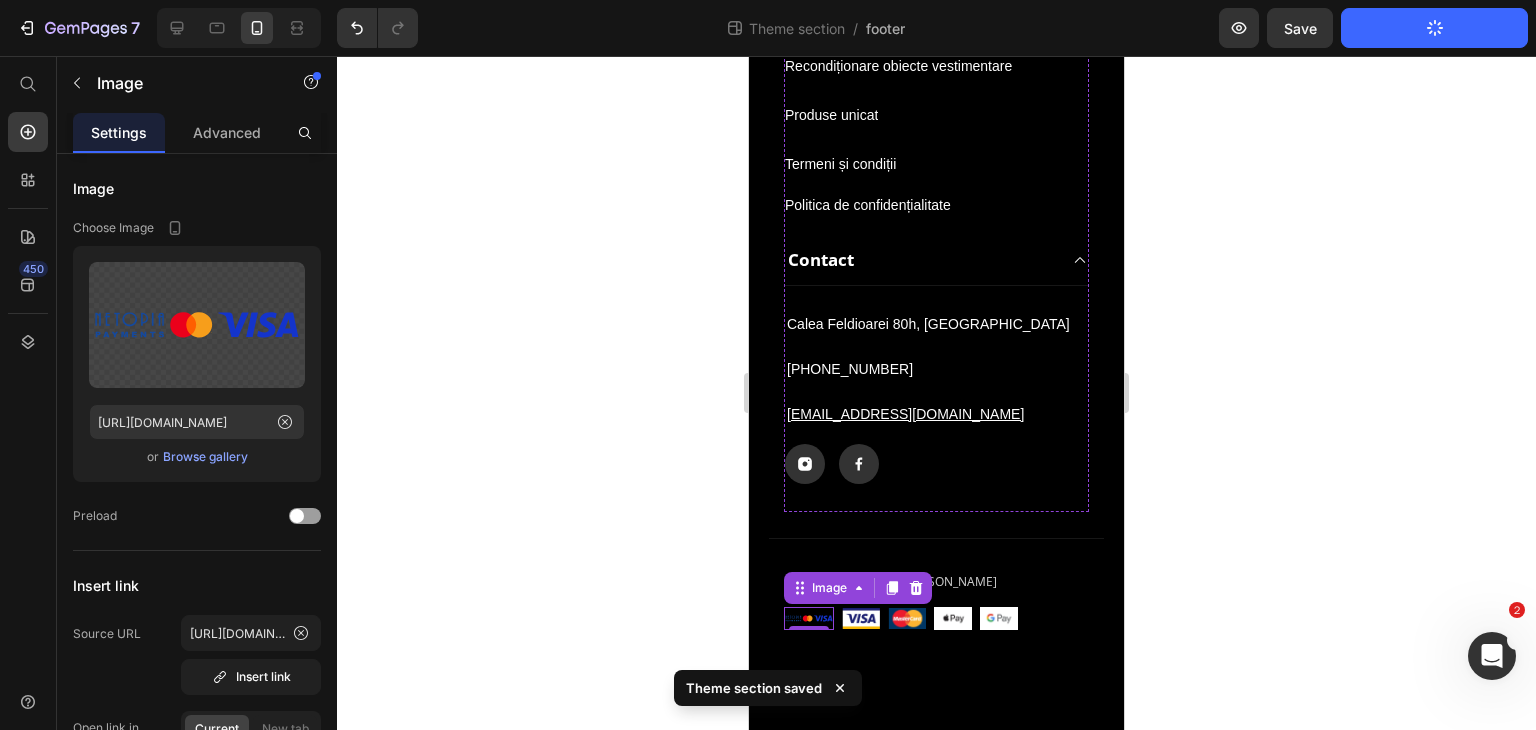 scroll, scrollTop: 721, scrollLeft: 0, axis: vertical 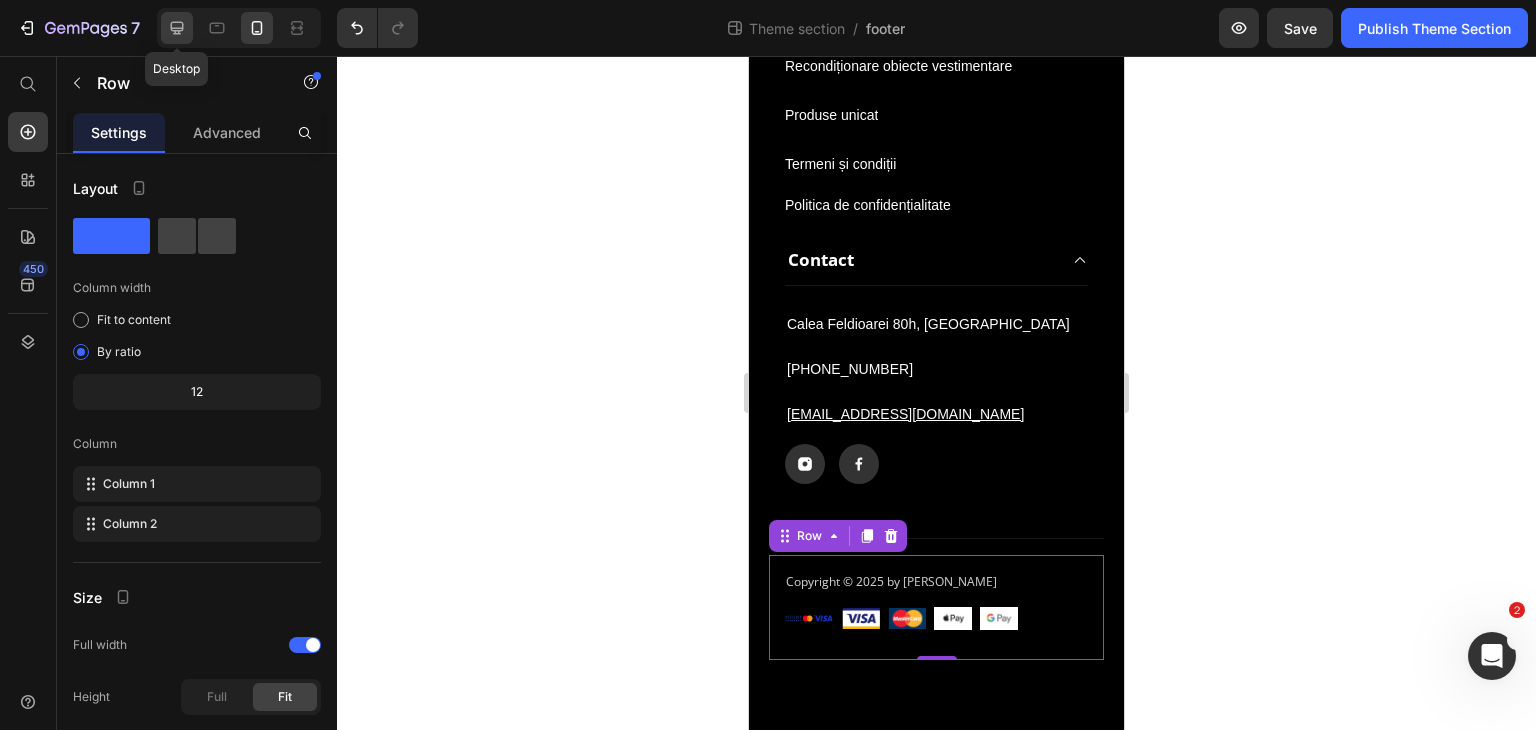 click 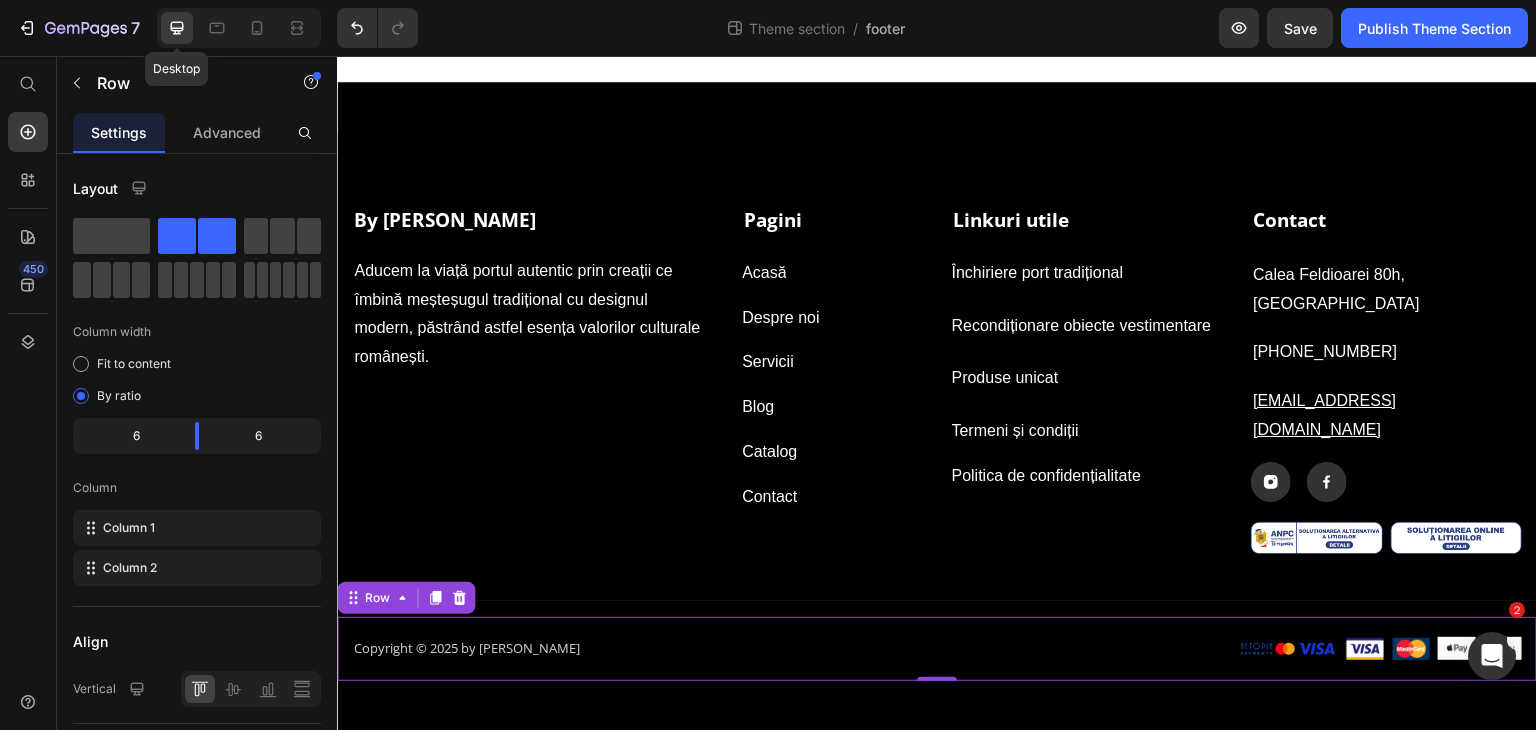 scroll, scrollTop: 0, scrollLeft: 0, axis: both 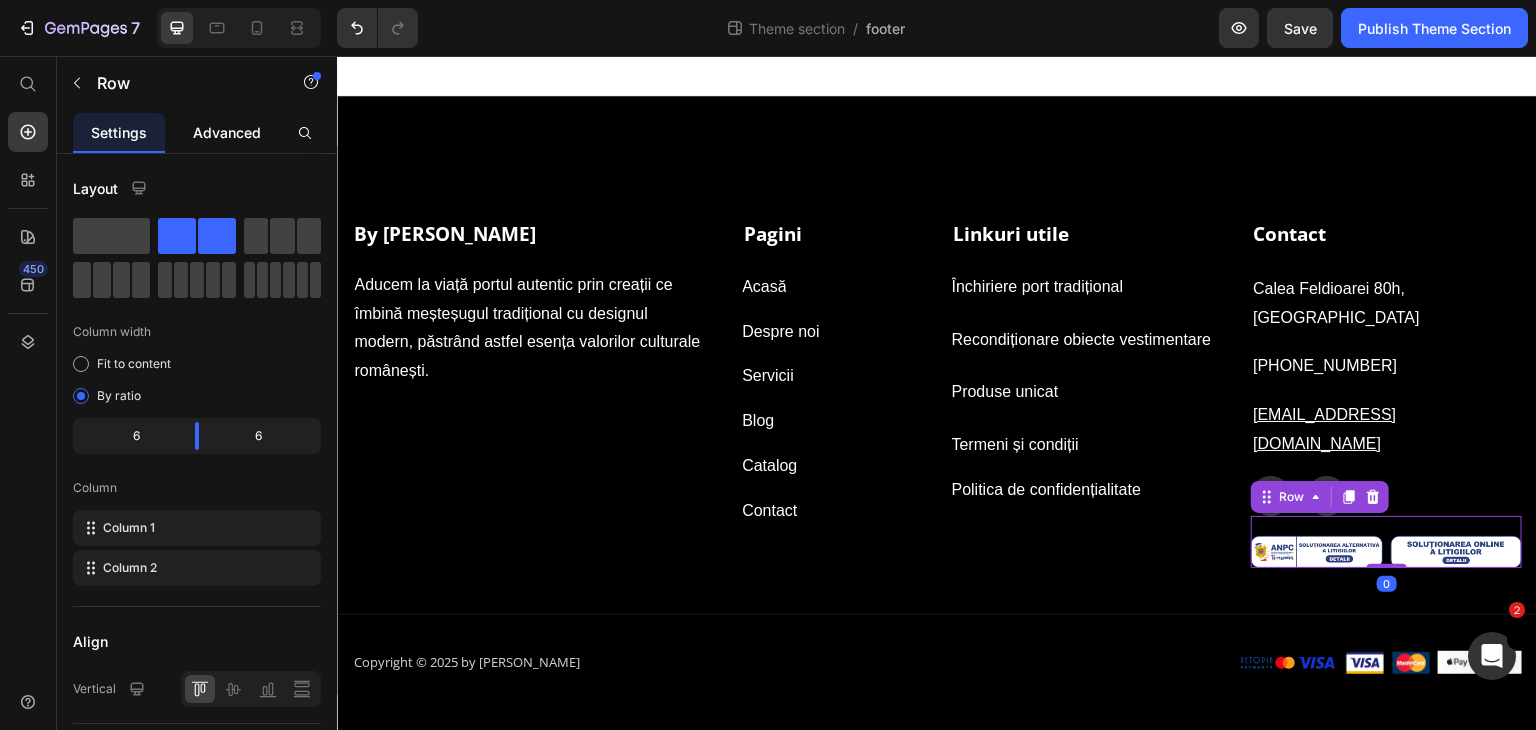 click on "Advanced" at bounding box center [227, 132] 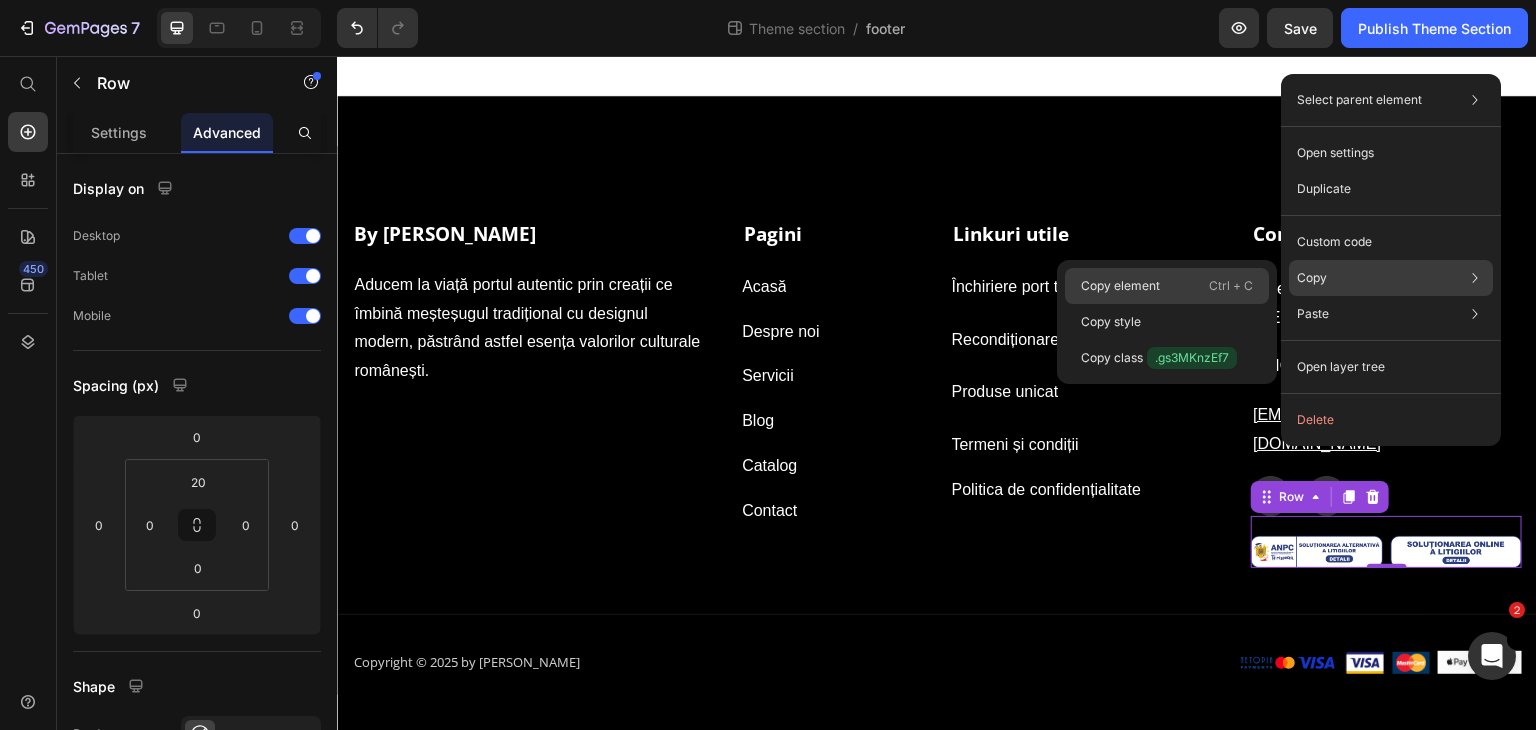 click on "Copy element  Ctrl + C" 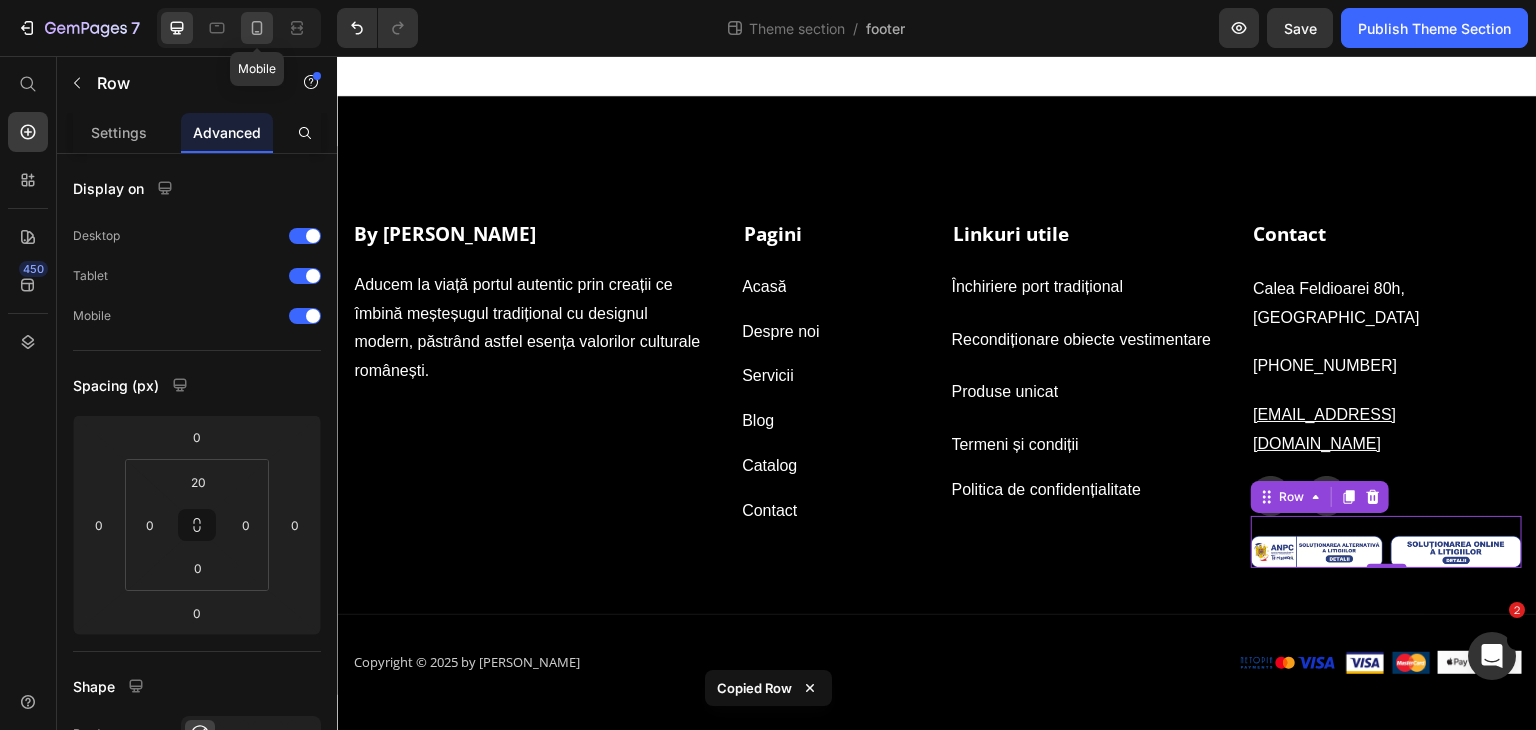 click 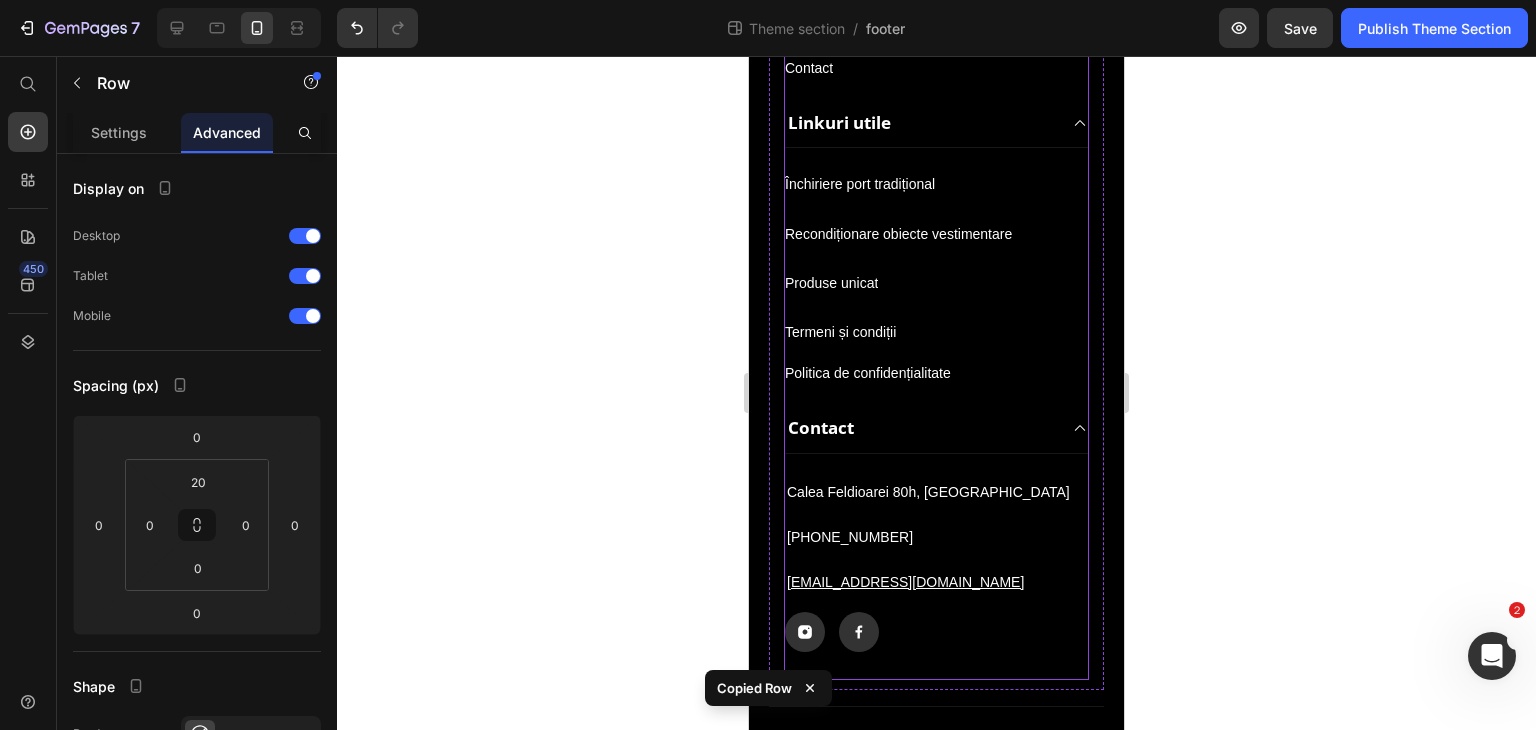 scroll, scrollTop: 721, scrollLeft: 0, axis: vertical 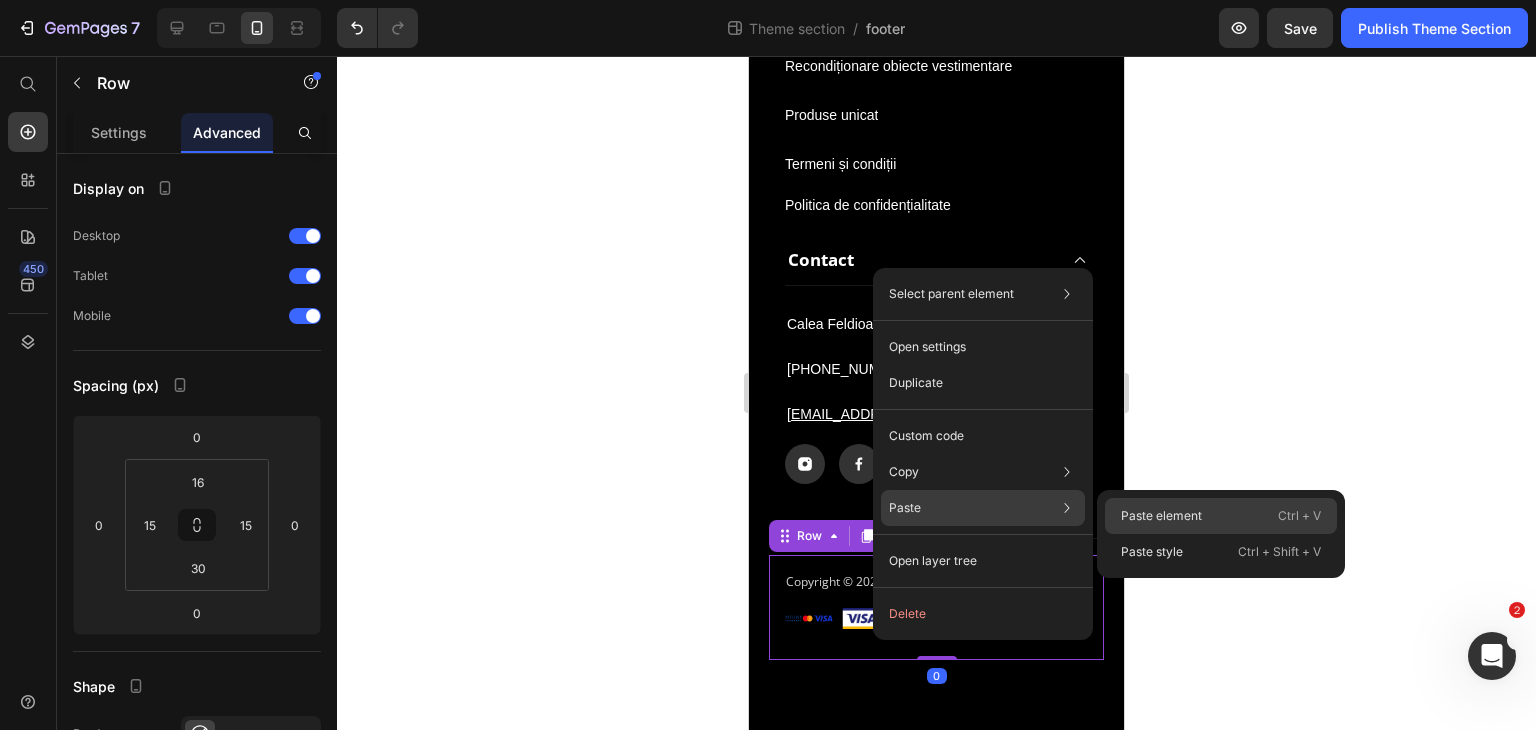 drag, startPoint x: 1182, startPoint y: 526, endPoint x: 314, endPoint y: 454, distance: 870.9811 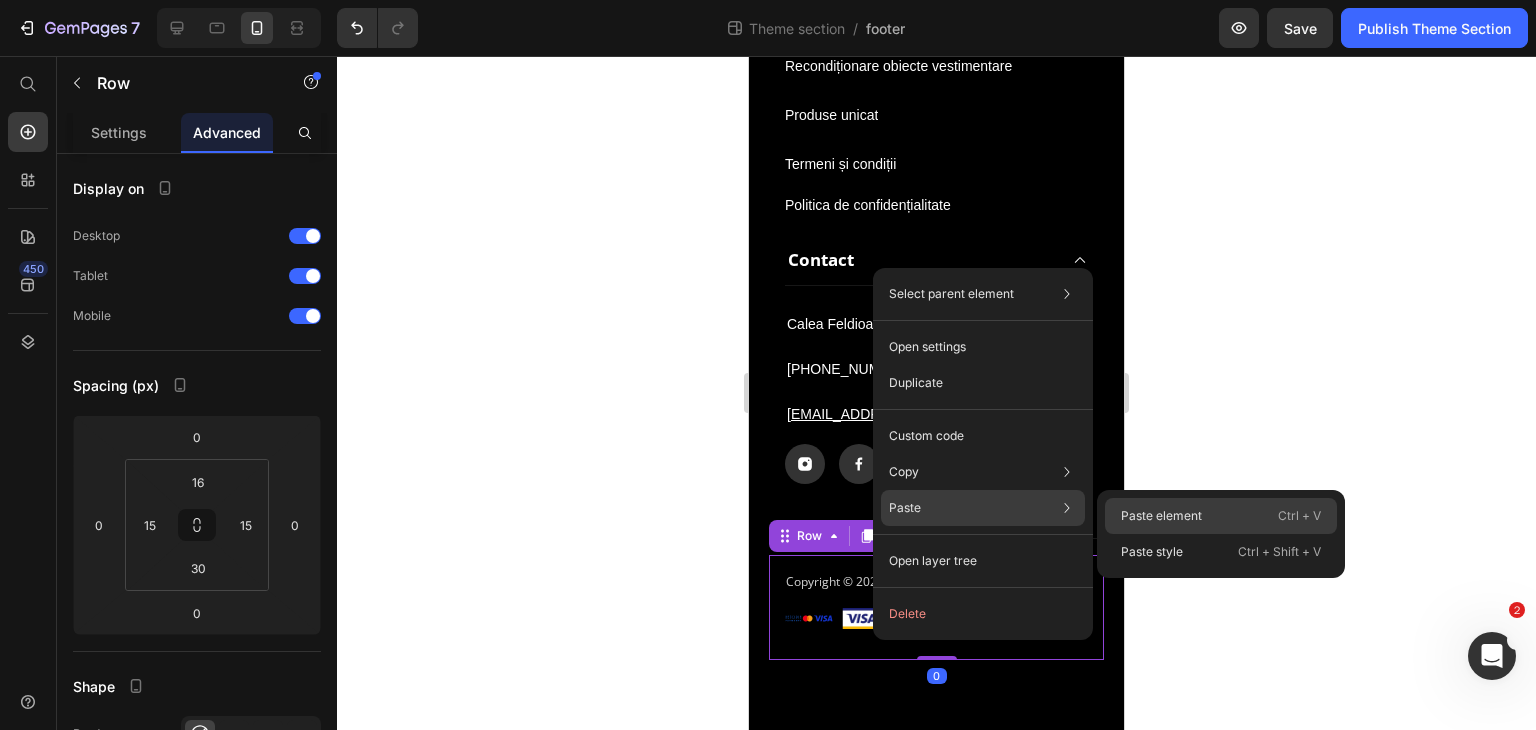 click on "Paste element  Ctrl + V" 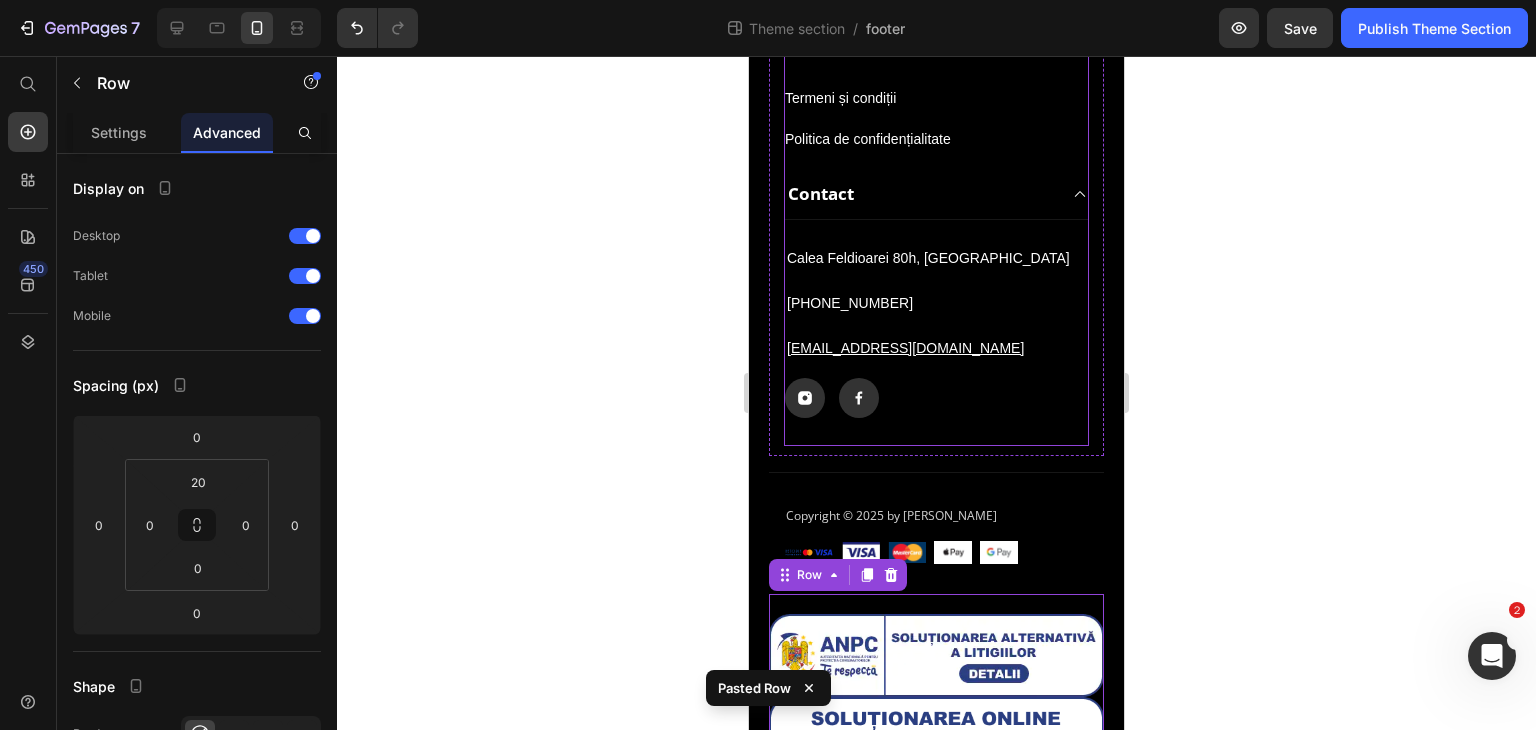 scroll, scrollTop: 900, scrollLeft: 0, axis: vertical 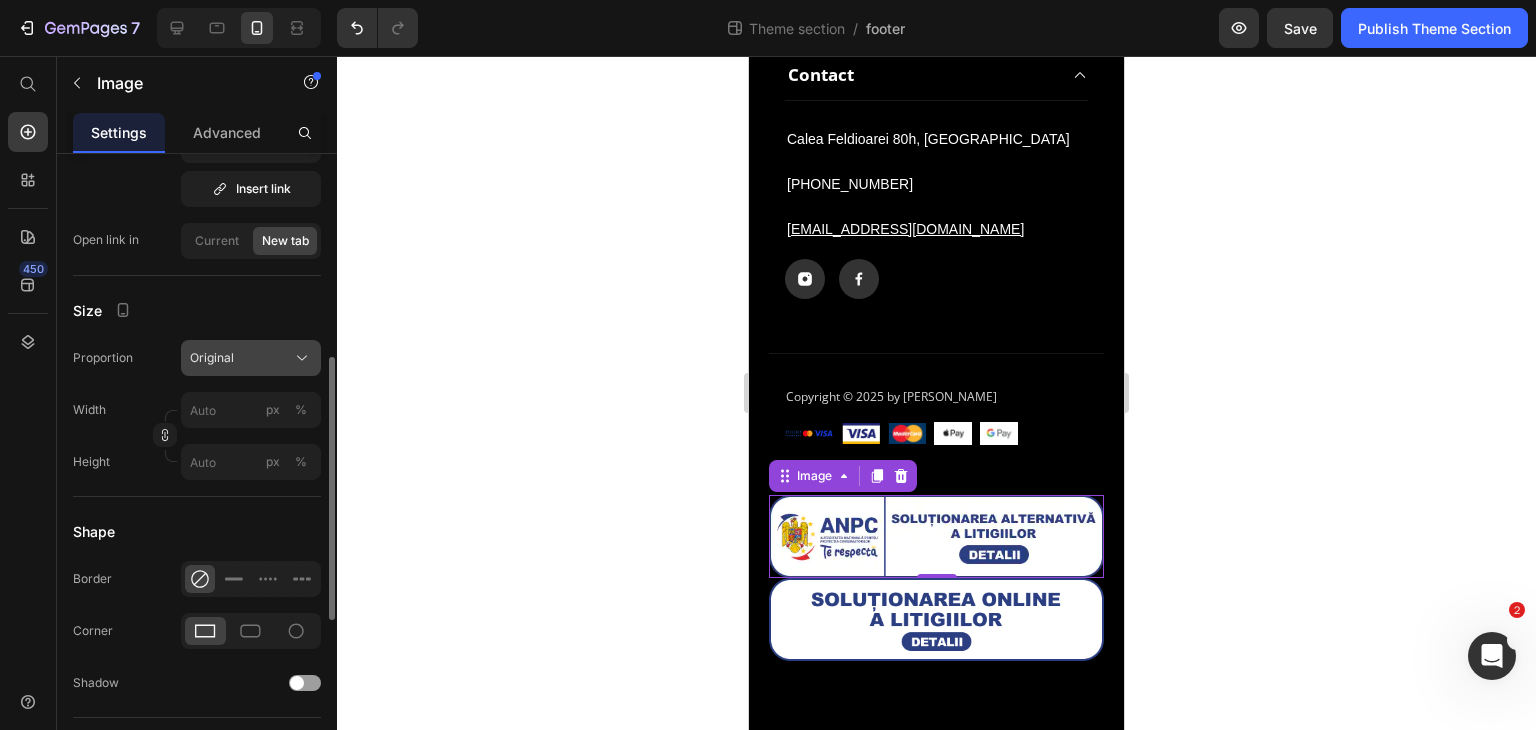 click on "Original" at bounding box center (212, 358) 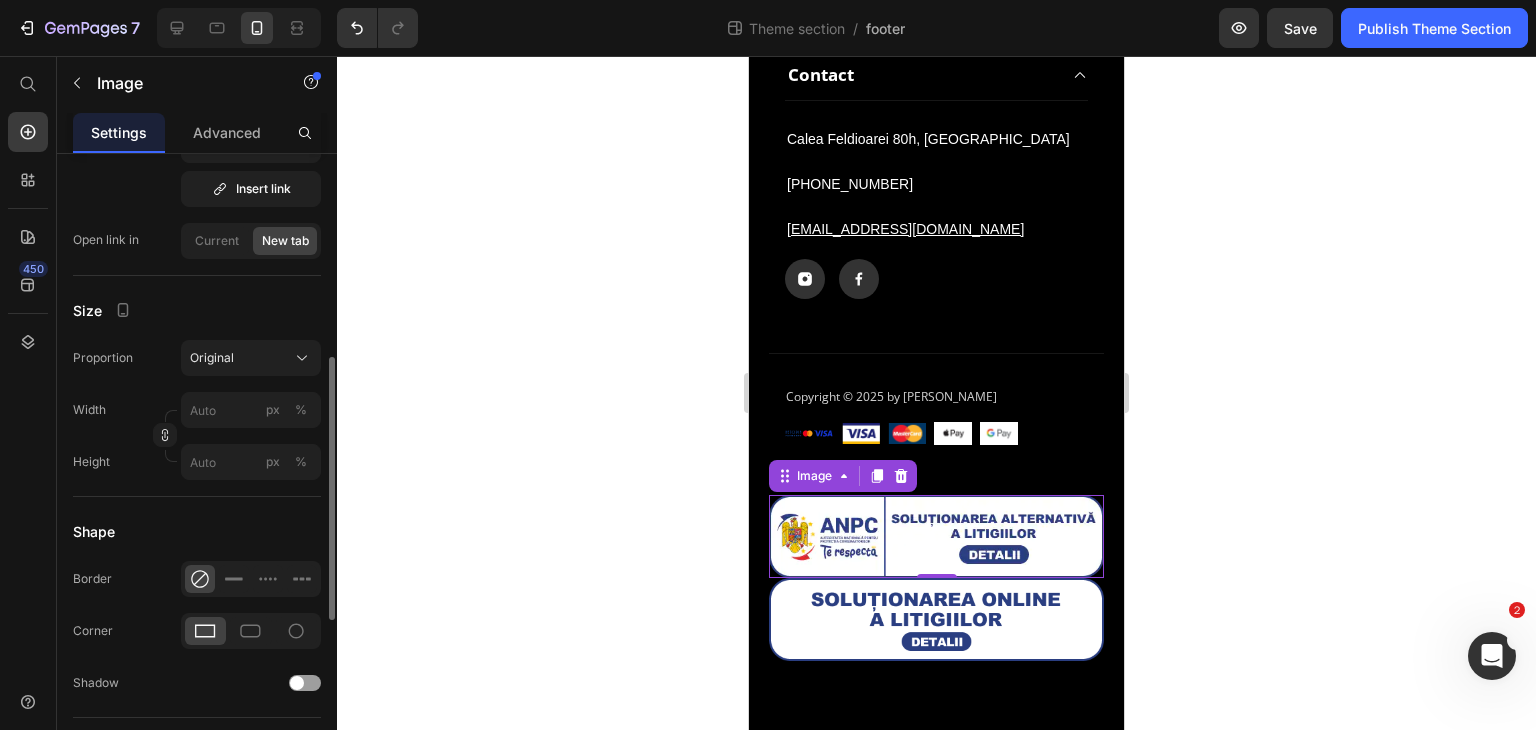 click on "Proportion Original Width px % Height px %" at bounding box center (197, 410) 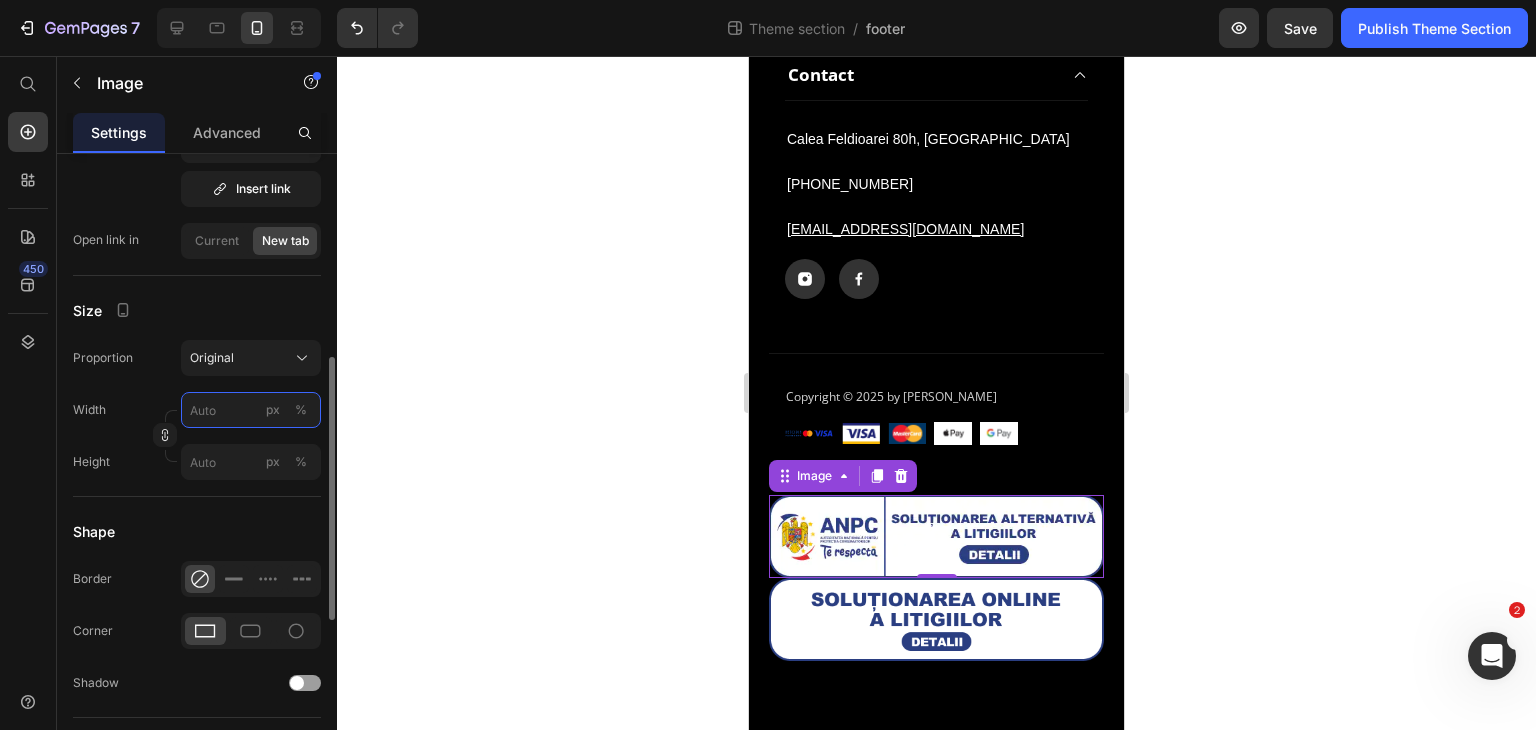 click on "px %" at bounding box center (251, 410) 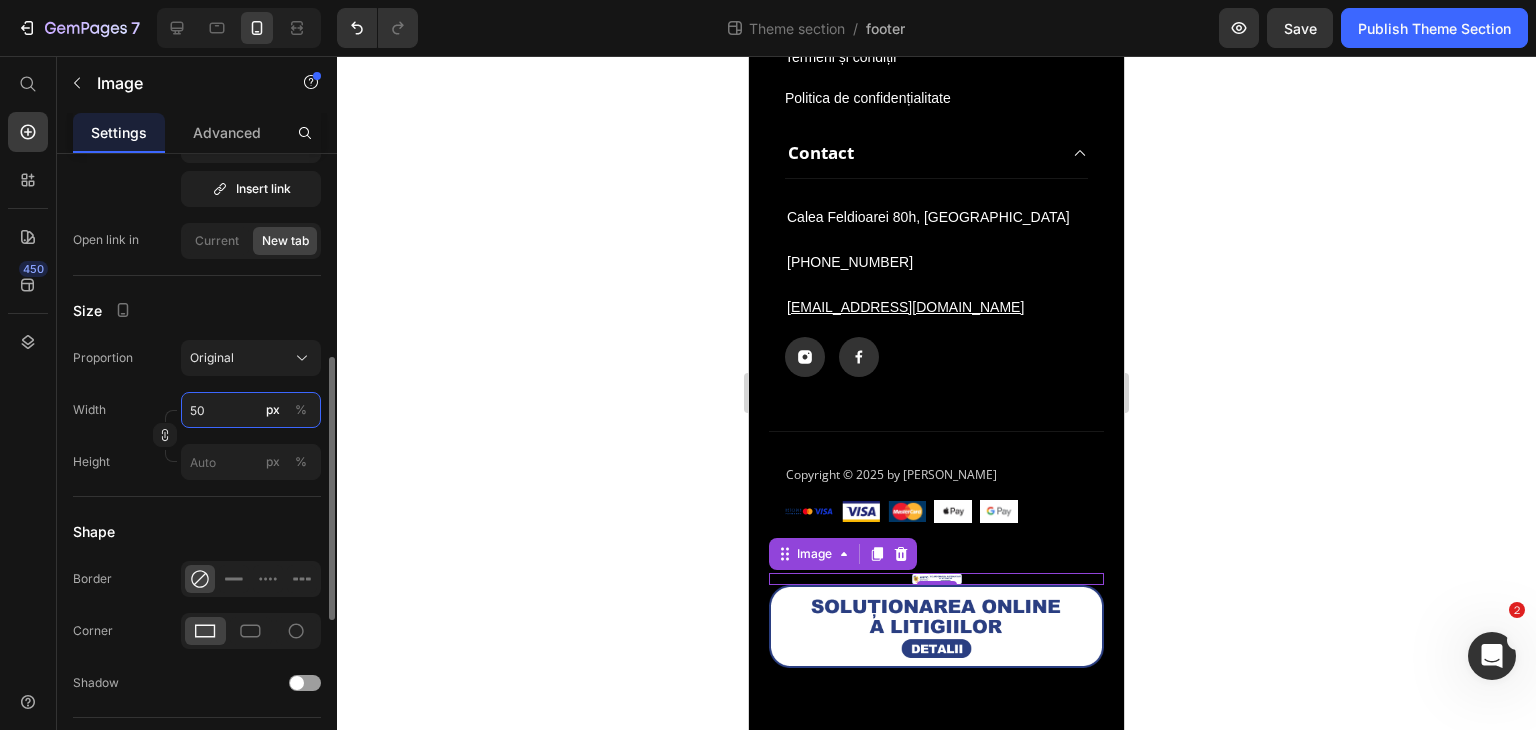 scroll, scrollTop: 833, scrollLeft: 0, axis: vertical 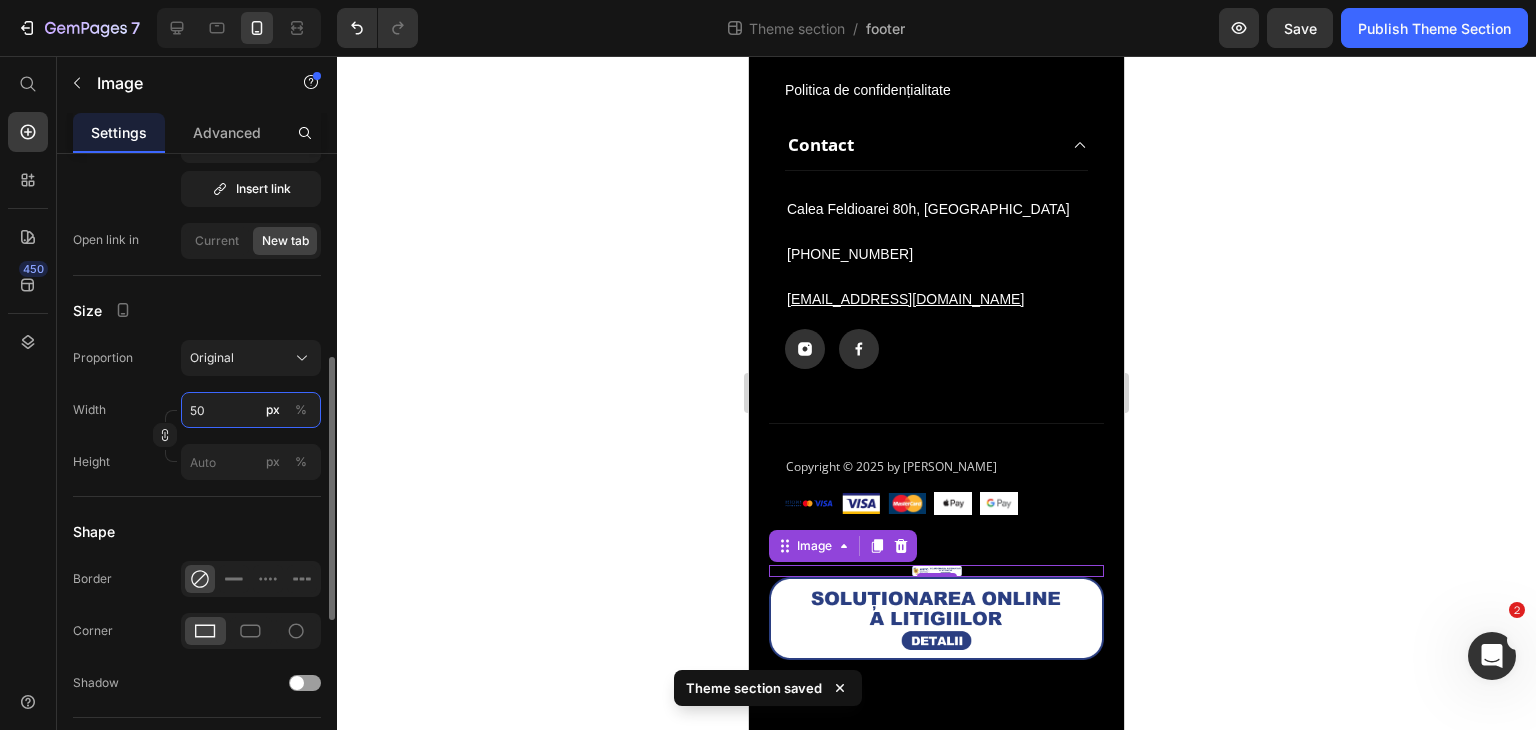 type on "5" 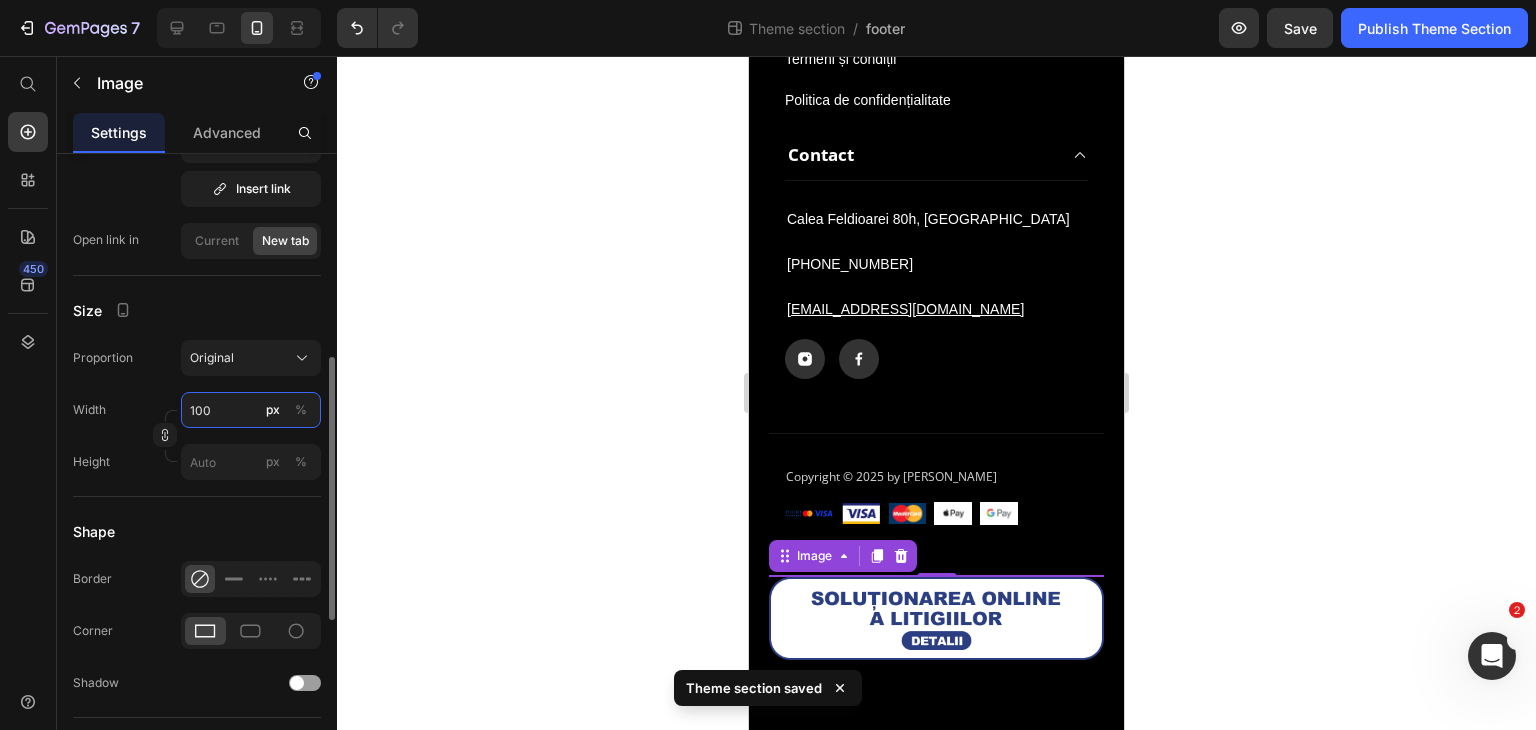 scroll, scrollTop: 846, scrollLeft: 0, axis: vertical 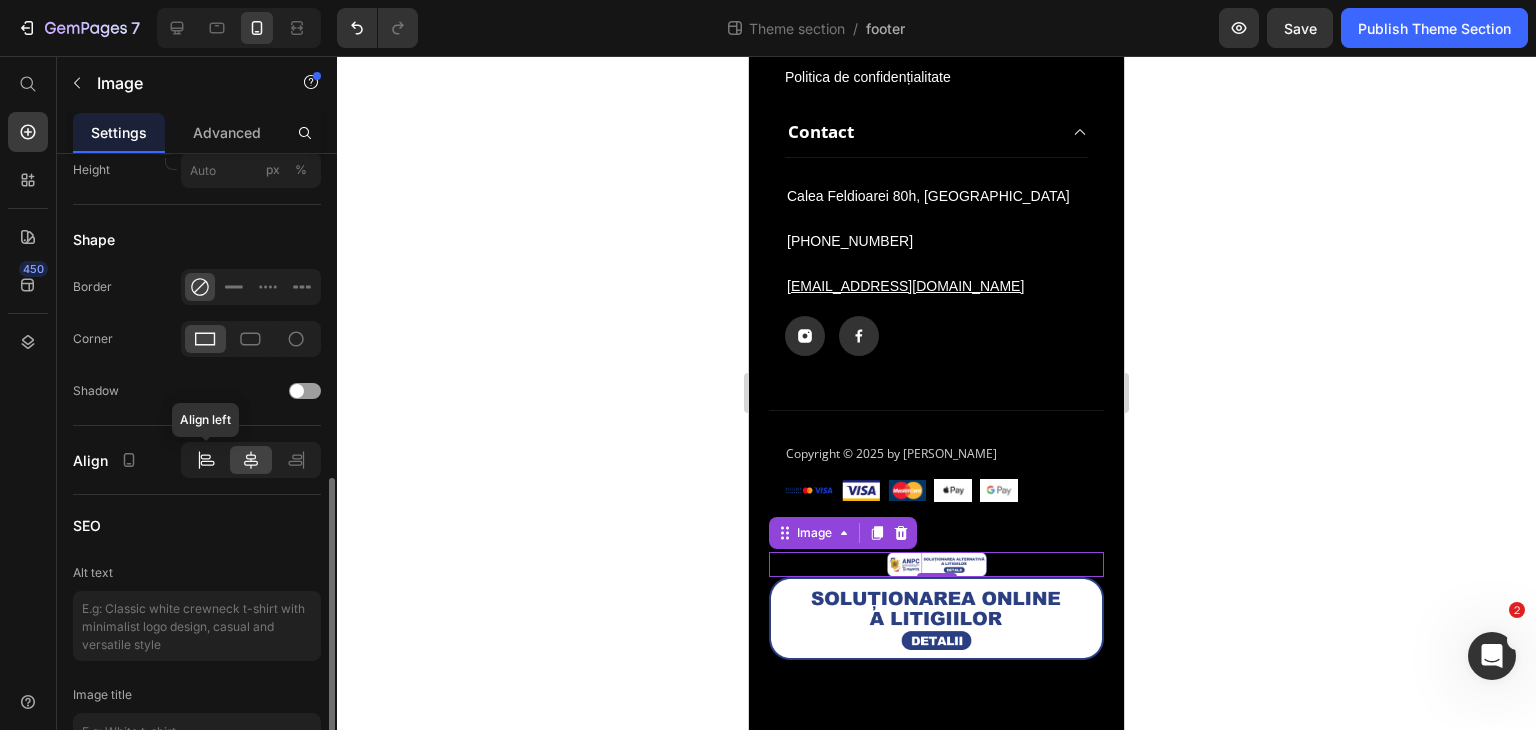 type on "100" 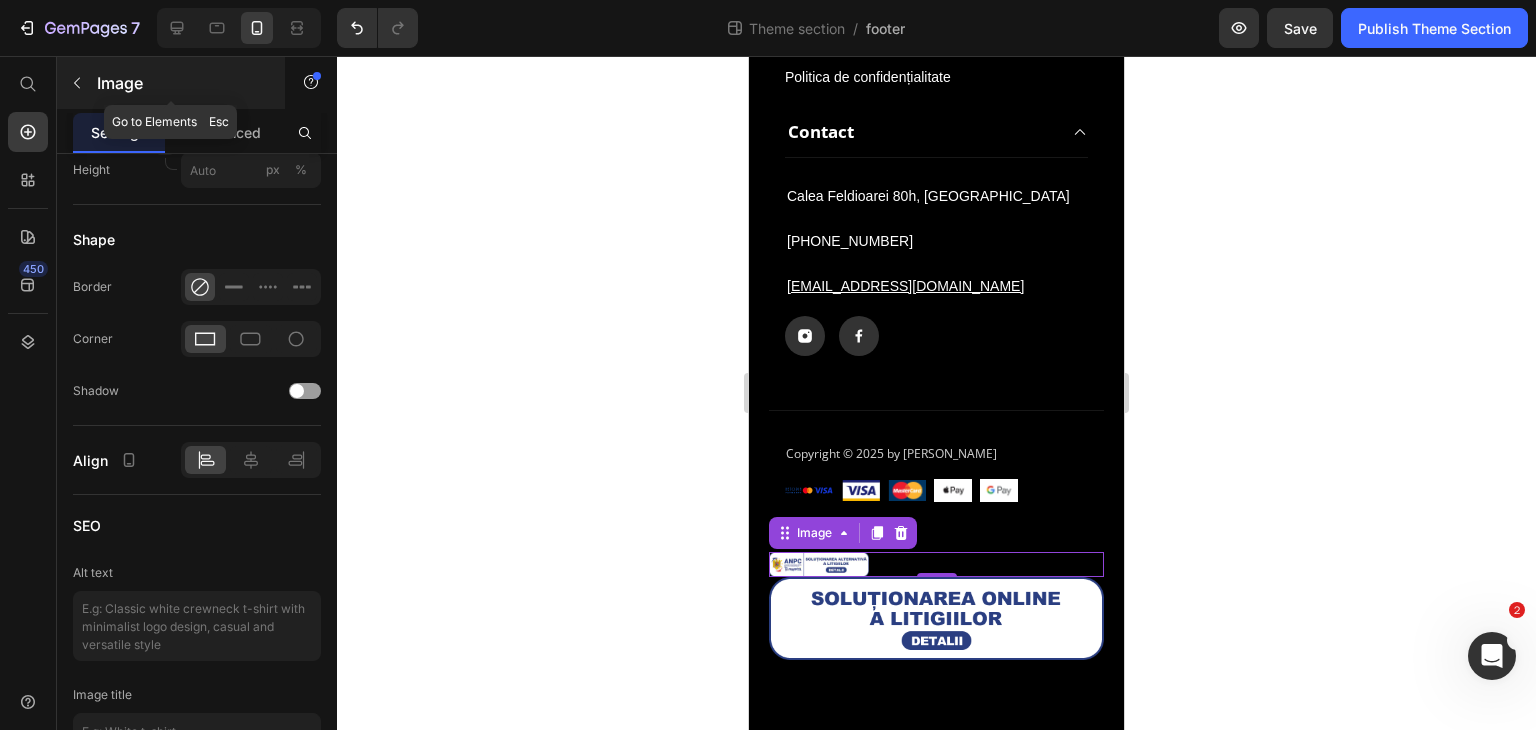 click 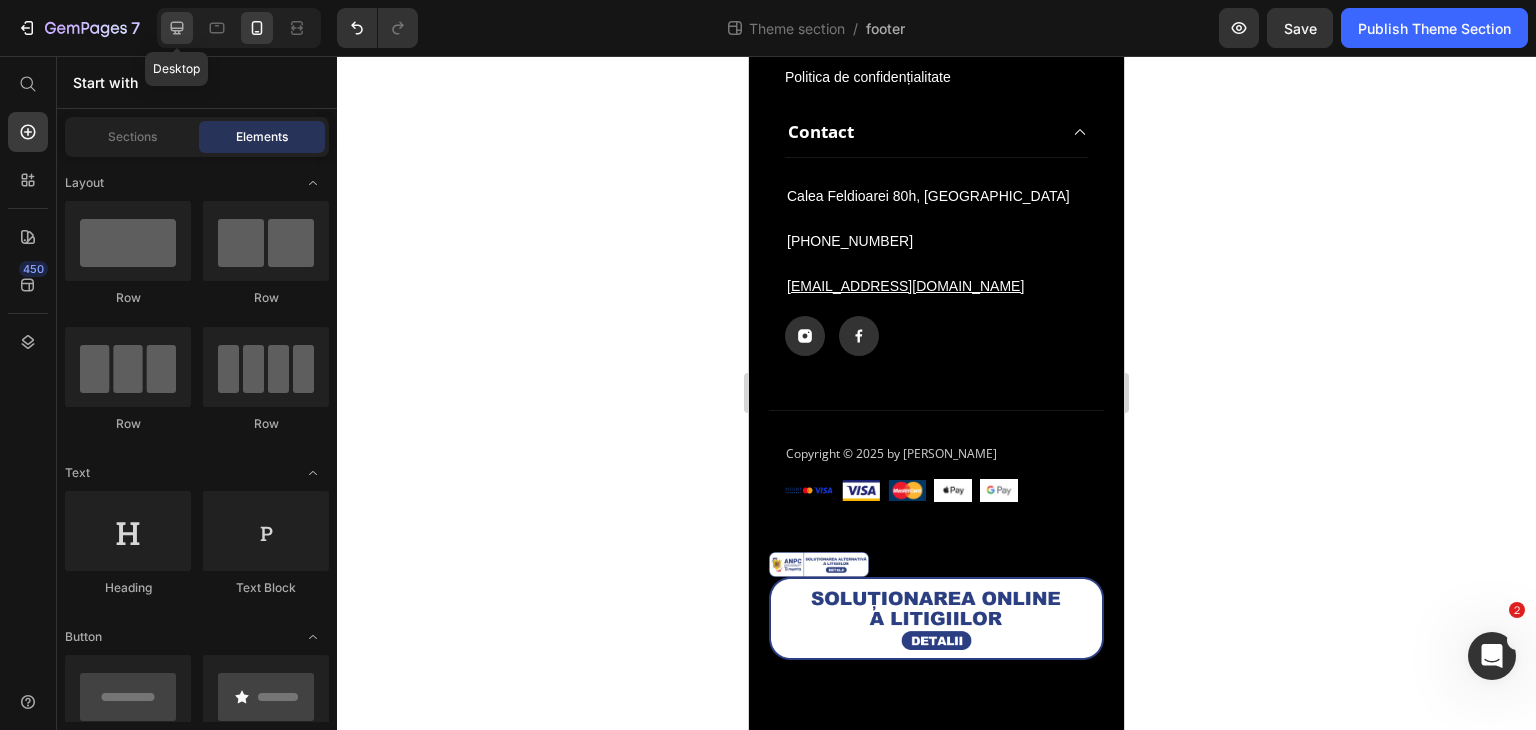 click 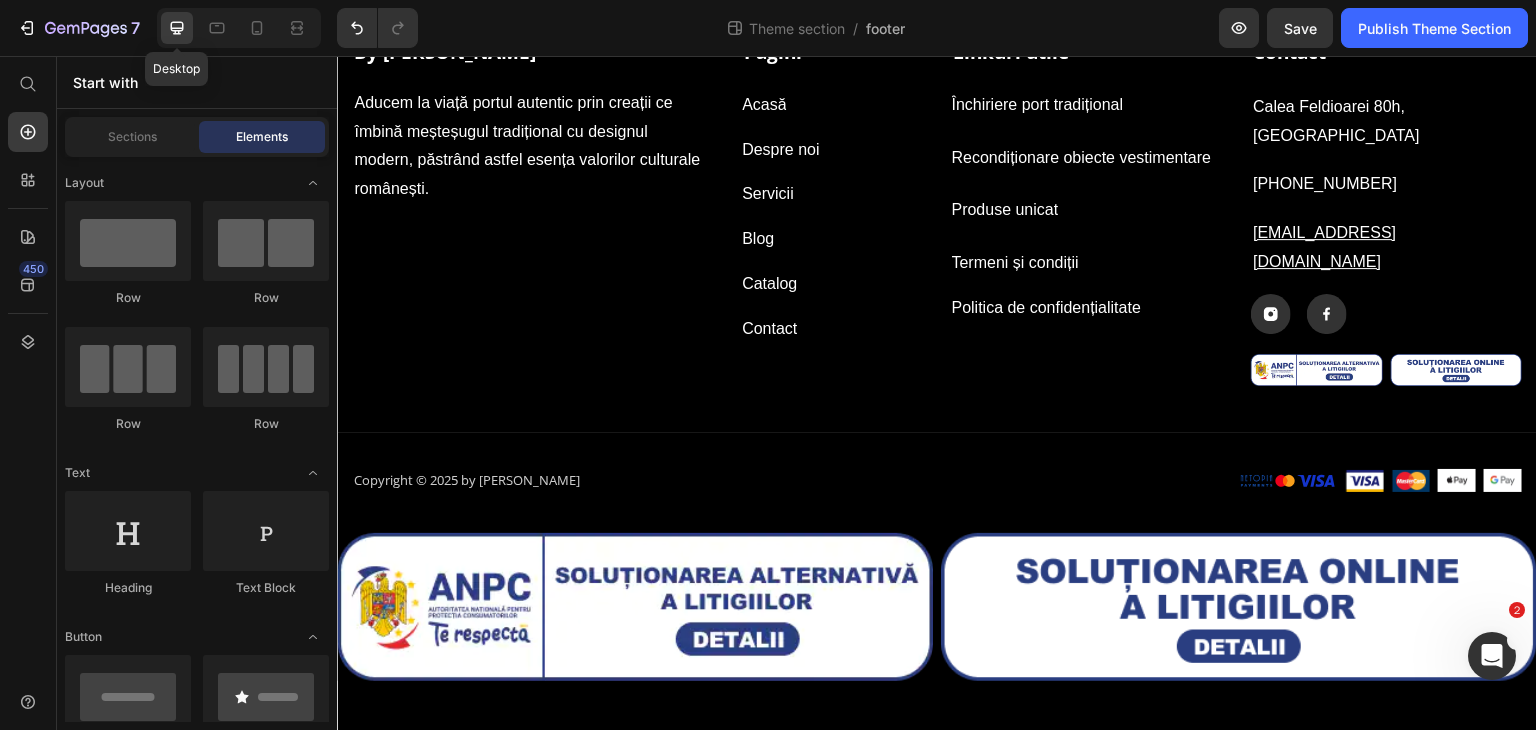 scroll, scrollTop: 124, scrollLeft: 0, axis: vertical 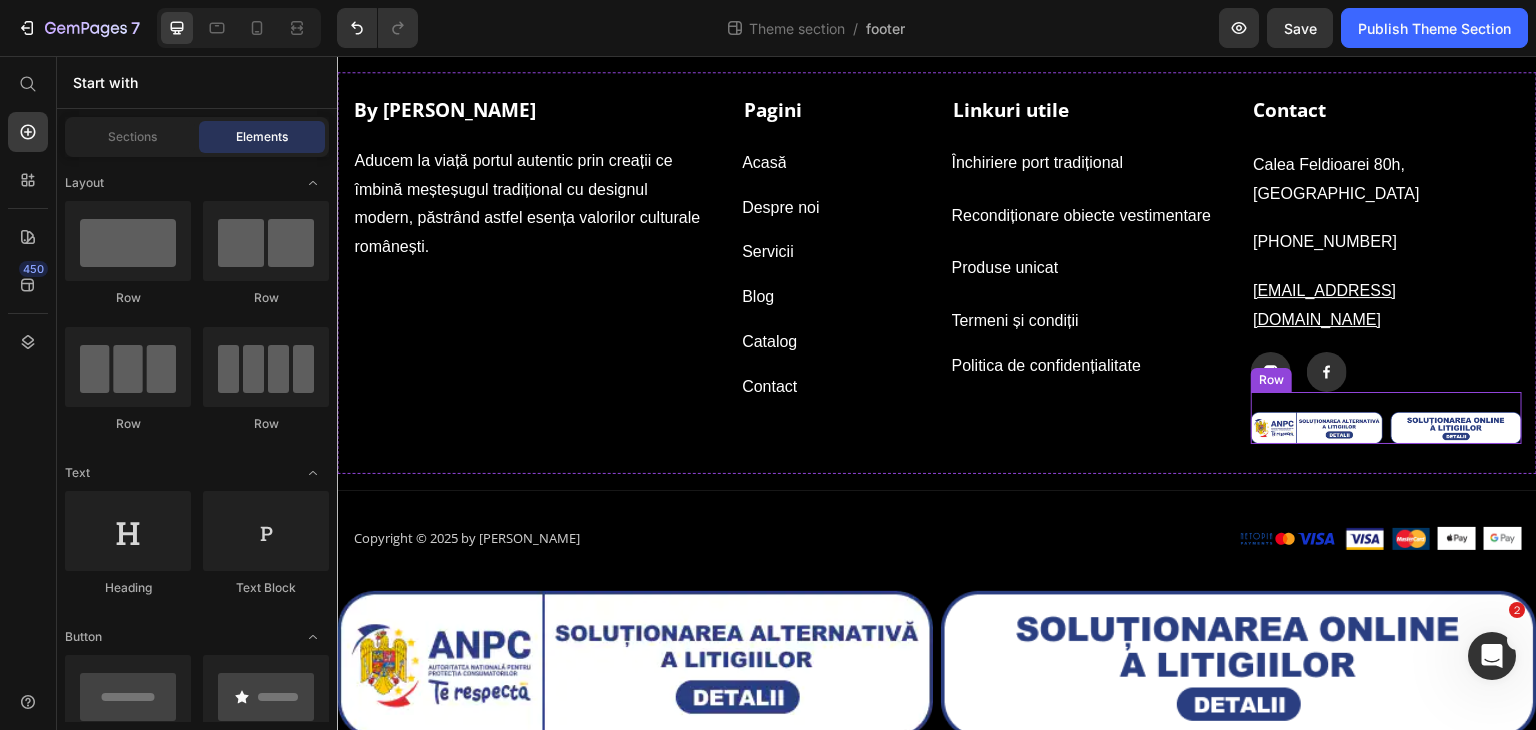 click on "Image Image Row" at bounding box center [1386, 418] 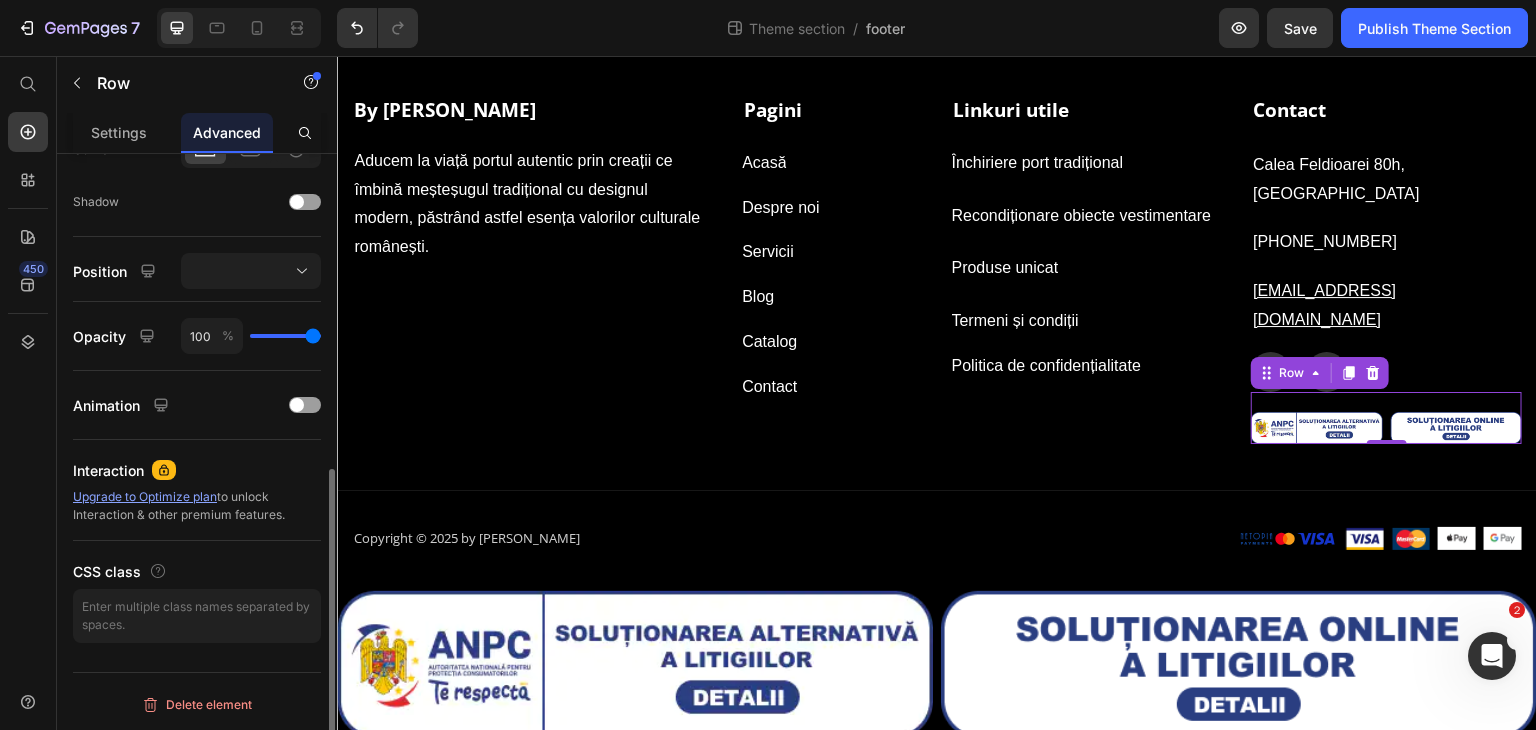 scroll, scrollTop: 0, scrollLeft: 0, axis: both 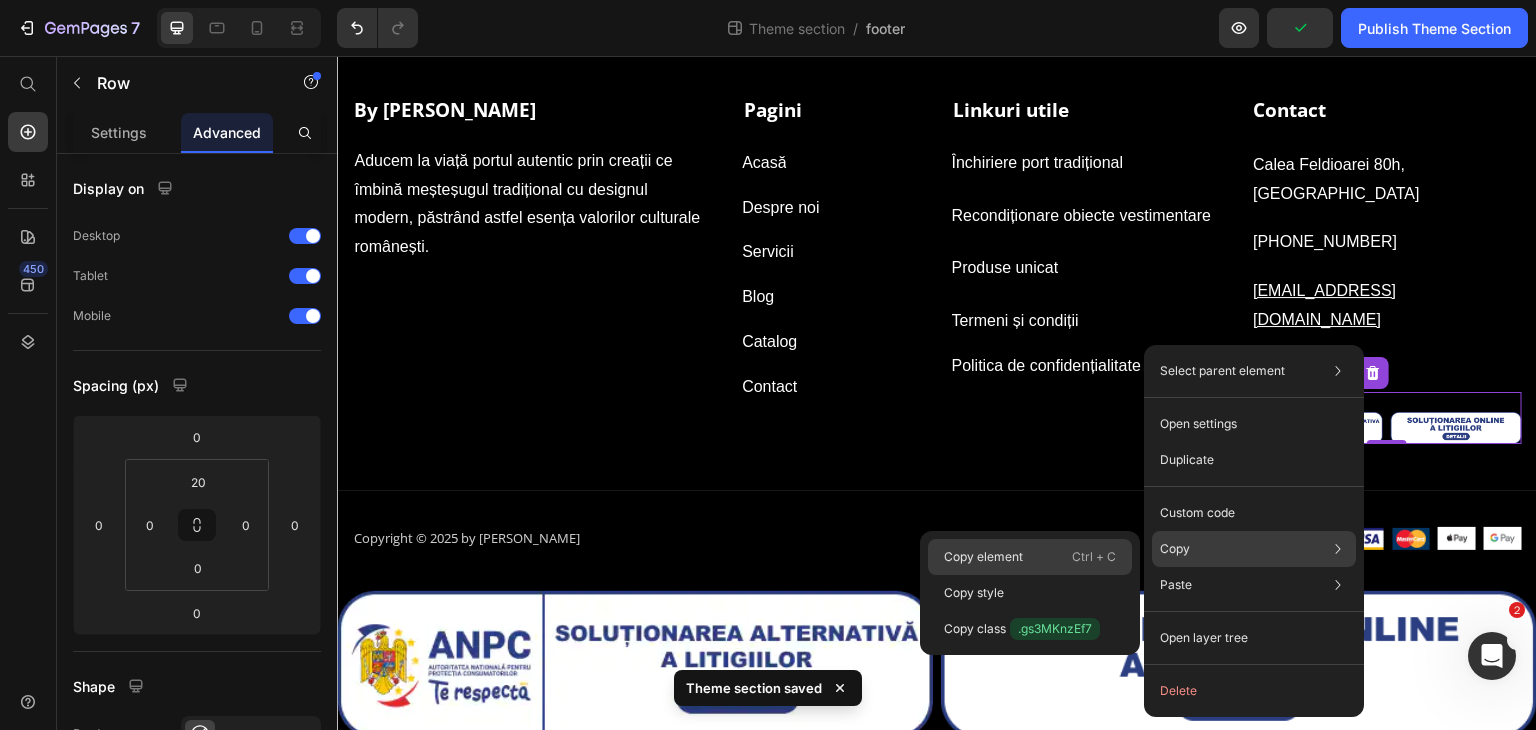 click on "Copy element  Ctrl + C" 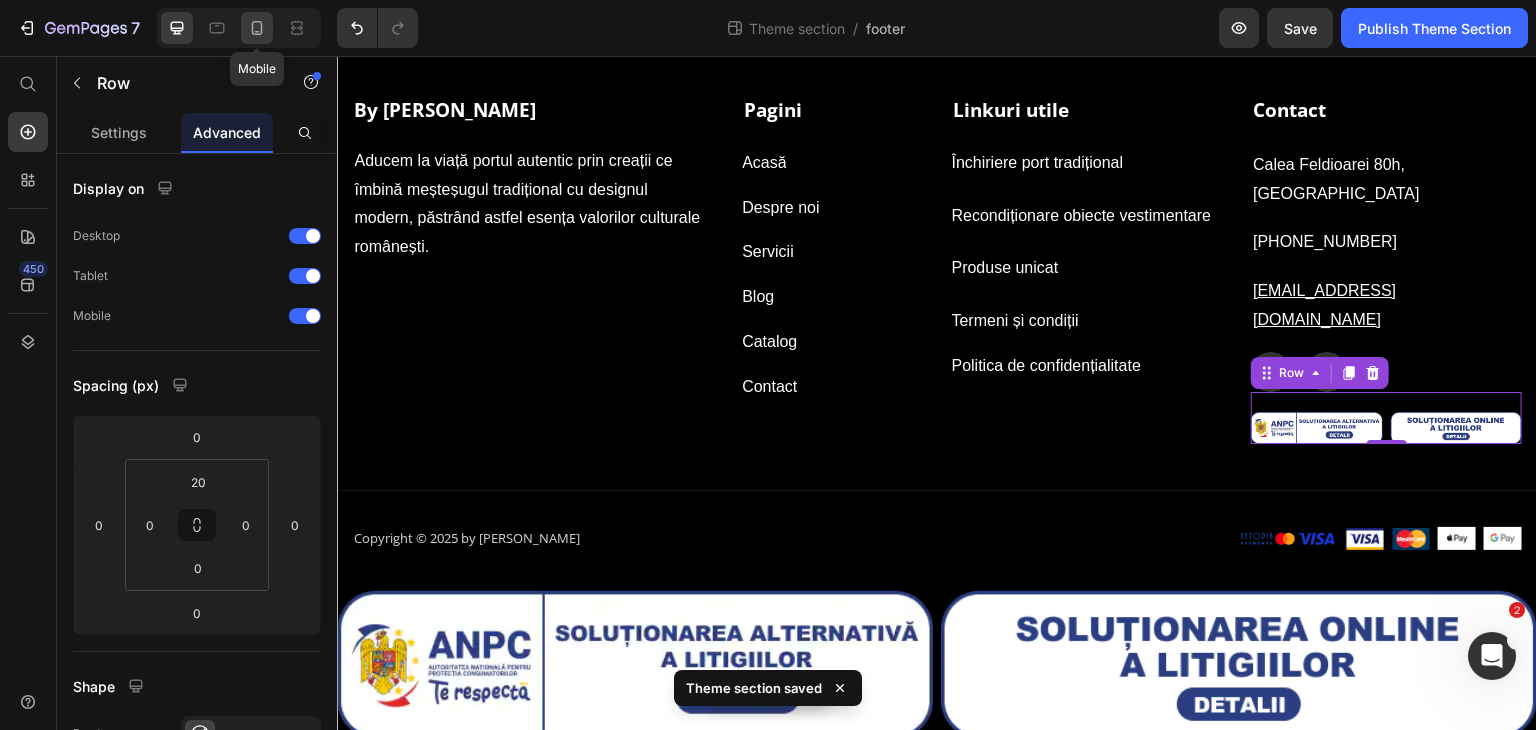 click 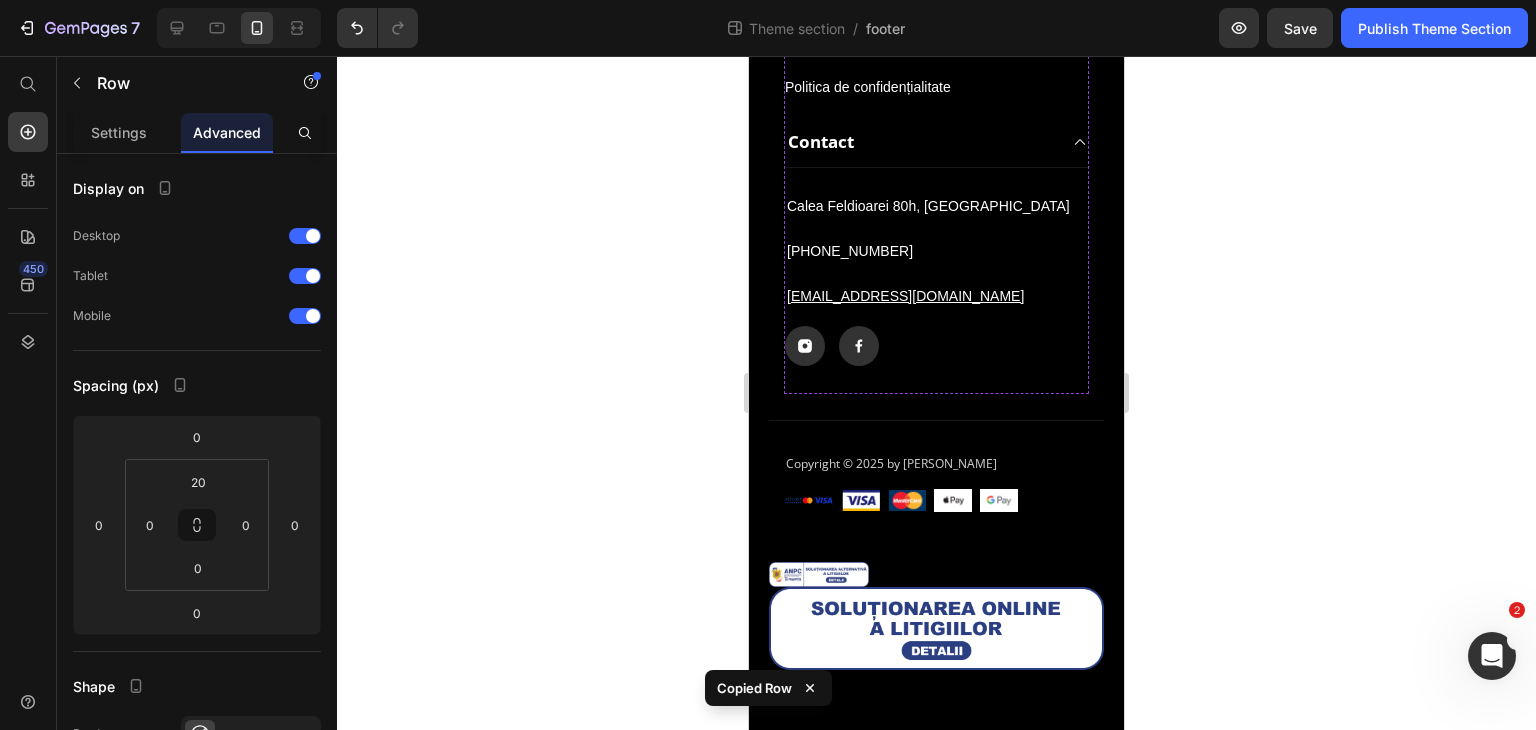 scroll, scrollTop: 846, scrollLeft: 0, axis: vertical 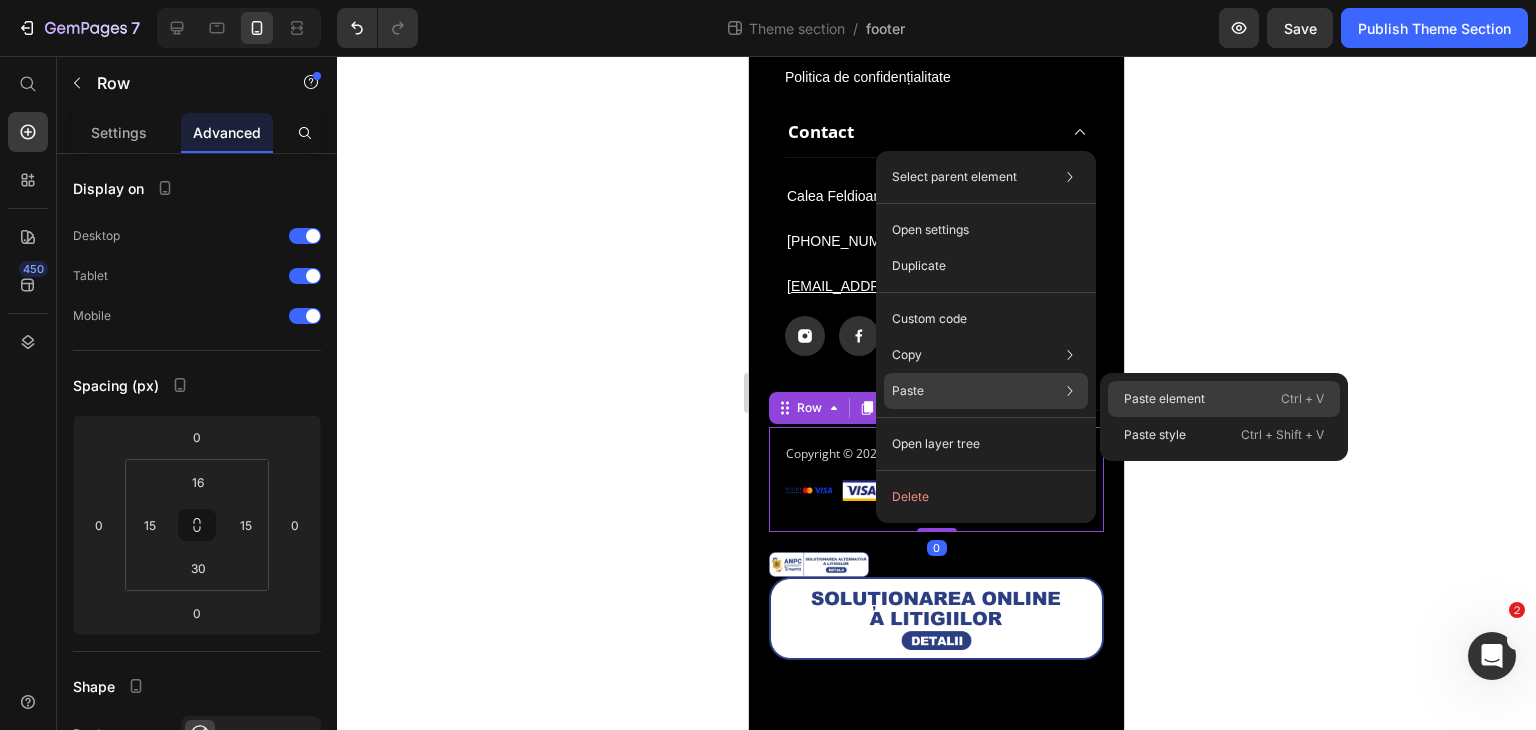 click on "Paste element  Ctrl + V" 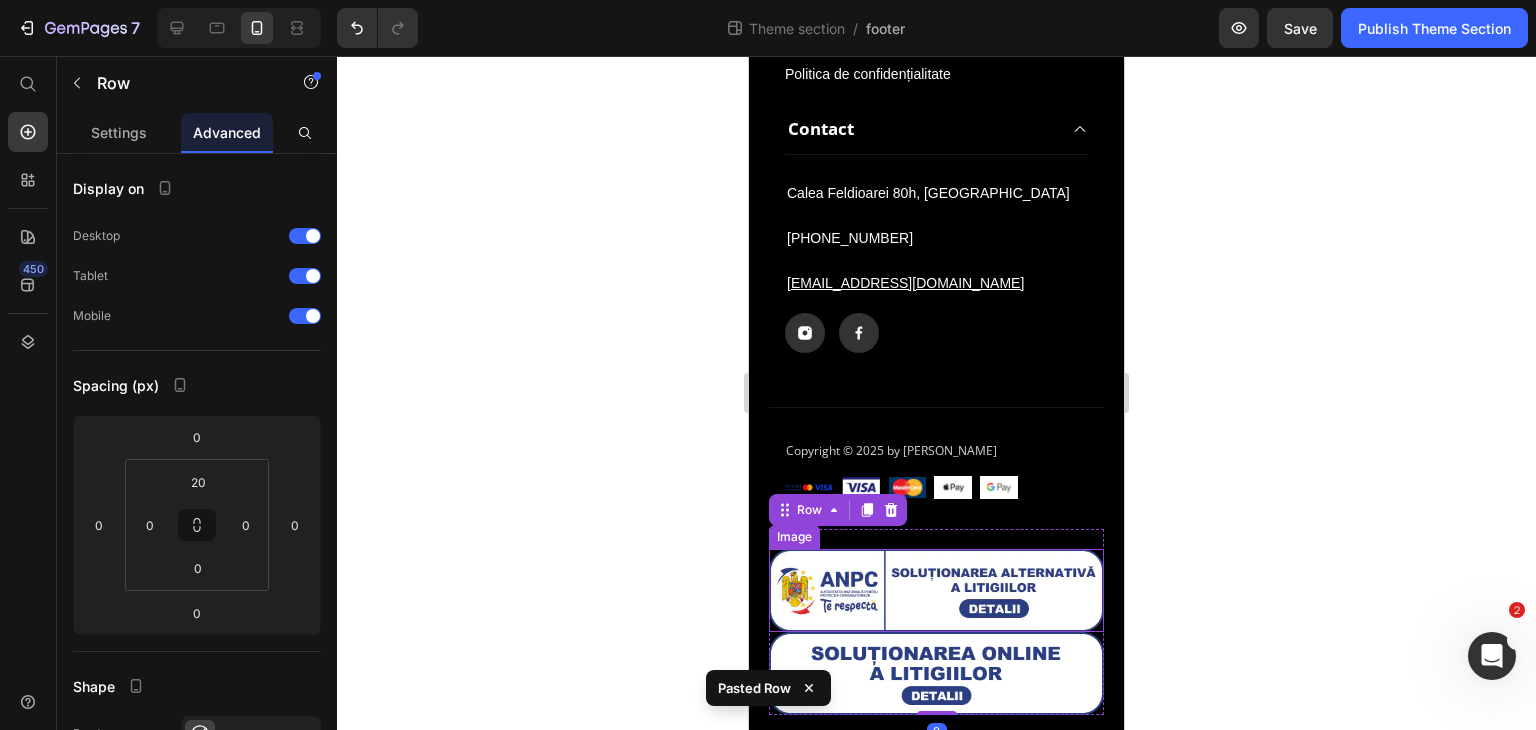 scroll, scrollTop: 940, scrollLeft: 0, axis: vertical 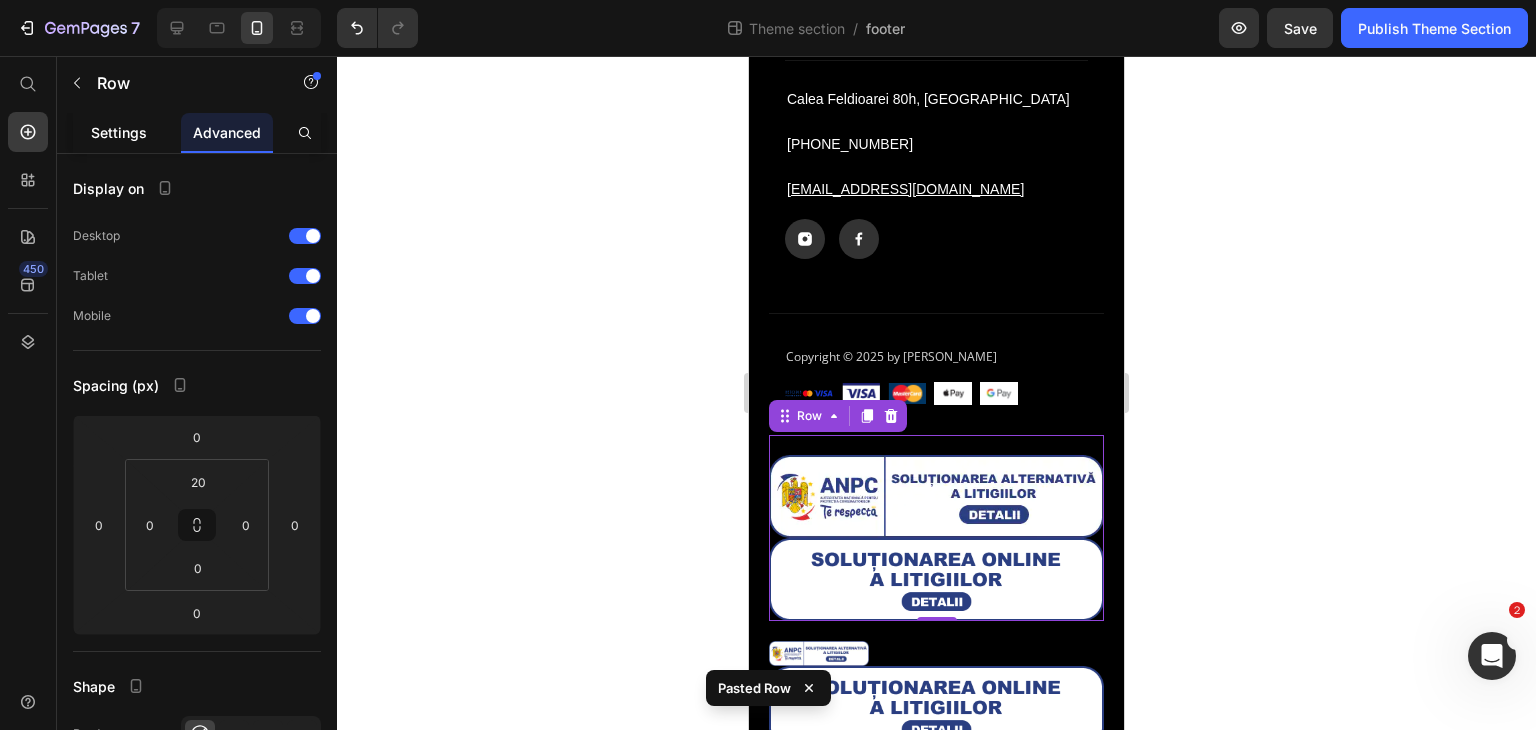 click on "Settings" 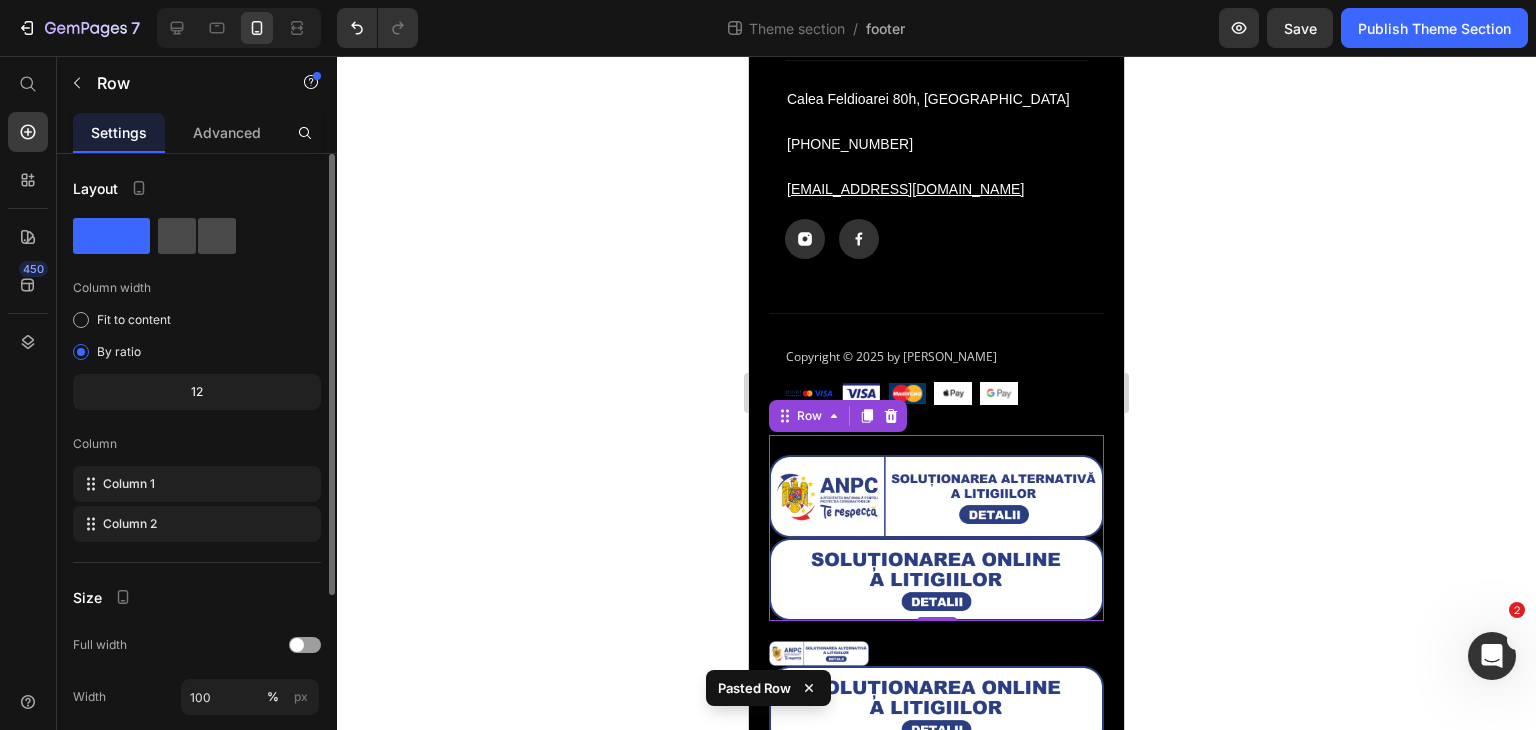 click 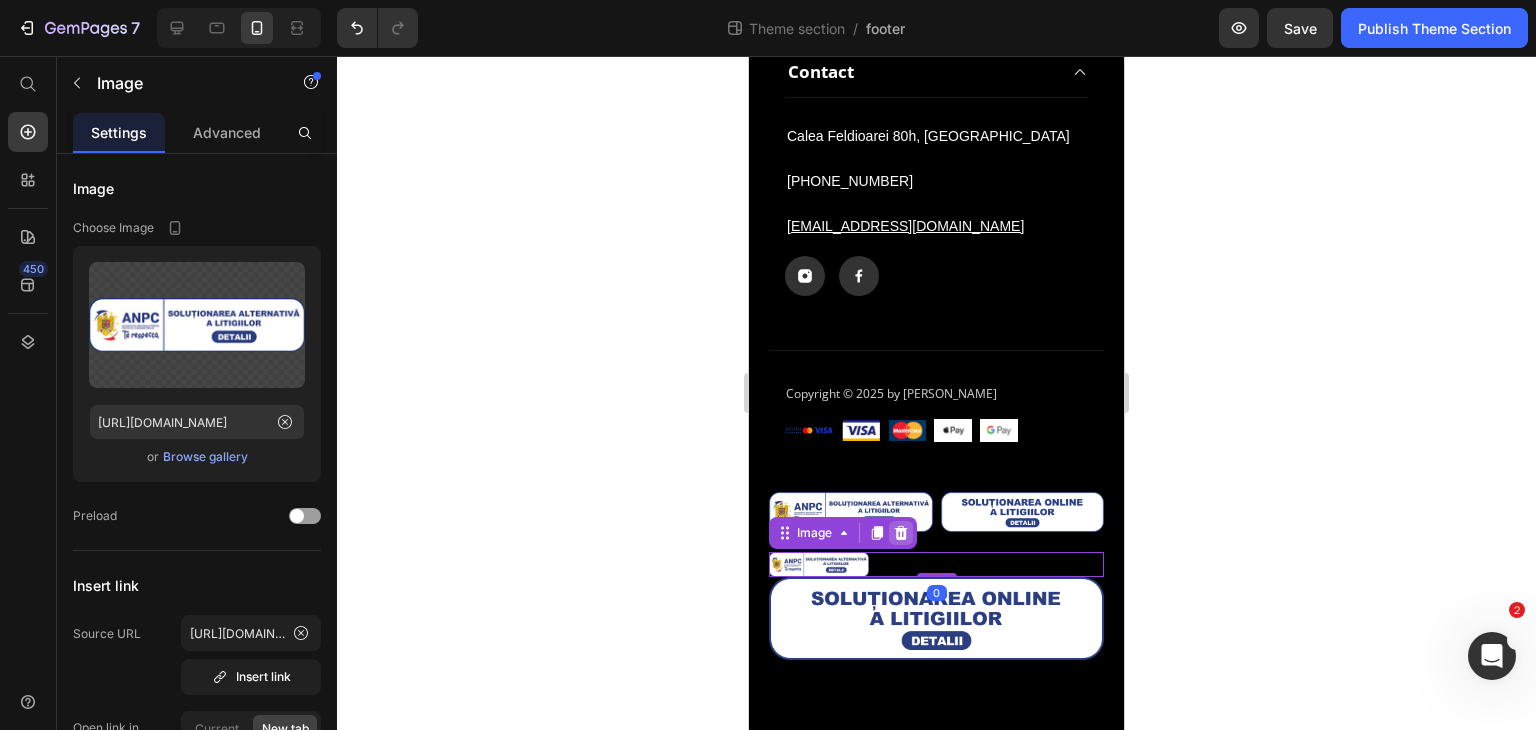 click 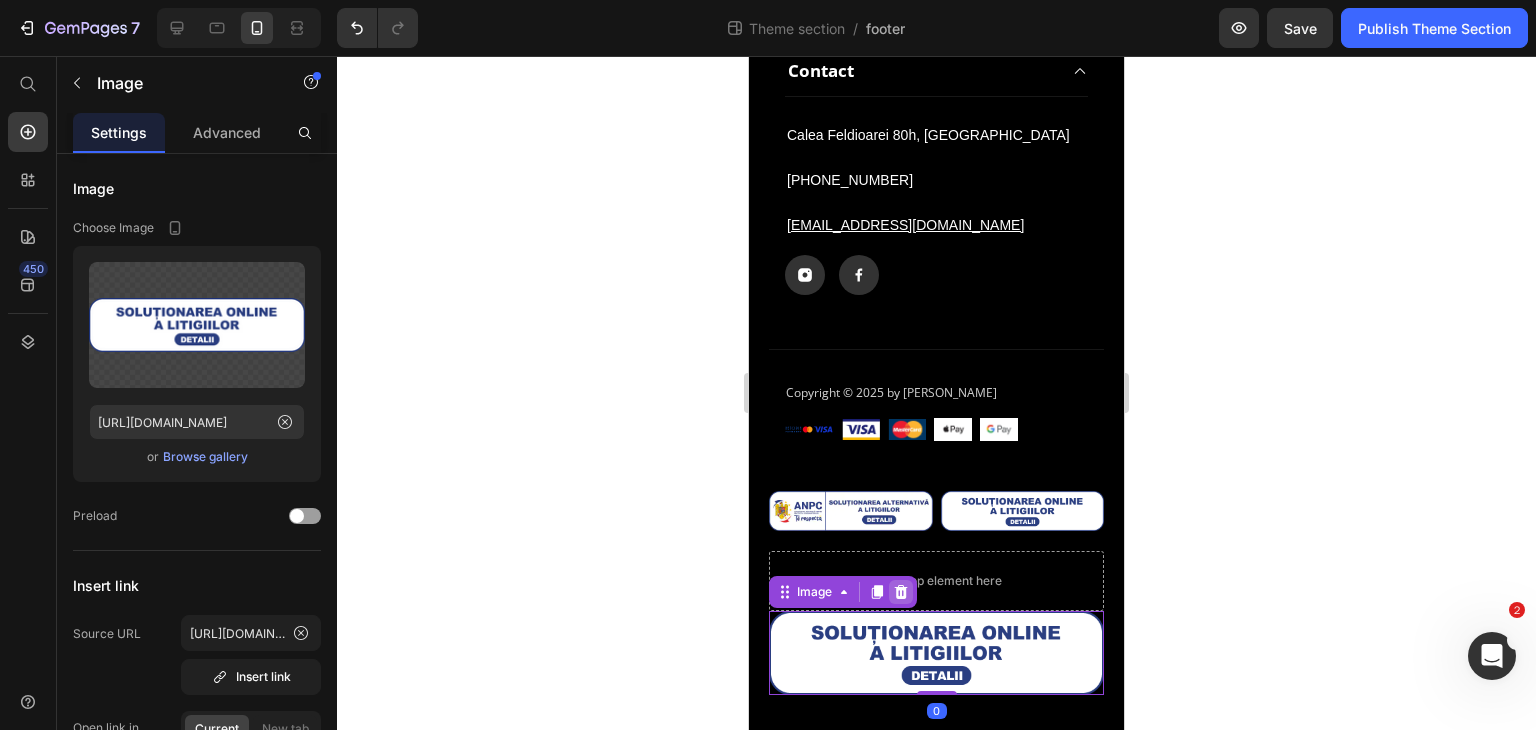 click at bounding box center [901, 592] 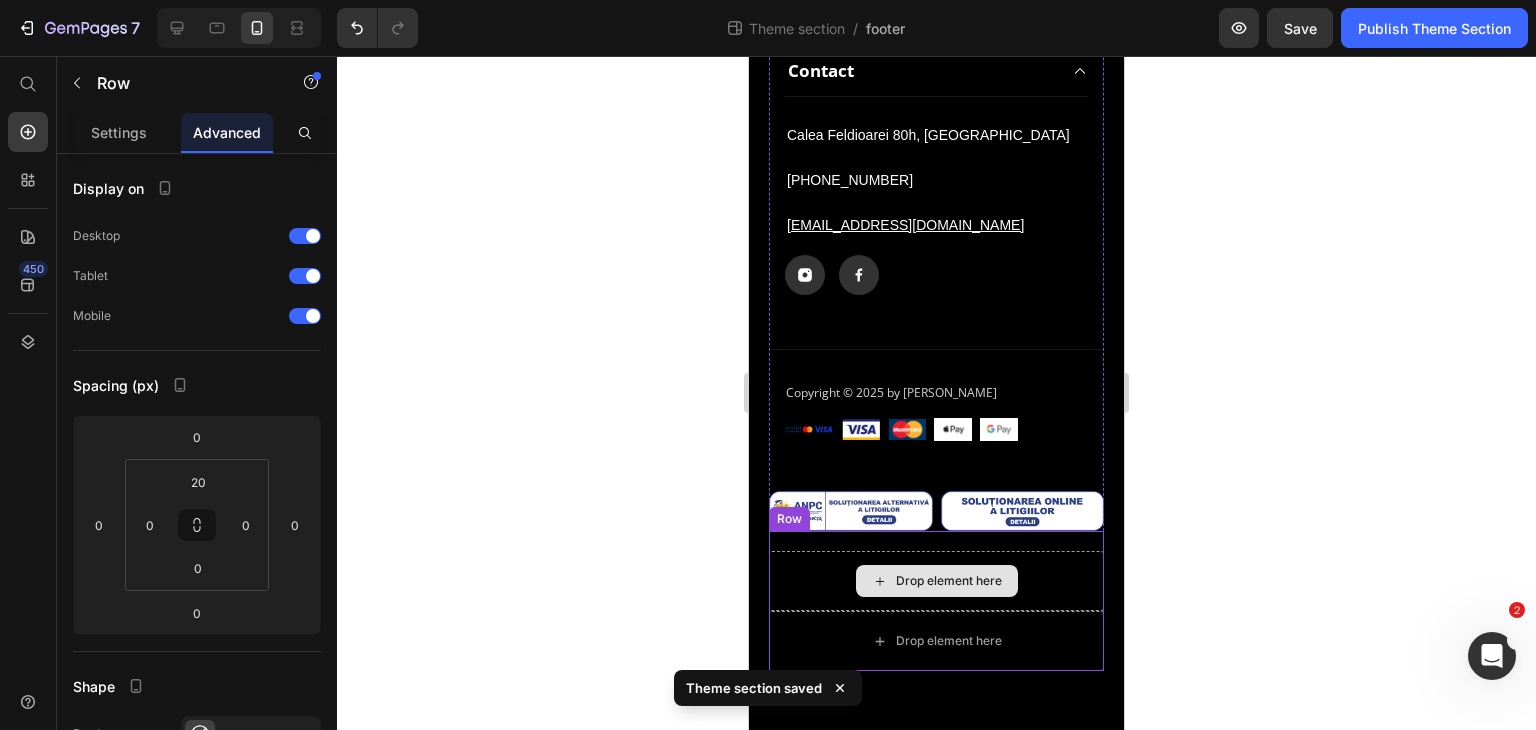 click on "Drop element here" at bounding box center (936, 581) 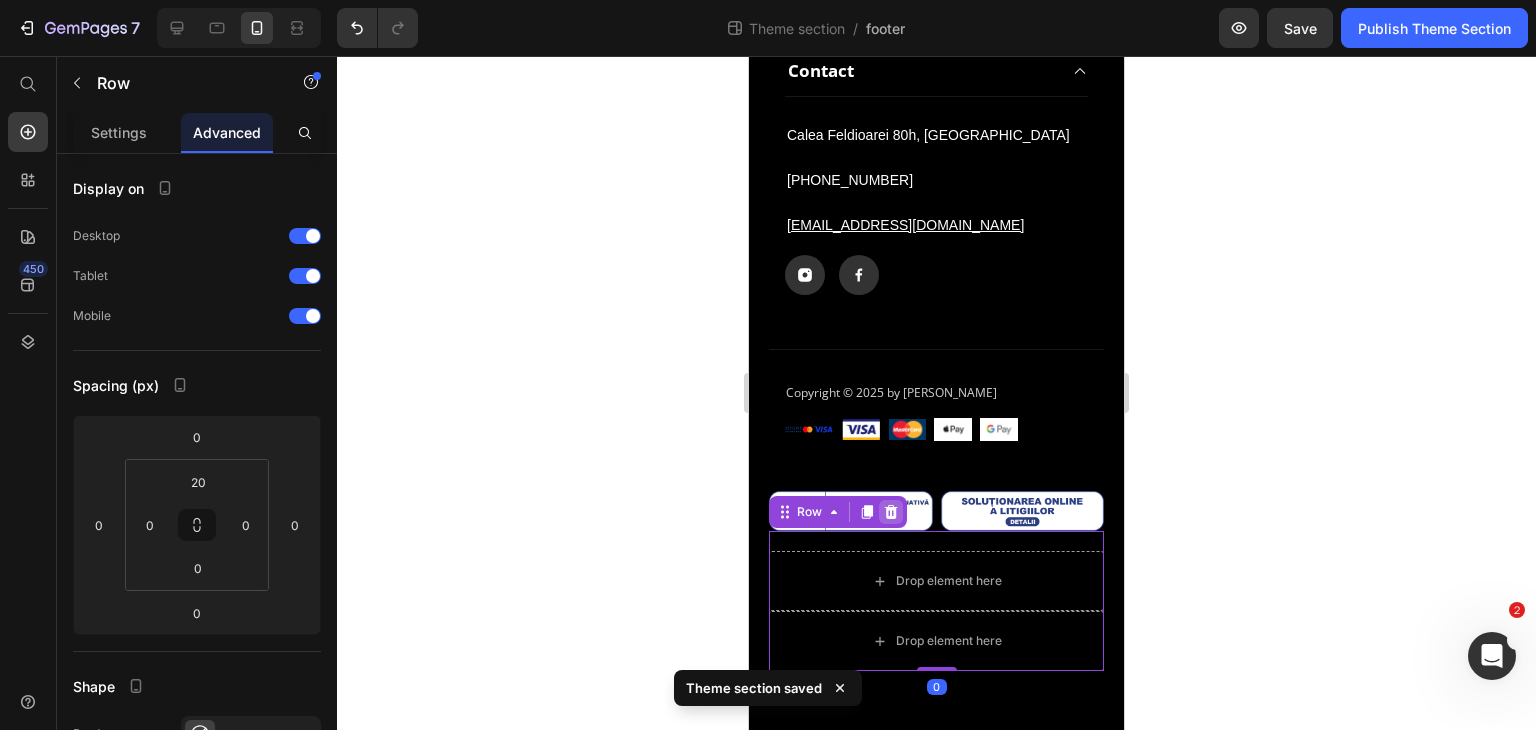 click 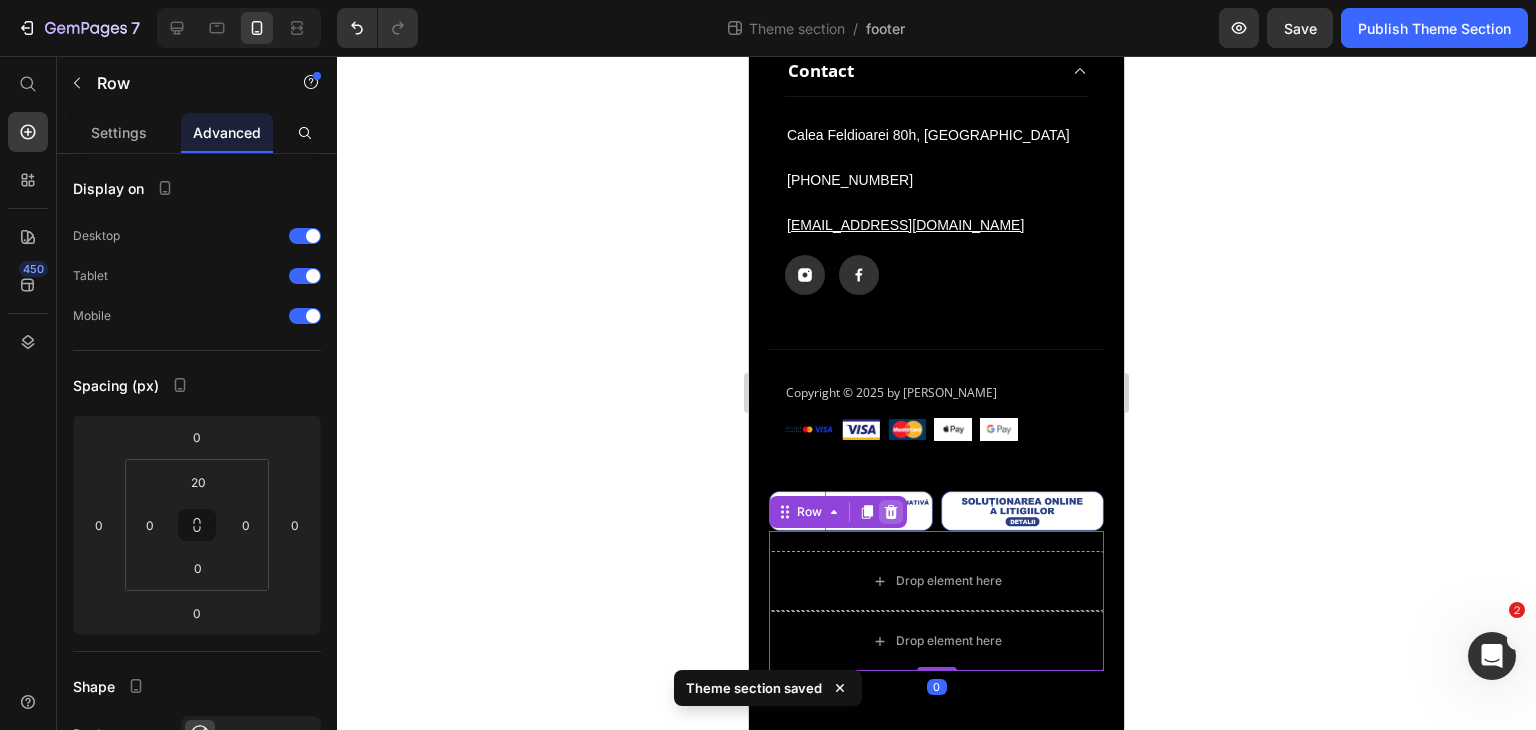 scroll, scrollTop: 780, scrollLeft: 0, axis: vertical 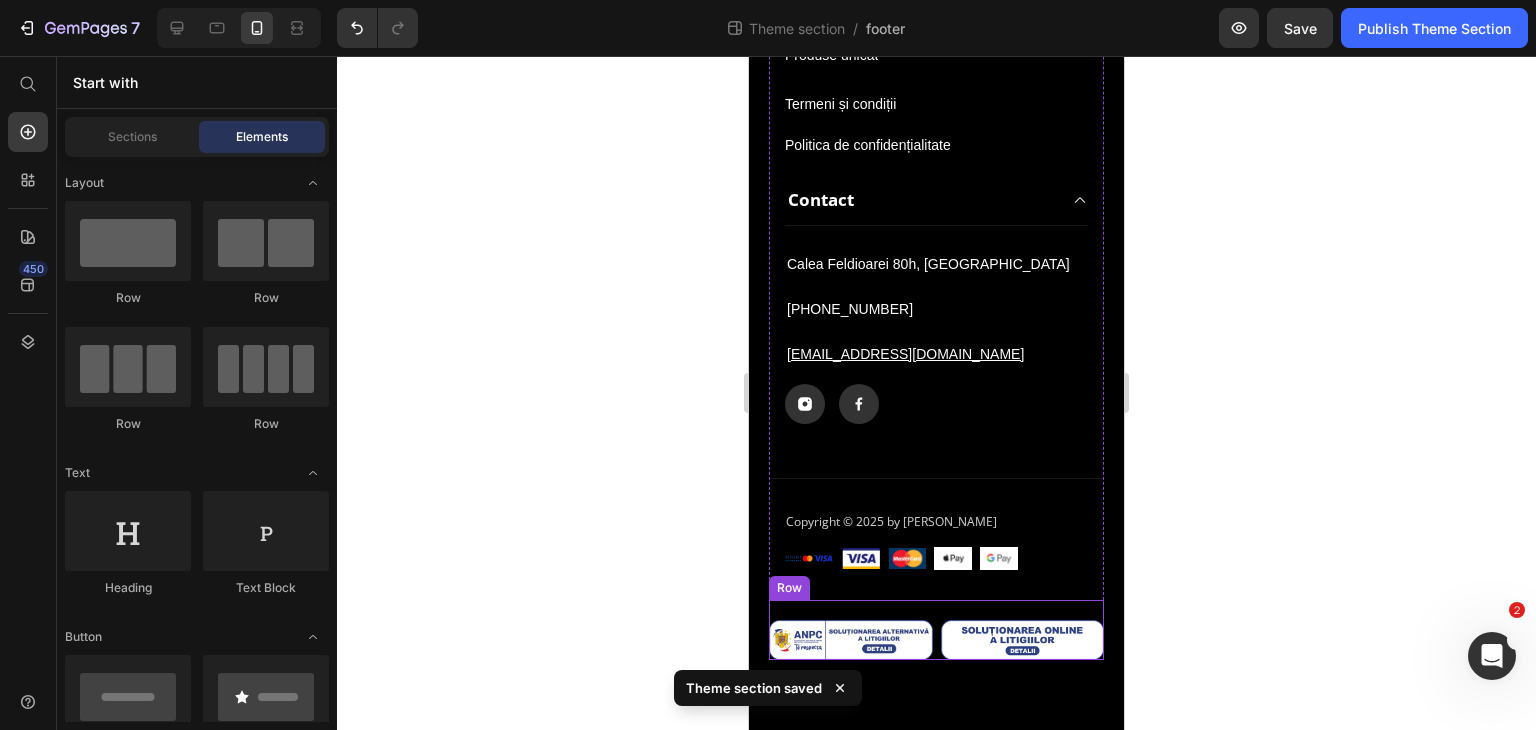 click on "Image Image Row" at bounding box center [936, 630] 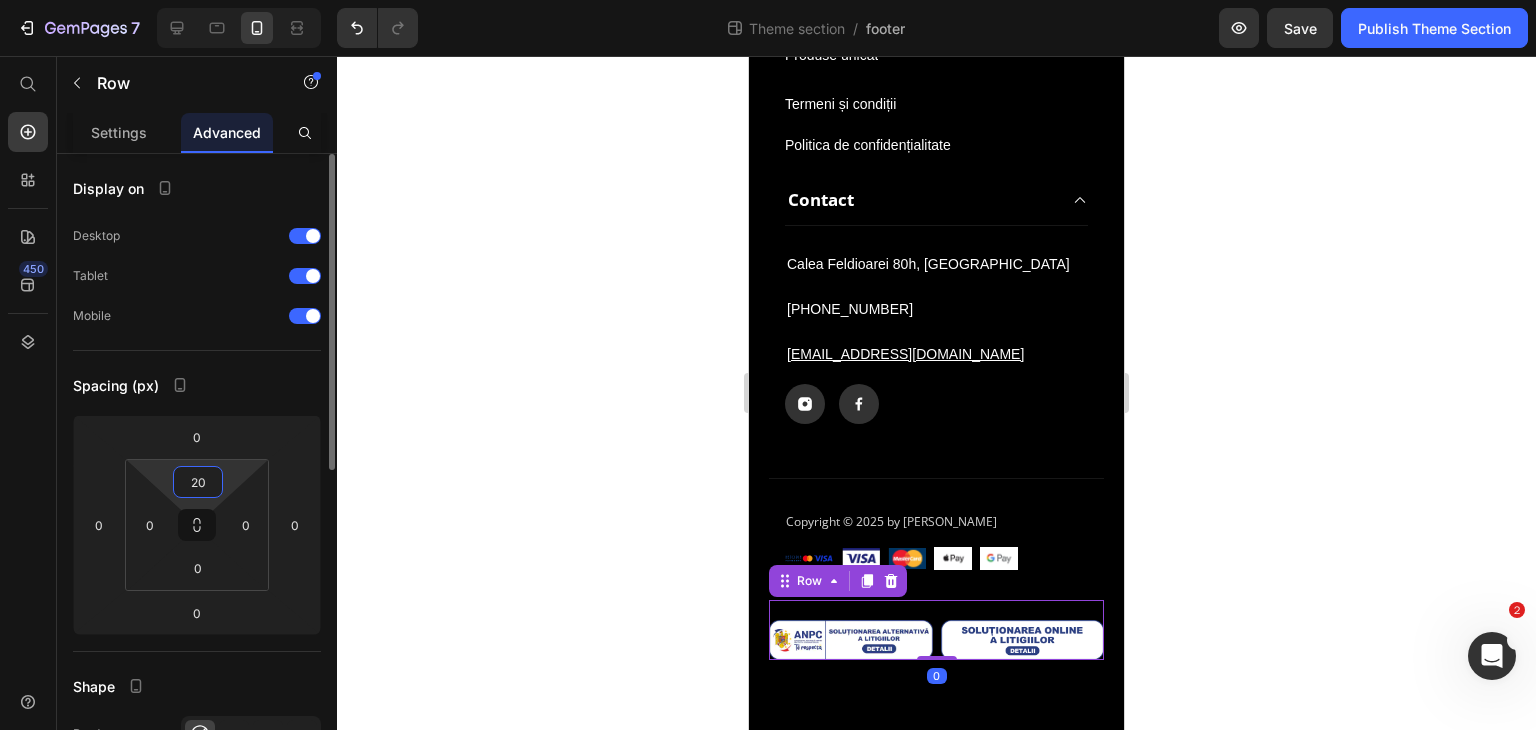 click on "20" at bounding box center (198, 482) 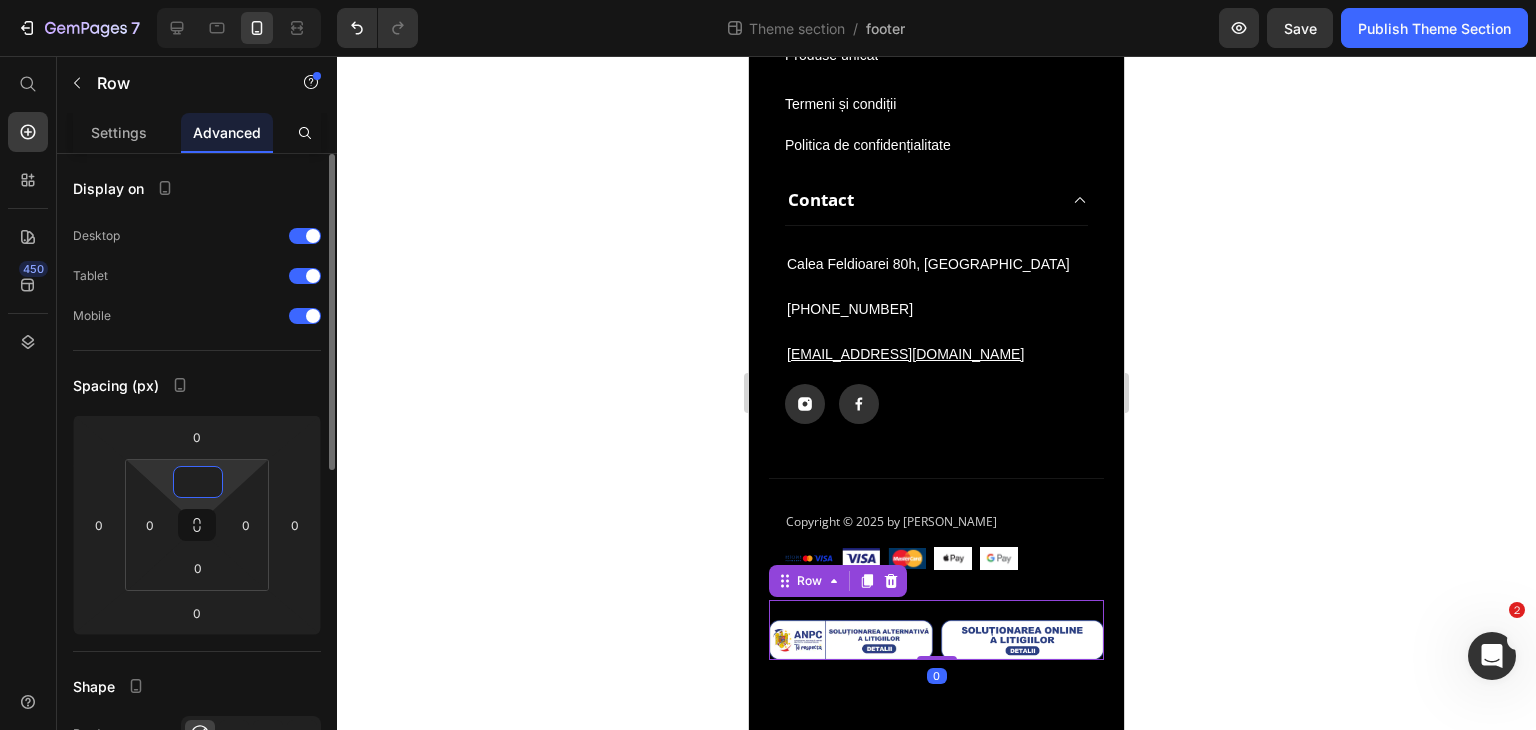 scroll, scrollTop: 760, scrollLeft: 0, axis: vertical 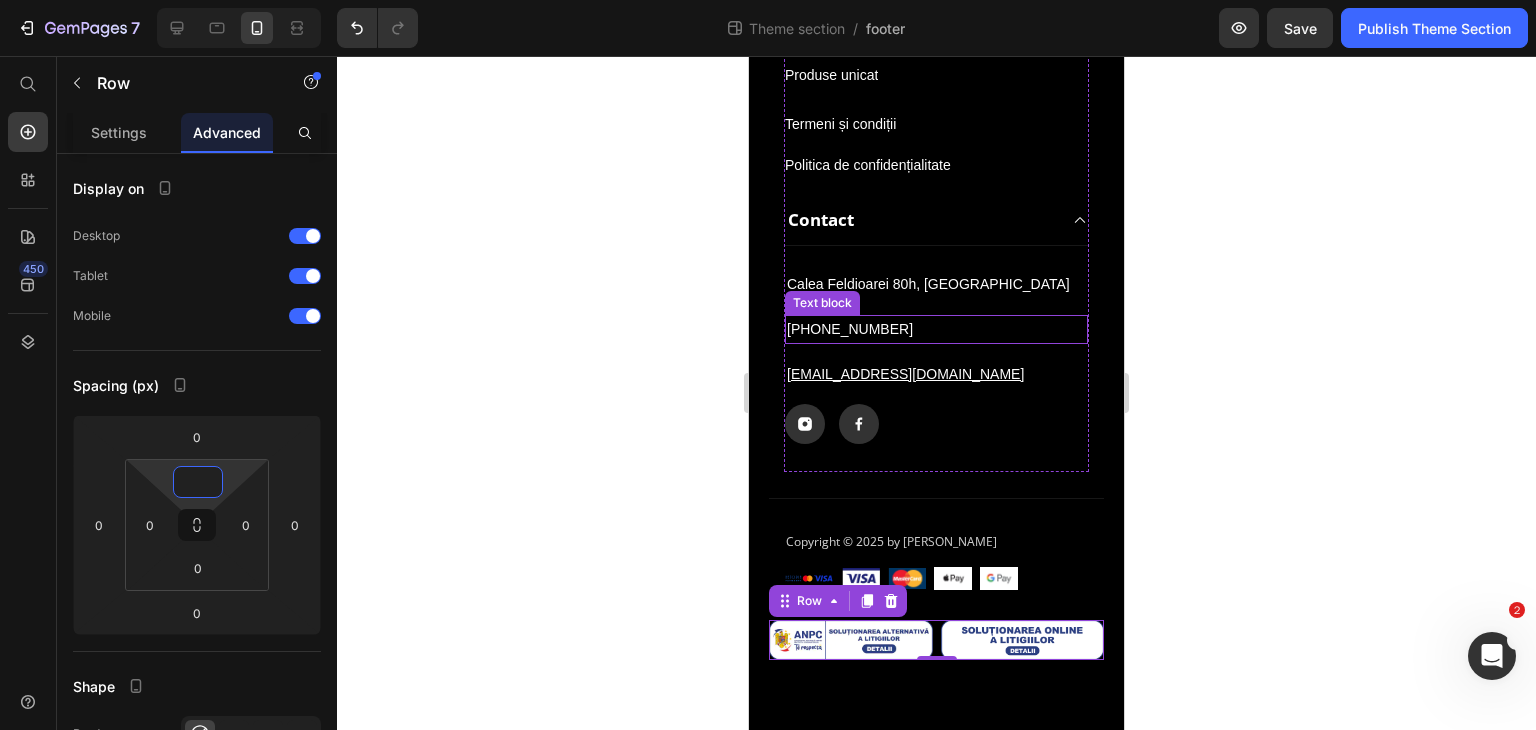 click on "[PHONE_NUMBER]" at bounding box center (936, 329) 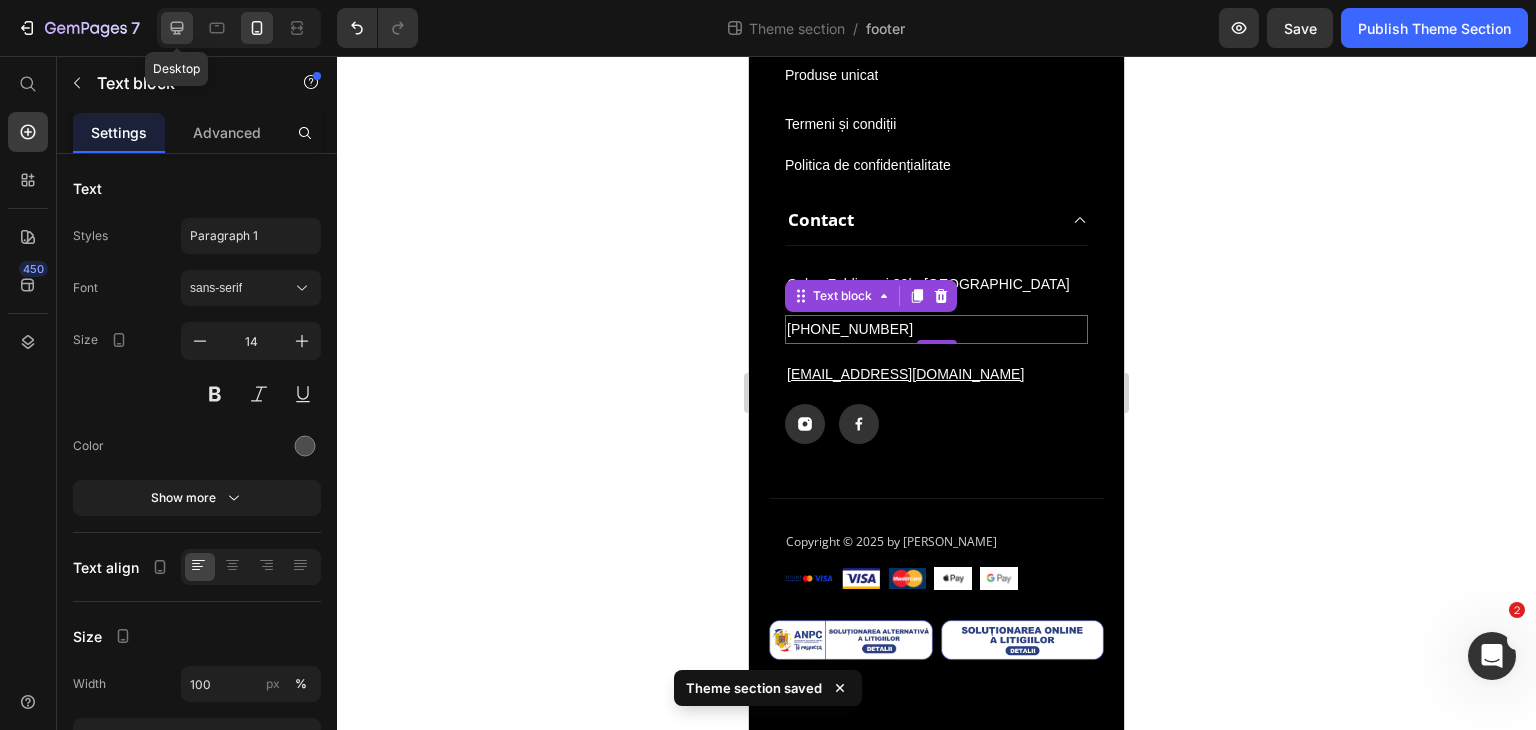 click 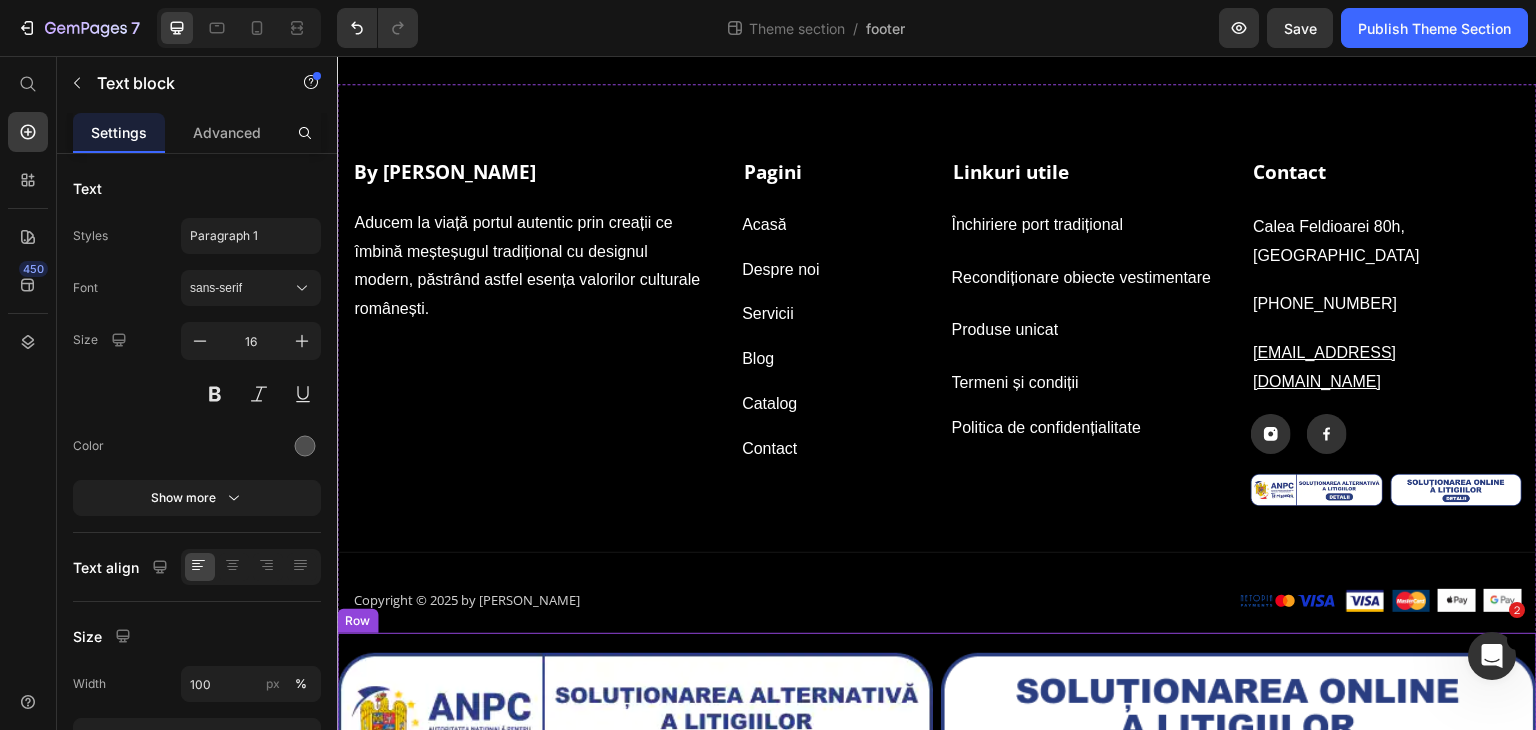 scroll, scrollTop: 137, scrollLeft: 0, axis: vertical 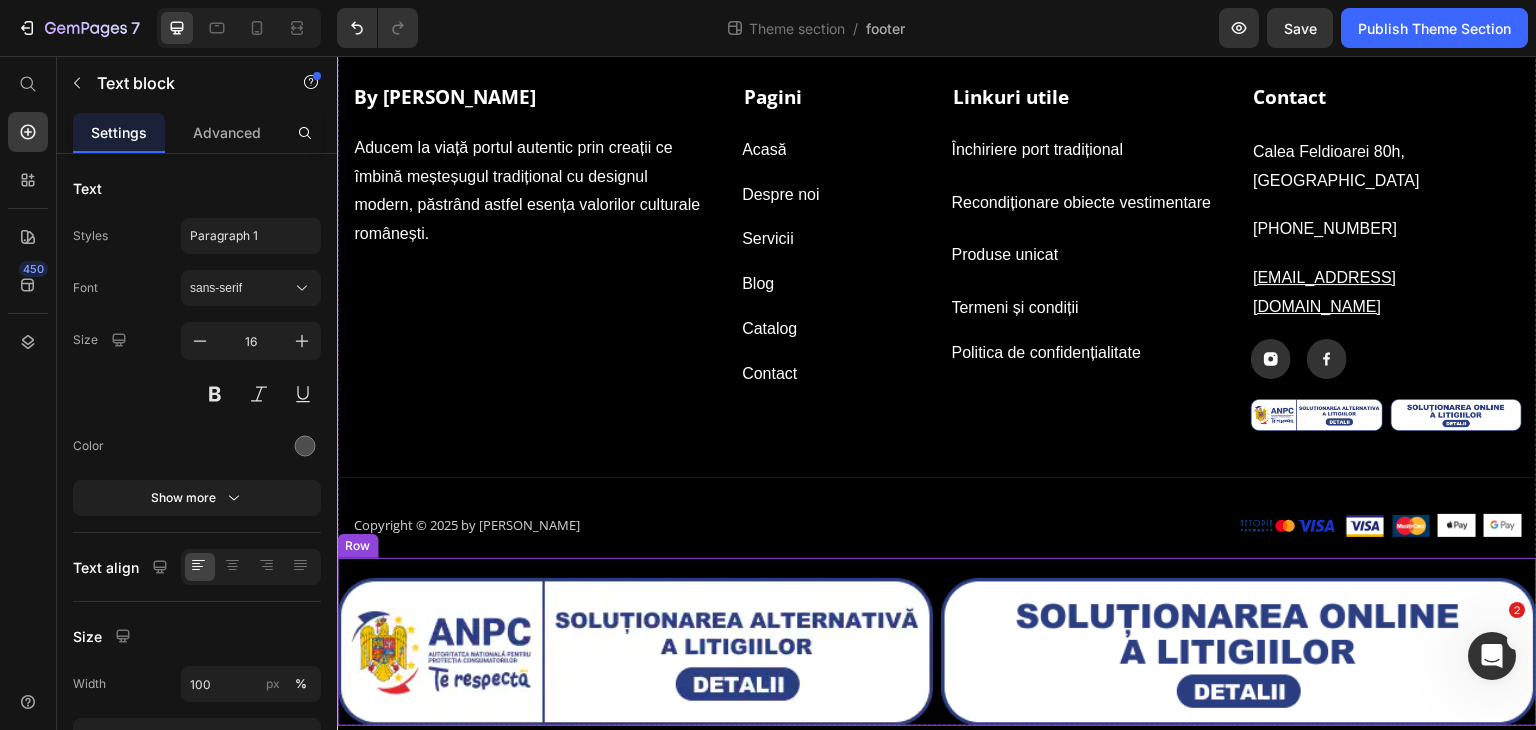 click on "Image Image Row" at bounding box center (937, 642) 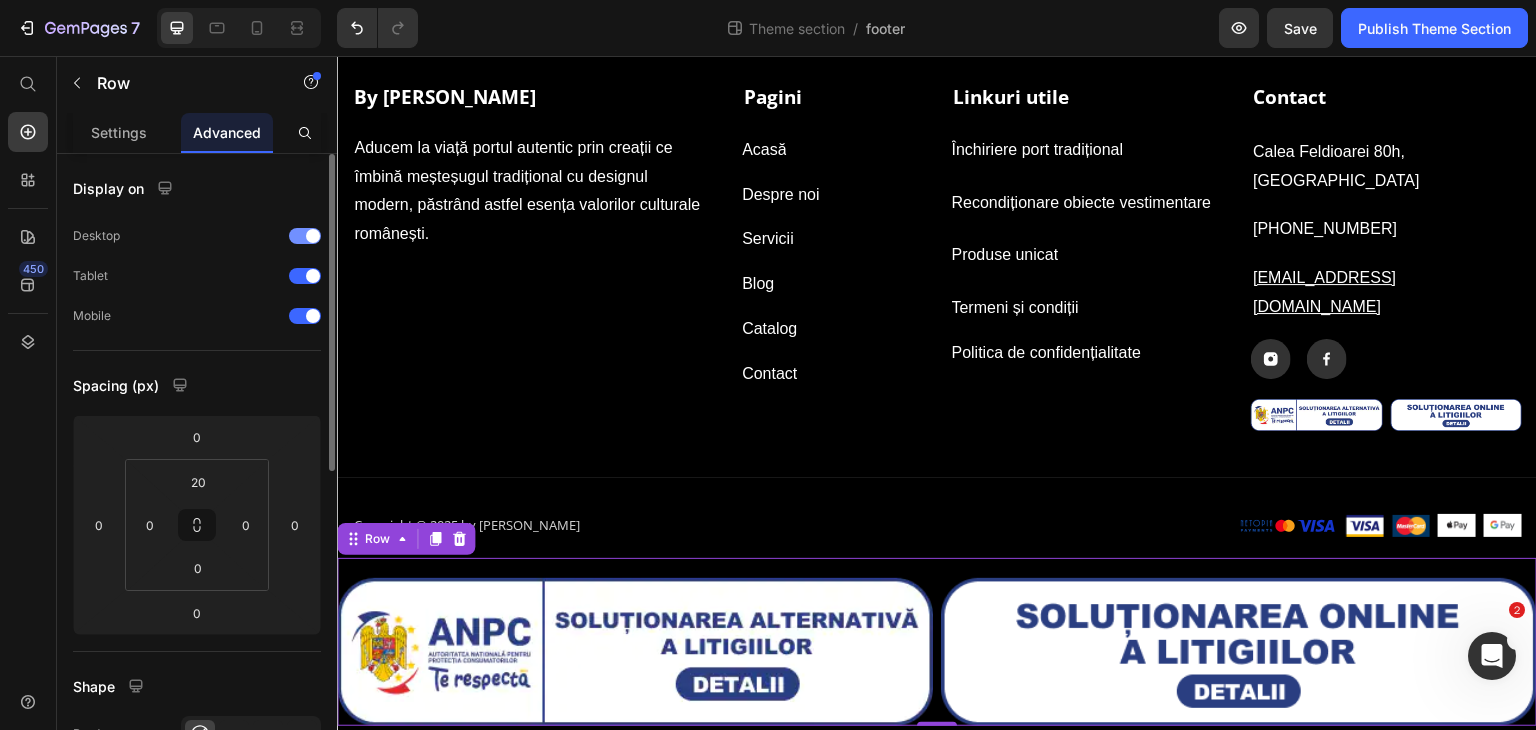 click at bounding box center (313, 236) 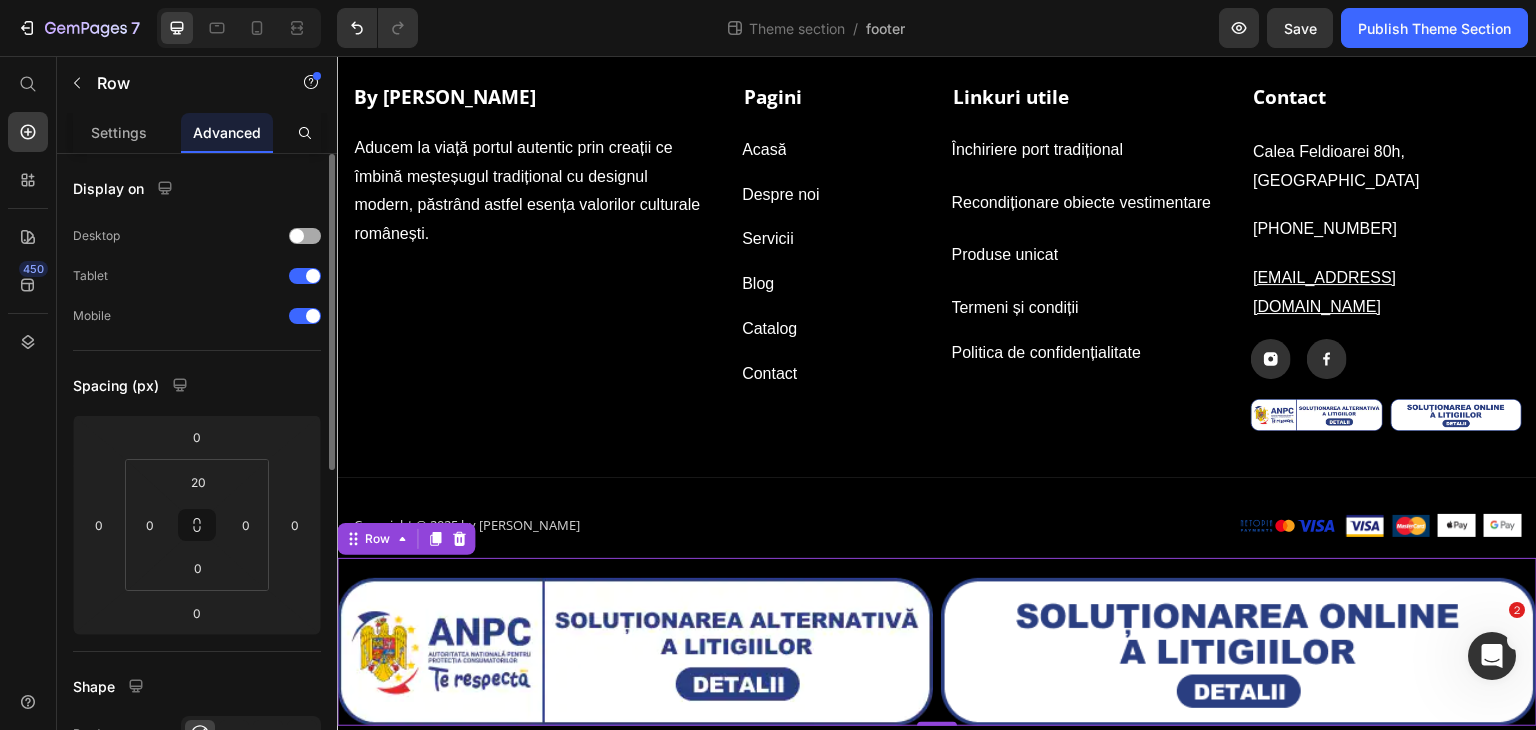 scroll, scrollTop: 0, scrollLeft: 0, axis: both 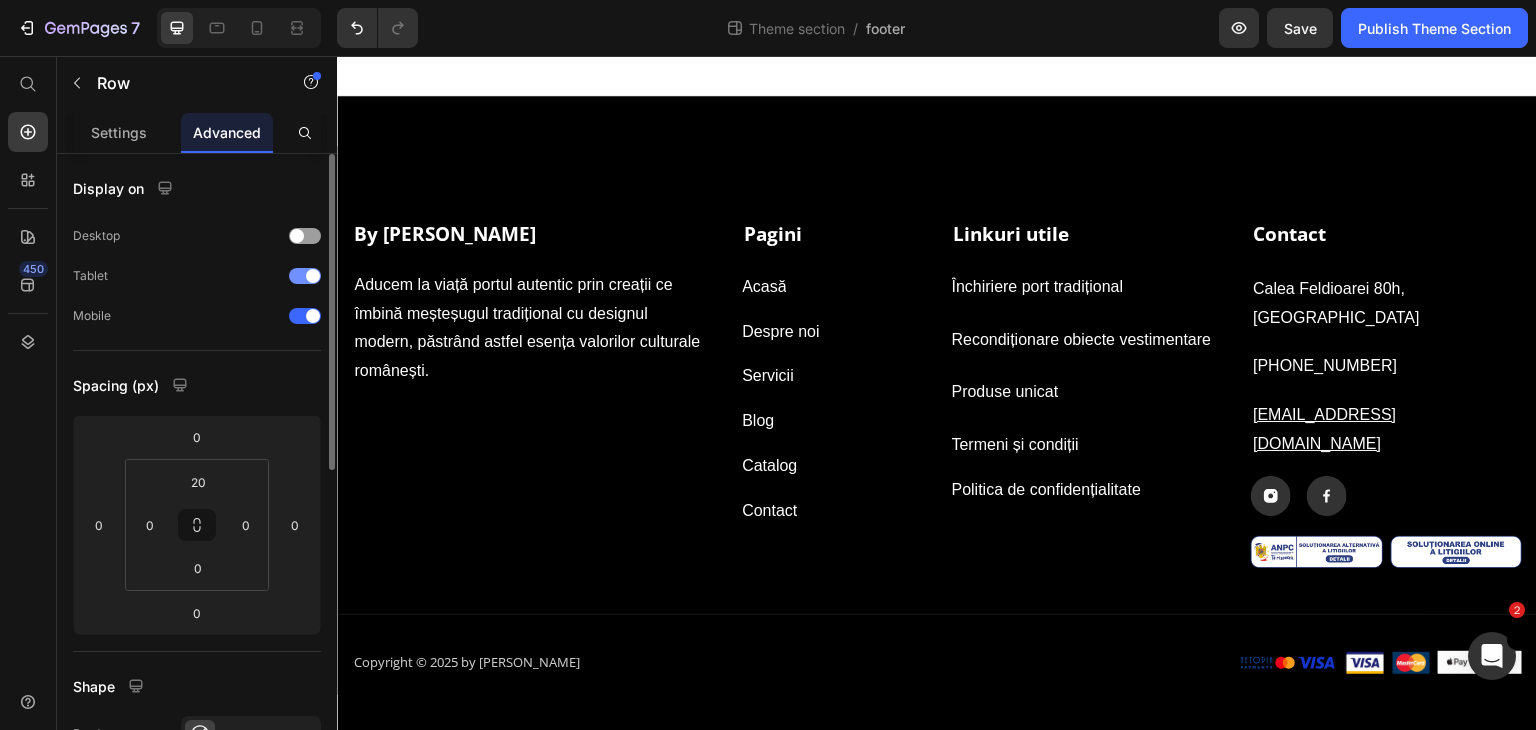 click at bounding box center (305, 276) 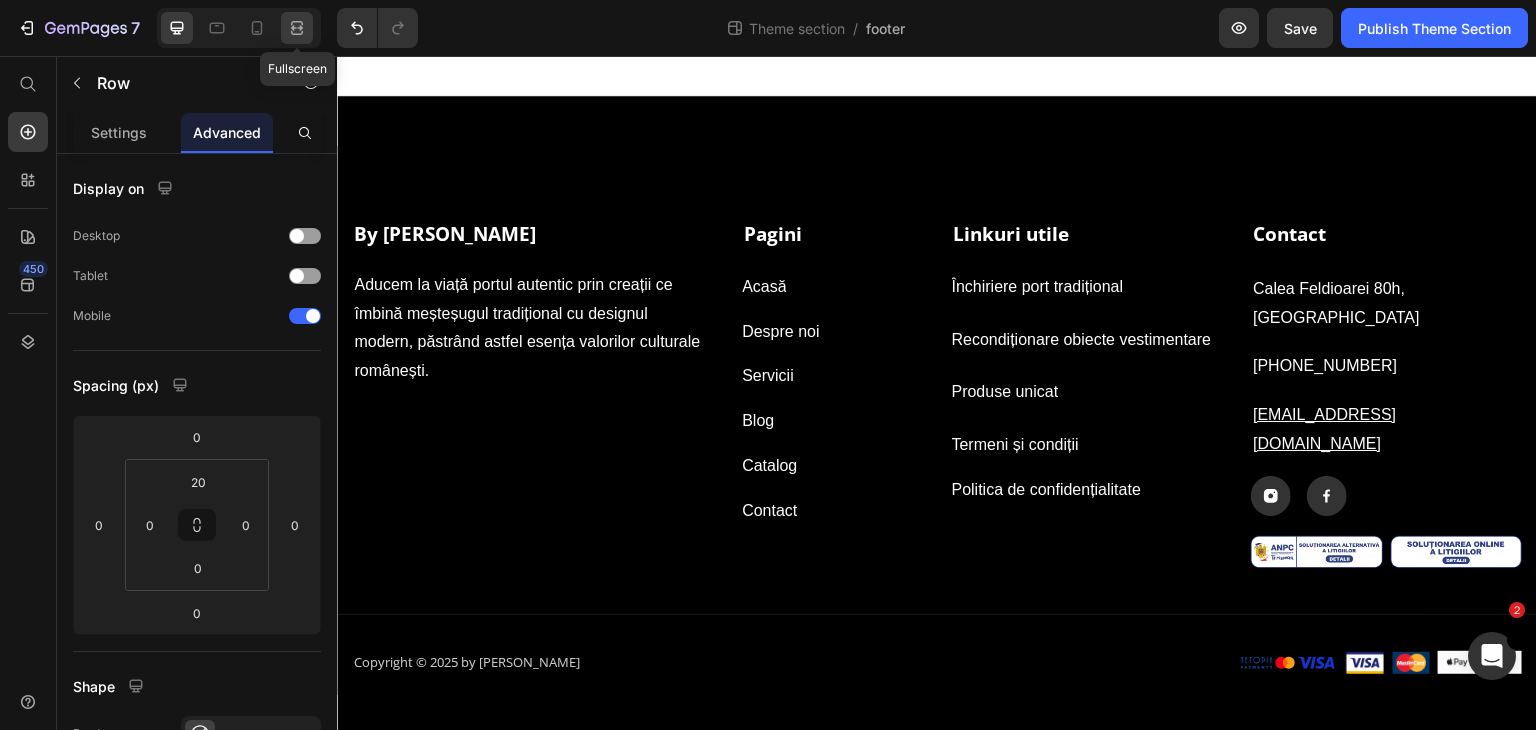 click 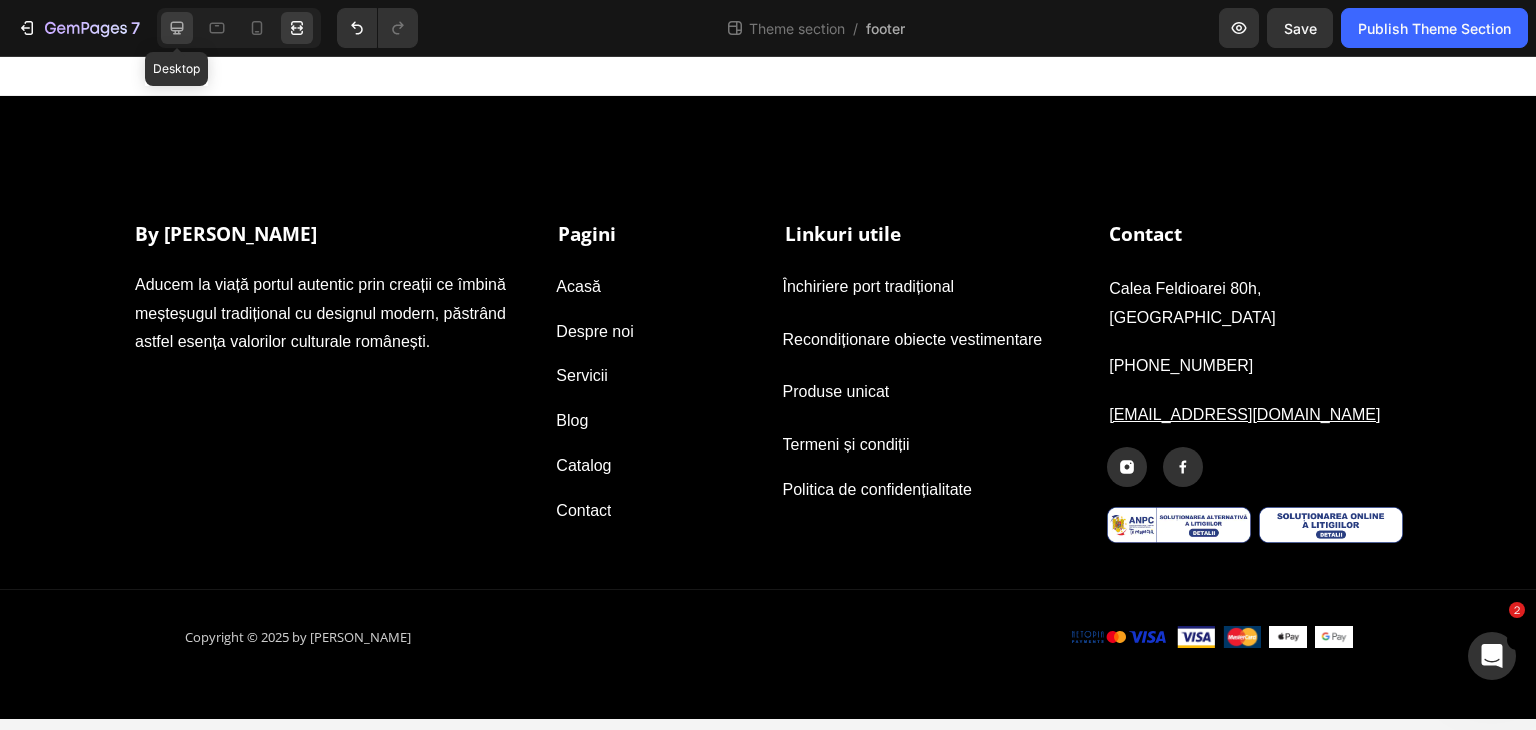 click 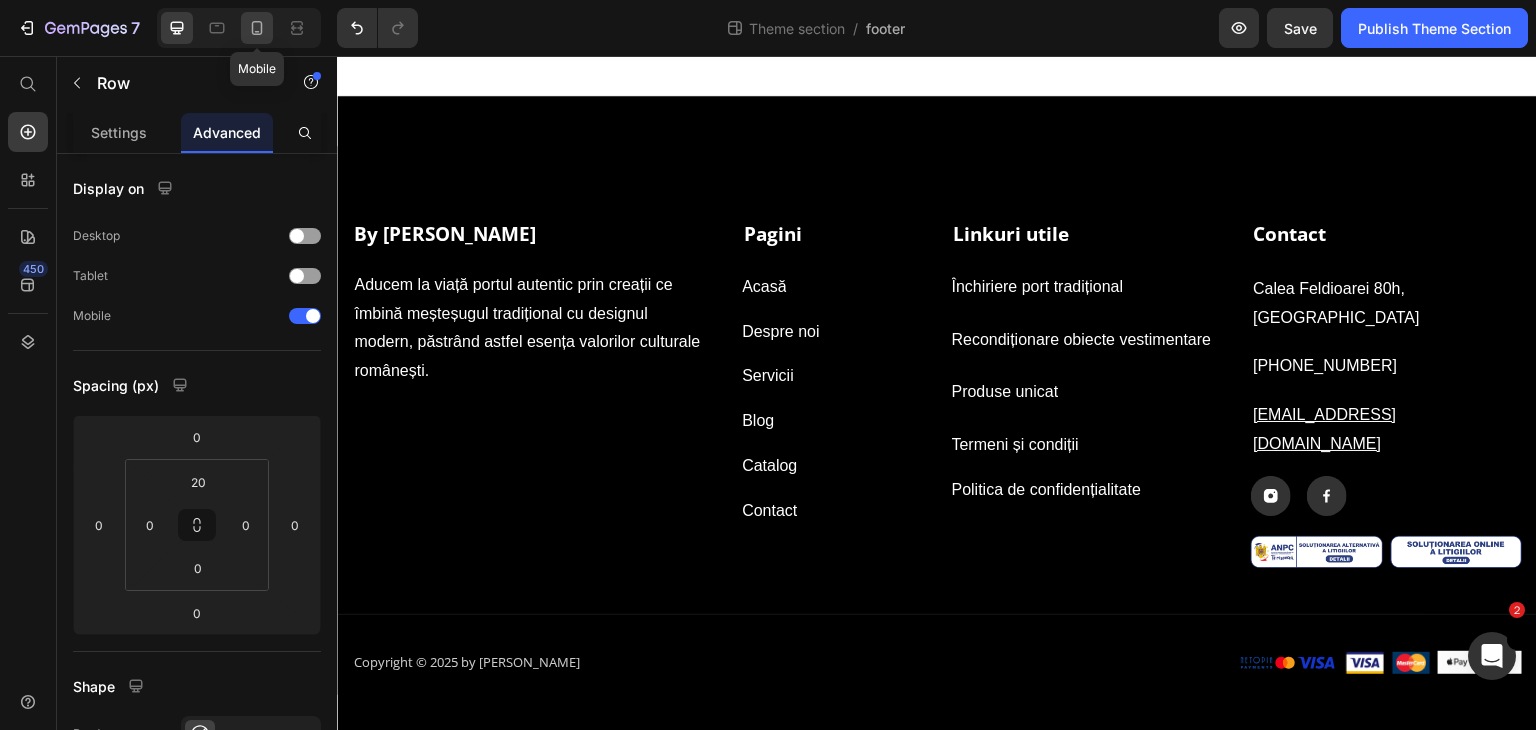click 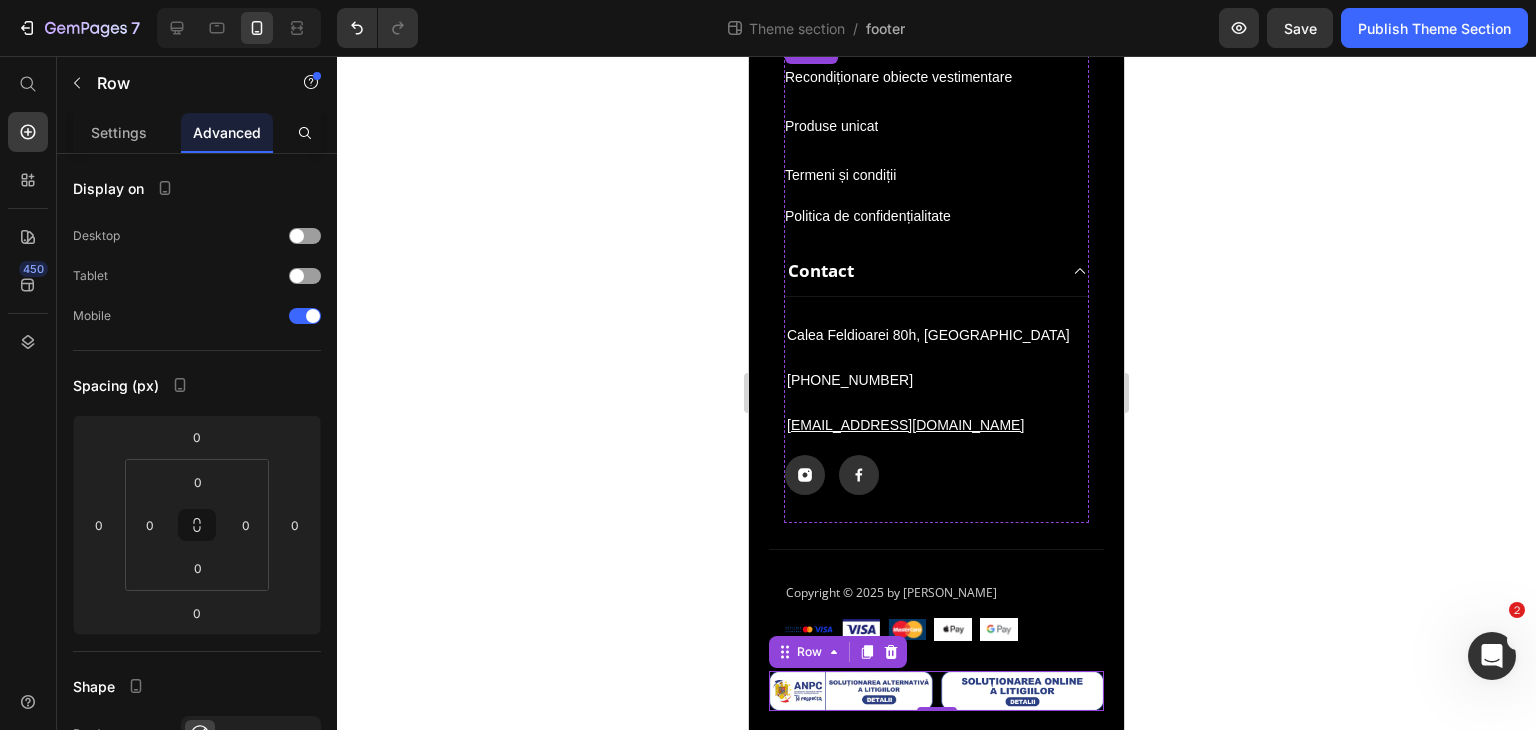scroll, scrollTop: 760, scrollLeft: 0, axis: vertical 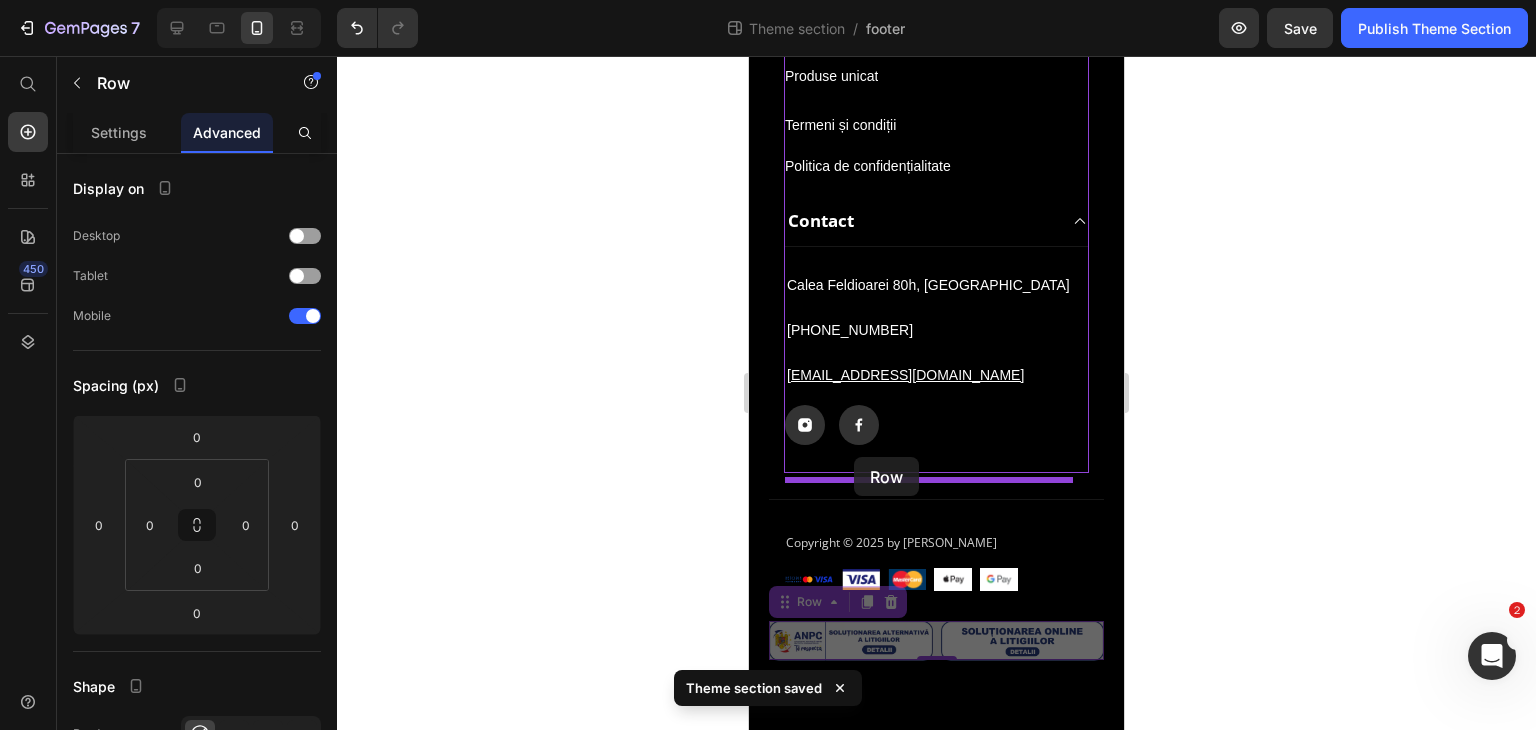 drag, startPoint x: 786, startPoint y: 607, endPoint x: 854, endPoint y: 457, distance: 164.69365 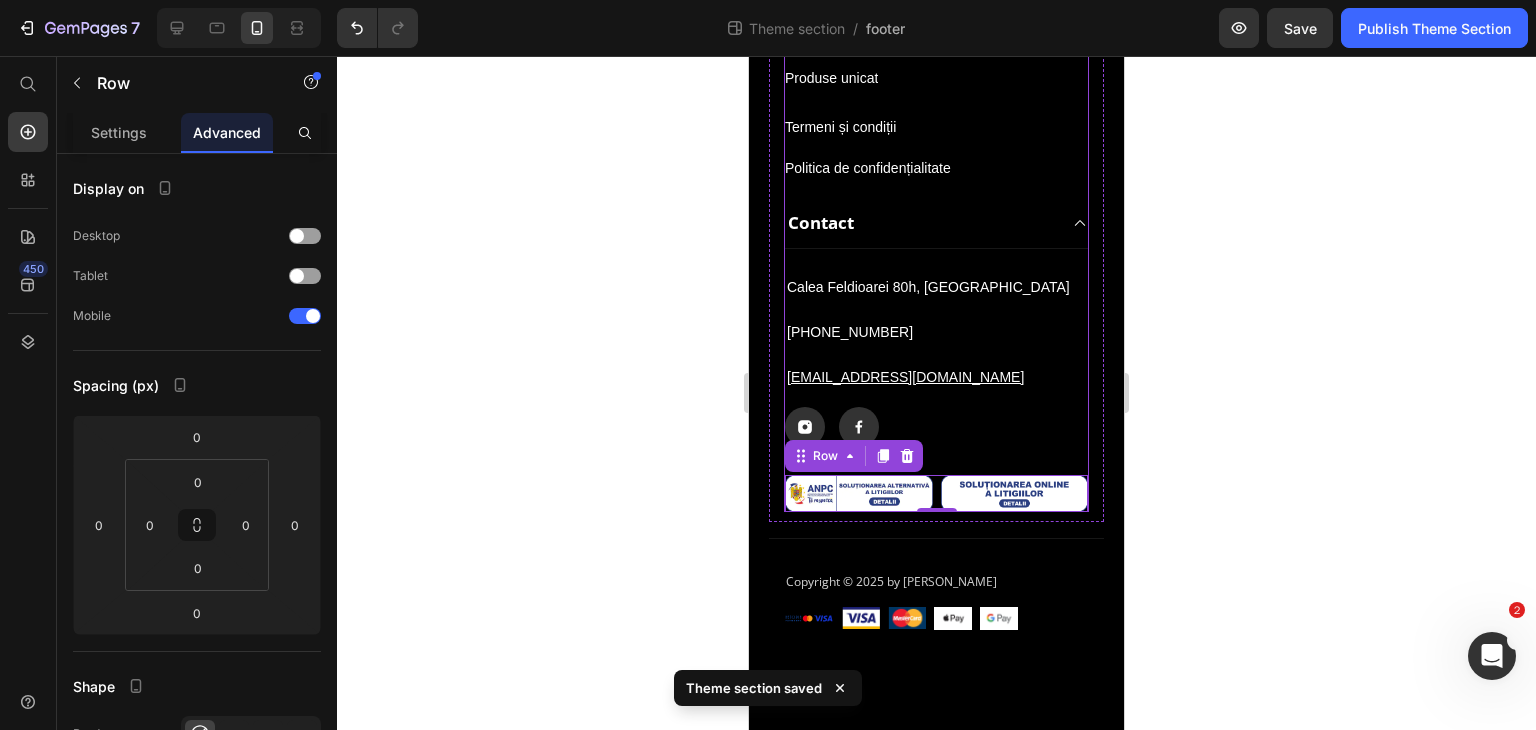 scroll, scrollTop: 756, scrollLeft: 0, axis: vertical 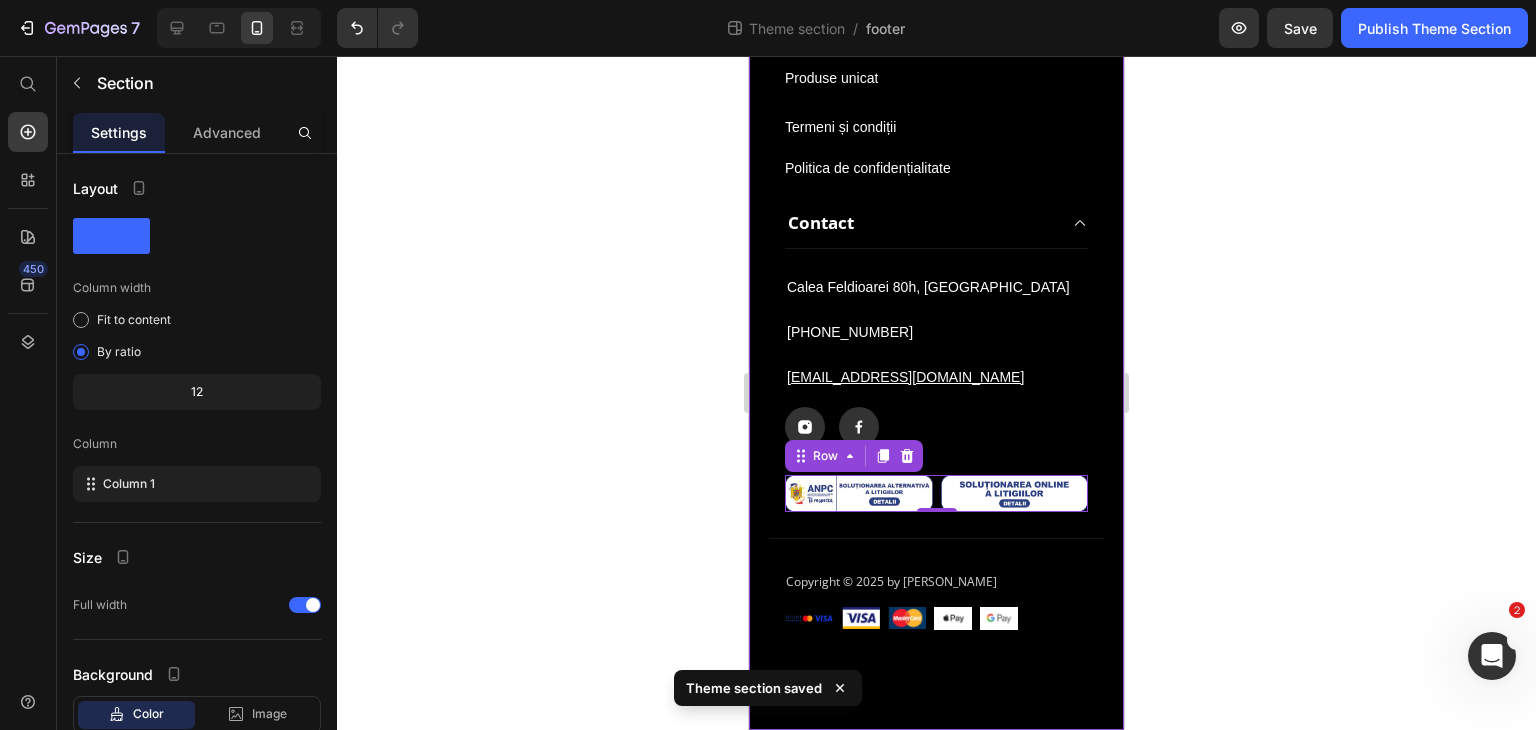 click on "By [PERSON_NAME]  Text block Aducem la viață portul autentic prin creații ce îmbină meșteșugul tradițional cu designul modern, păstrând astfel esența valorilor culturale românești. Text Block Pagini  Text block Acasă Button Despre noi   Button Servicii Button Blog Button Catalog Button Contact Button Linkuri utile Text block Închiriere port tradițional Button Recondiționare obiecte vestimentare Button Produse unicat Button Termeni și condiții Button Politica de confidențialitate Button Contact Text block Calea Feldioarei 80h, [GEOGRAPHIC_DATA] Text block [PHONE_NUMBER]  Text block [EMAIL_ADDRESS][DOMAIN_NAME] Text block
Icon
Icon Row Image Image Row Row By [PERSON_NAME]  Text block Aducem la viață portul autentic prin creații ce îmbină meșteșugul tradițional cu designul modern, păstrând astfel esența valorilor culturale românești. Text Block
Pagini  Acasă Button Despre noi   Button Servicii   Button Blog Button Catalog Button Contact" at bounding box center [936, 37] 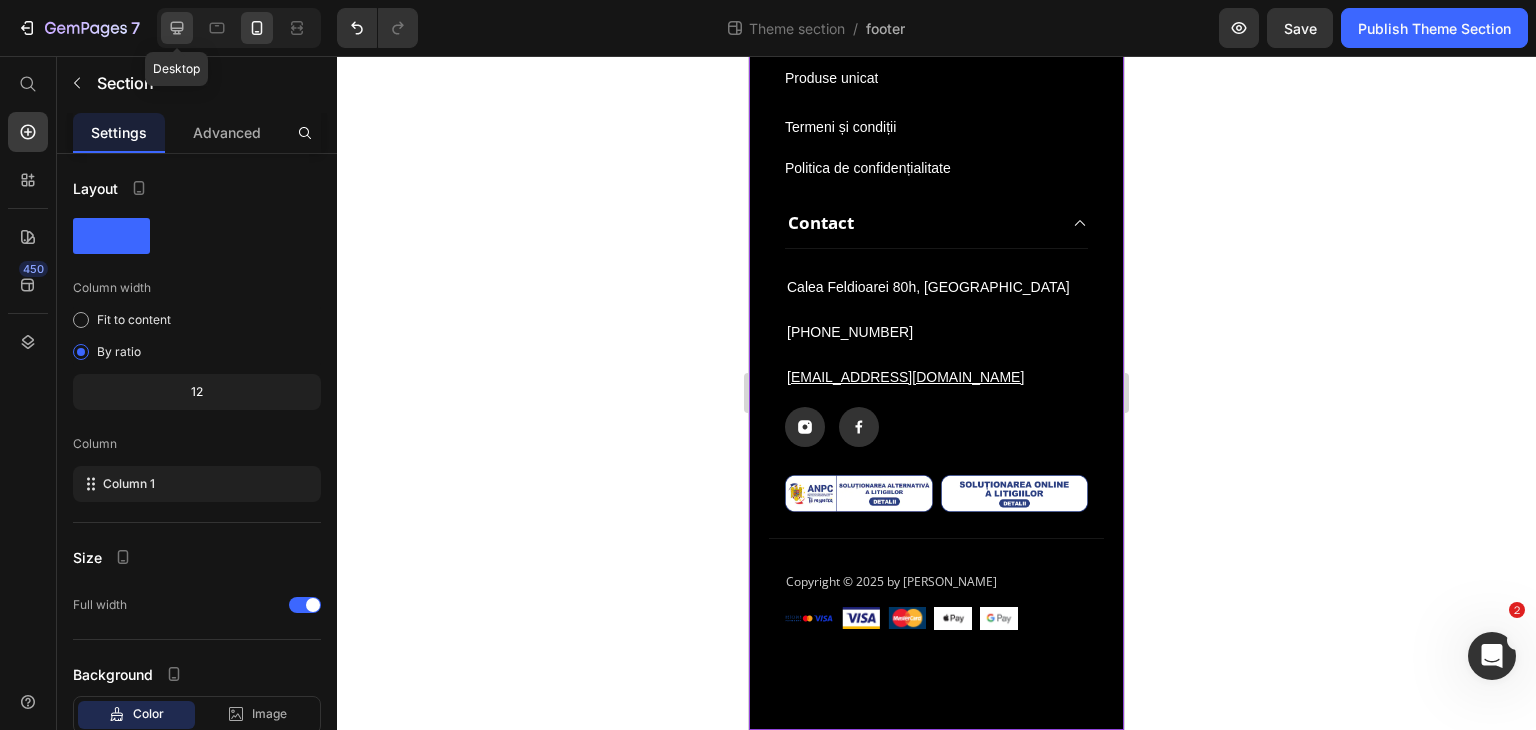 click 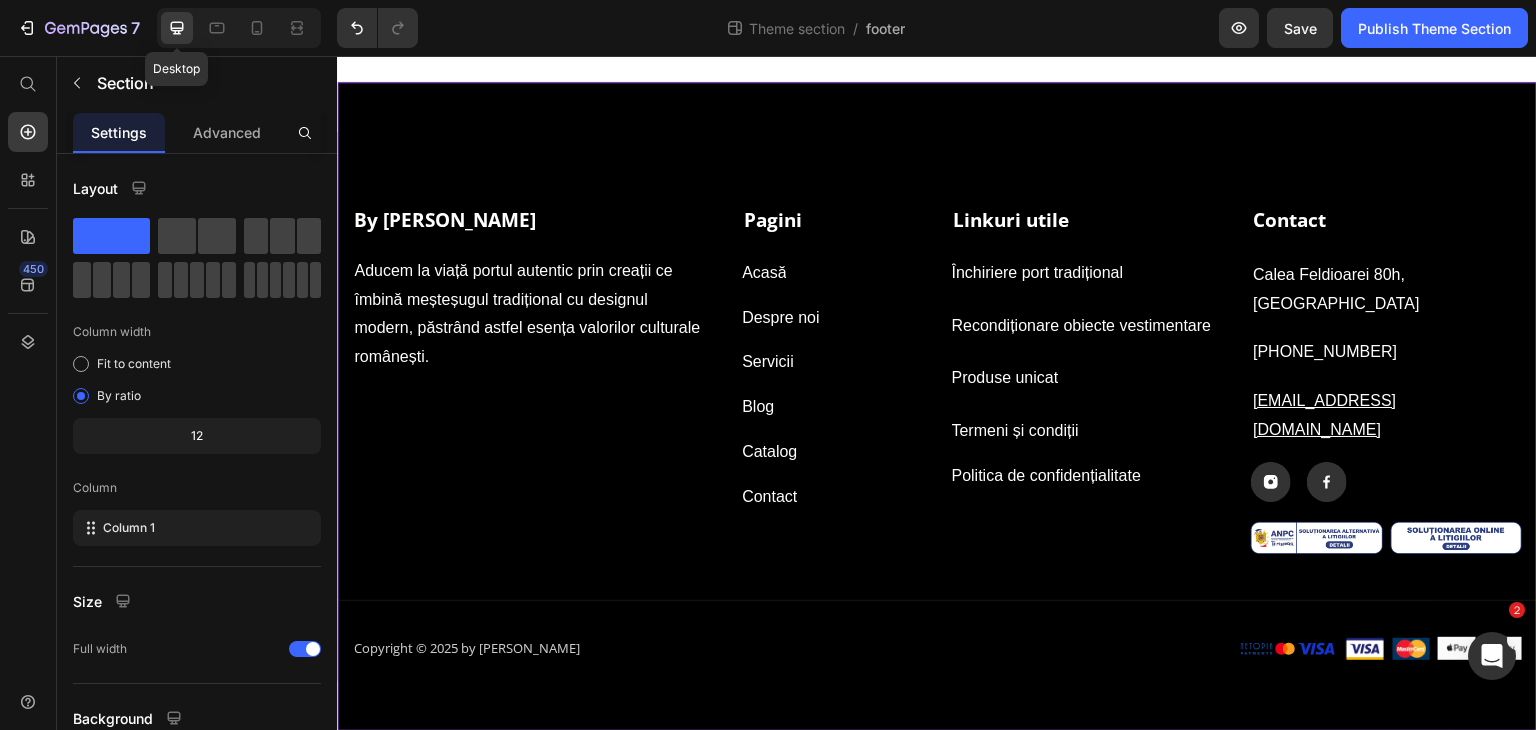scroll, scrollTop: 0, scrollLeft: 0, axis: both 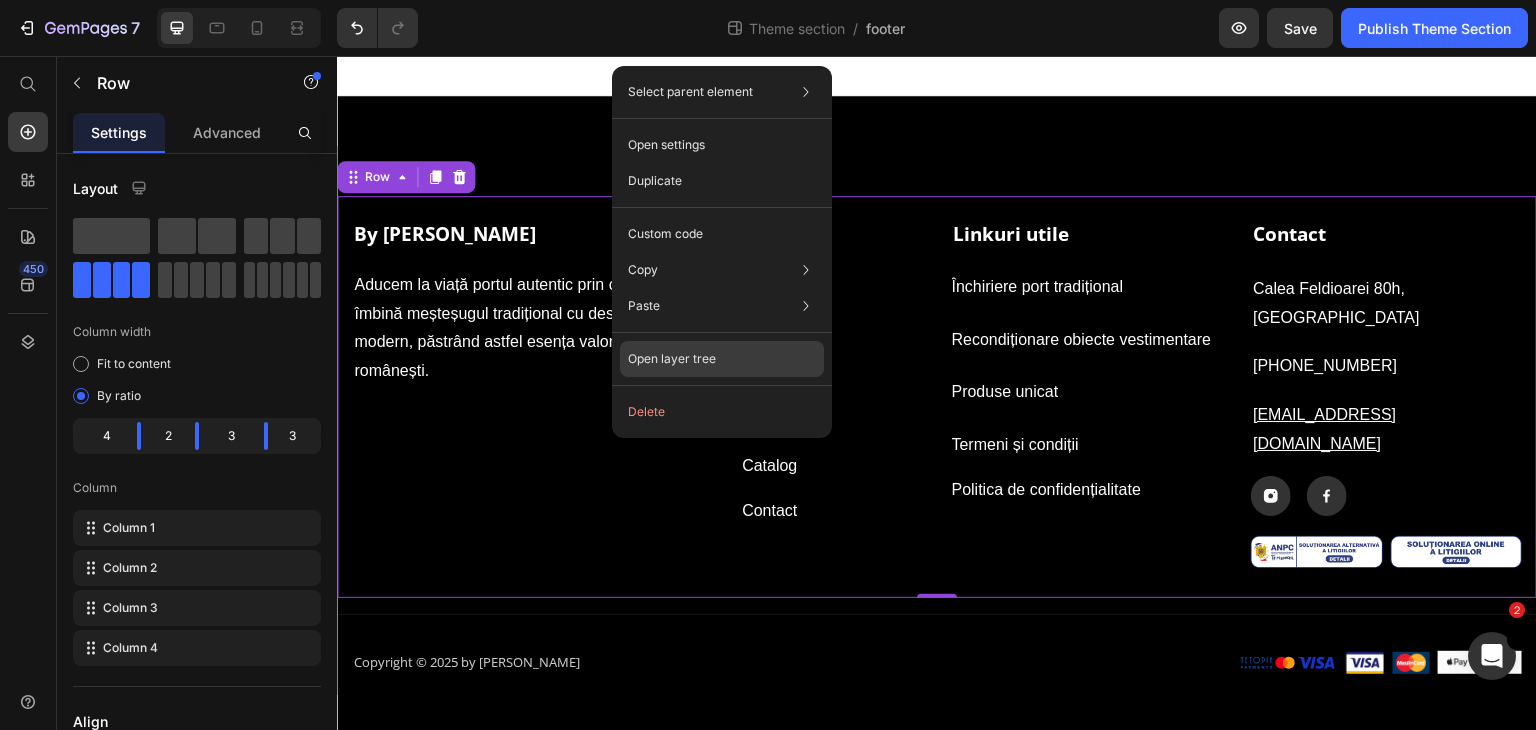 click on "Open layer tree" 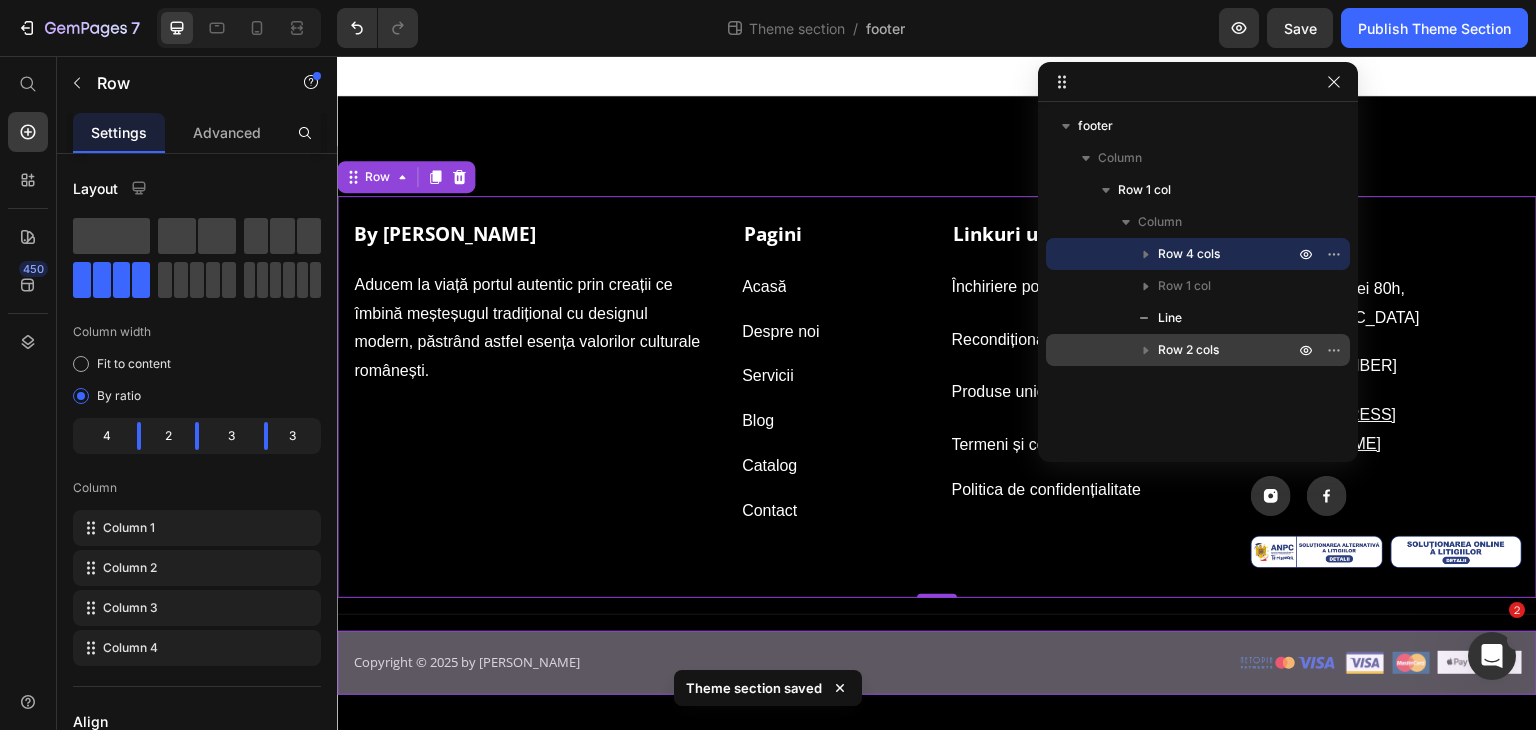 click on "Row 2 cols" at bounding box center (1188, 350) 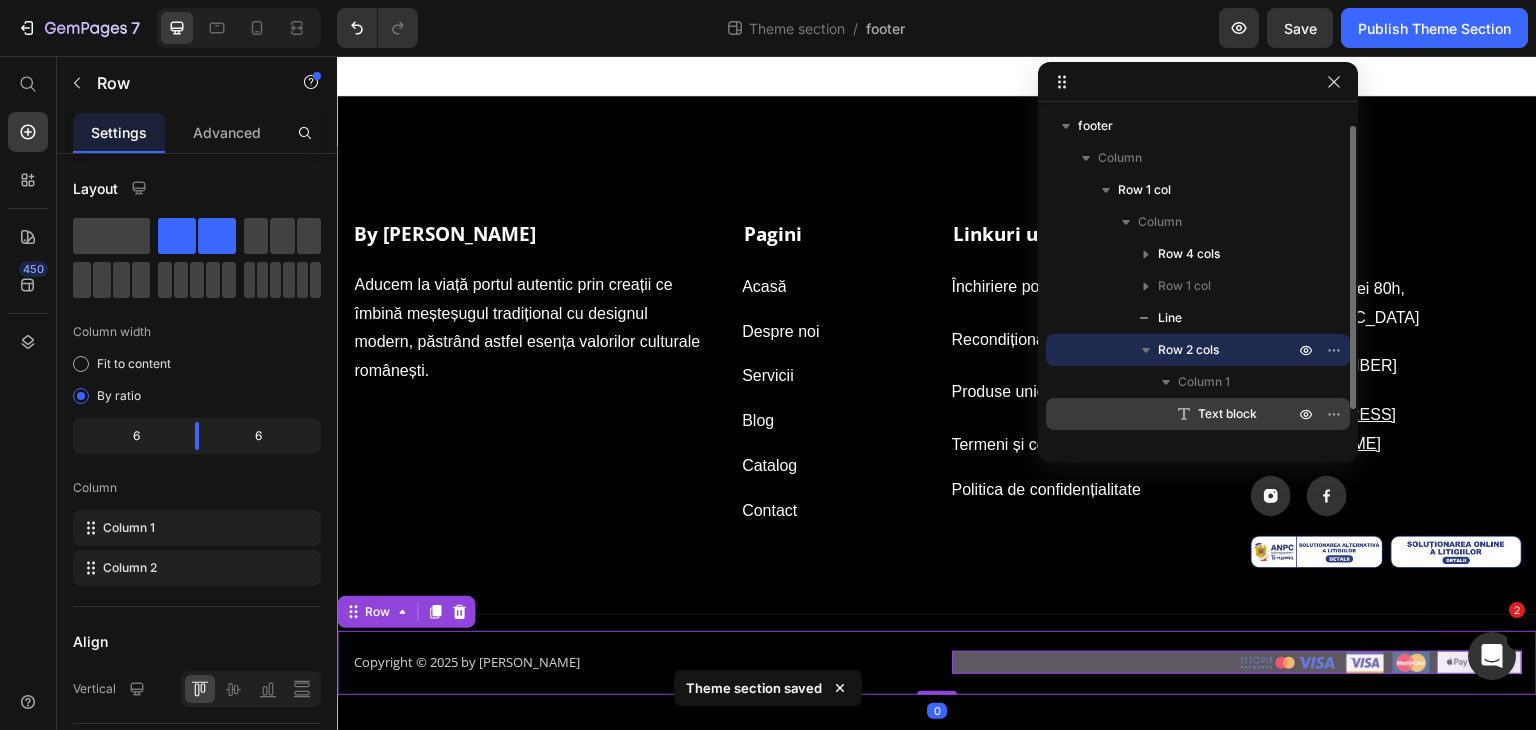 scroll, scrollTop: 53, scrollLeft: 0, axis: vertical 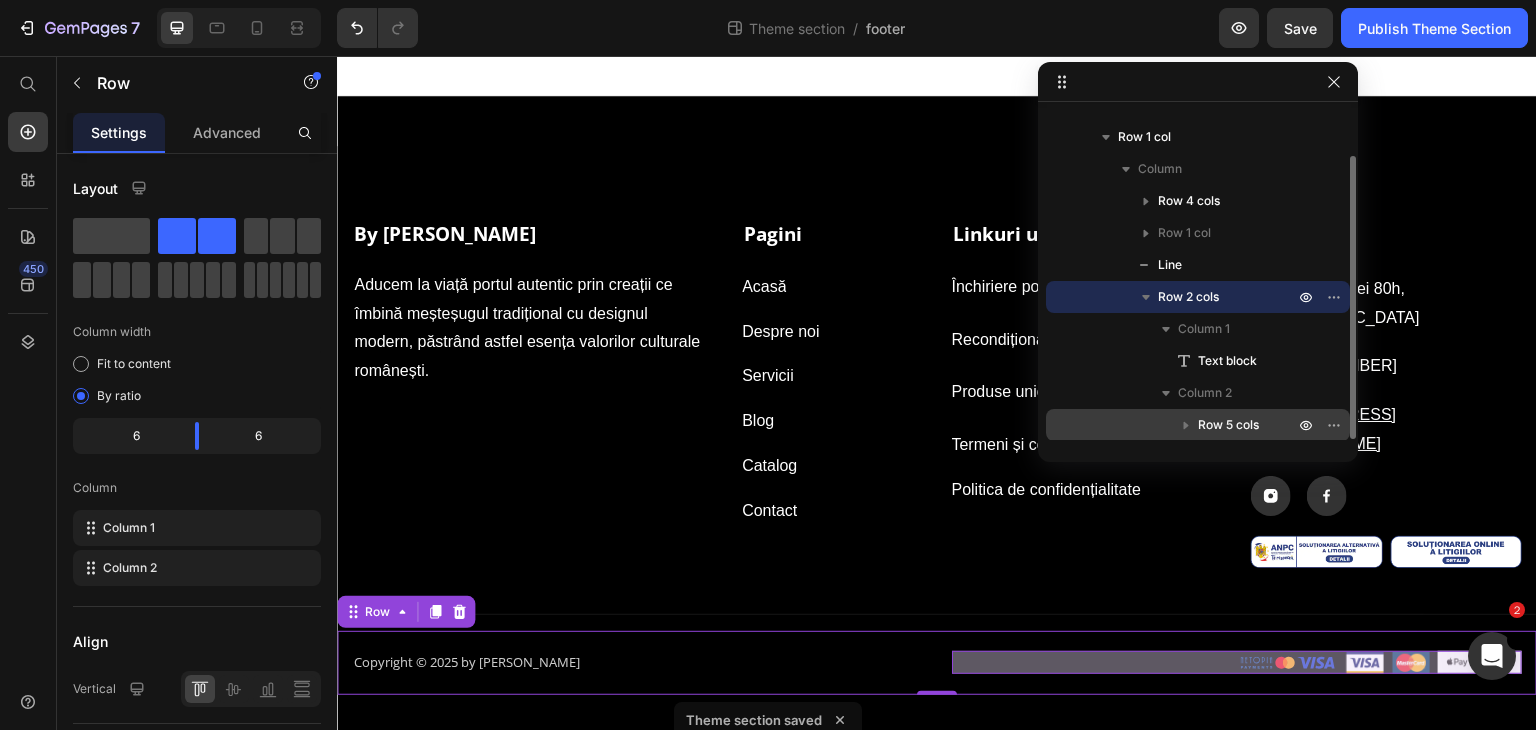 click 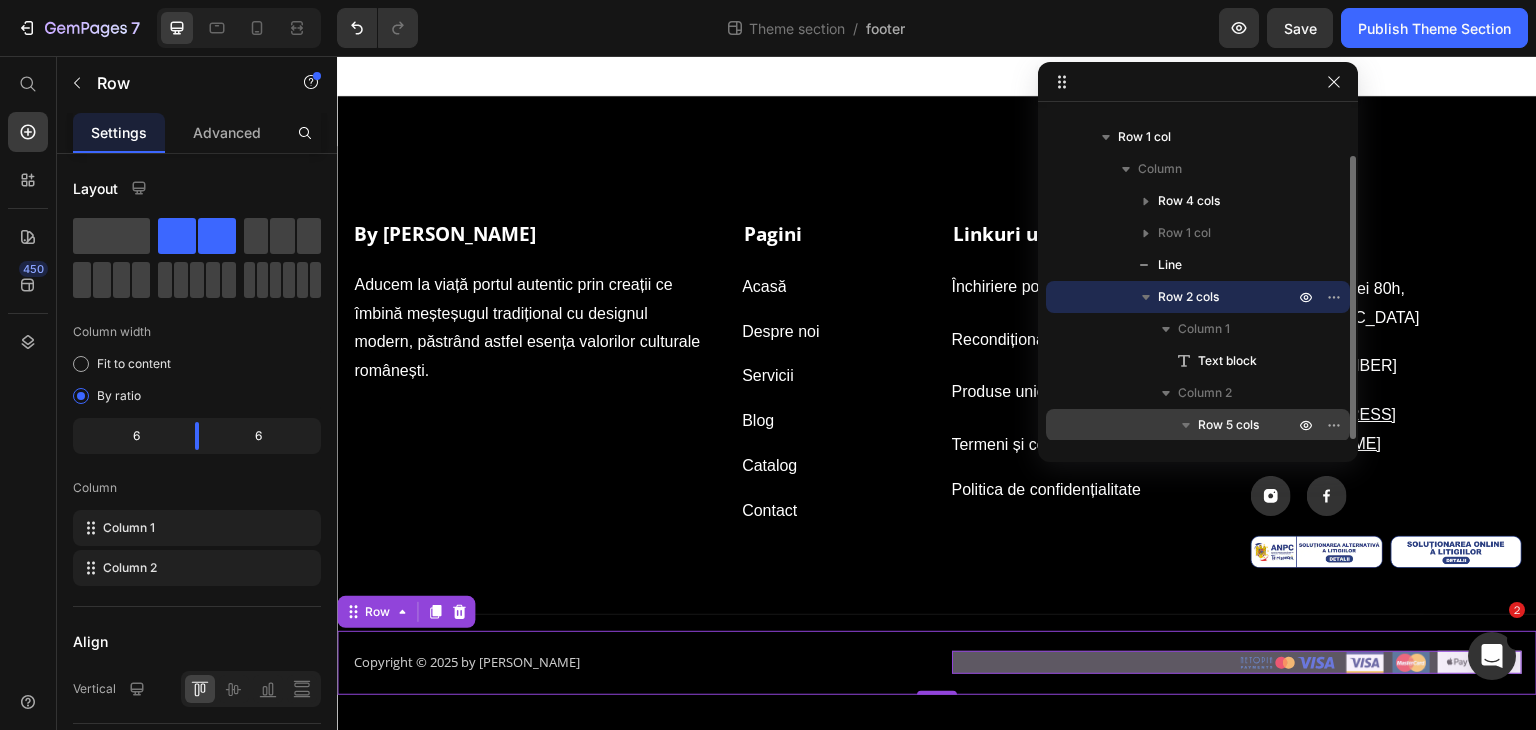 click on "Row 5 cols" at bounding box center [1228, 425] 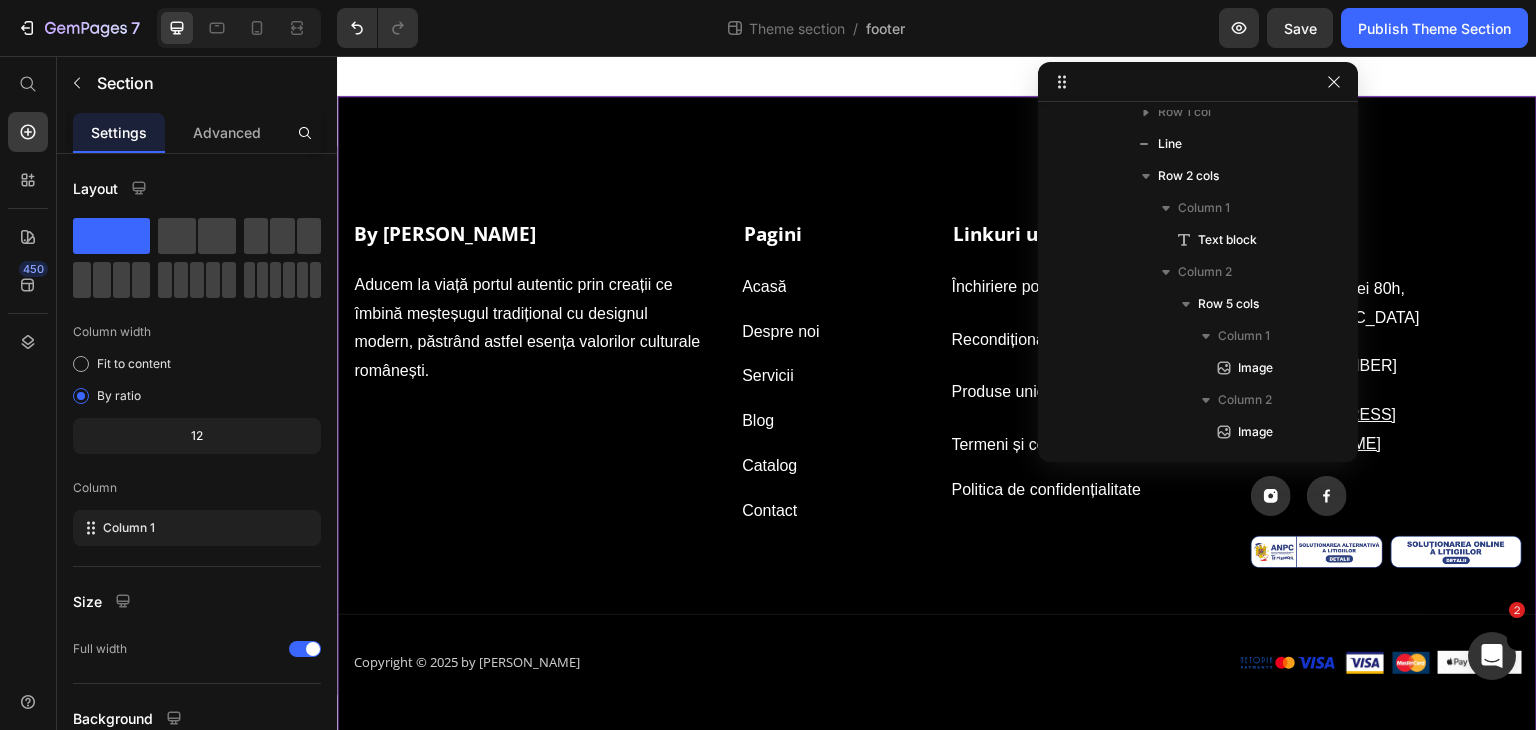 scroll, scrollTop: 0, scrollLeft: 0, axis: both 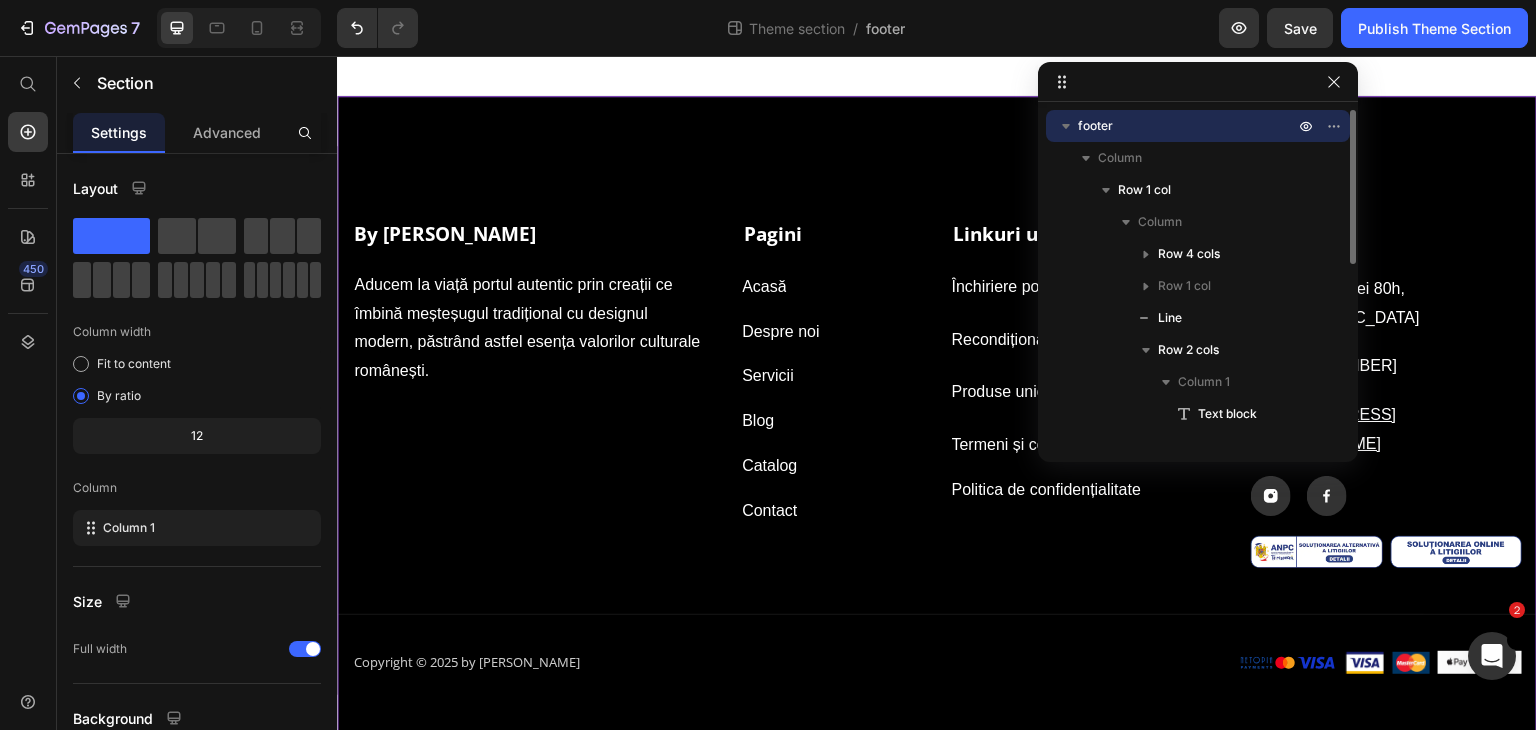 click on "By [PERSON_NAME]  Text block Aducem la viață portul autentic prin creații ce îmbină meșteșugul tradițional cu designul modern, păstrând astfel esența valorilor culturale românești. Text Block Pagini  Text block Acasă Button Despre noi   Button Servicii Button Blog Button Catalog Button Contact Button Linkuri utile Text block Închiriere port tradițional Button Recondiționare obiecte vestimentare Button Produse unicat Button Termeni și condiții Button Politica de confidențialitate Button Contact Text block Calea Feldioarei 80h, [GEOGRAPHIC_DATA] Text block [PHONE_NUMBER]  Text block [EMAIL_ADDRESS][DOMAIN_NAME] Text block
Icon
Icon Row Image Image Row Row By [PERSON_NAME]  Text block Aducem la viață portul autentic prin creații ce îmbină meșteșugul tradițional cu designul modern, păstrând astfel esența valorilor culturale românești. Text Block
Pagini  Acasă Button Despre noi   Button Servicii   Button Blog Button Catalog Button Contact" at bounding box center (937, 420) 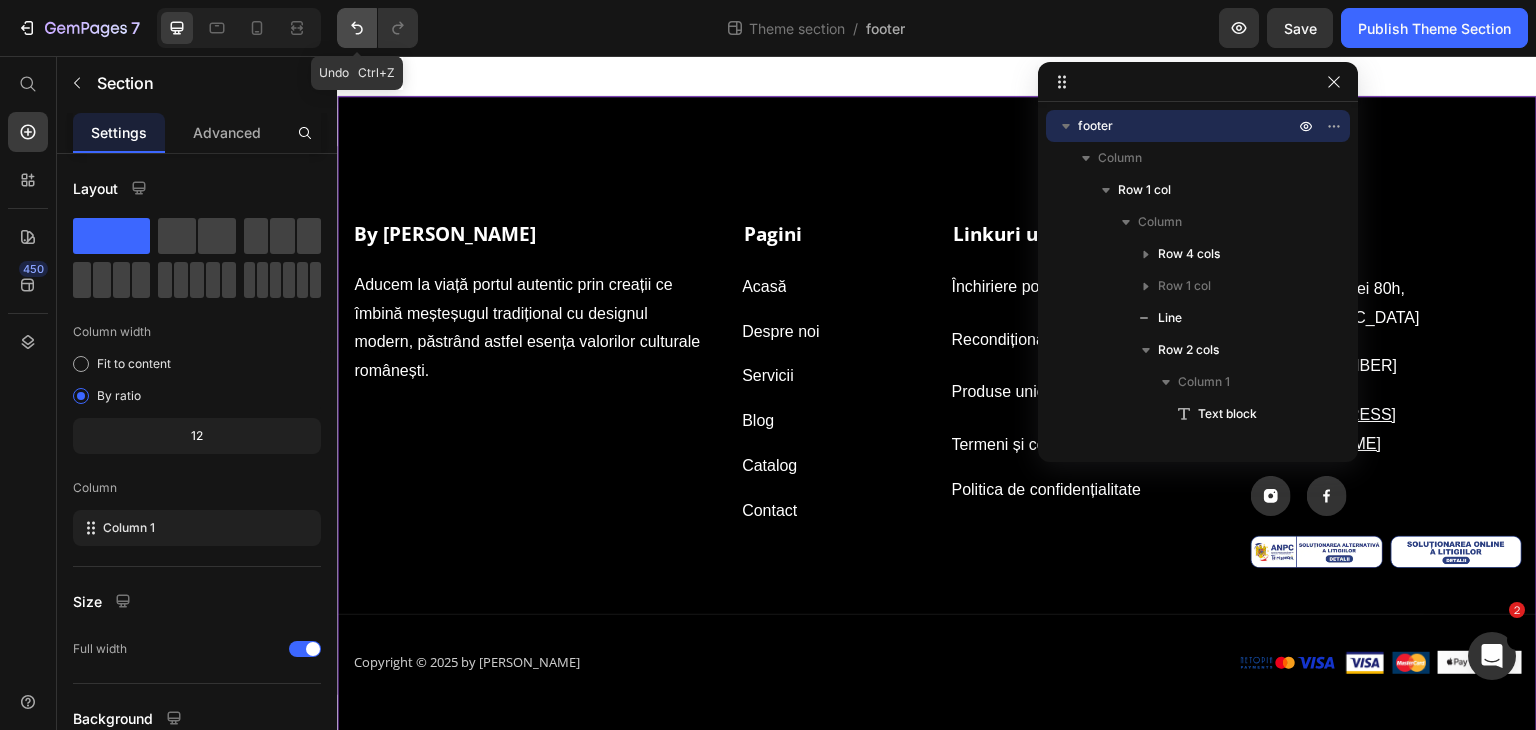click 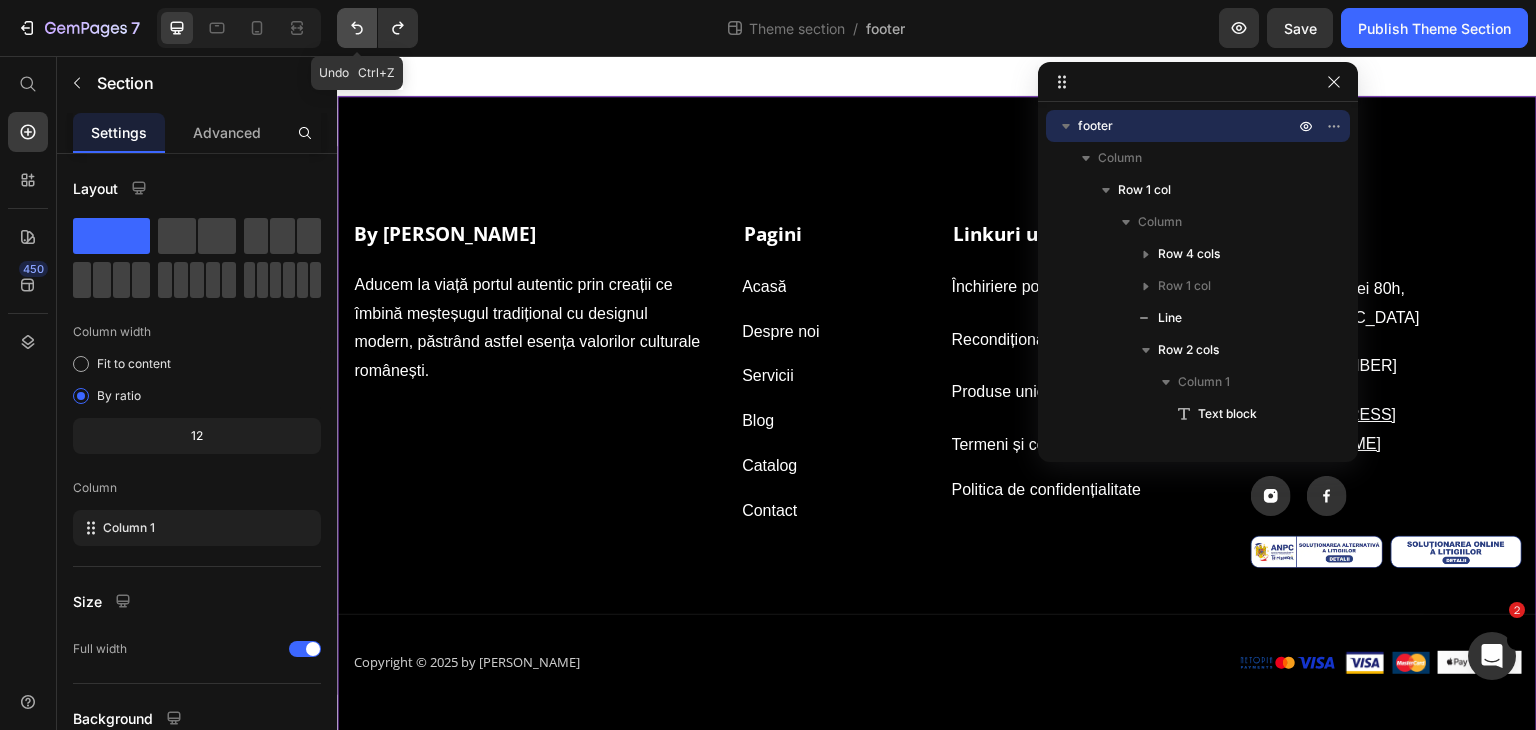click 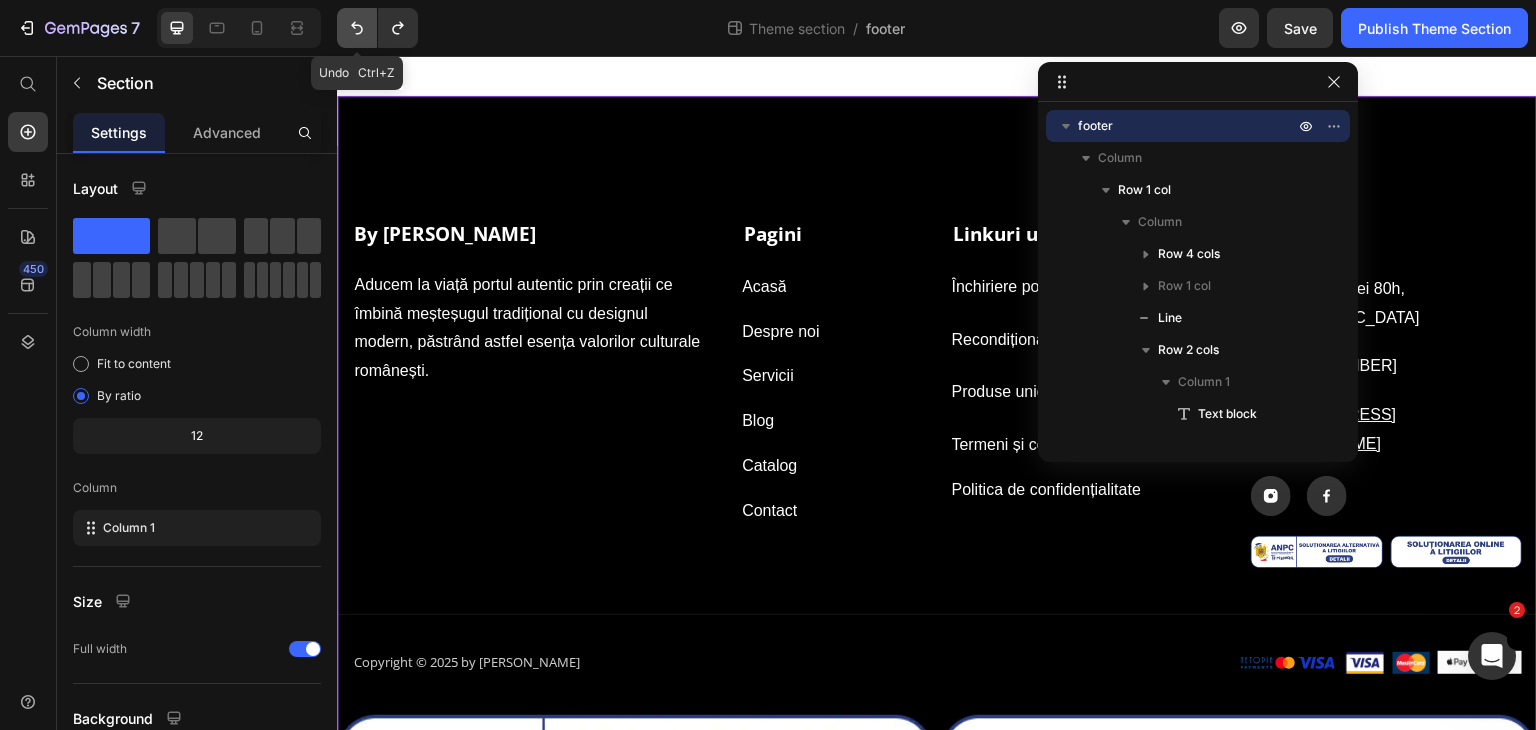 click 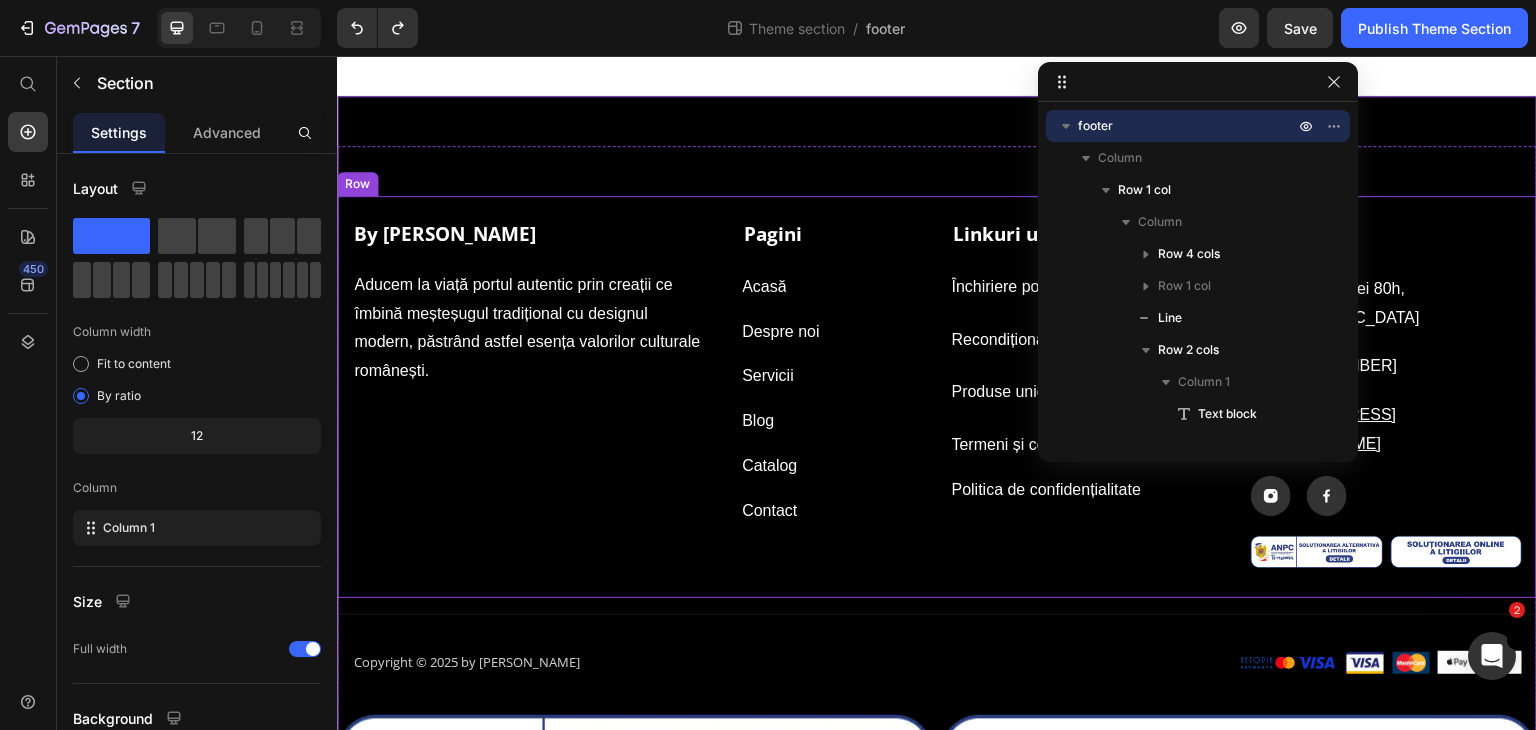 scroll, scrollTop: 303, scrollLeft: 0, axis: vertical 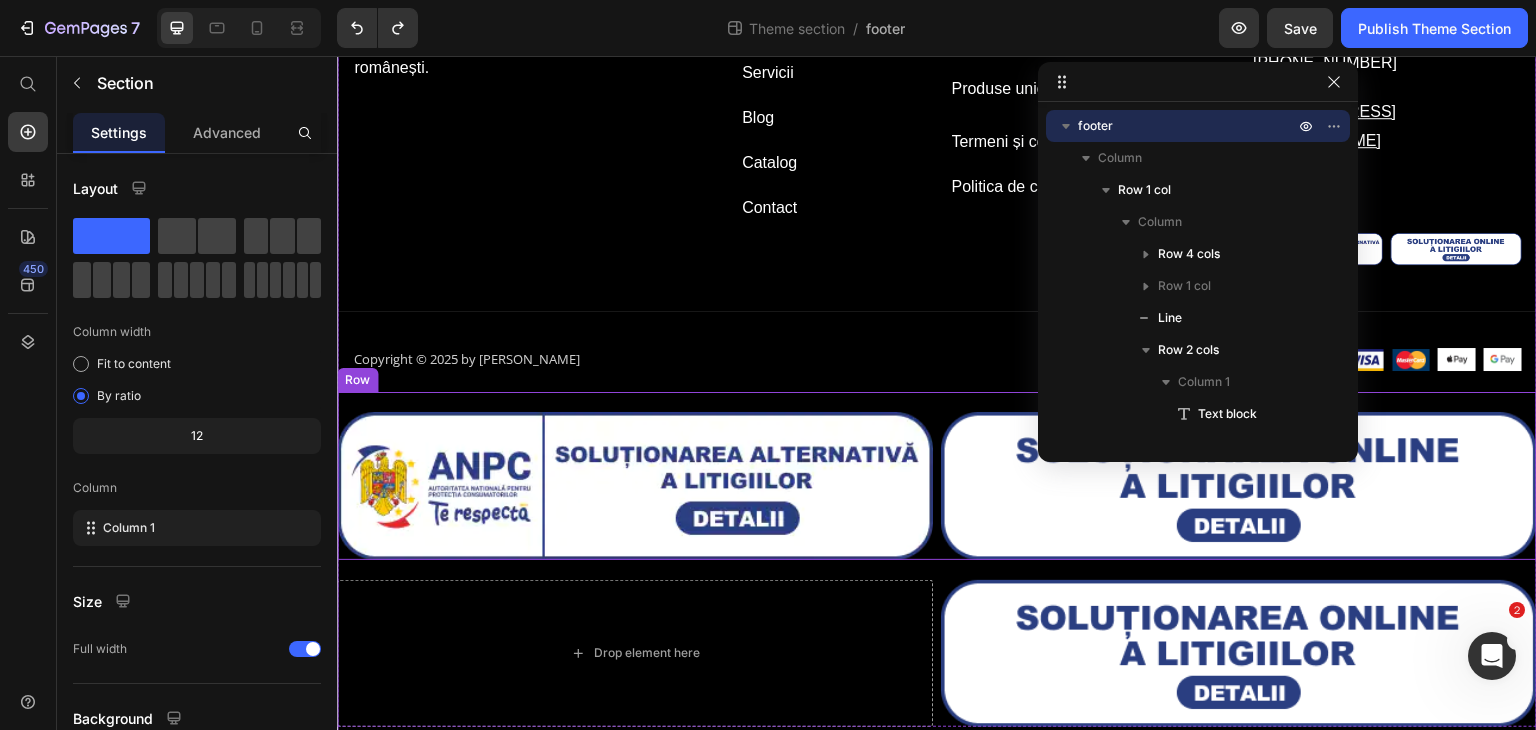click on "Image Image Row" at bounding box center (937, 476) 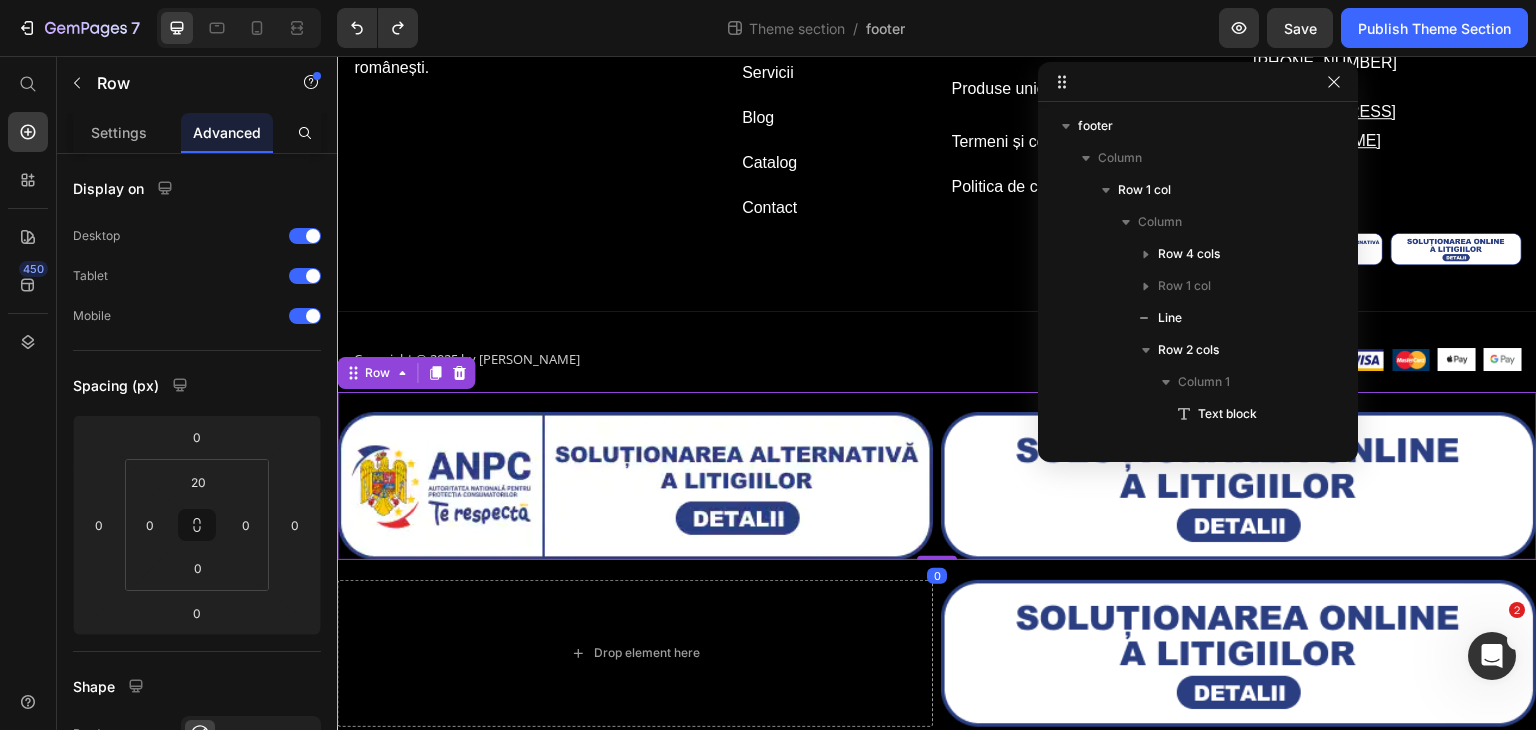 scroll, scrollTop: 437, scrollLeft: 0, axis: vertical 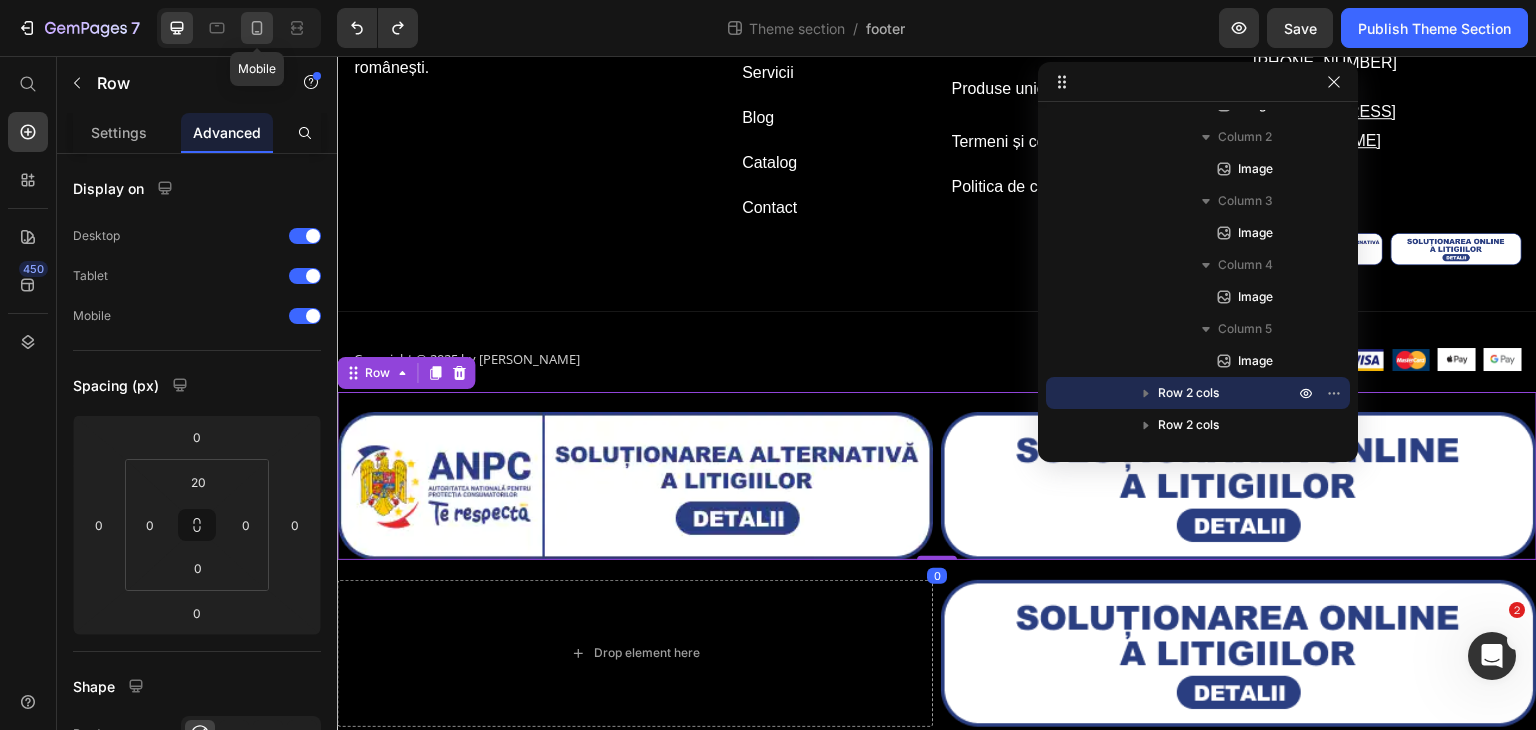click 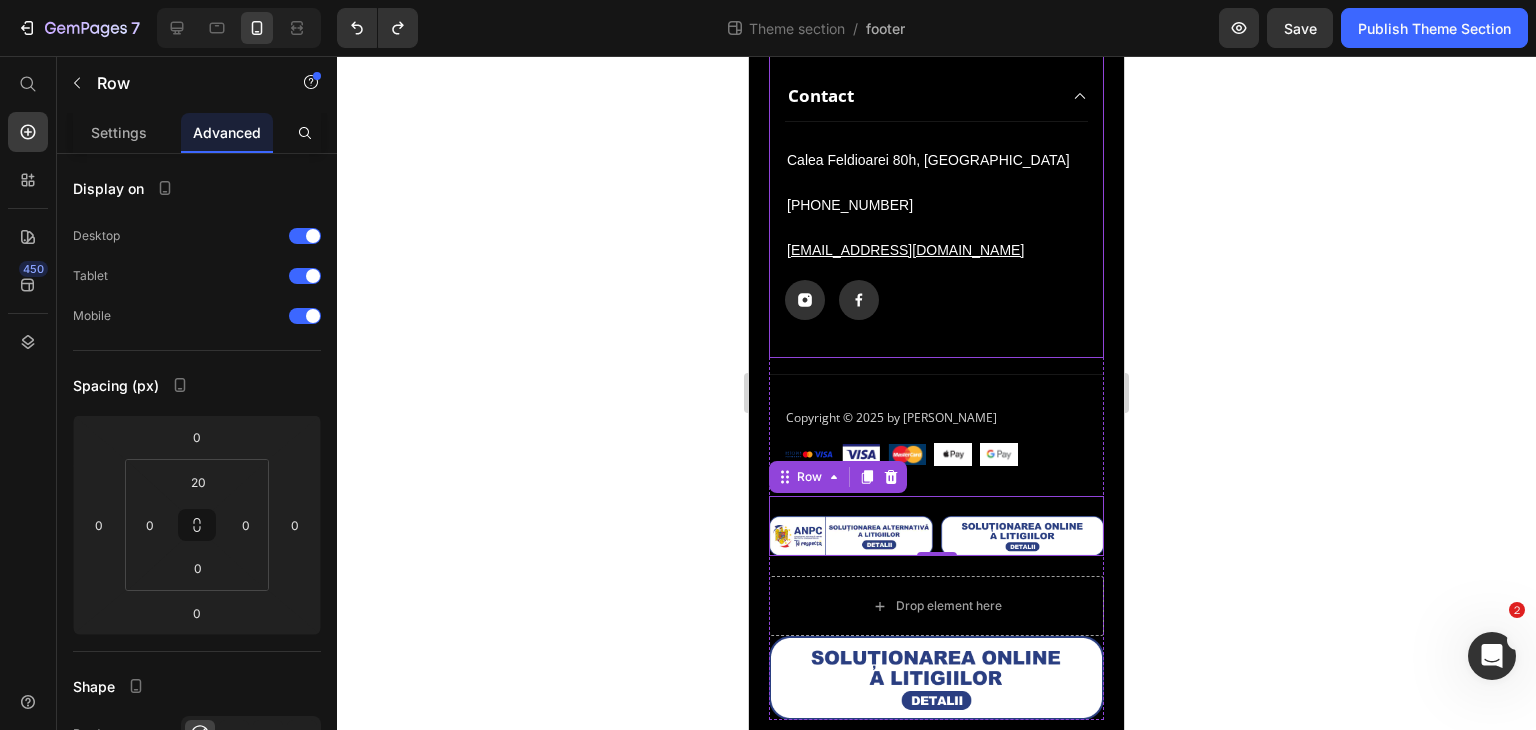 scroll, scrollTop: 940, scrollLeft: 0, axis: vertical 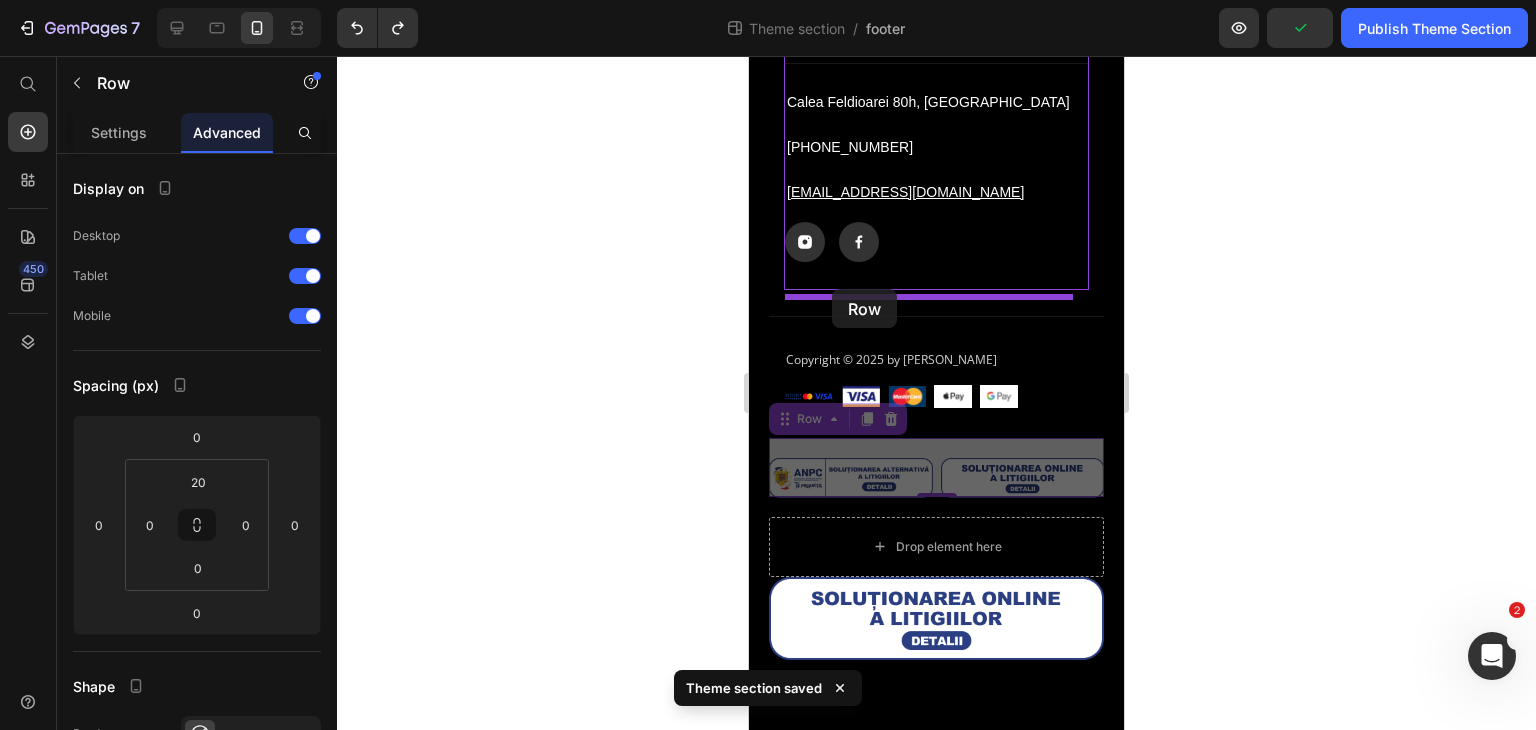 drag, startPoint x: 791, startPoint y: 417, endPoint x: 832, endPoint y: 289, distance: 134.4061 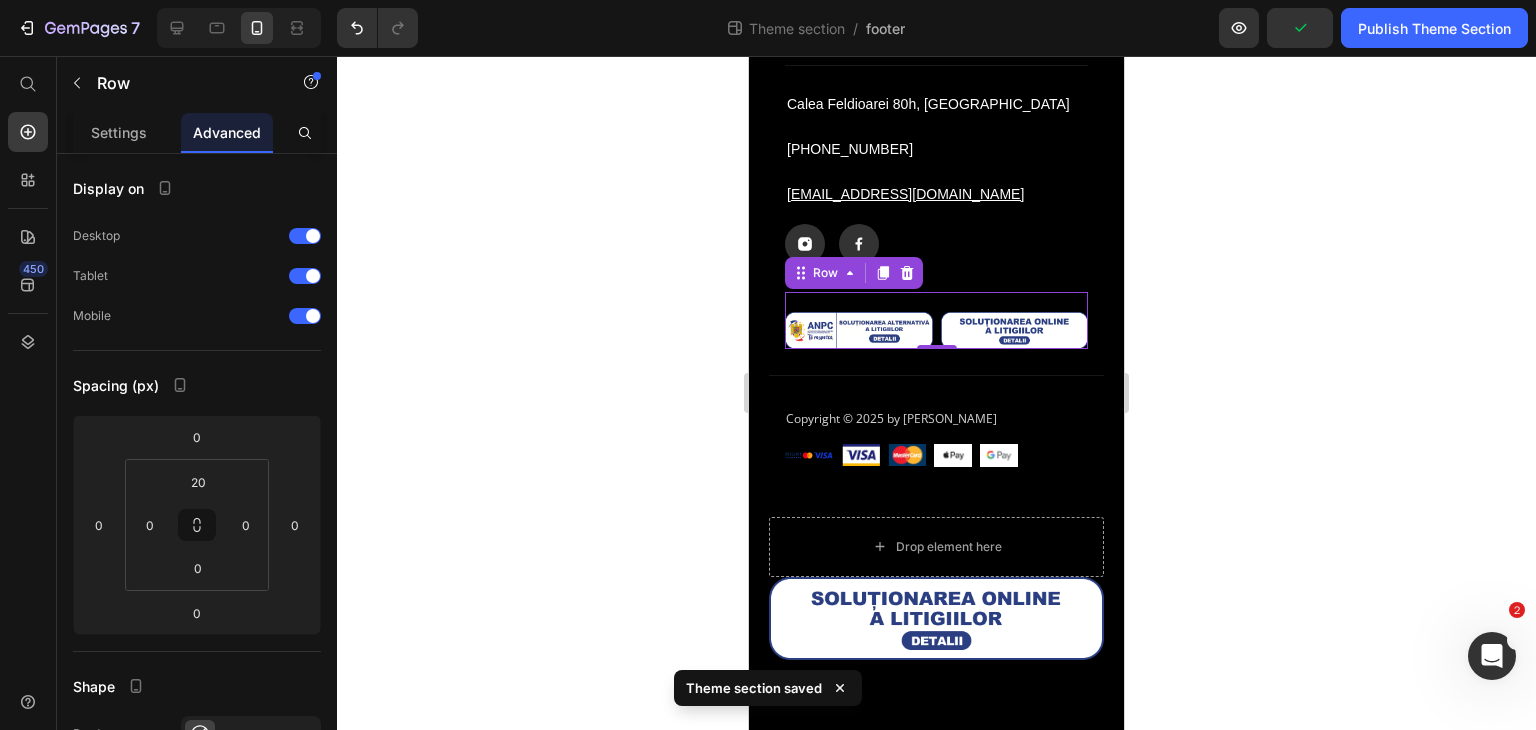 scroll, scrollTop: 936, scrollLeft: 0, axis: vertical 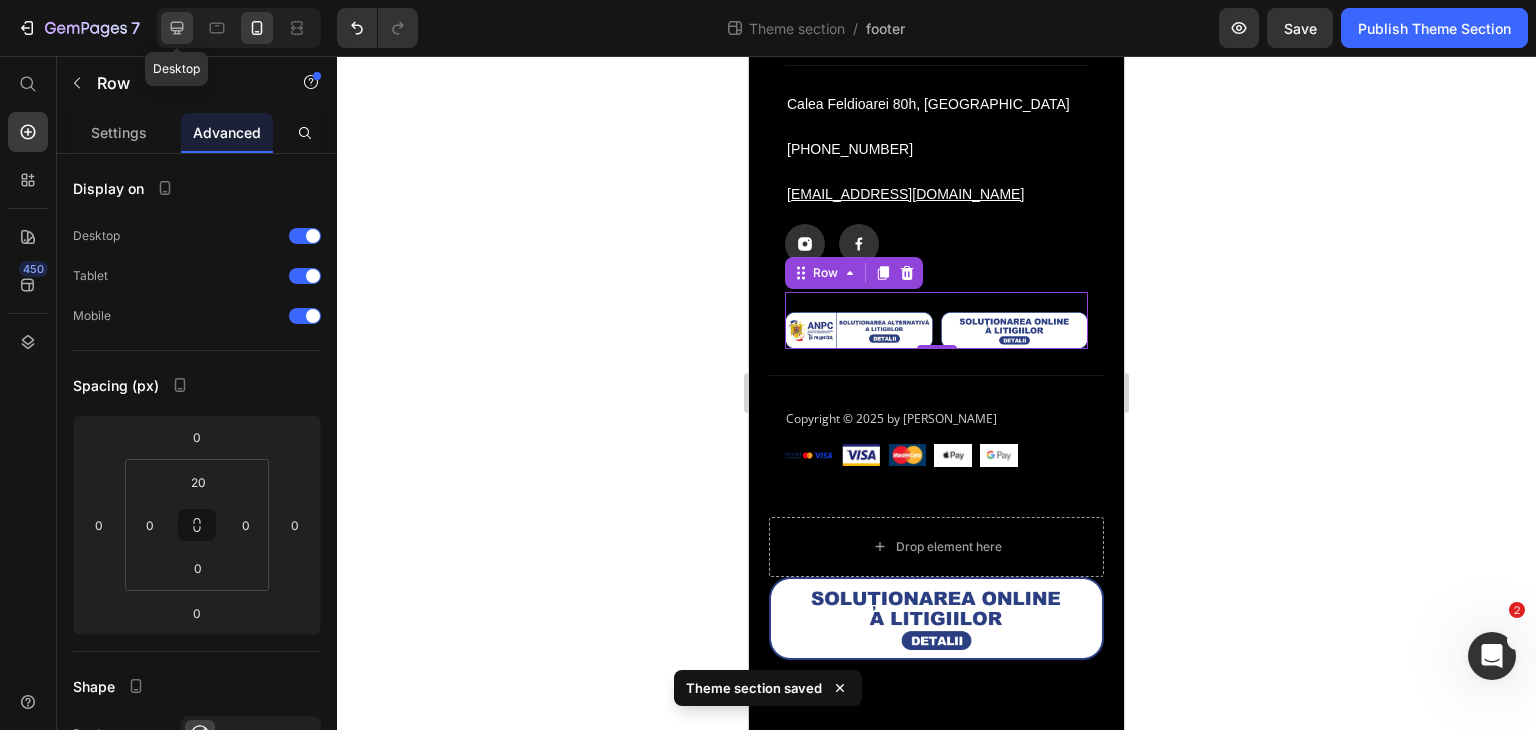 click 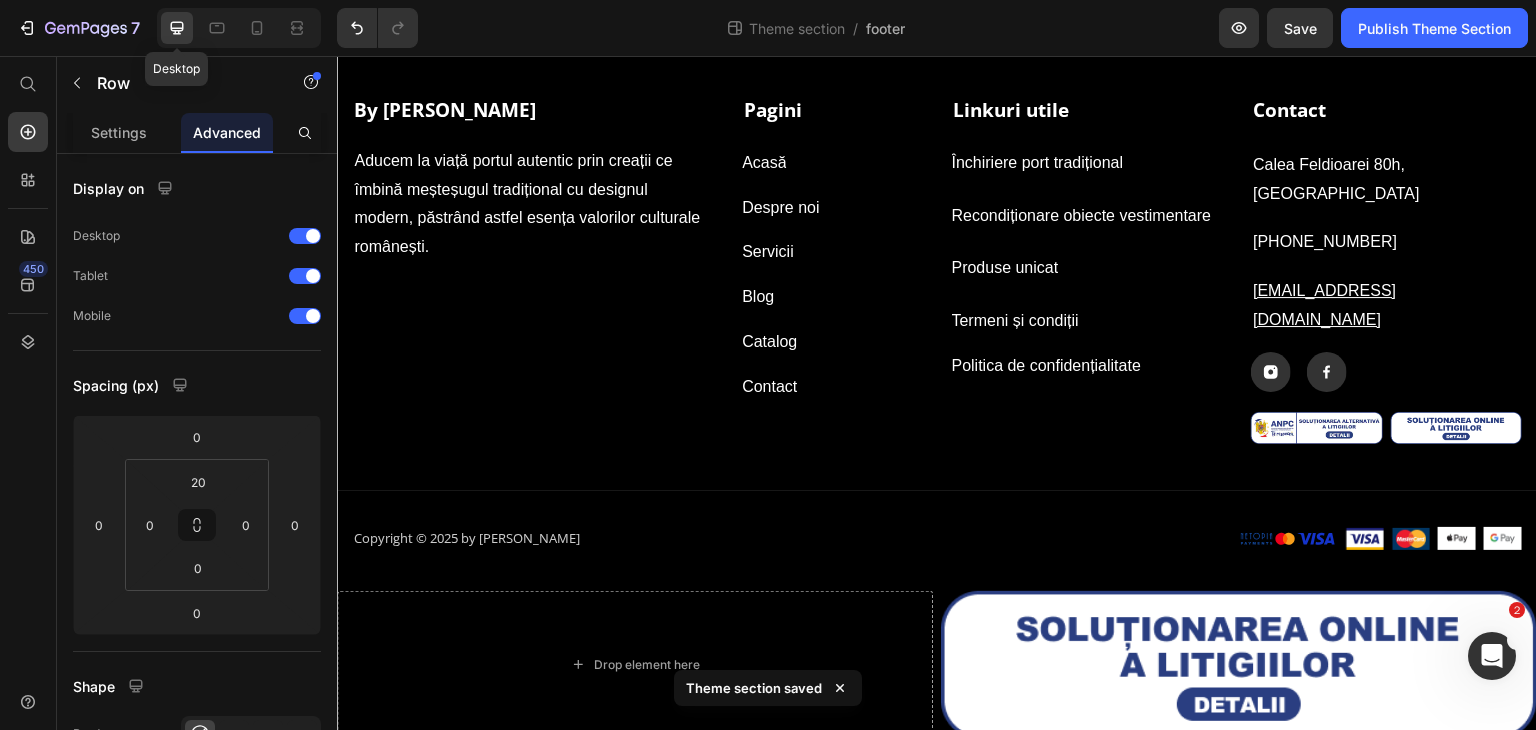 scroll, scrollTop: 55, scrollLeft: 0, axis: vertical 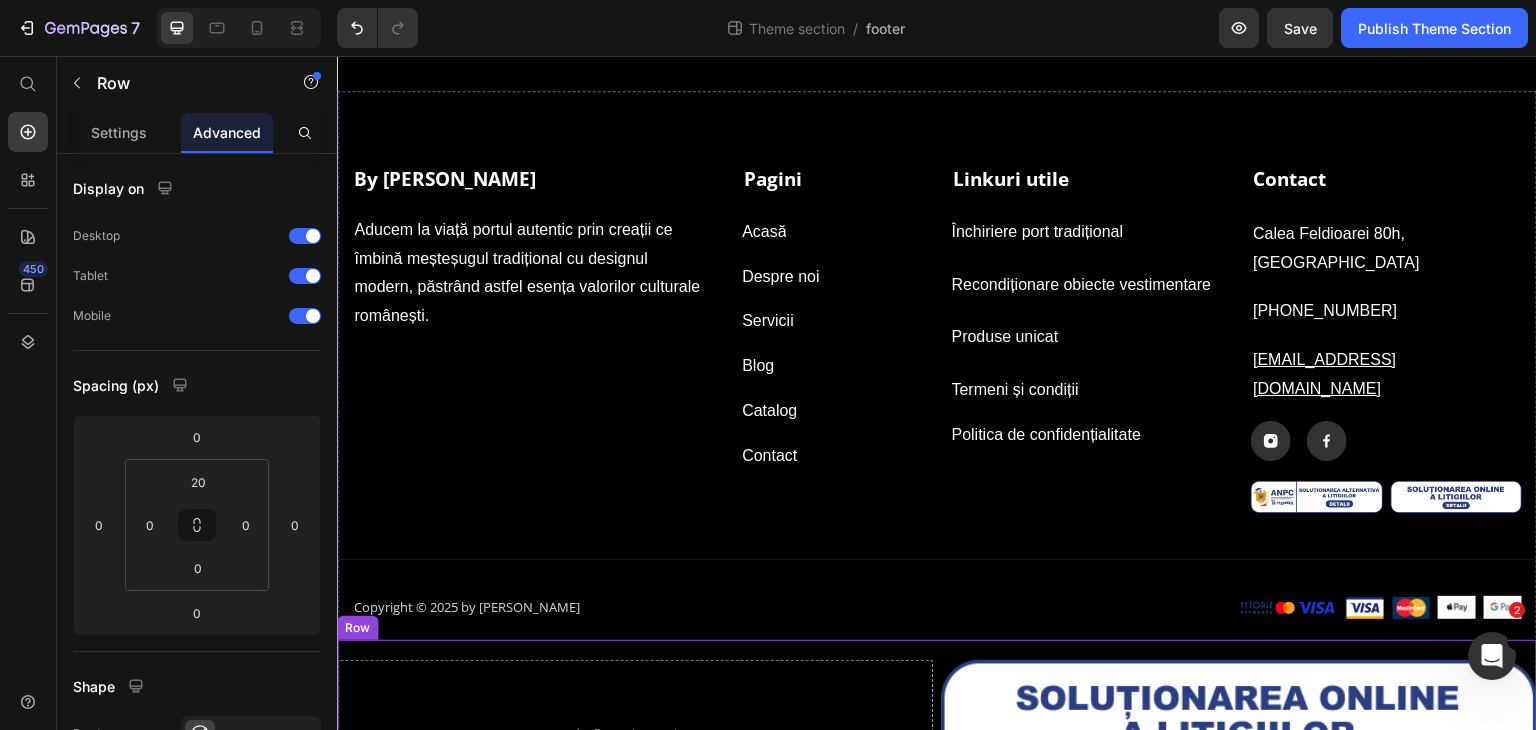 click on "Drop element here Image Row" at bounding box center (937, 724) 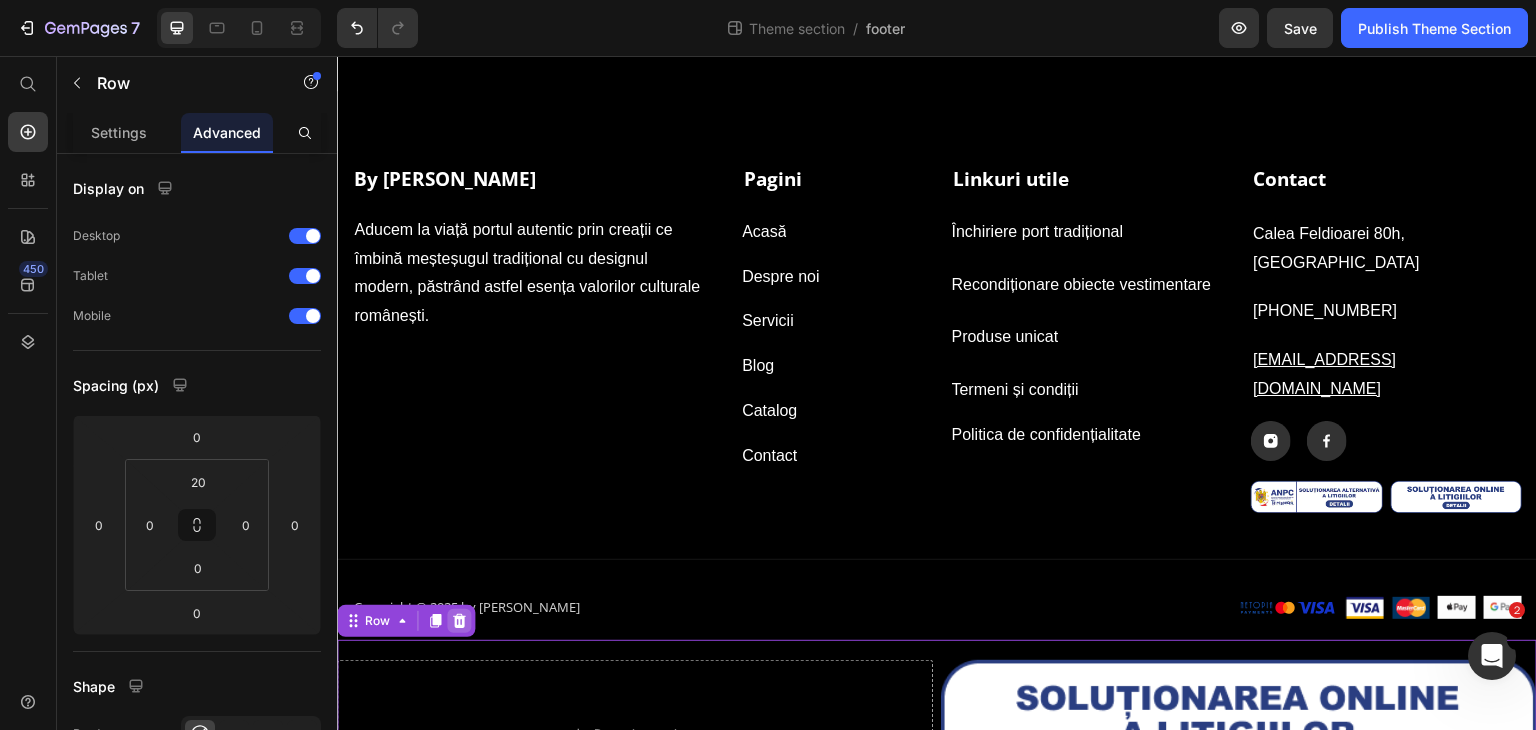 click 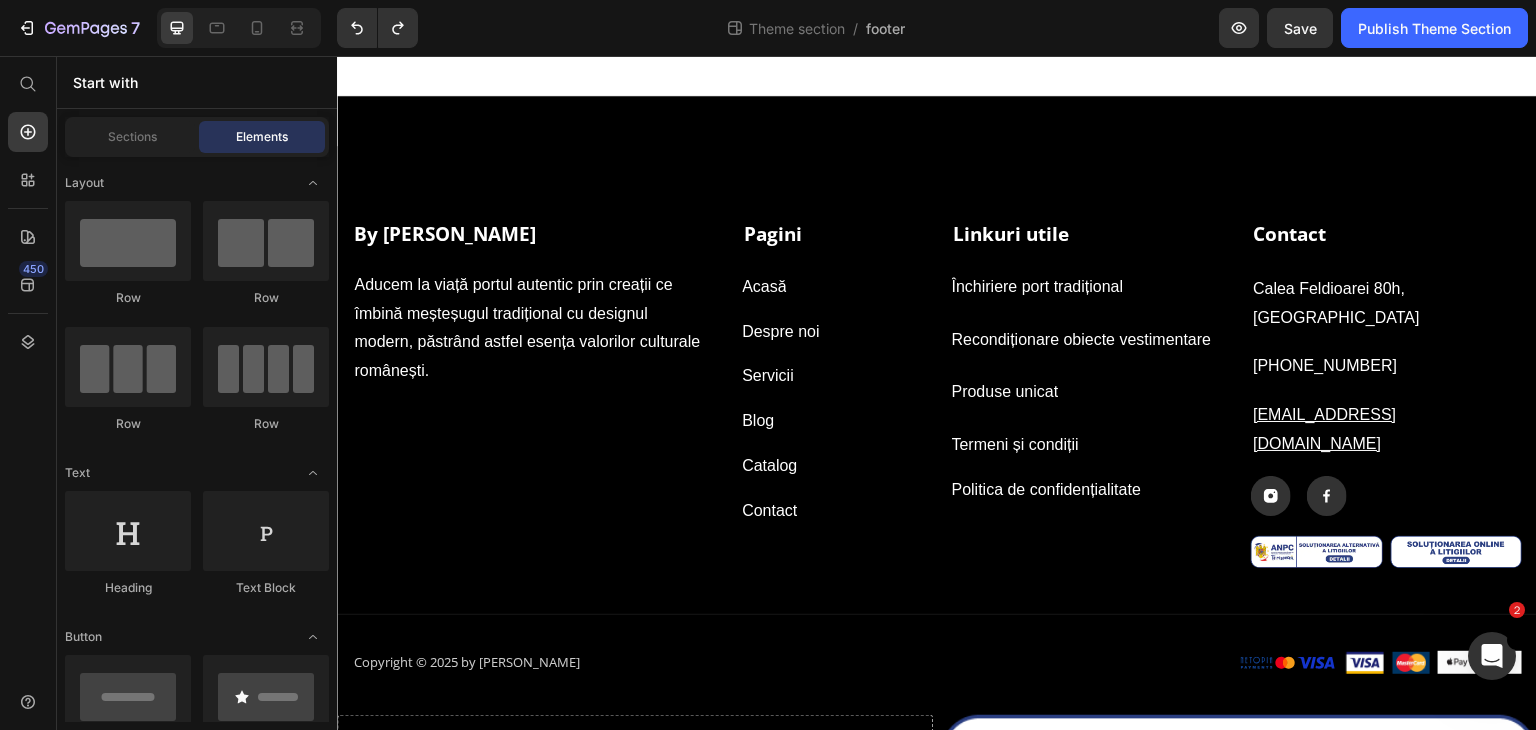 scroll, scrollTop: 137, scrollLeft: 0, axis: vertical 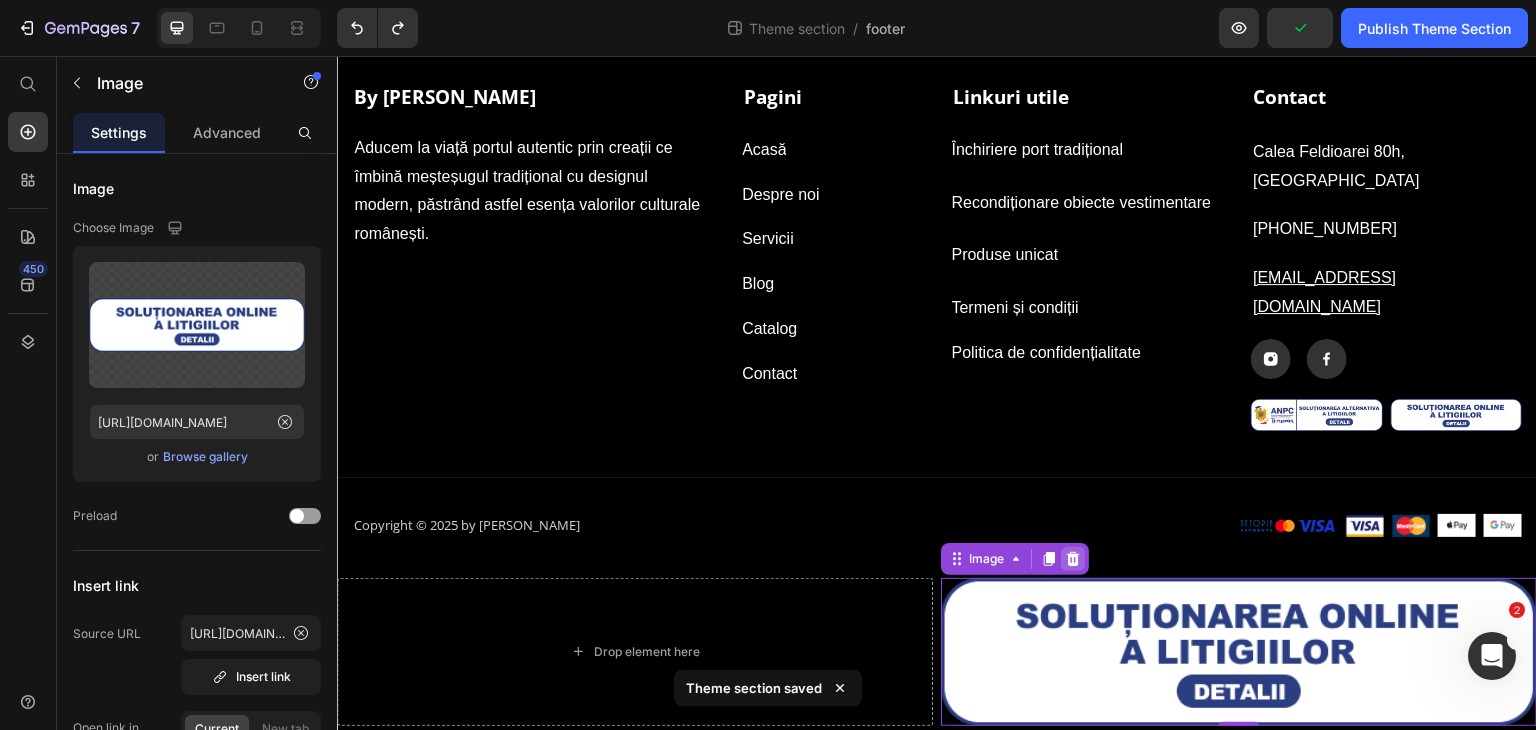 click 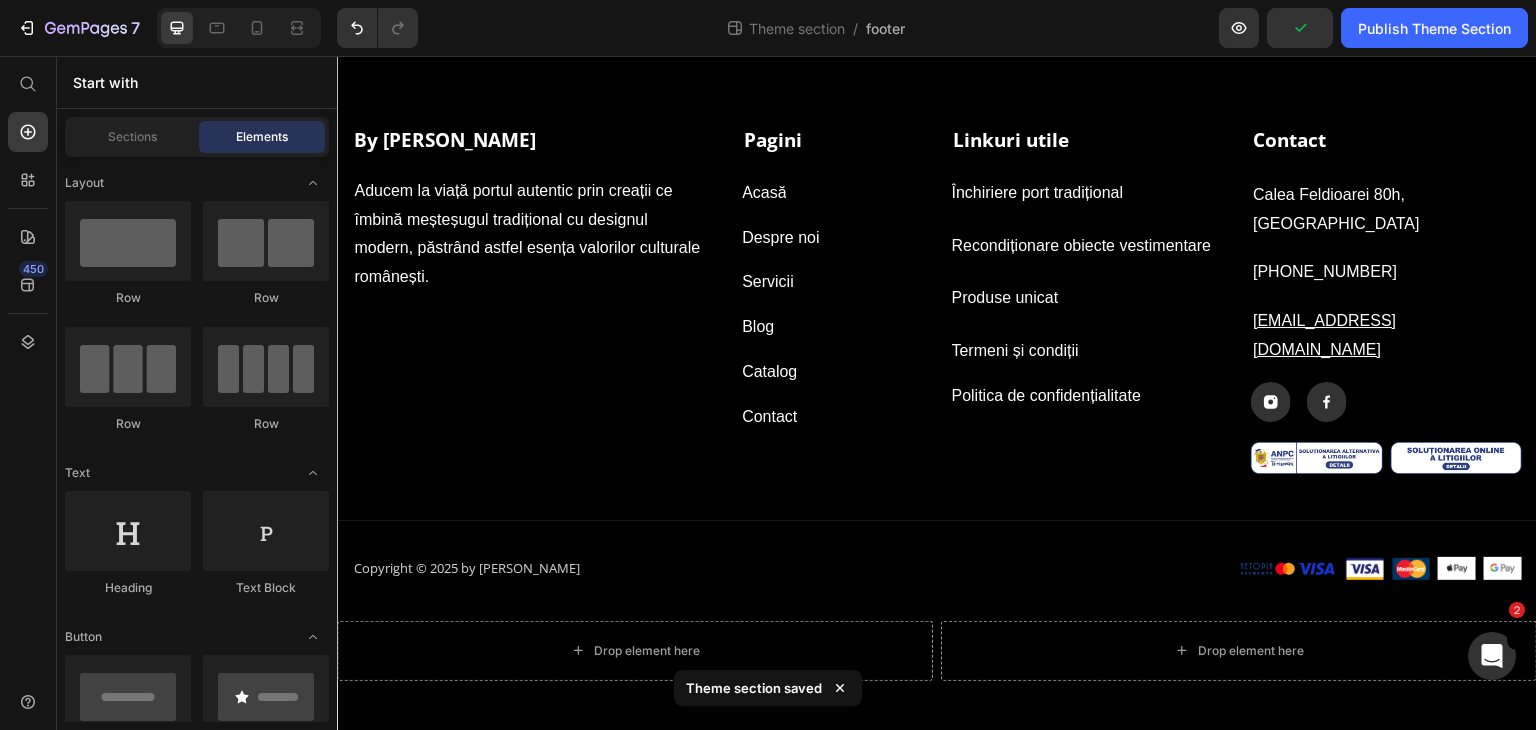scroll, scrollTop: 51, scrollLeft: 0, axis: vertical 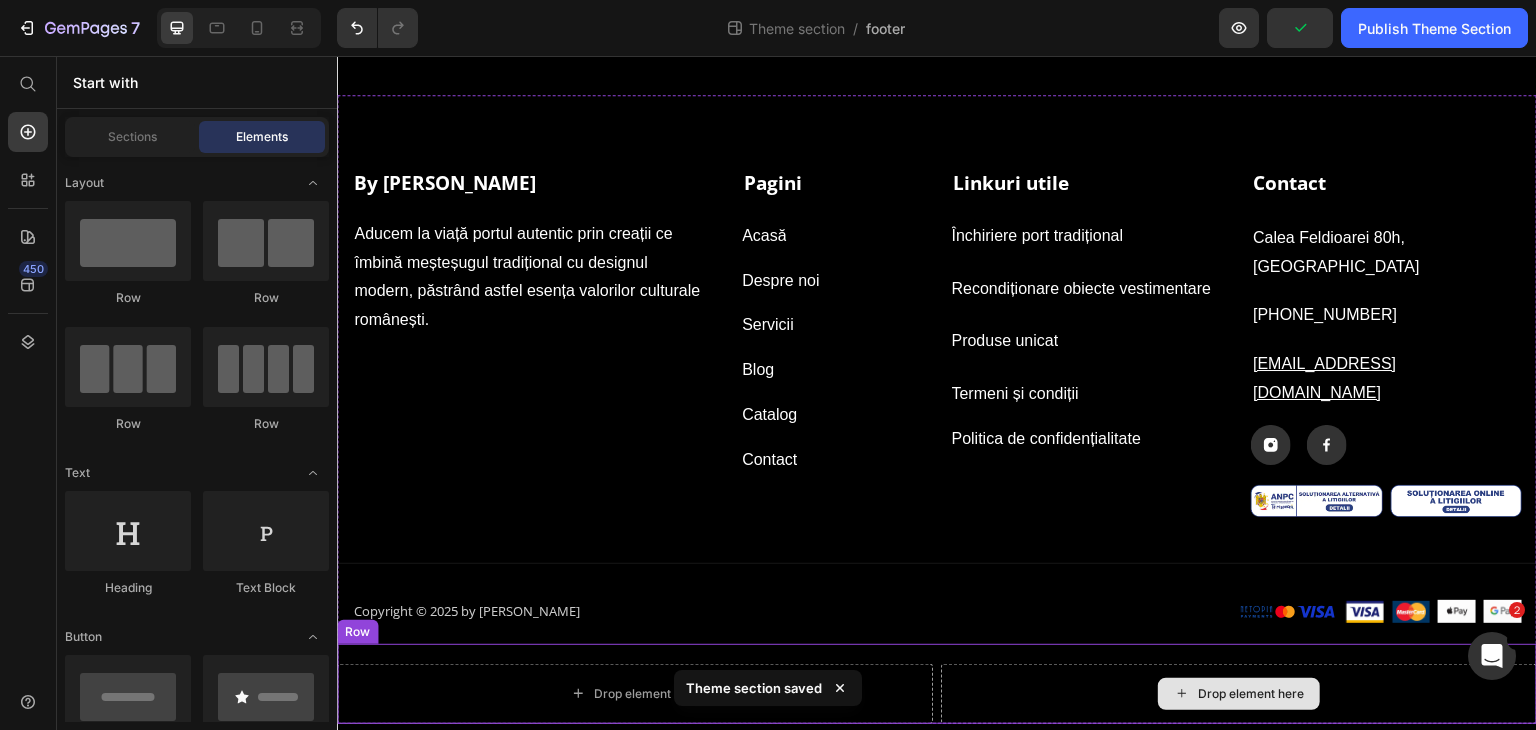 click on "Drop element here" at bounding box center [1239, 694] 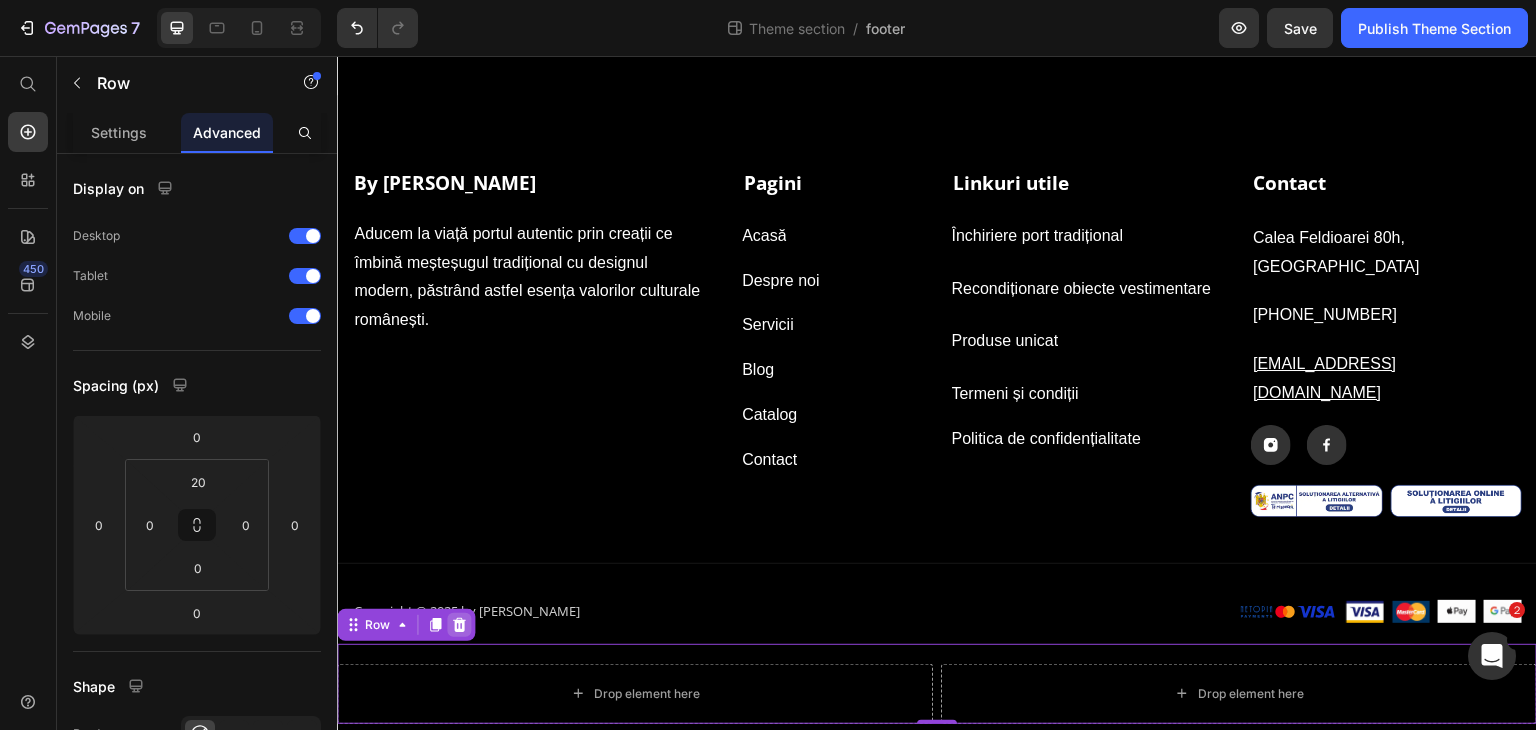 click at bounding box center (459, 625) 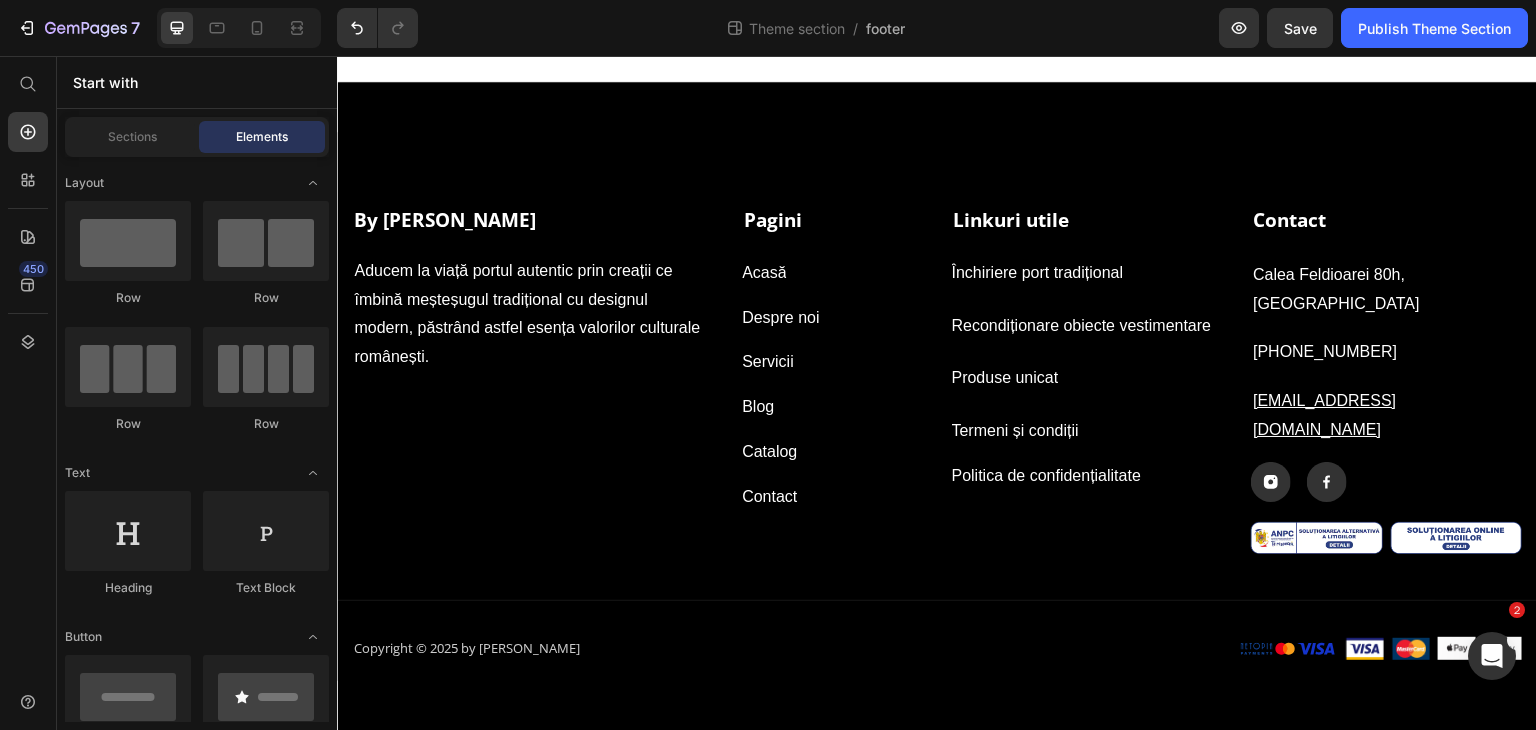 scroll, scrollTop: 0, scrollLeft: 0, axis: both 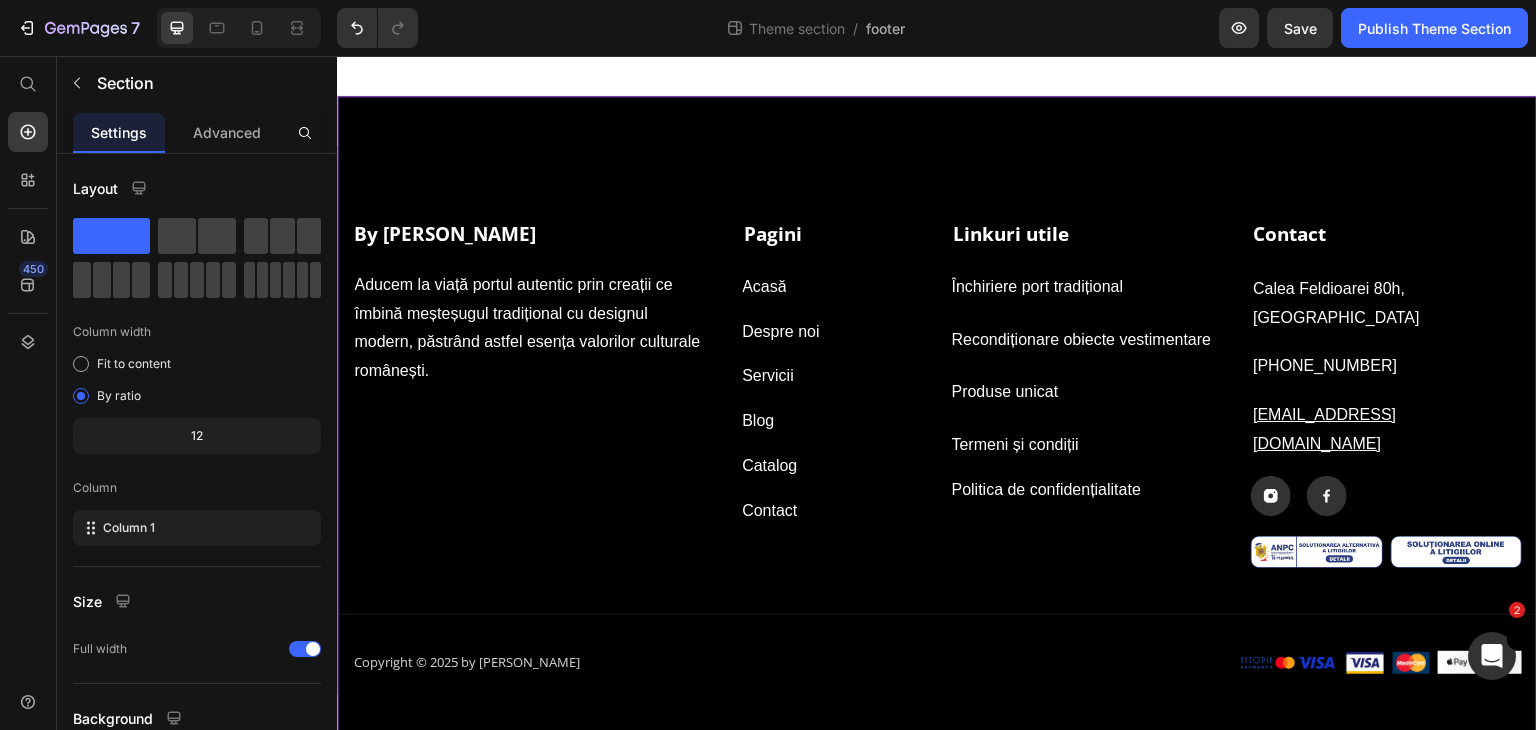 click on "By [PERSON_NAME]  Text block Aducem la viață portul autentic prin creații ce îmbină meșteșugul tradițional cu designul modern, păstrând astfel esența valorilor culturale românești. Text Block Pagini  Text block Acasă Button Despre noi   Button Servicii Button Blog Button Catalog Button Contact Button Linkuri utile Text block Închiriere port tradițional Button Recondiționare obiecte vestimentare Button Produse unicat Button Termeni și condiții Button Politica de confidențialitate Button Contact Text block Calea Feldioarei 80h, [GEOGRAPHIC_DATA] Text block [PHONE_NUMBER]  Text block [EMAIL_ADDRESS][DOMAIN_NAME] Text block
Icon
Icon Row Image Image Row Row By [PERSON_NAME]  Text block Aducem la viață portul autentic prin creații ce îmbină meșteșugul tradițional cu designul modern, păstrând astfel esența valorilor culturale românești. Text Block
Pagini  Acasă Button Despre noi   Button Servicii   Button Blog Button Catalog Button Contact" at bounding box center (937, 420) 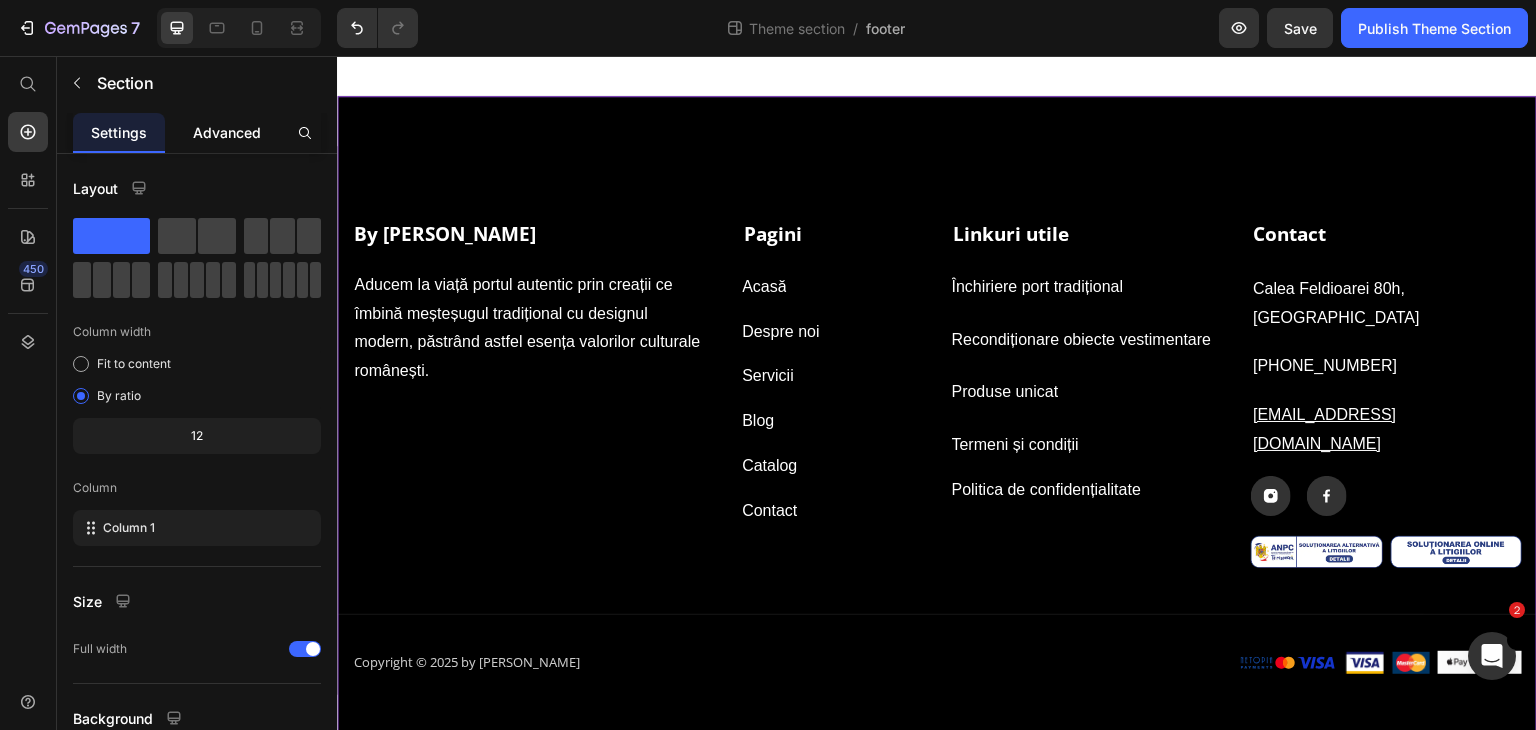 click on "Advanced" at bounding box center (227, 132) 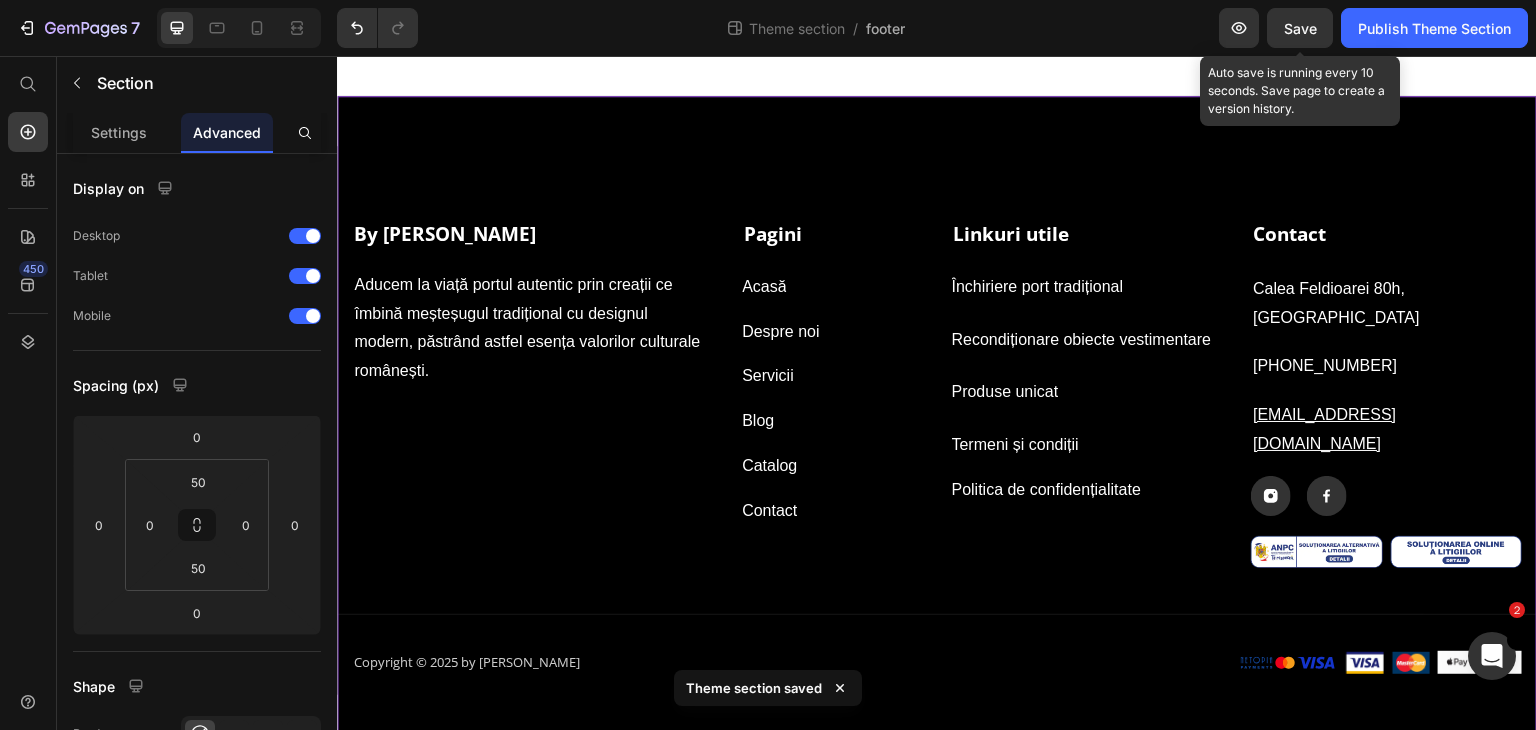 drag, startPoint x: 1401, startPoint y: 16, endPoint x: 1334, endPoint y: 25, distance: 67.601776 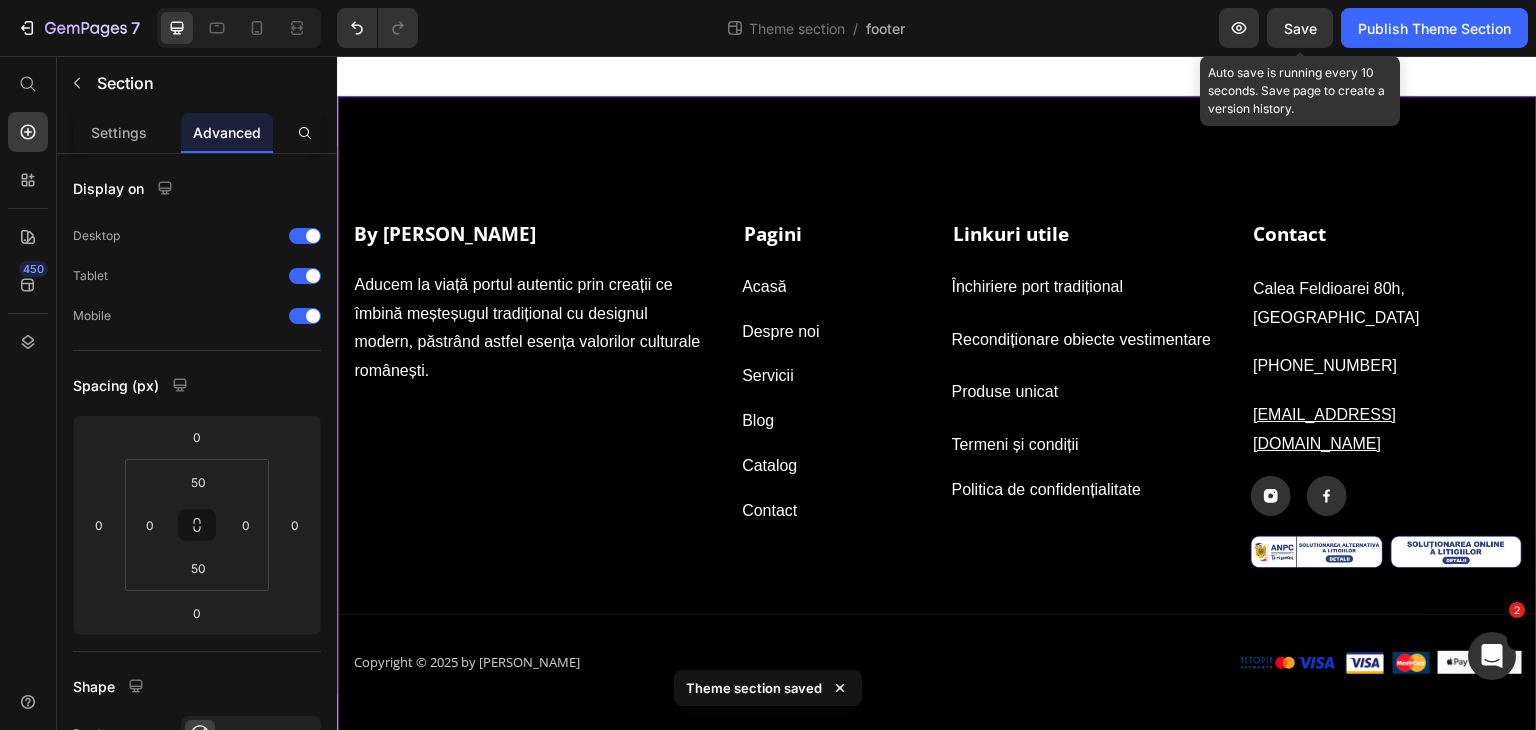 click on "Preview  Save  Auto save is running every 10 seconds. Save page to create a version history.  Publish Theme Section" at bounding box center [1369, 28] 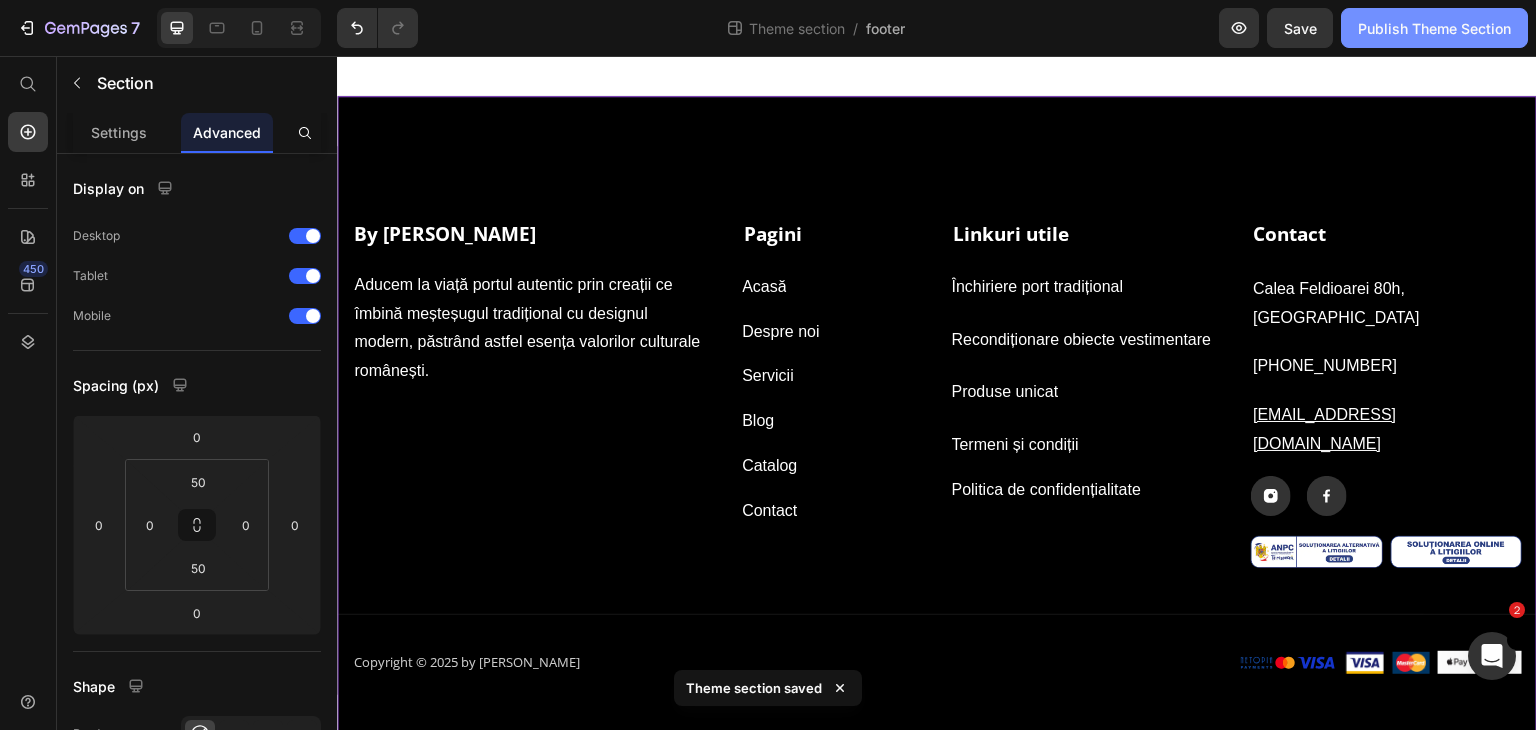 click on "Publish Theme Section" at bounding box center [1434, 28] 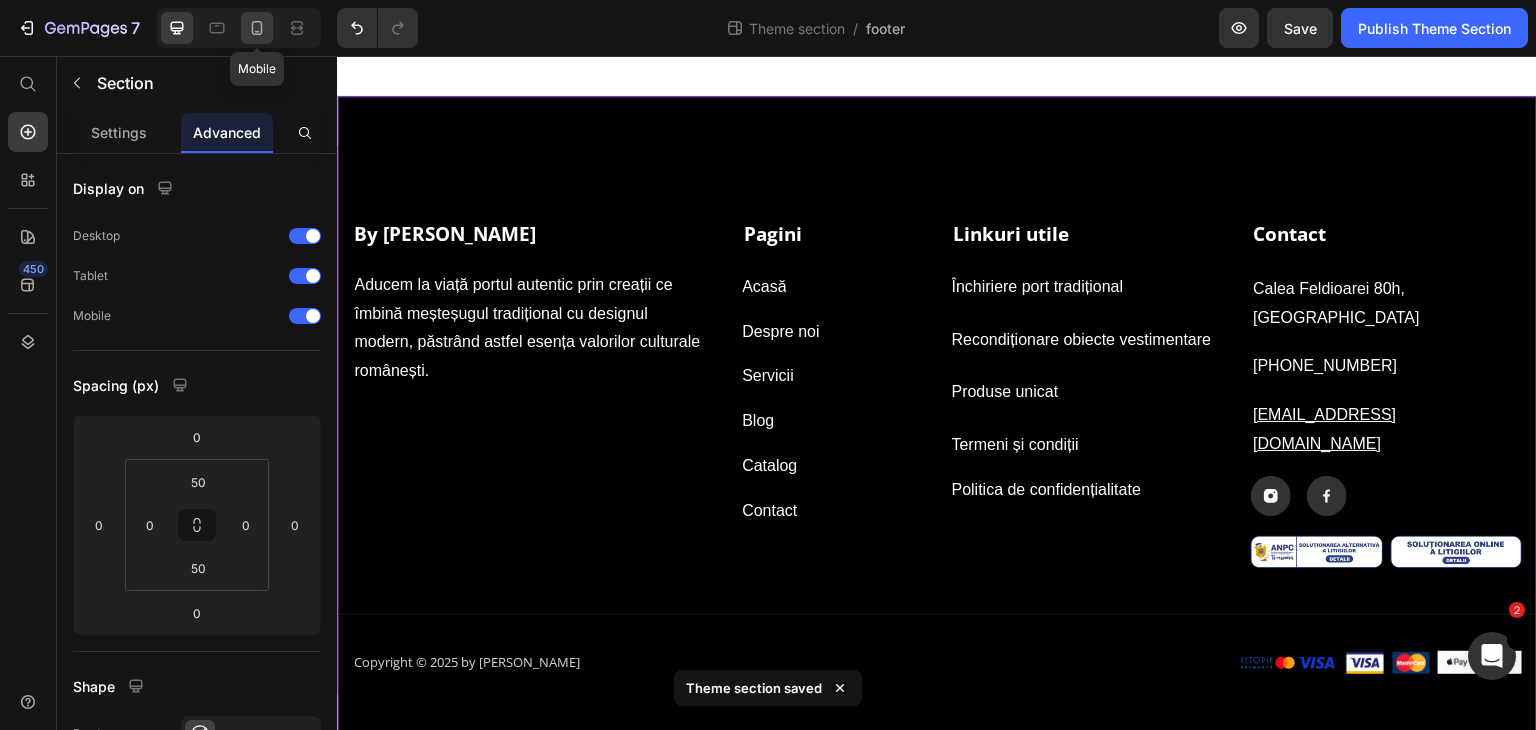 click 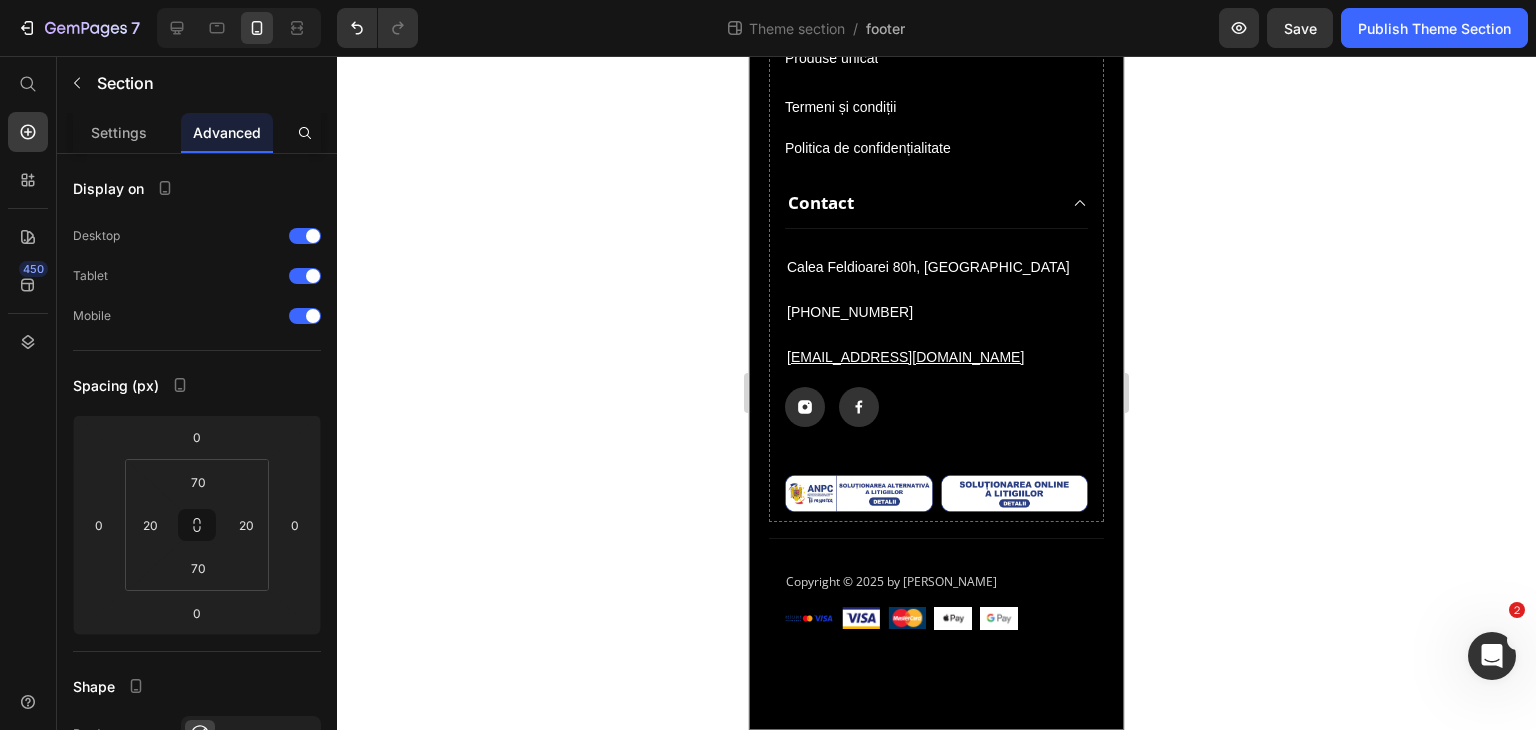 scroll, scrollTop: 0, scrollLeft: 0, axis: both 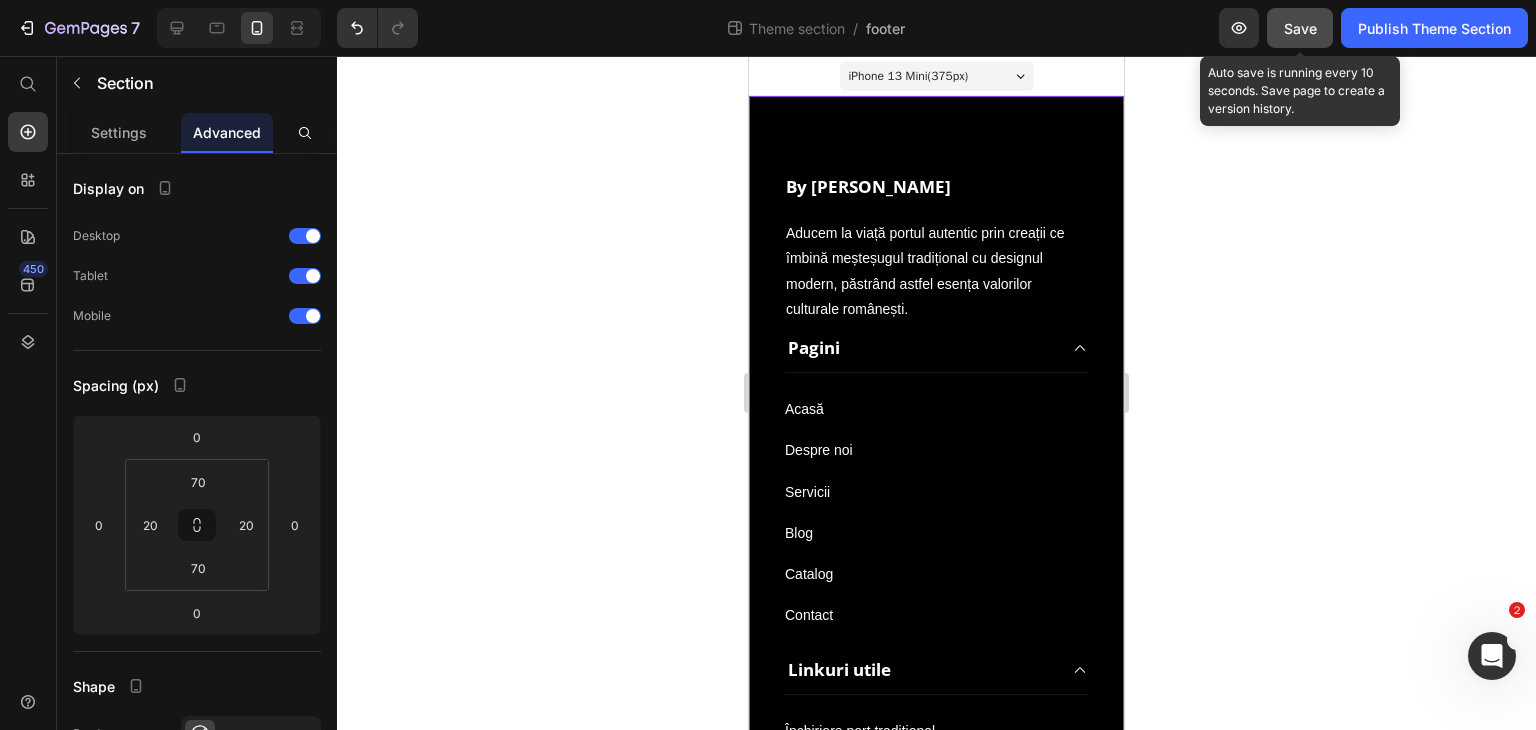 click on "Save" 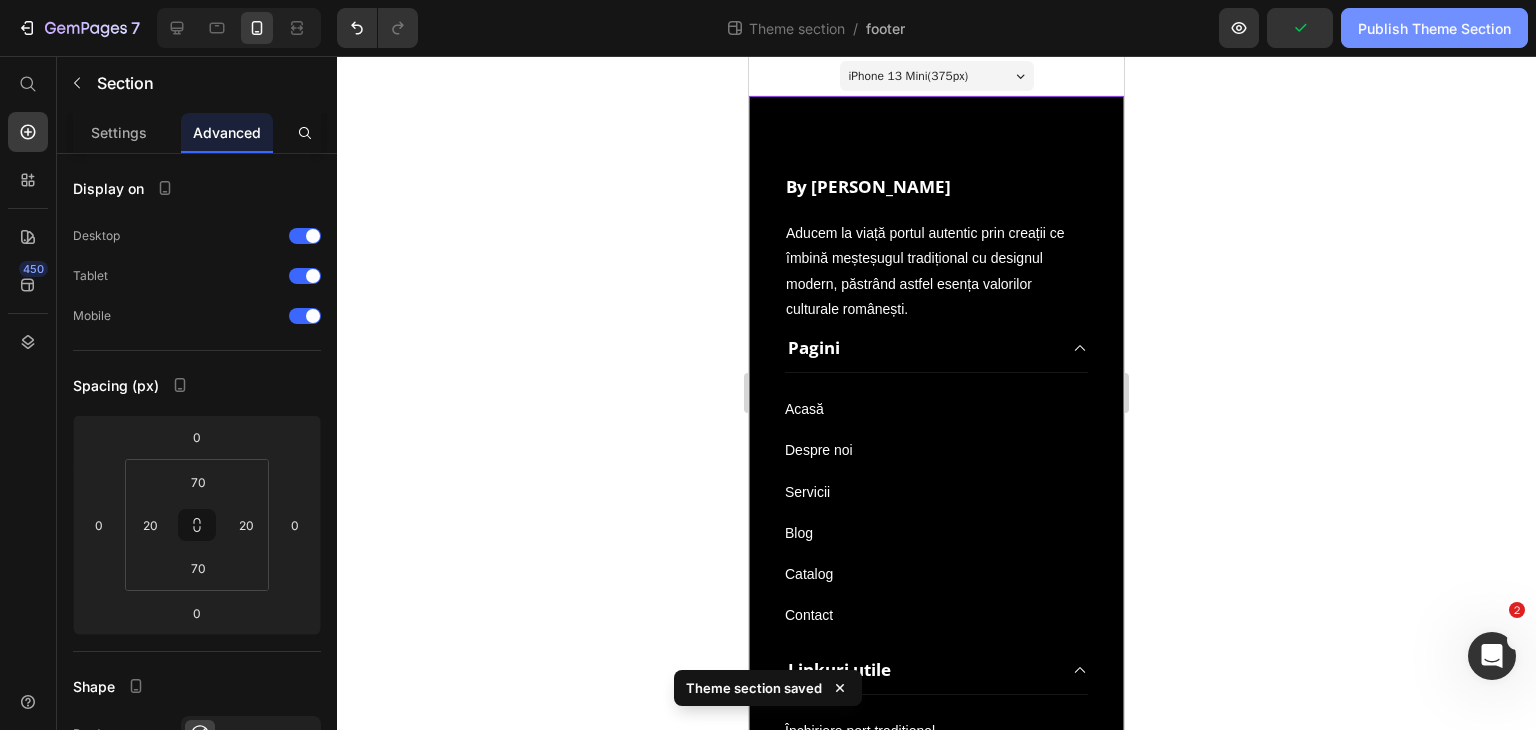 click on "Publish Theme Section" at bounding box center (1434, 28) 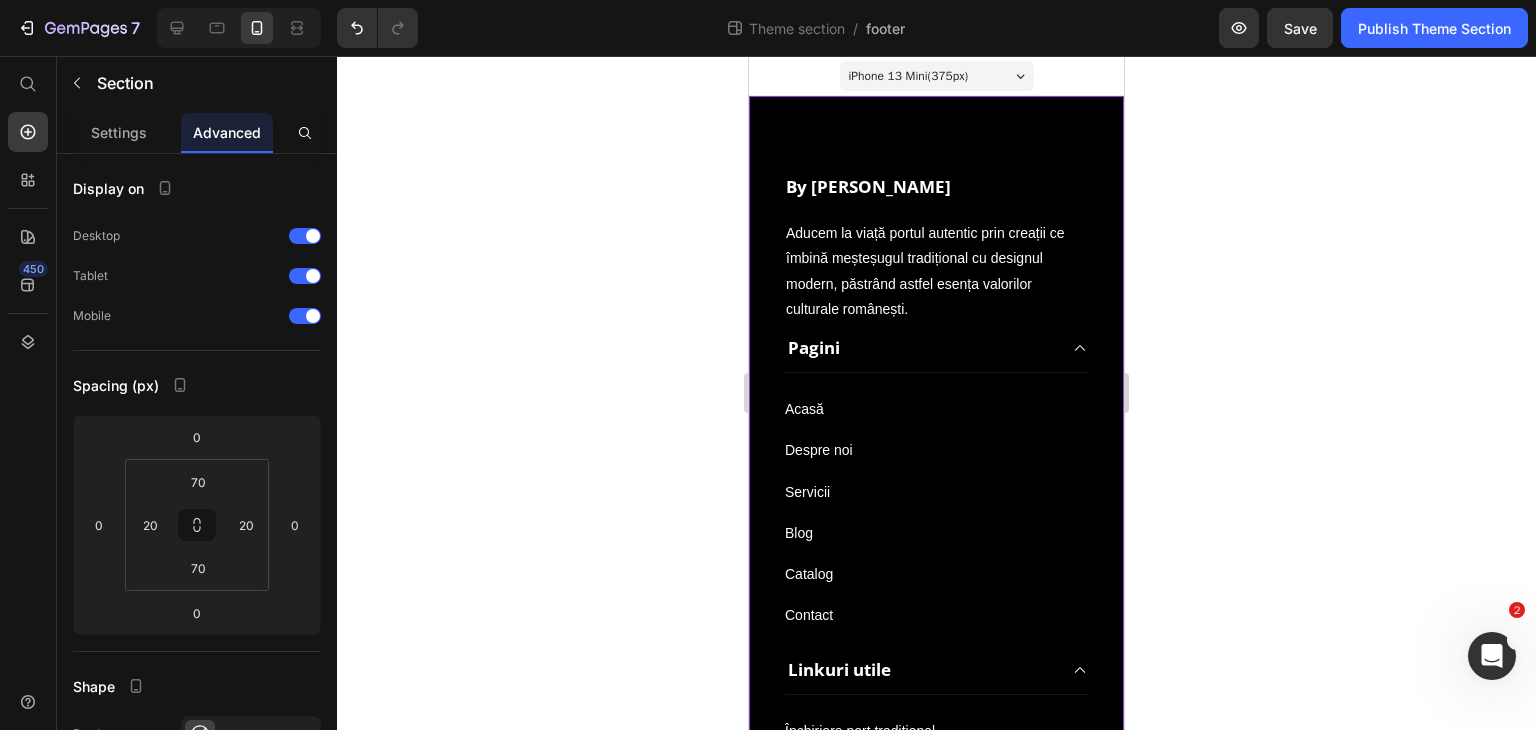 click at bounding box center (239, 28) 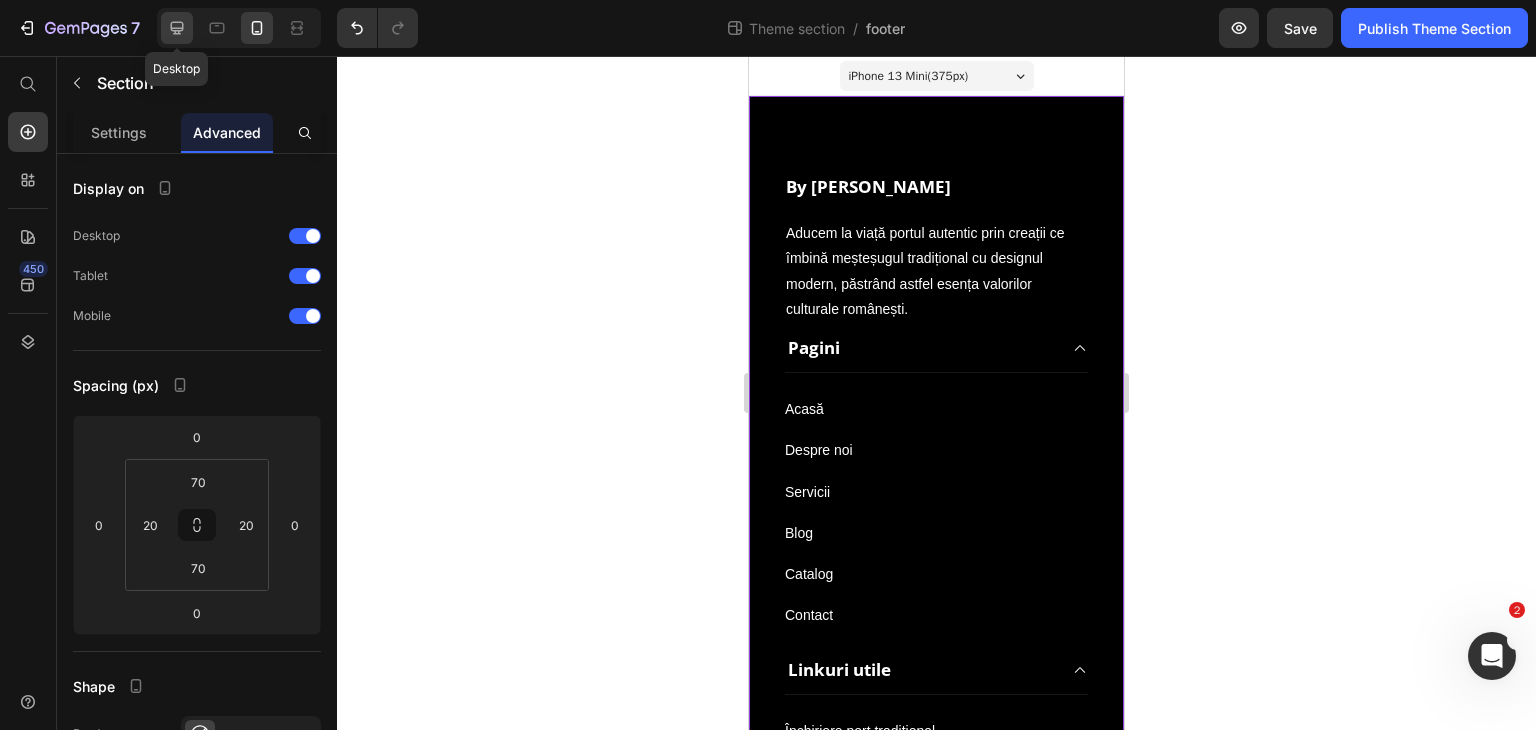 click 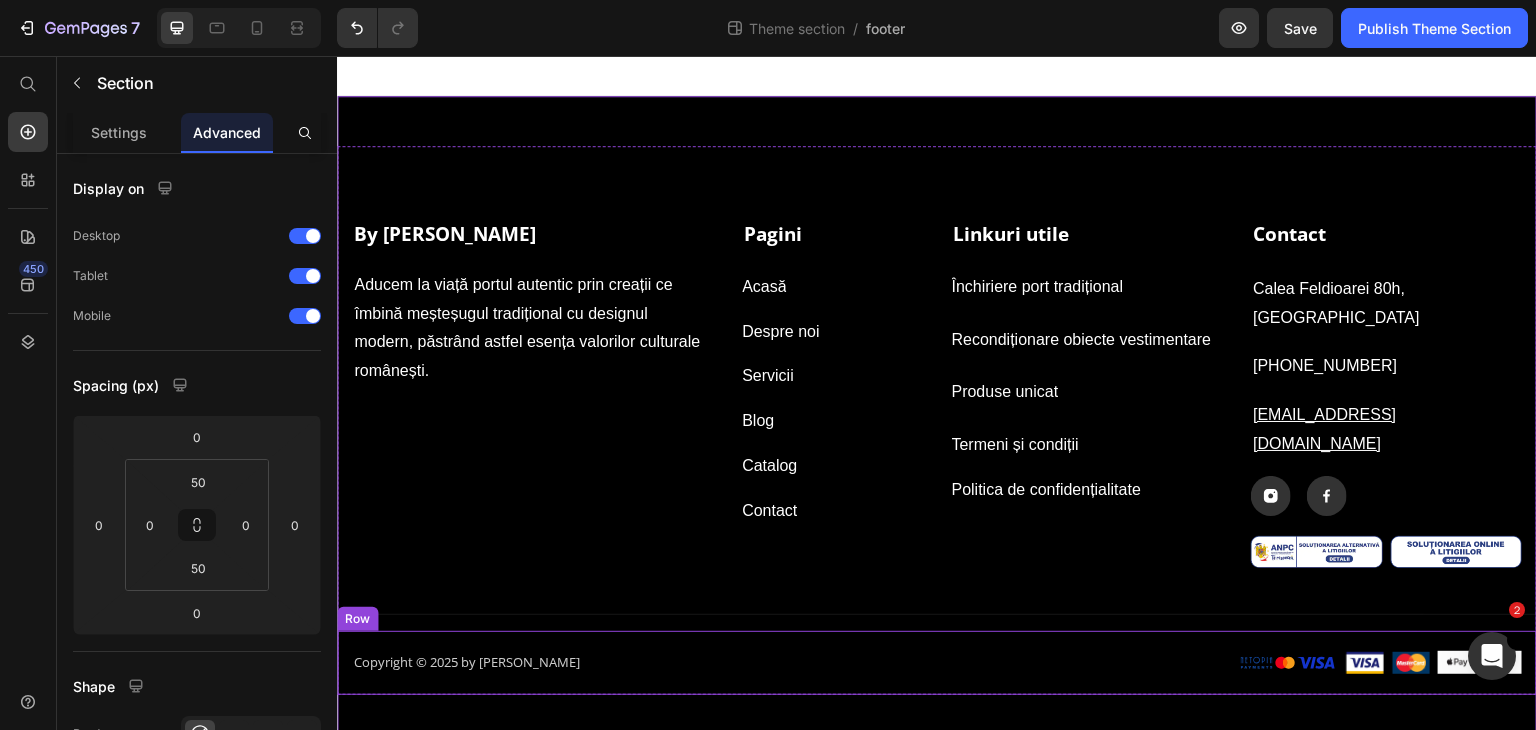 click on "Copyright © 2025 by [PERSON_NAME]  Text block Image Image Image Image Image Row Row" at bounding box center (937, 663) 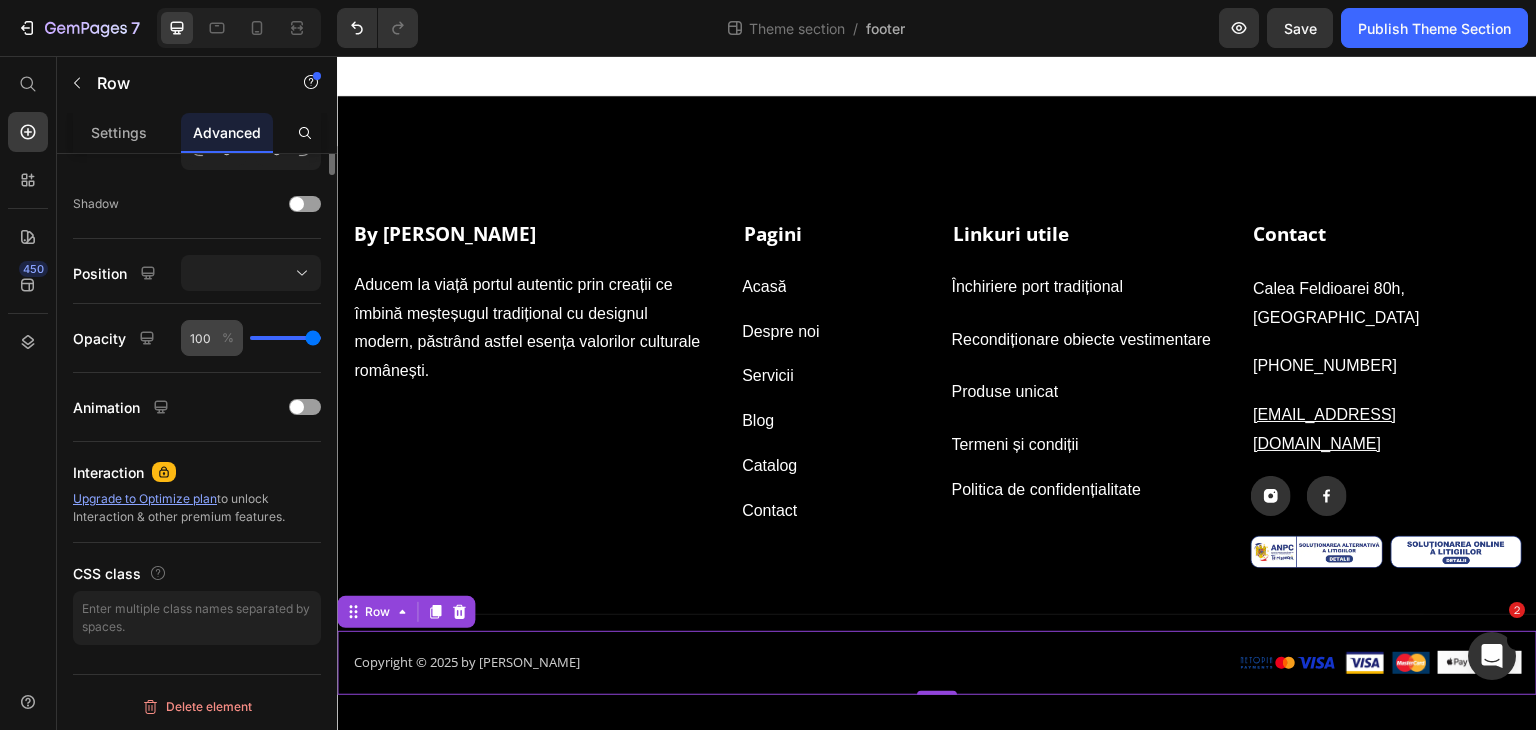 scroll, scrollTop: 0, scrollLeft: 0, axis: both 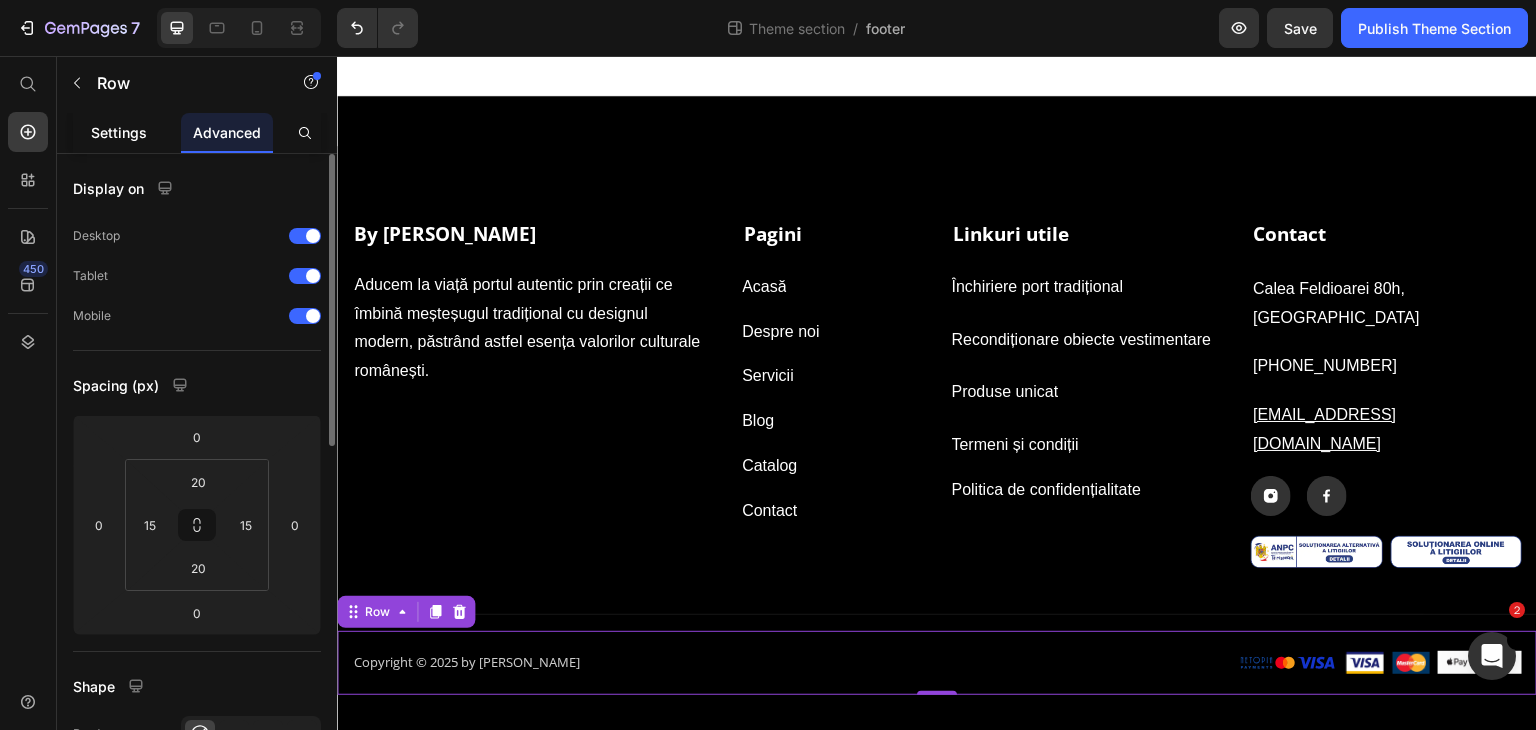 click on "Settings" at bounding box center [119, 132] 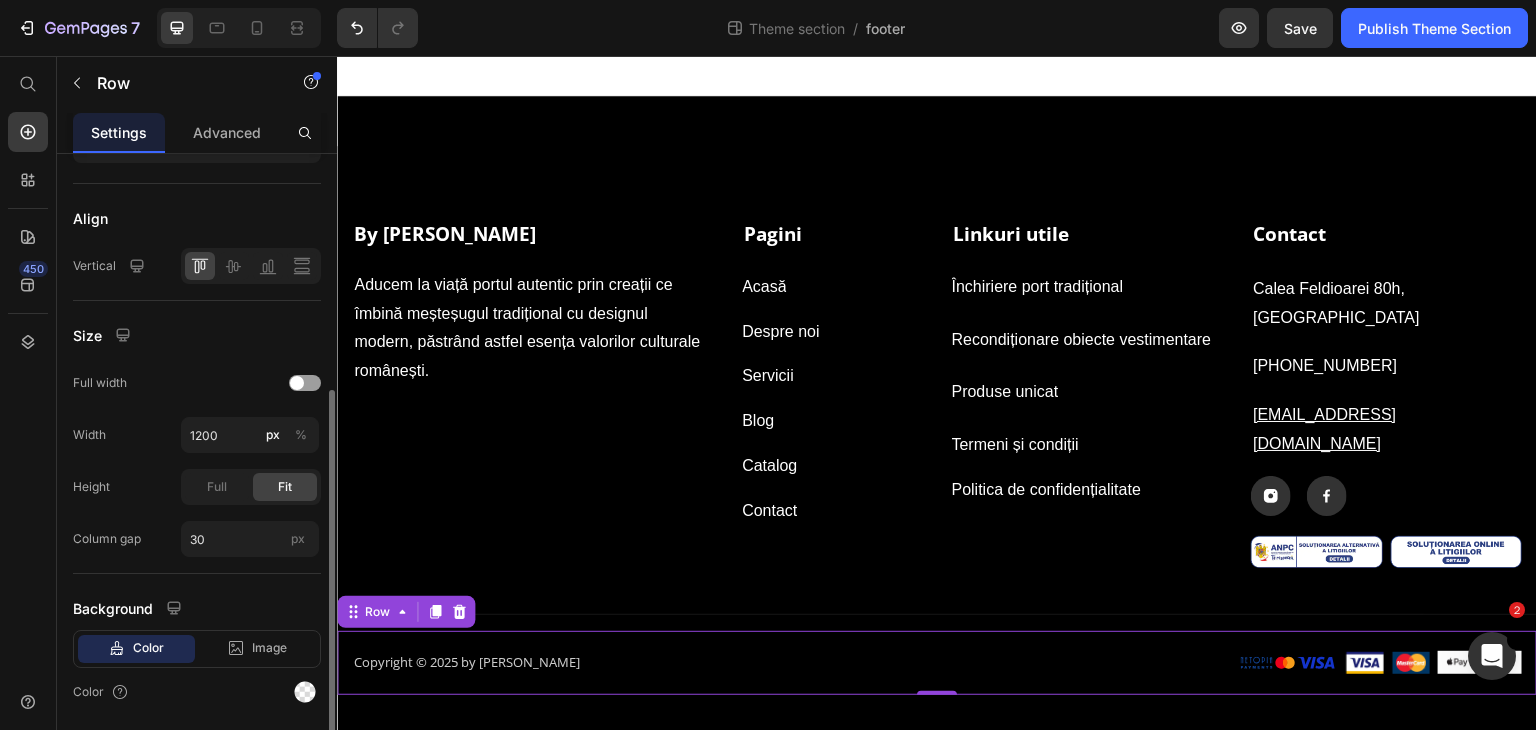 scroll, scrollTop: 421, scrollLeft: 0, axis: vertical 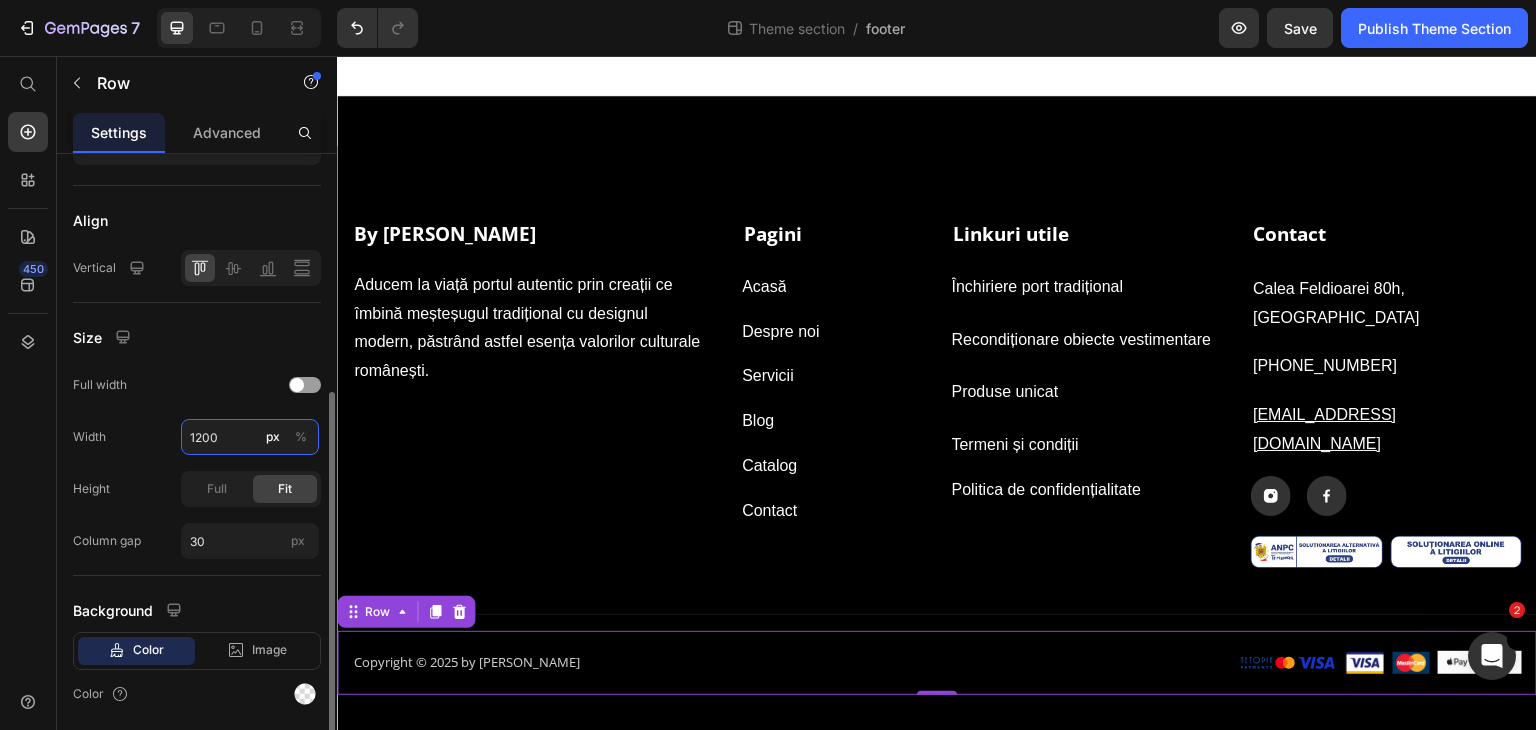 click on "1200" at bounding box center (250, 437) 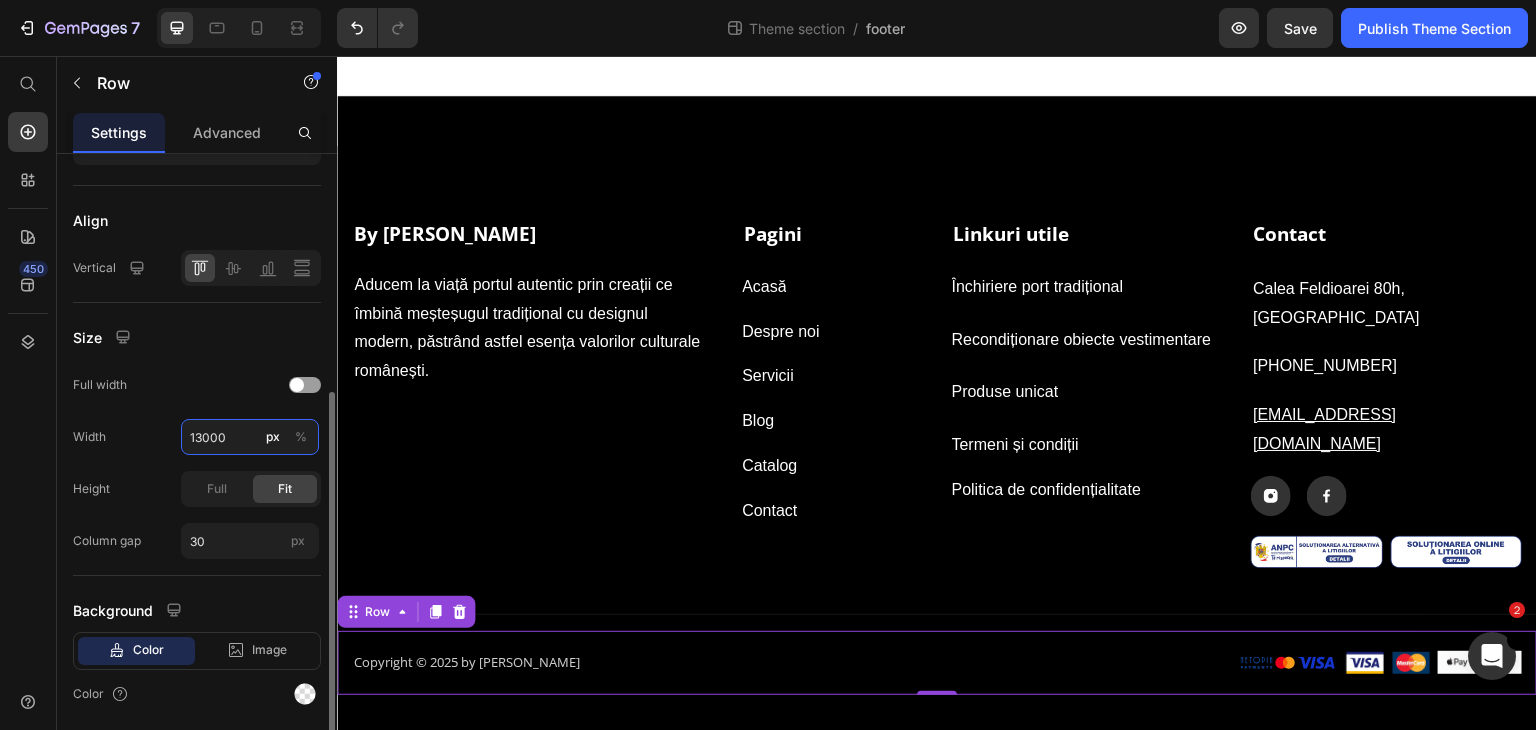 type on "1300" 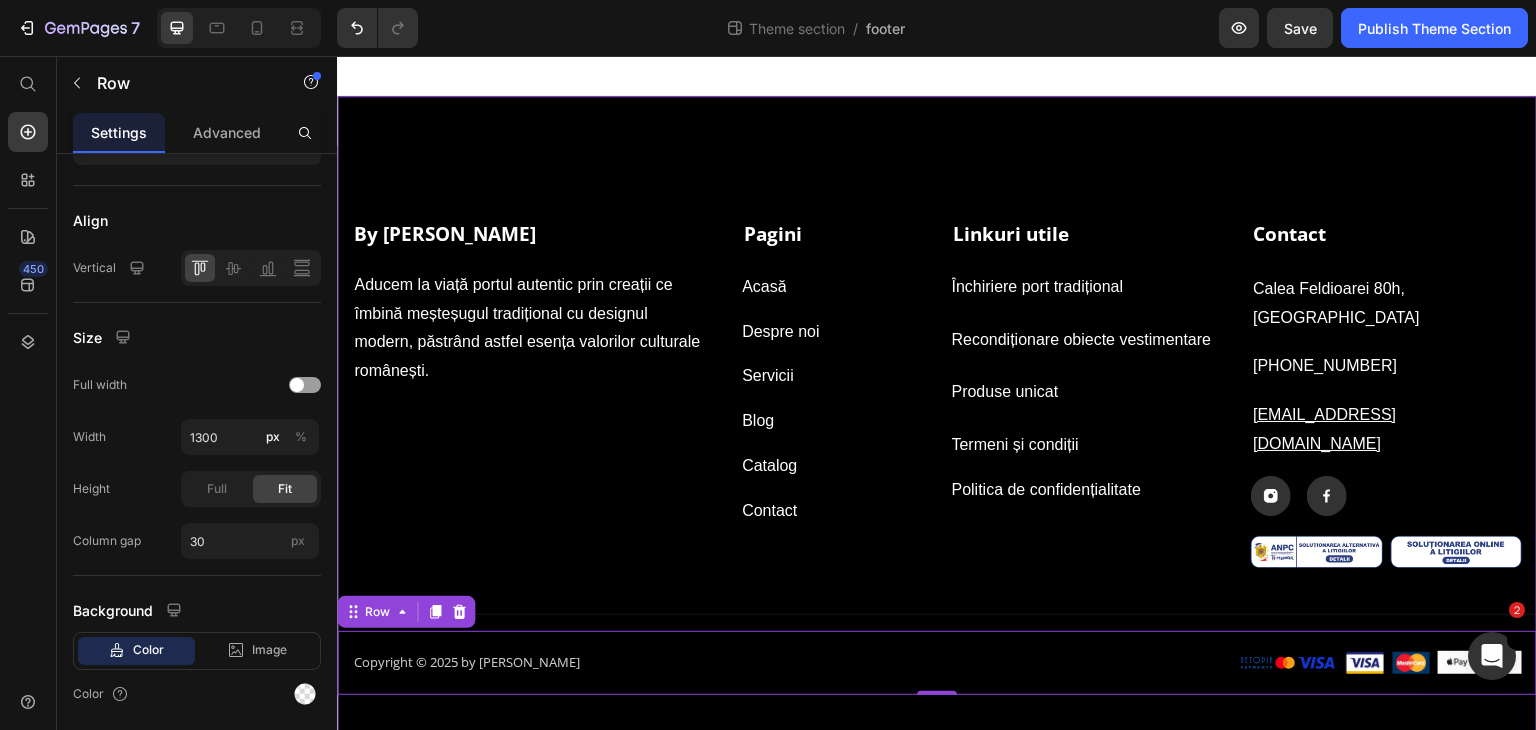 click on "By [PERSON_NAME]  Text block Aducem la viață portul autentic prin creații ce îmbină meșteșugul tradițional cu designul modern, păstrând astfel esența valorilor culturale românești. Text Block Pagini  Text block Acasă Button Despre noi   Button Servicii Button Blog Button Catalog Button Contact Button Linkuri utile Text block Închiriere port tradițional Button Recondiționare obiecte vestimentare Button Produse unicat Button Termeni și condiții Button Politica de confidențialitate Button Contact Text block Calea Feldioarei 80h, [GEOGRAPHIC_DATA] Text block [PHONE_NUMBER]  Text block [EMAIL_ADDRESS][DOMAIN_NAME] Text block
Icon
Icon Row Image Image Row Row By [PERSON_NAME]  Text block Aducem la viață portul autentic prin creații ce îmbină meșteșugul tradițional cu designul modern, păstrând astfel esența valorilor culturale românești. Text Block
Pagini  Acasă Button Despre noi   Button Servicii   Button Blog Button Catalog Button Contact" at bounding box center [937, 420] 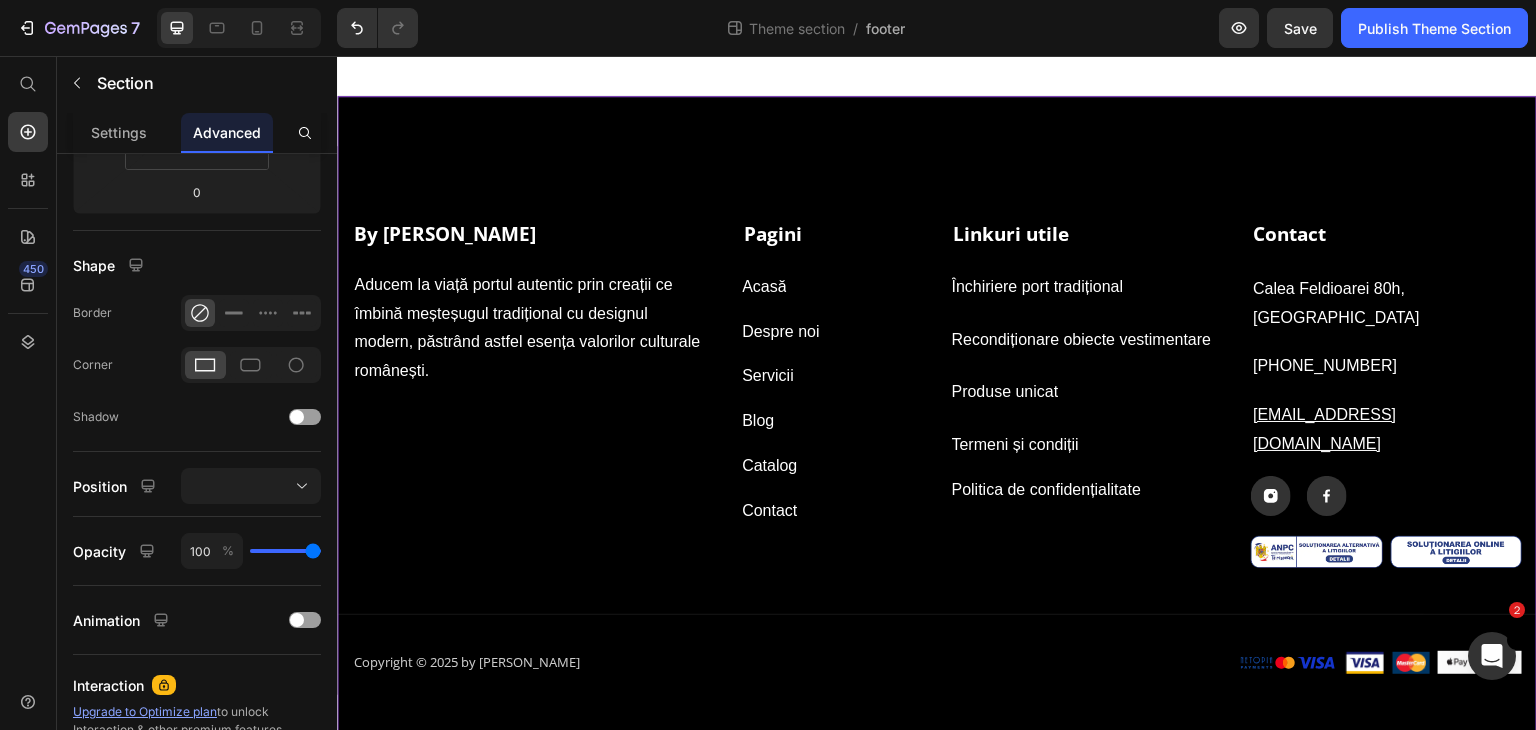 scroll, scrollTop: 0, scrollLeft: 0, axis: both 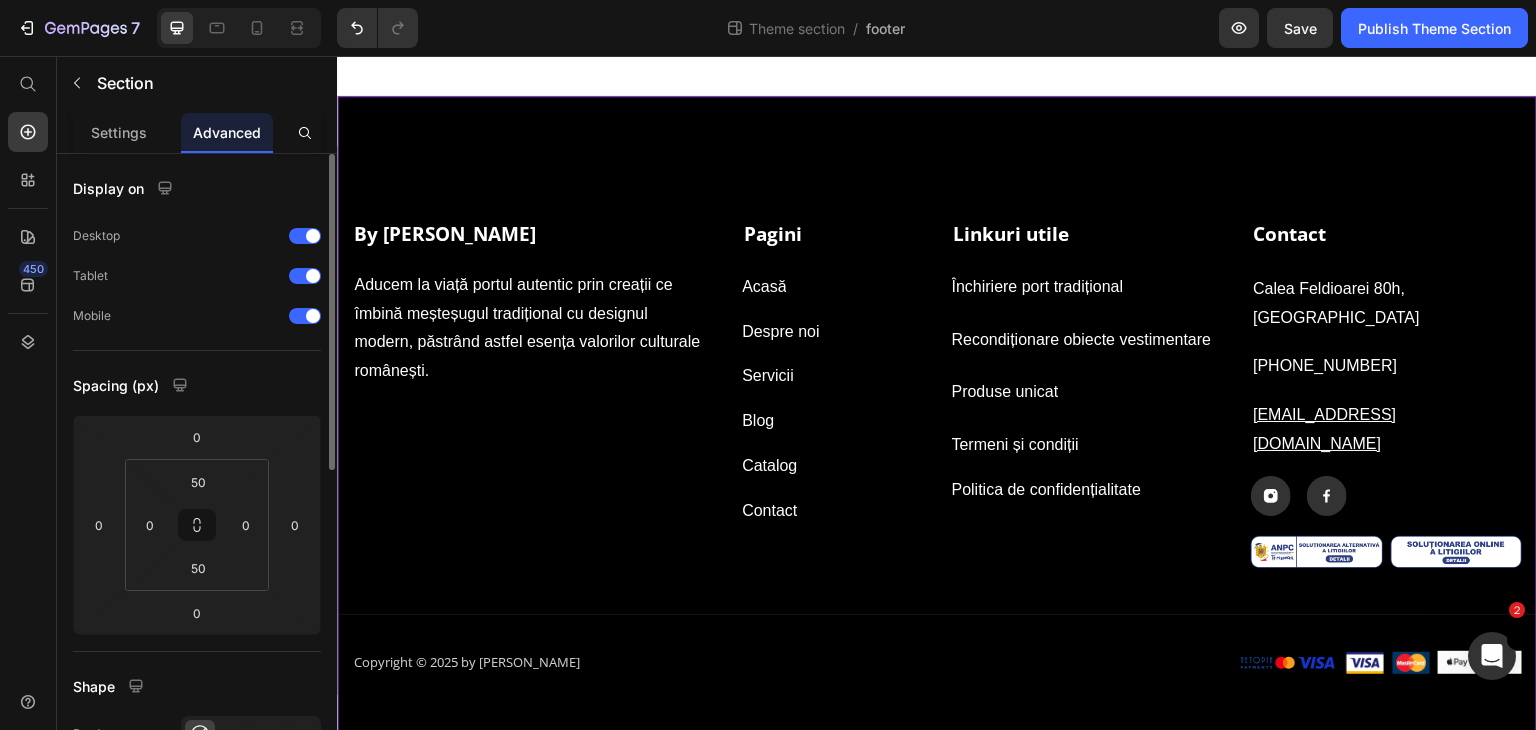 click on "By [PERSON_NAME]  Text block Aducem la viață portul autentic prin creații ce îmbină meșteșugul tradițional cu designul modern, păstrând astfel esența valorilor culturale românești. Text Block Pagini  Text block Acasă Button Despre noi   Button Servicii Button Blog Button Catalog Button Contact Button Linkuri utile Text block Închiriere port tradițional Button Recondiționare obiecte vestimentare Button Produse unicat Button Termeni și condiții Button Politica de confidențialitate Button Contact Text block Calea Feldioarei 80h, [GEOGRAPHIC_DATA] Text block [PHONE_NUMBER]  Text block [EMAIL_ADDRESS][DOMAIN_NAME] Text block
Icon
Icon Row Image Image Row Row By [PERSON_NAME]  Text block Aducem la viață portul autentic prin creații ce îmbină meșteșugul tradițional cu designul modern, păstrând astfel esența valorilor culturale românești. Text Block
Pagini  Acasă Button Despre noi   Button Servicii   Button Blog Button Catalog Button Contact" at bounding box center (937, 420) 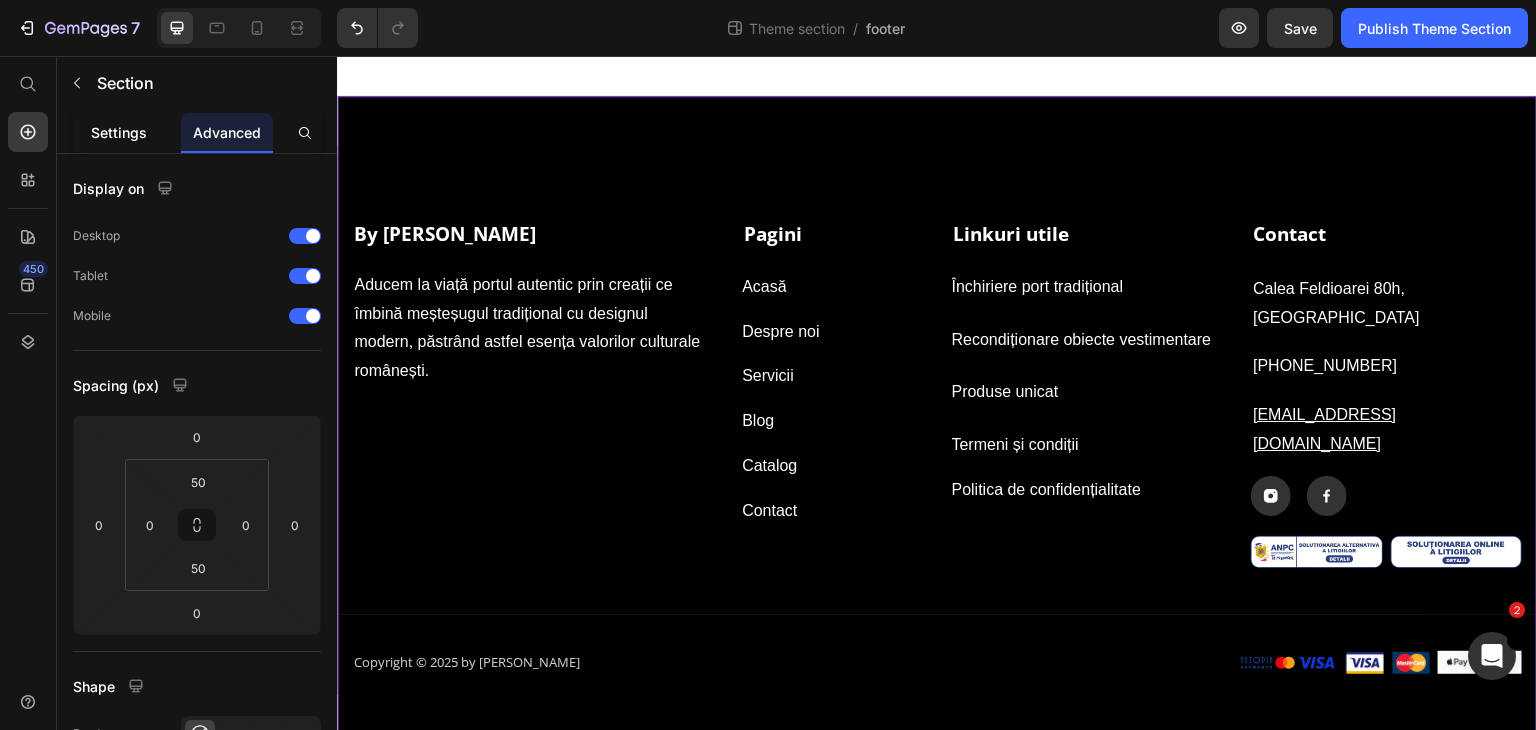 click on "Settings" at bounding box center [119, 132] 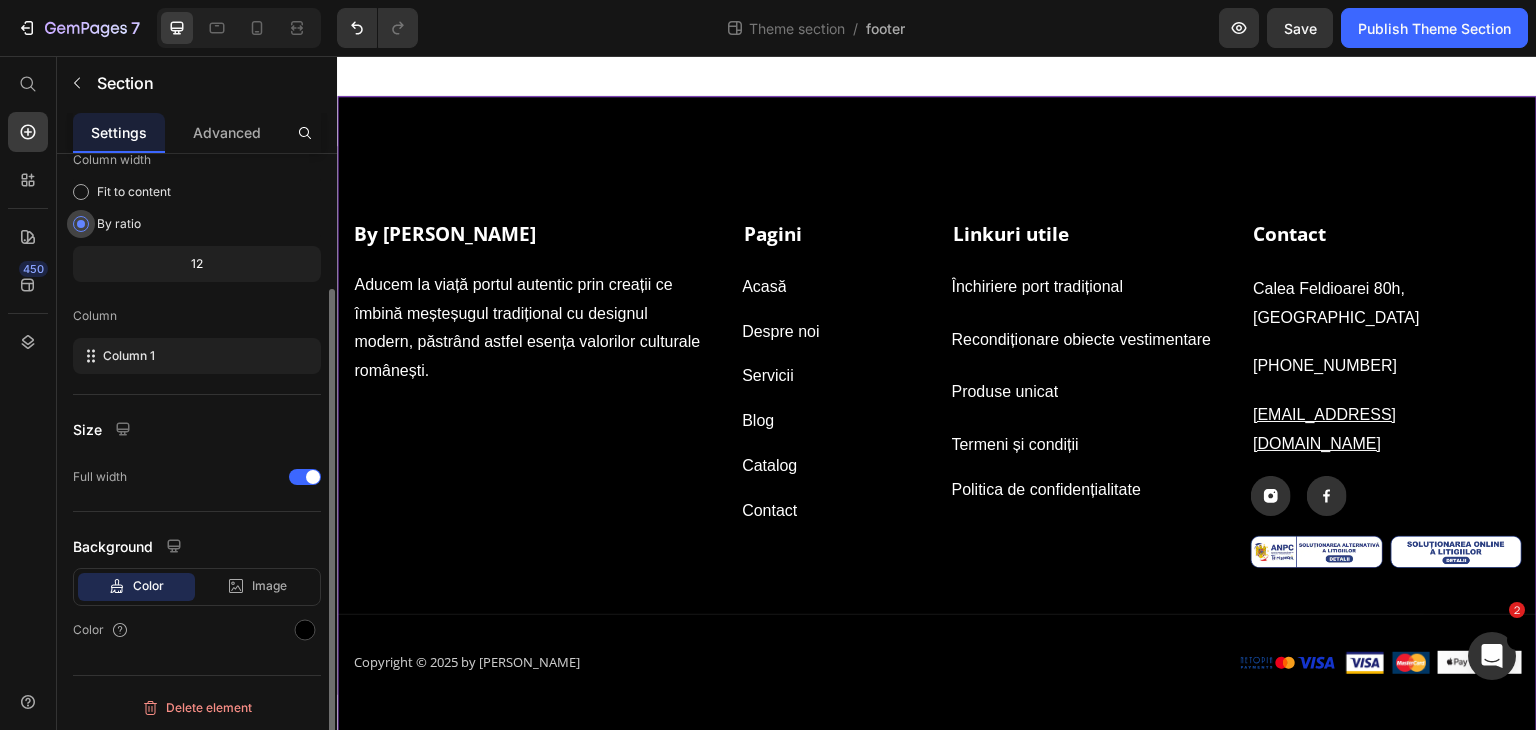 scroll, scrollTop: 172, scrollLeft: 0, axis: vertical 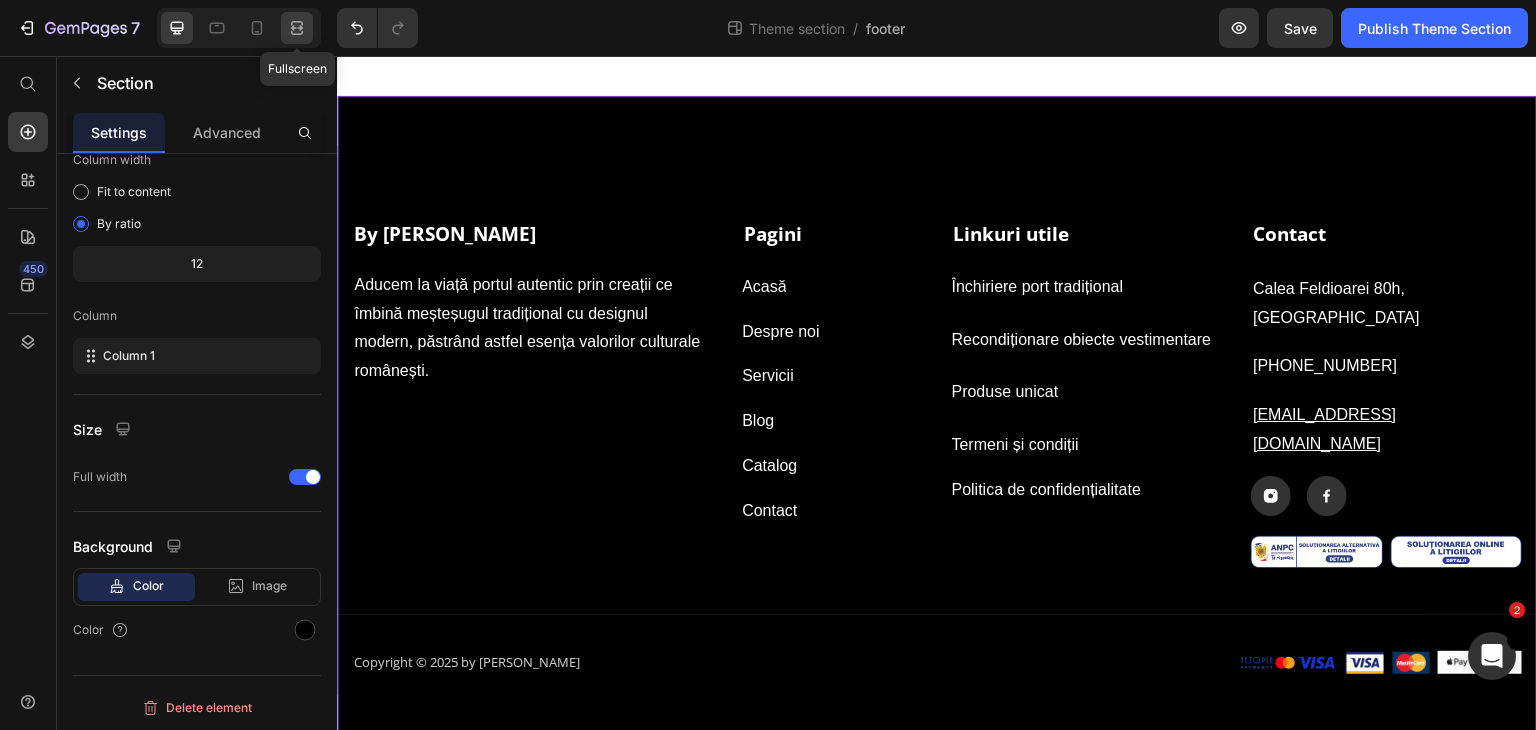 click 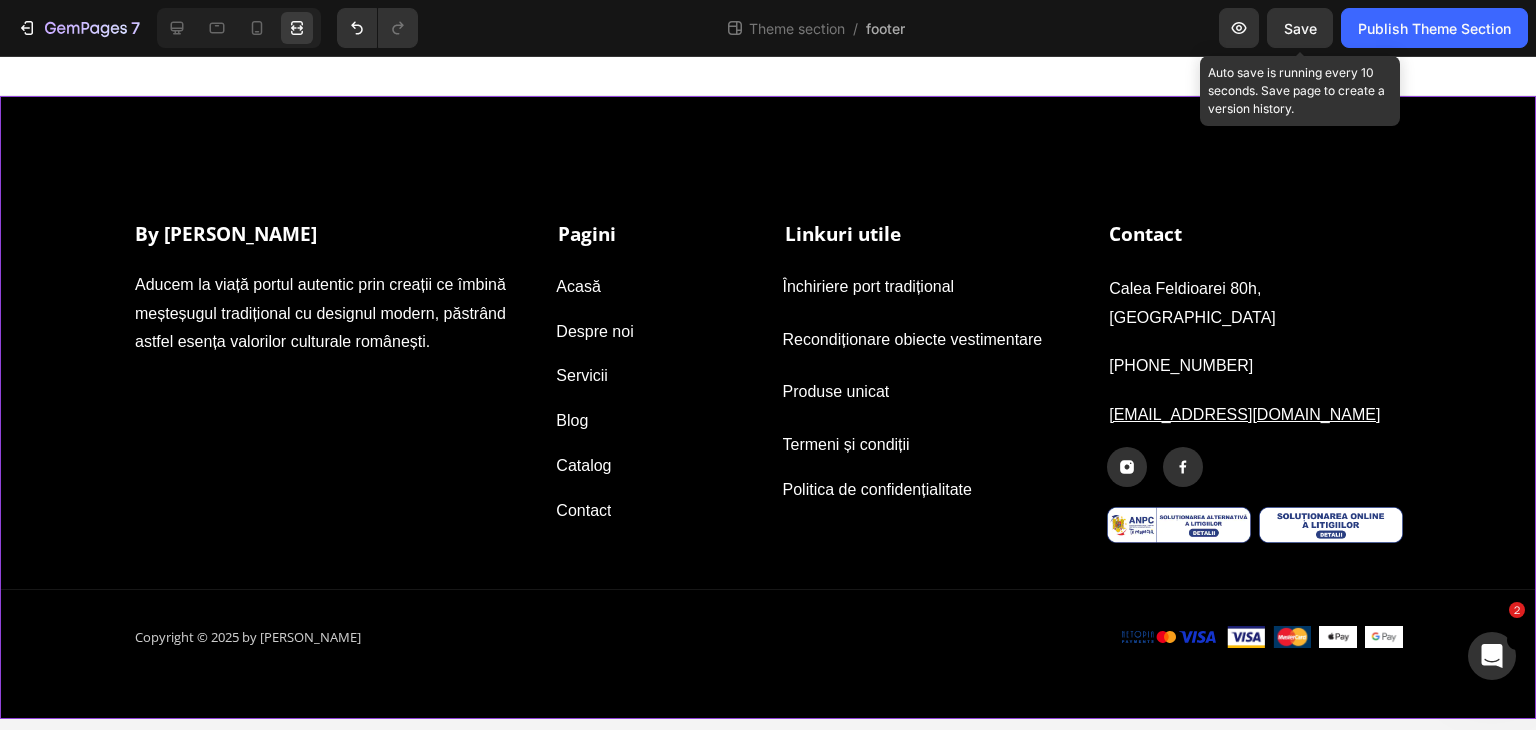 click on "Save" at bounding box center (1300, 28) 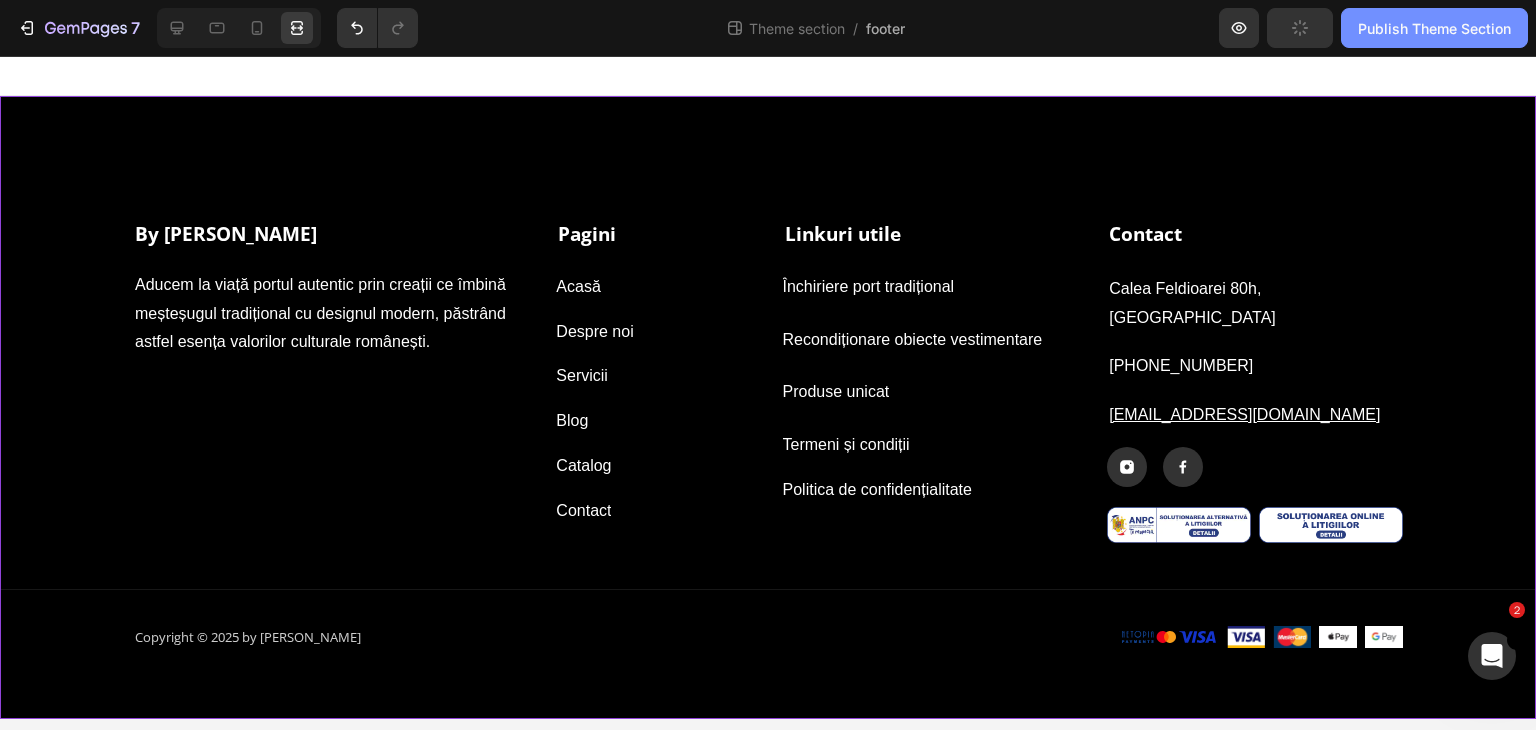 click on "Publish Theme Section" 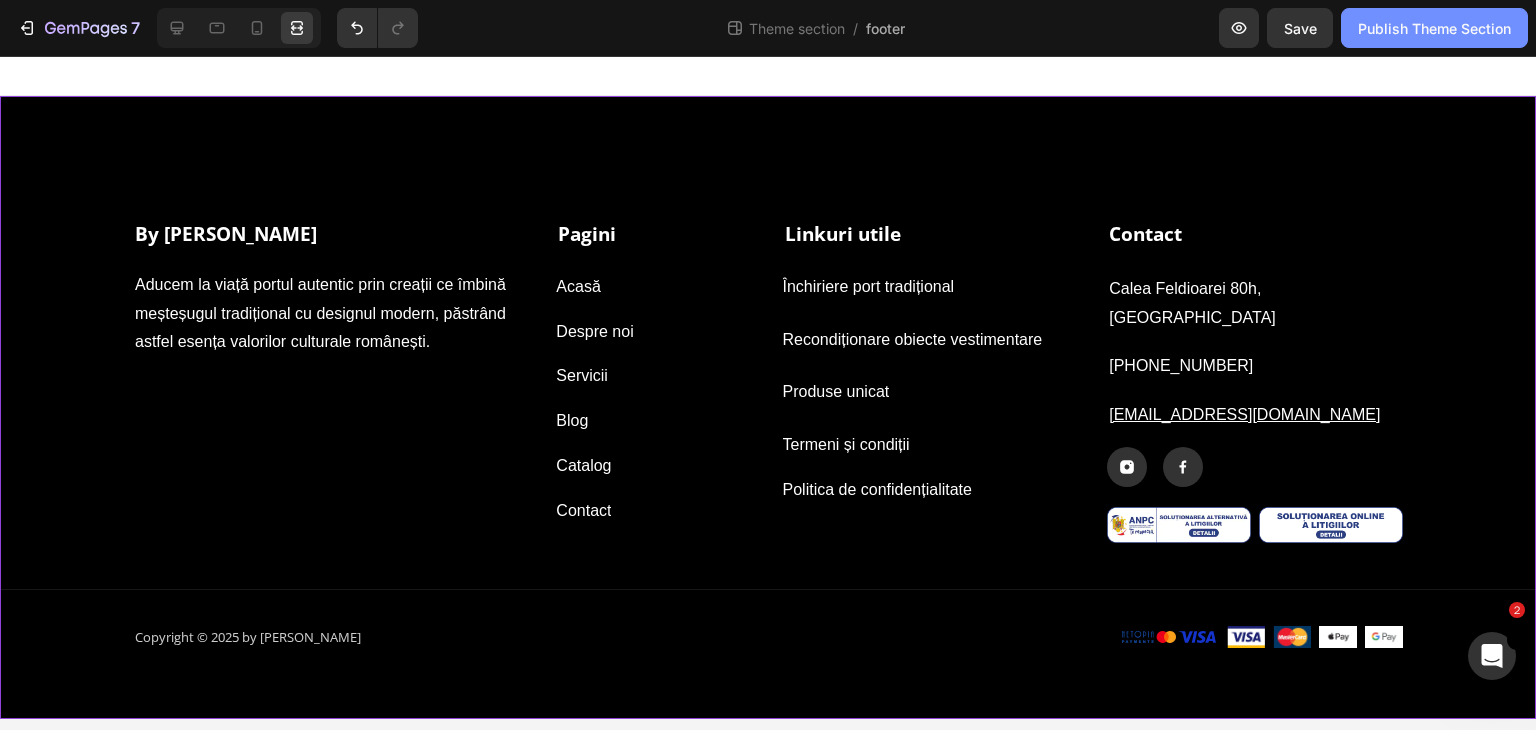 click on "Publish Theme Section" at bounding box center [1434, 28] 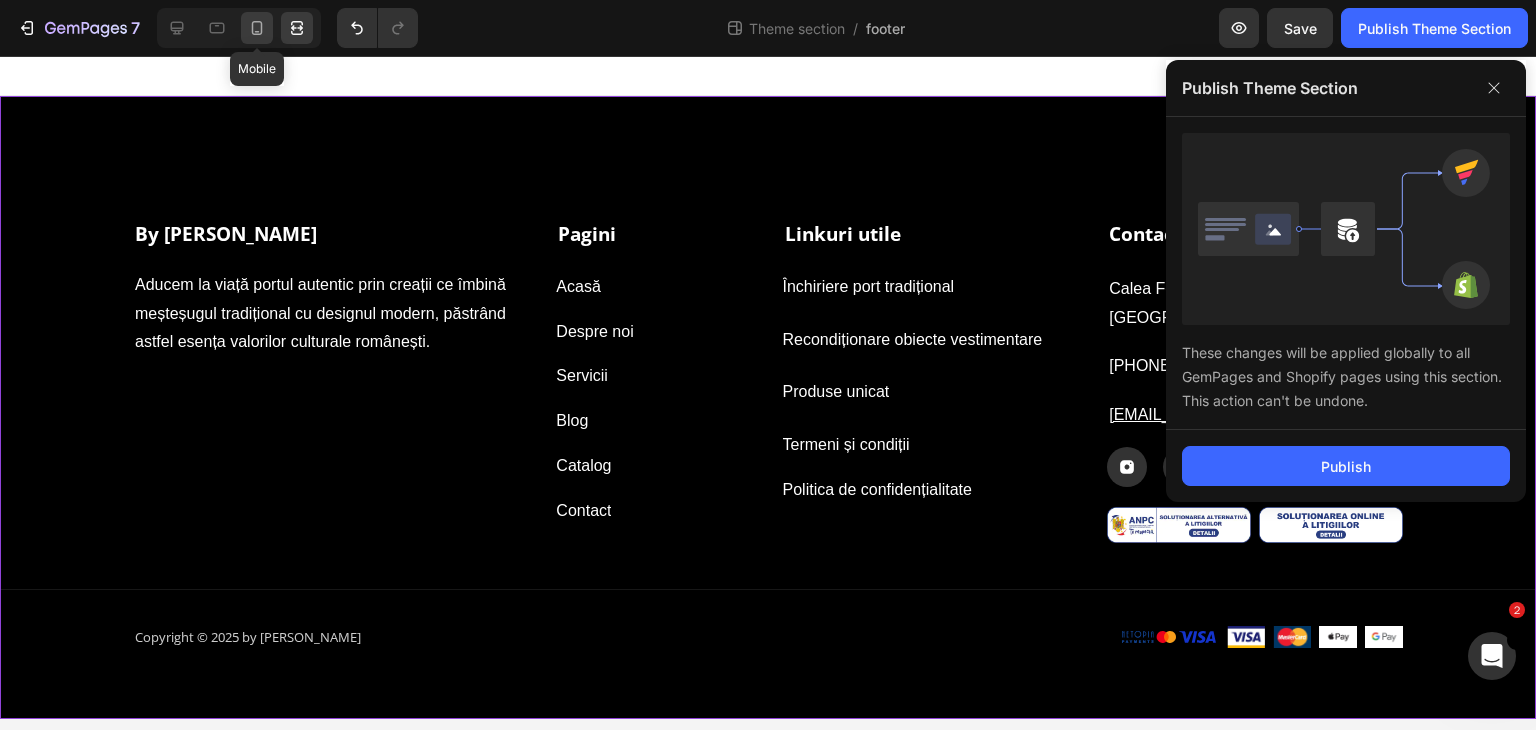 click 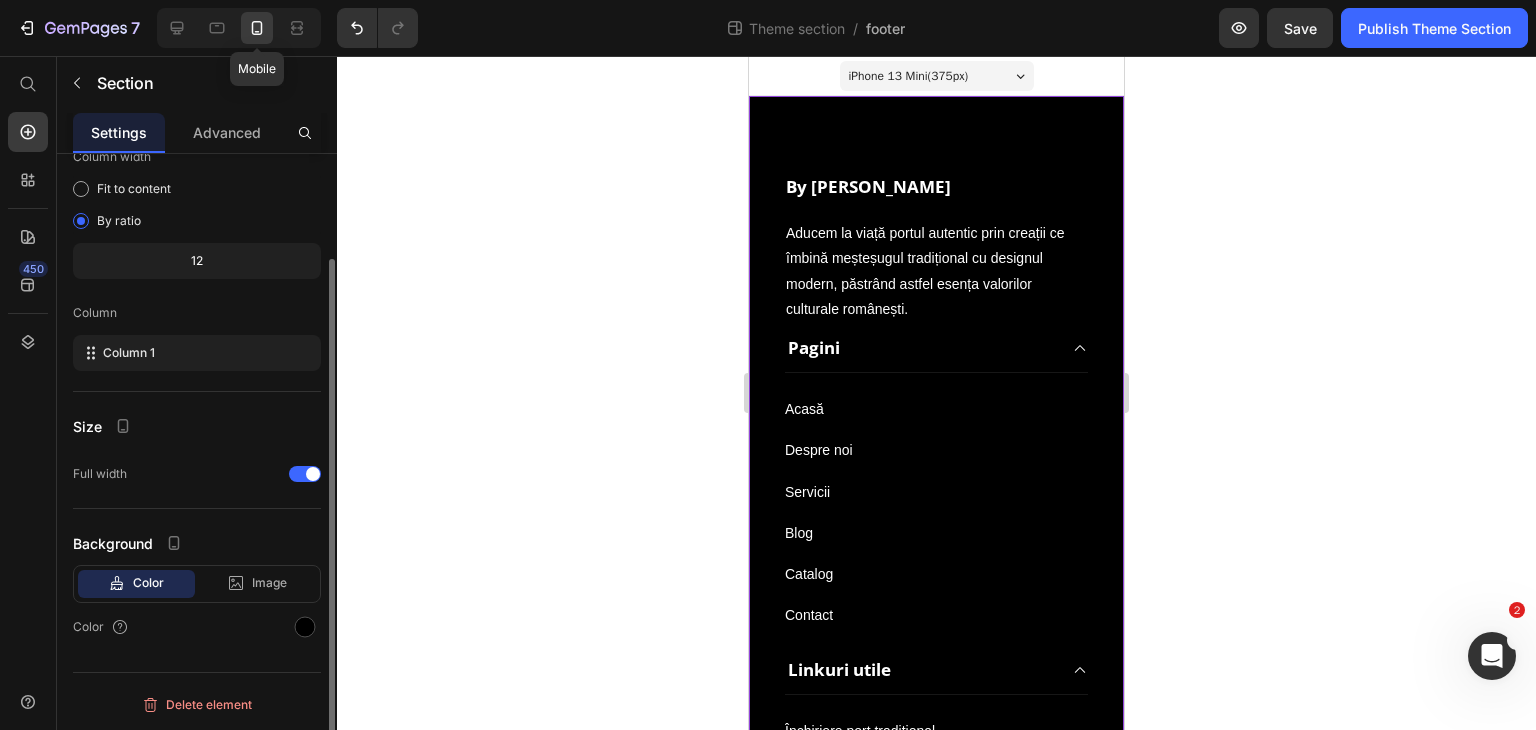 scroll, scrollTop: 129, scrollLeft: 0, axis: vertical 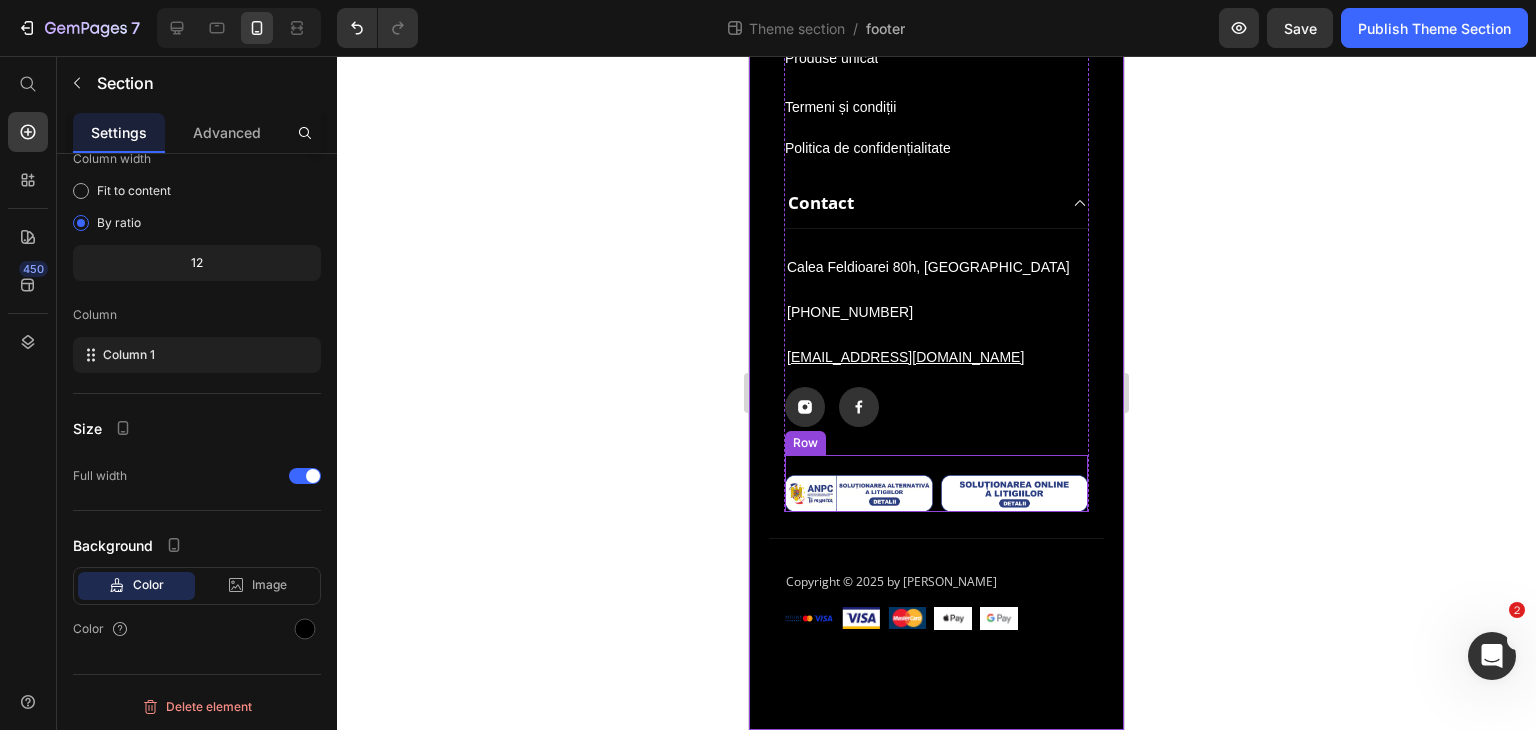 click on "Image Image Row" at bounding box center (936, 483) 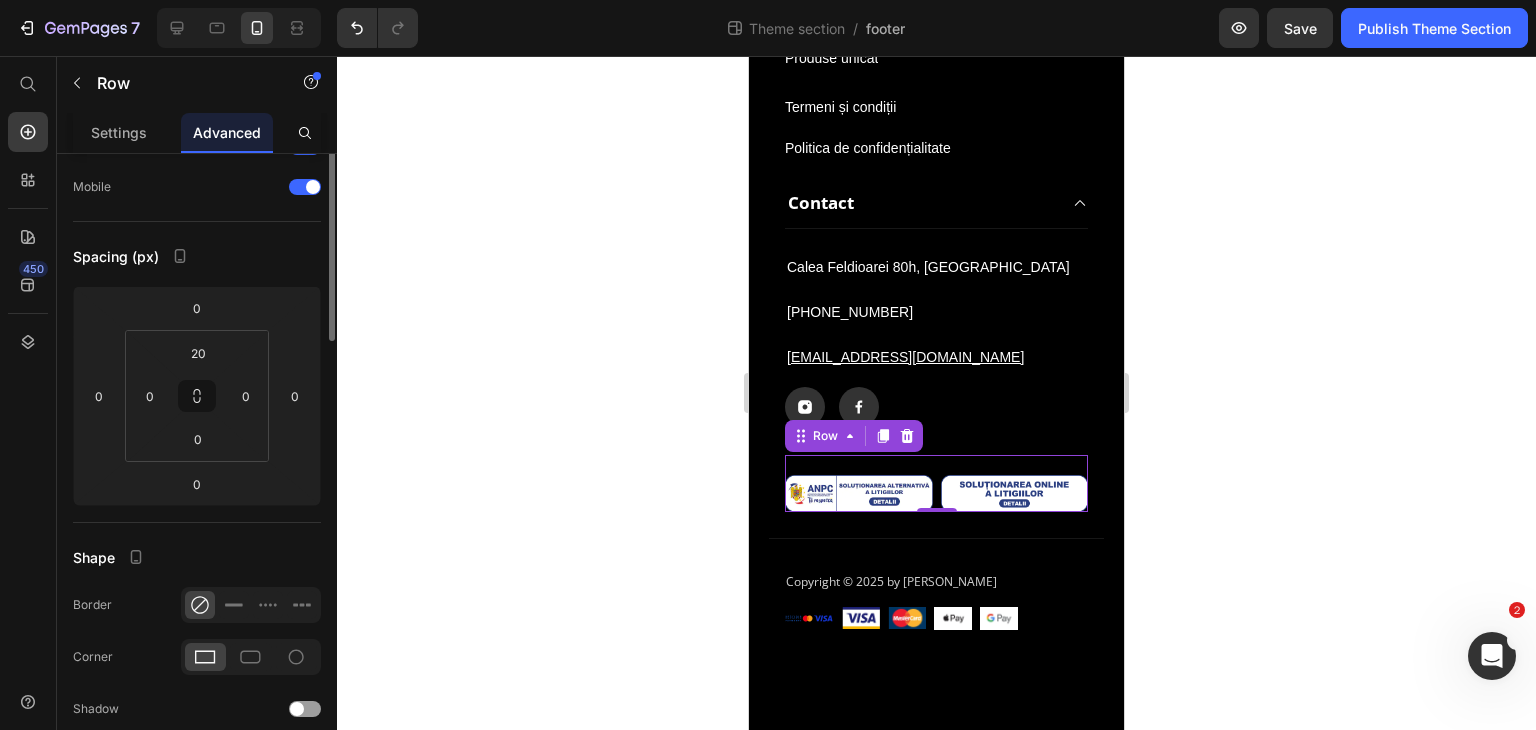 scroll, scrollTop: 0, scrollLeft: 0, axis: both 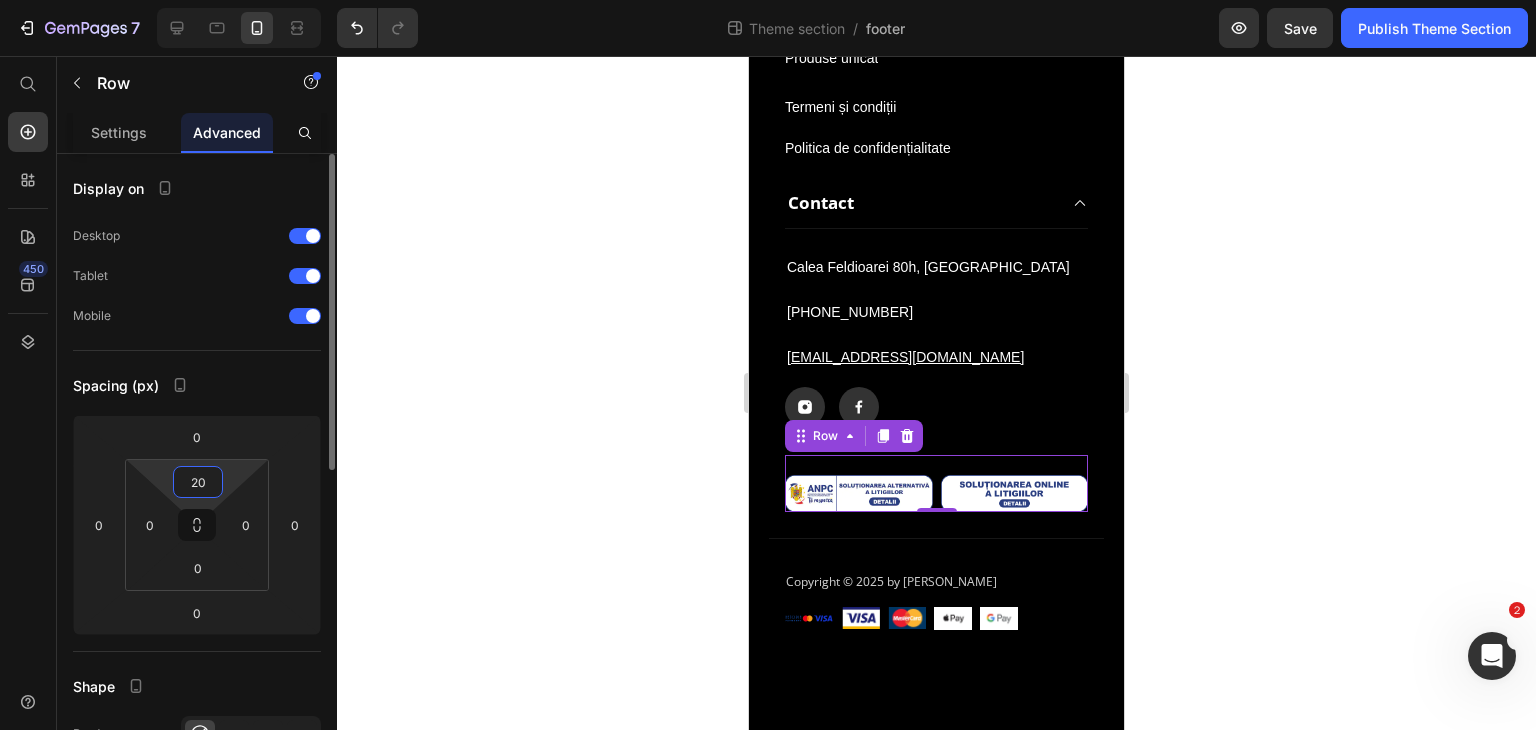 click on "20" at bounding box center [198, 482] 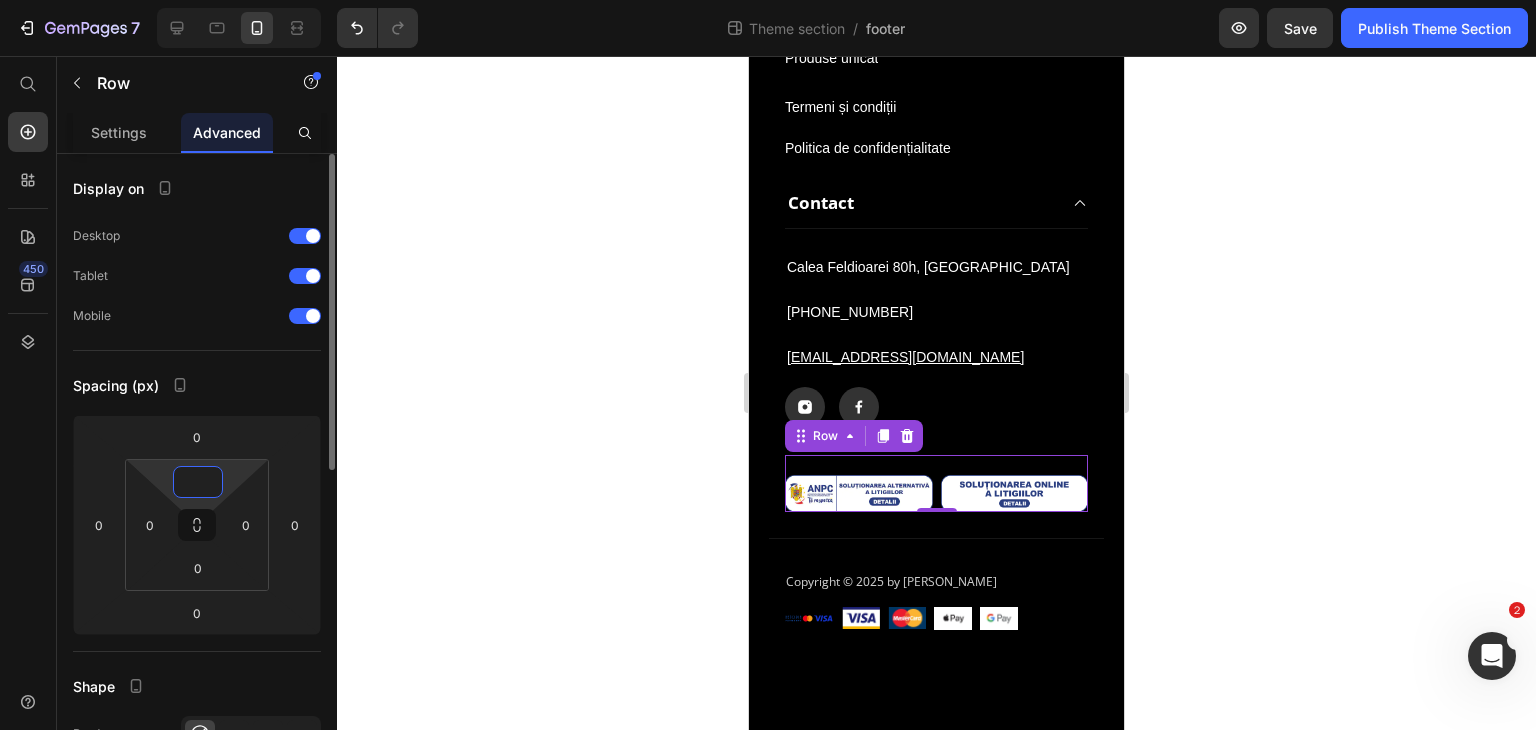 scroll, scrollTop: 756, scrollLeft: 0, axis: vertical 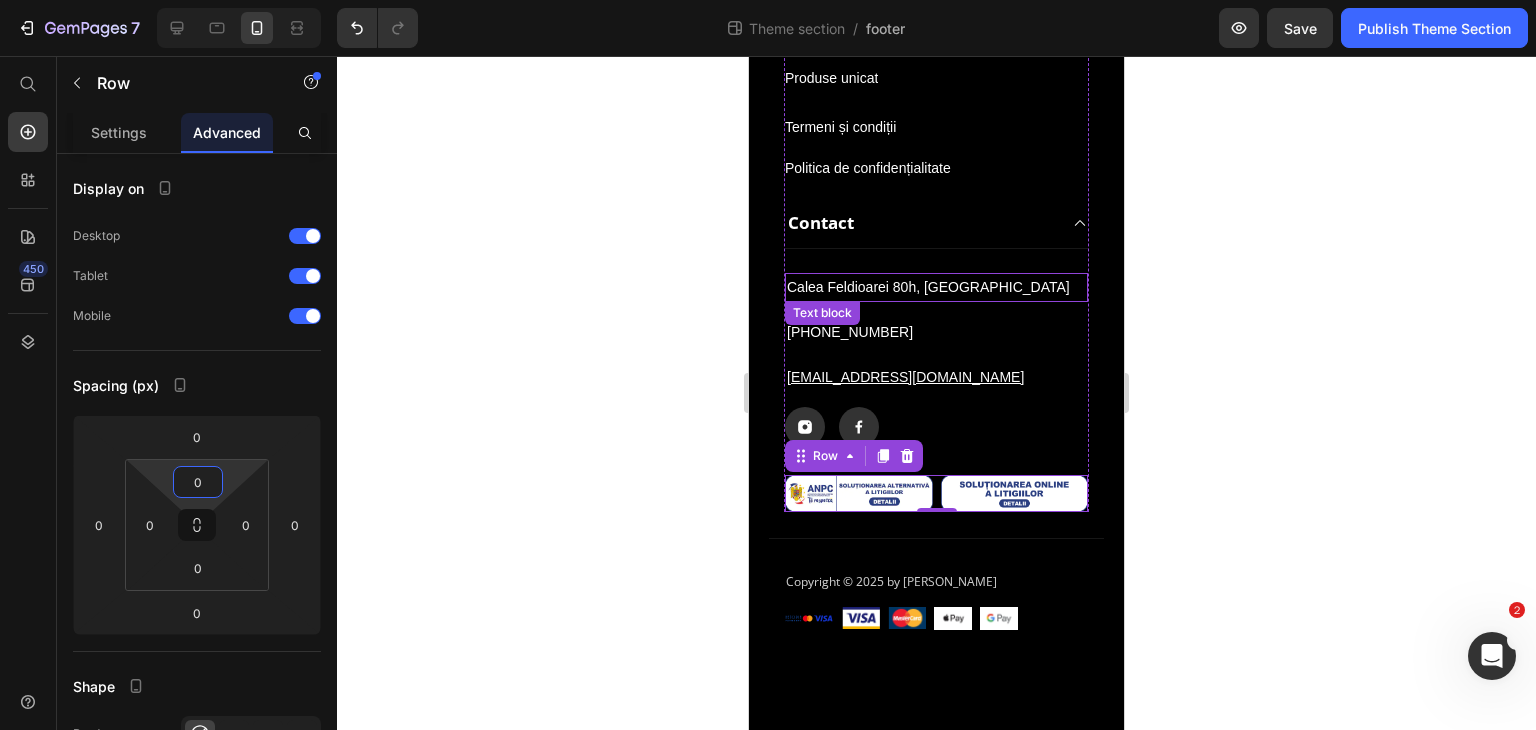 click on "Calea Feldioarei 80h, [GEOGRAPHIC_DATA]" at bounding box center [936, 287] 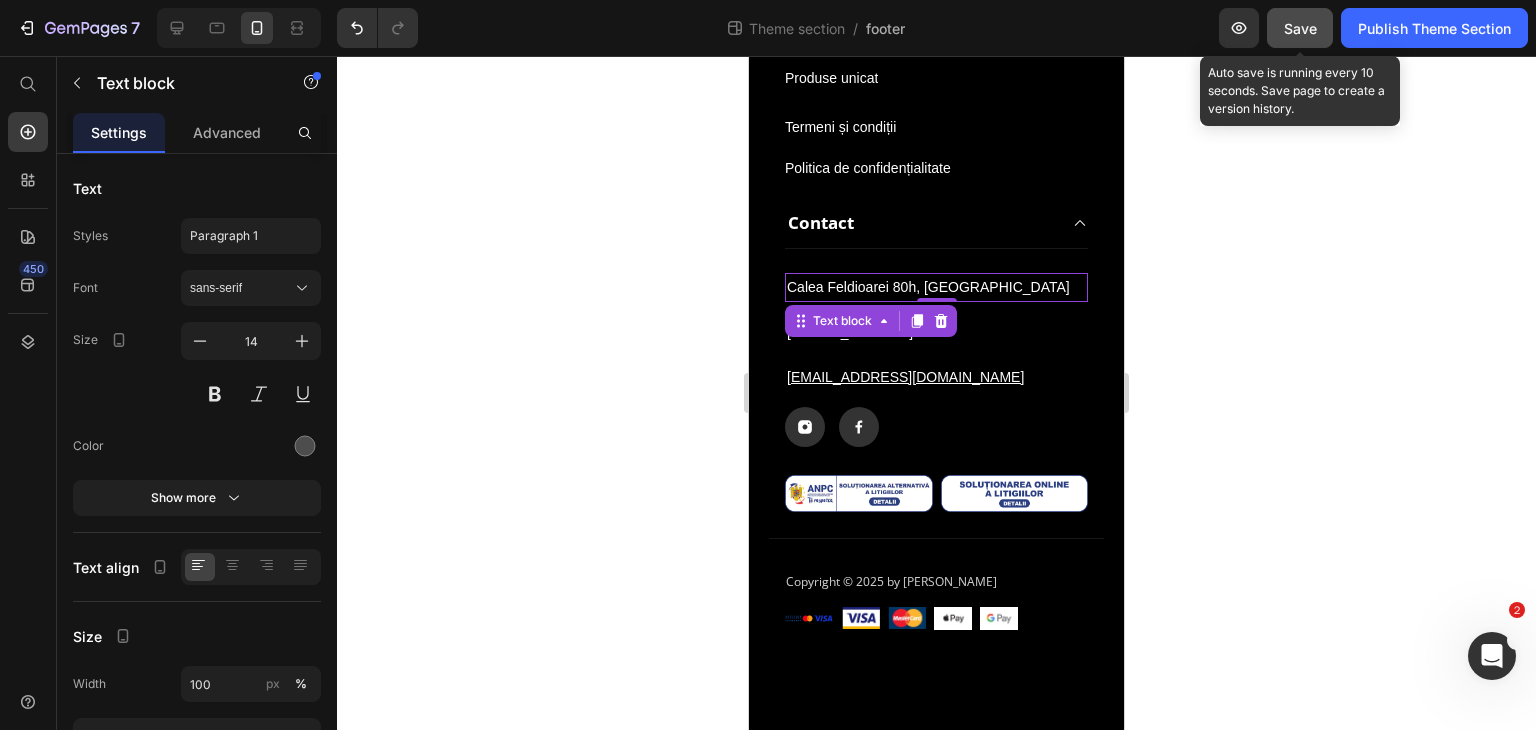 click on "Save" 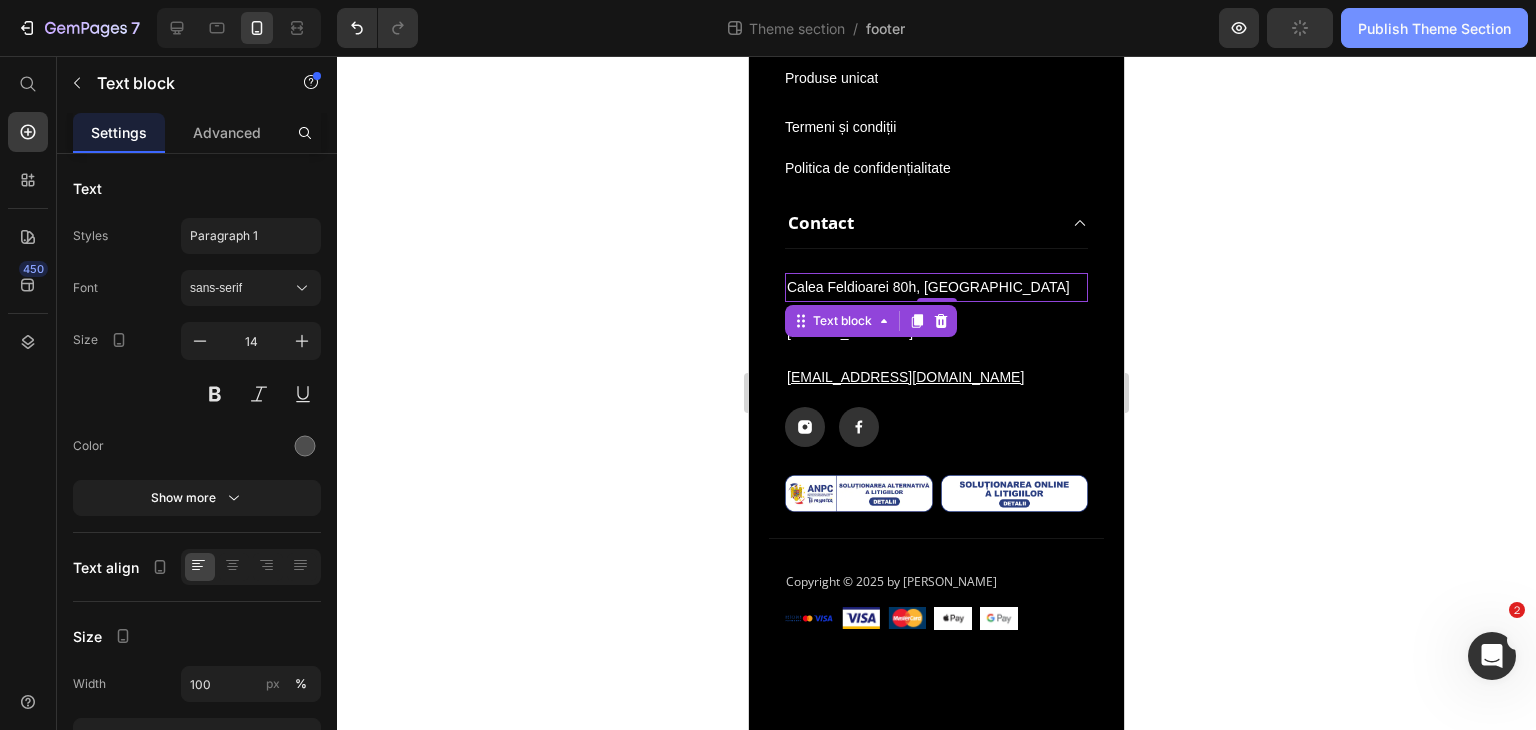 click on "Publish Theme Section" 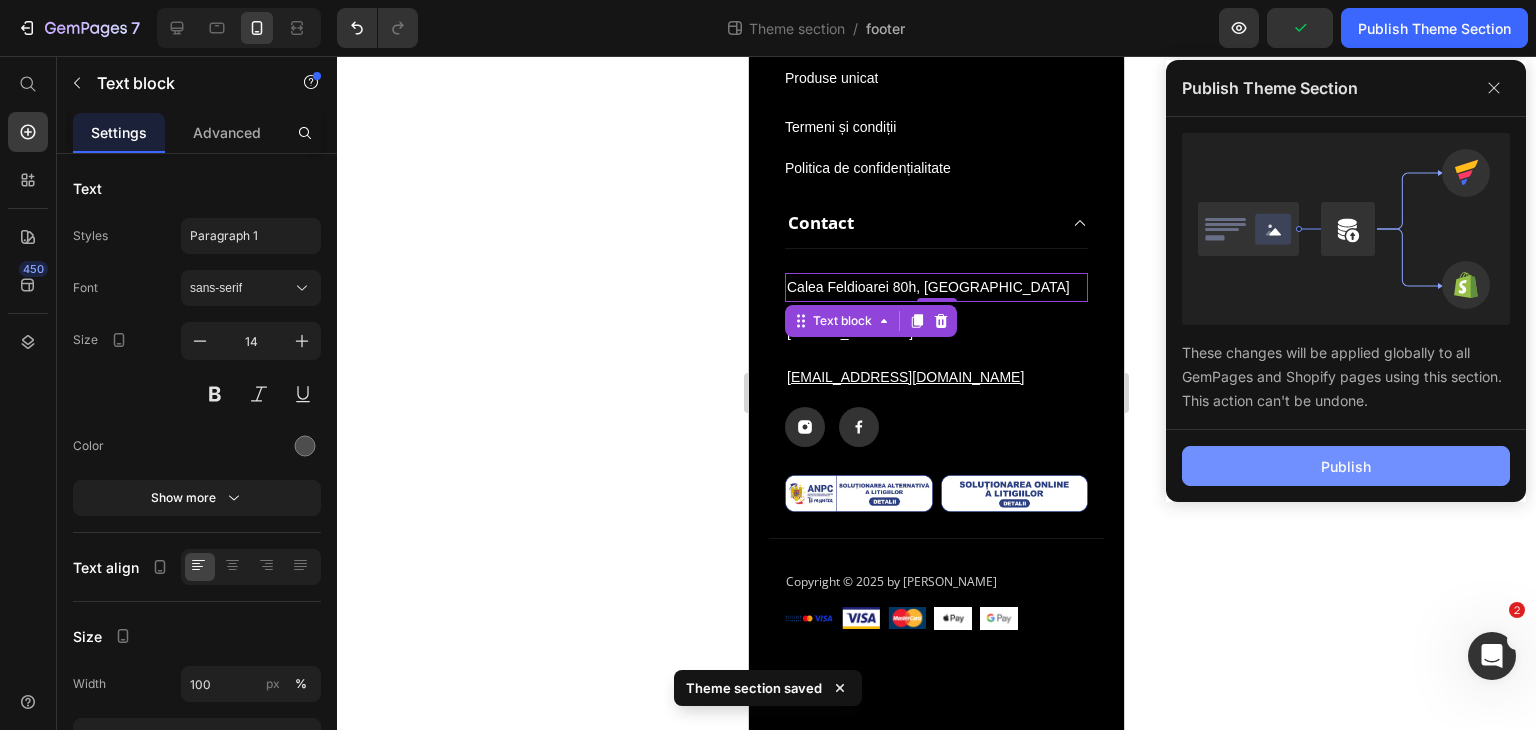 click on "Publish" 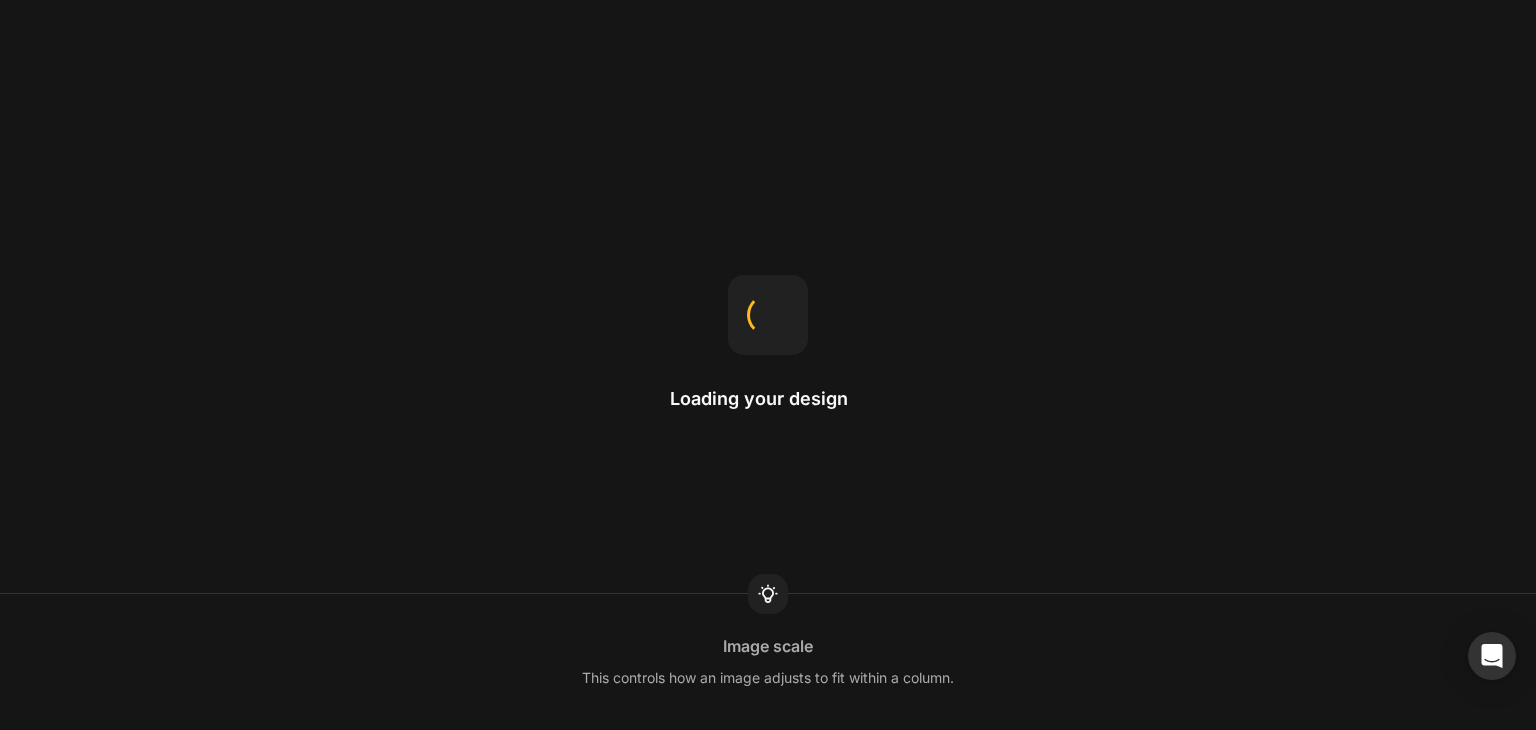 scroll, scrollTop: 0, scrollLeft: 0, axis: both 